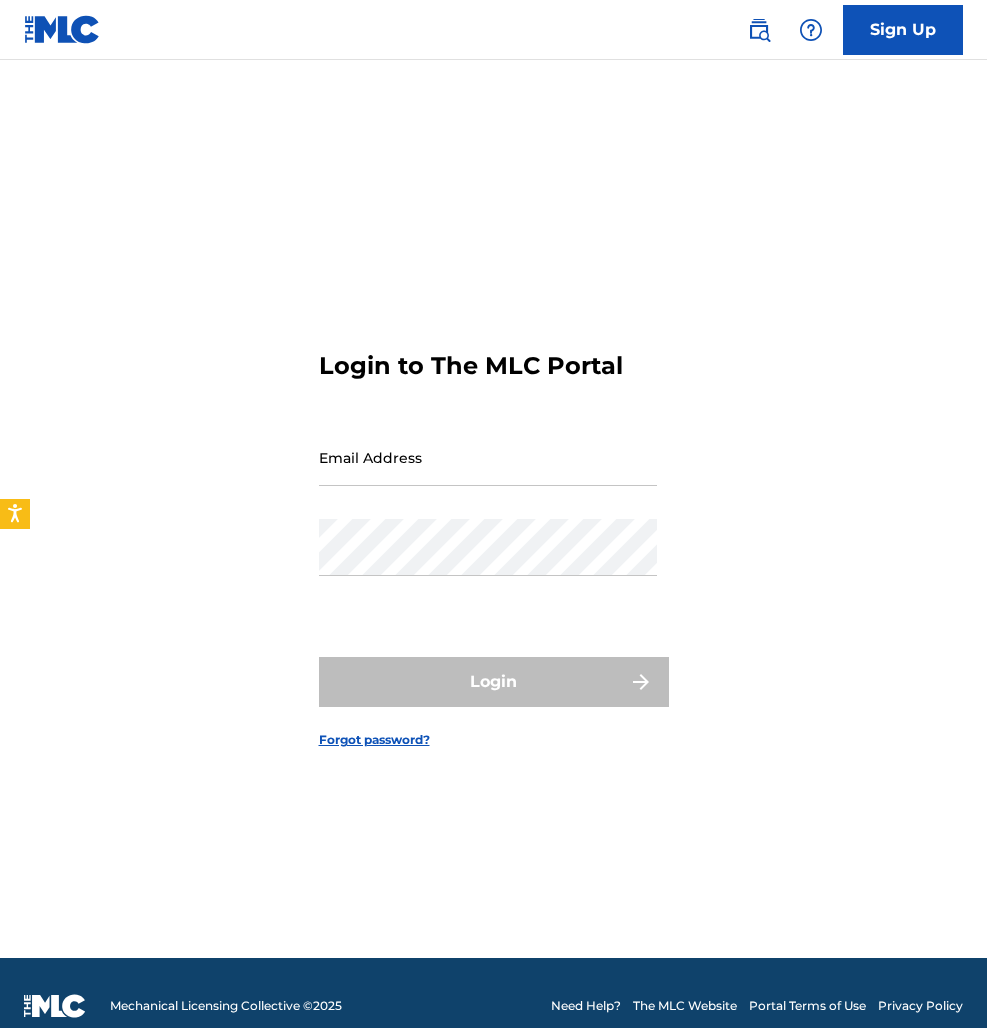 scroll, scrollTop: 0, scrollLeft: 0, axis: both 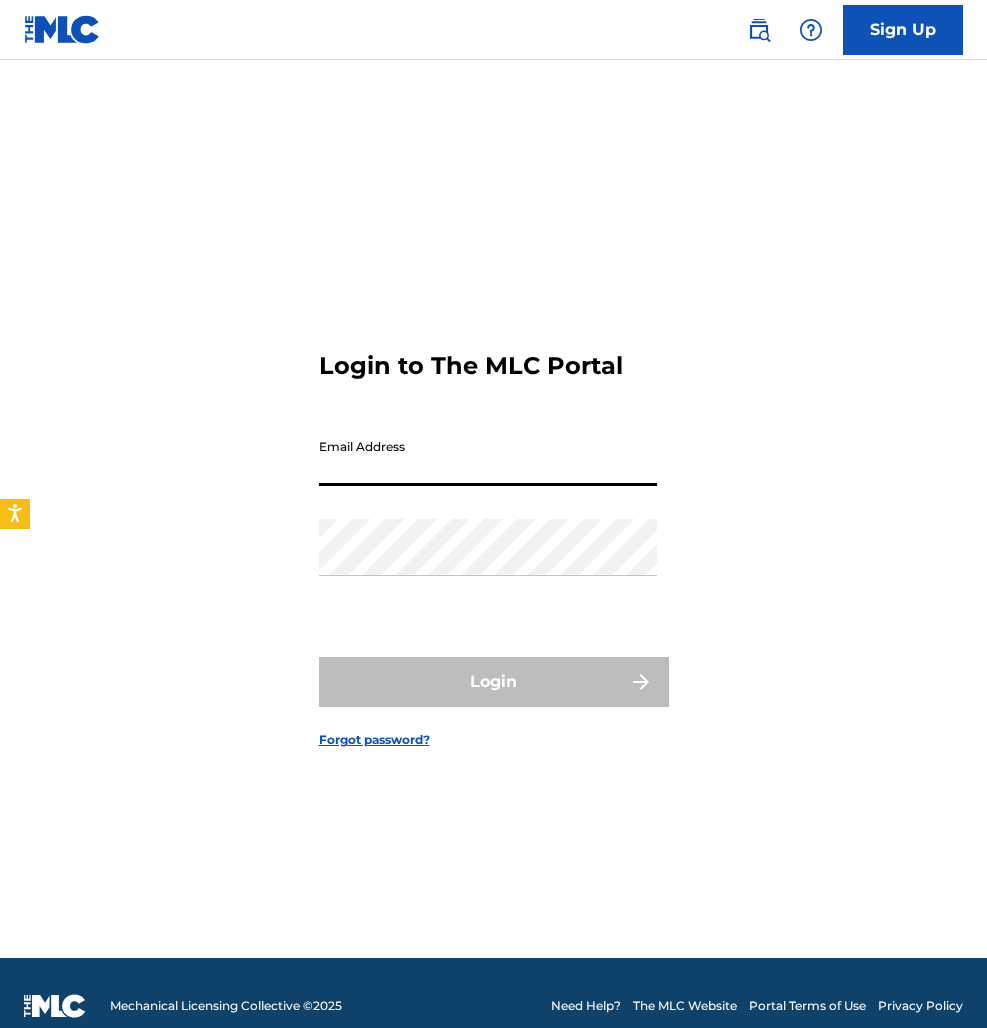 click on "Email Address" at bounding box center [488, 457] 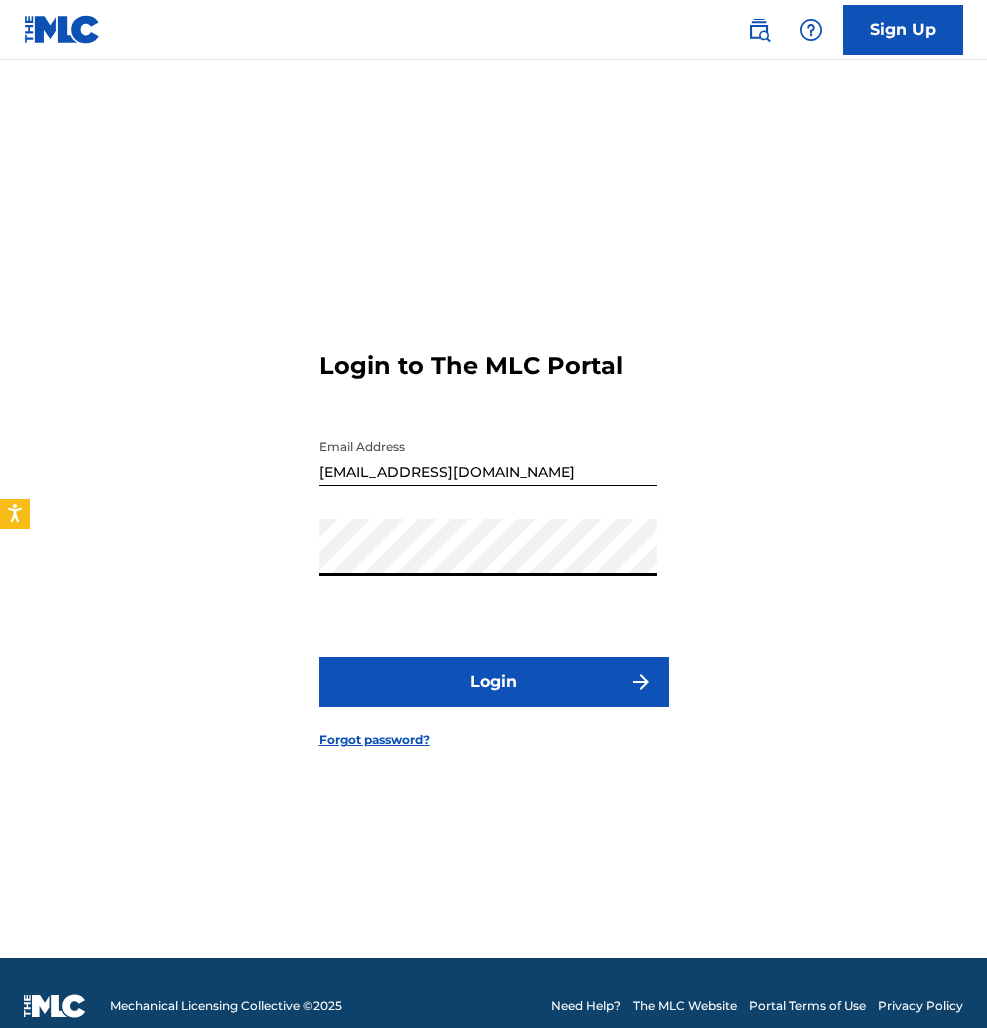 click on "Login" at bounding box center [494, 682] 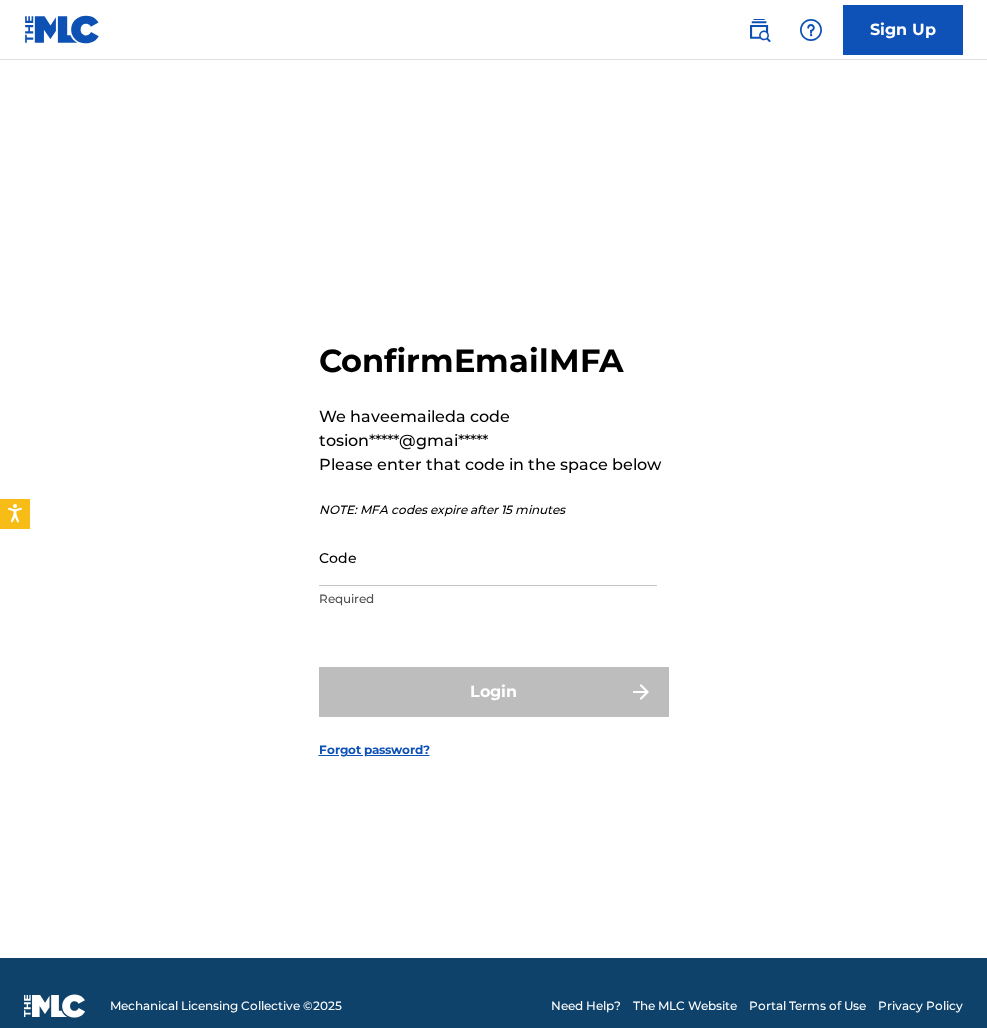 click on "Code" at bounding box center (488, 557) 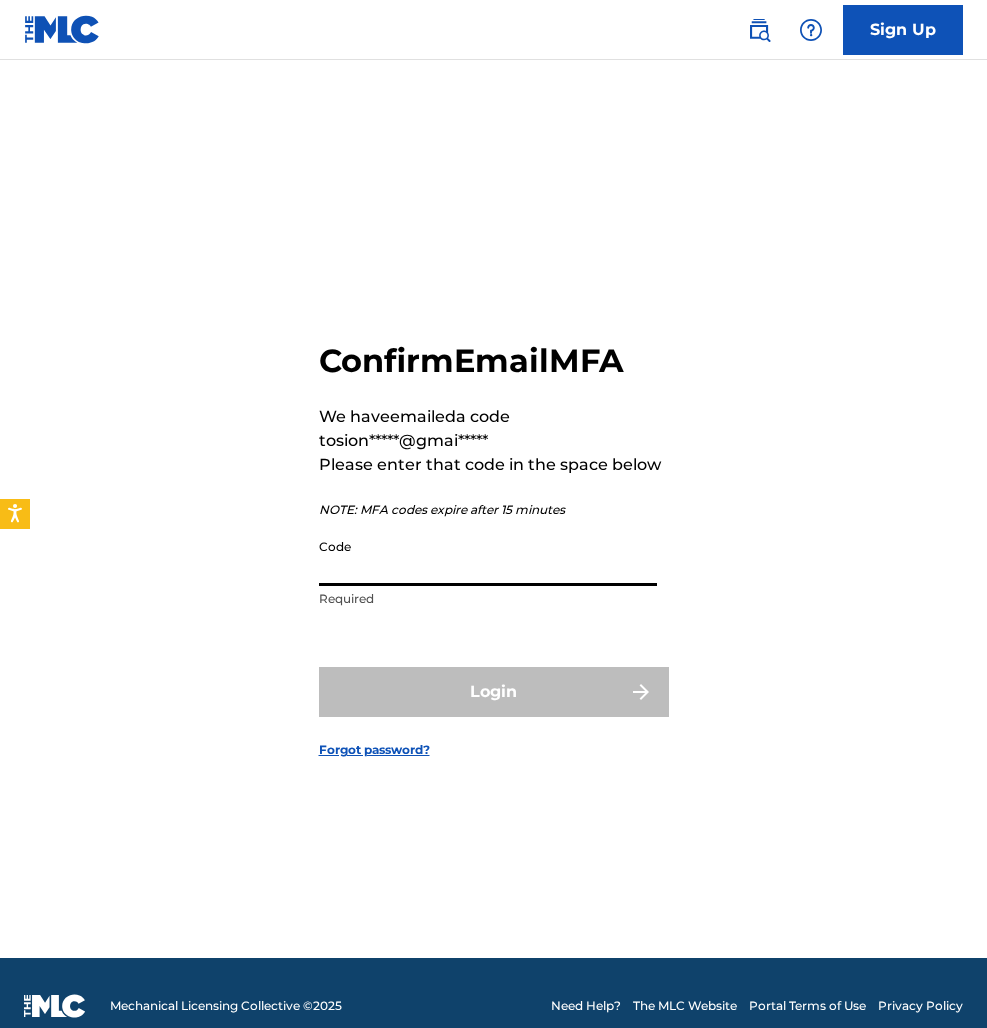 paste on "396112" 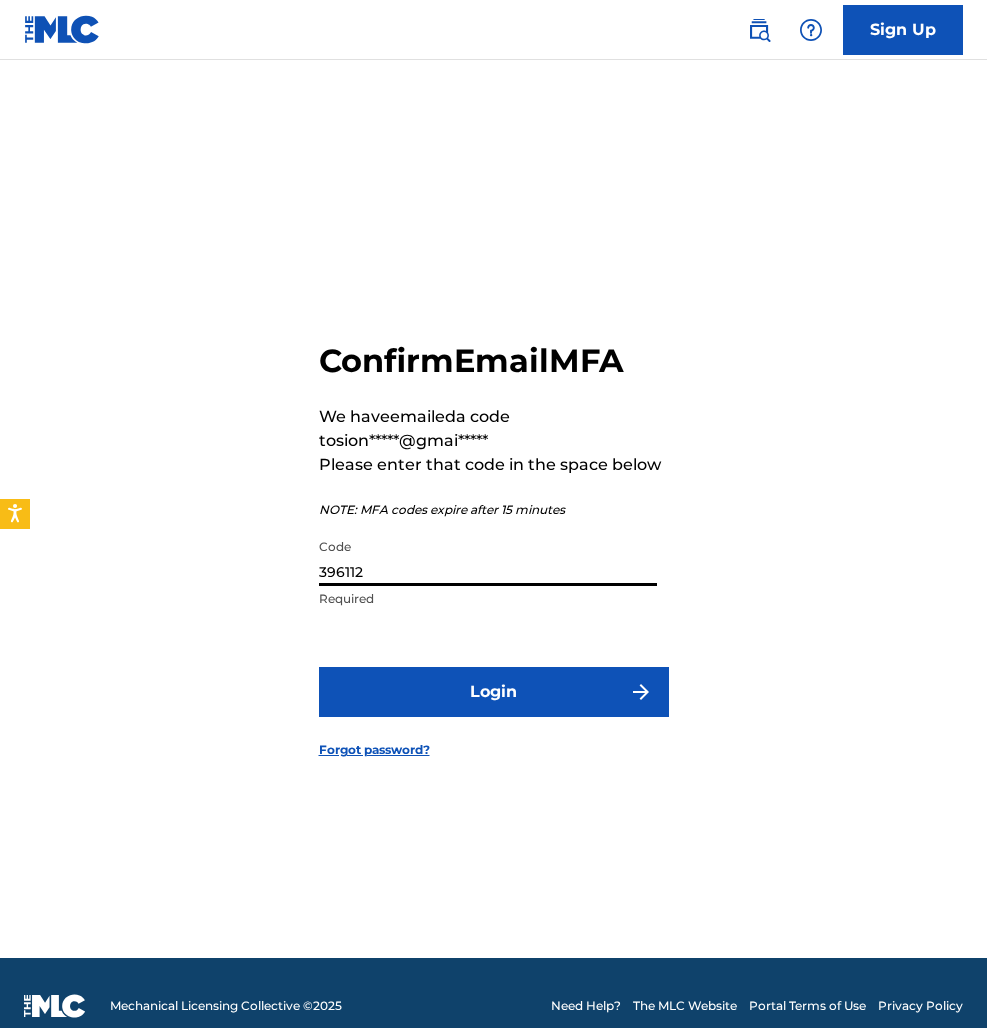 type on "396112" 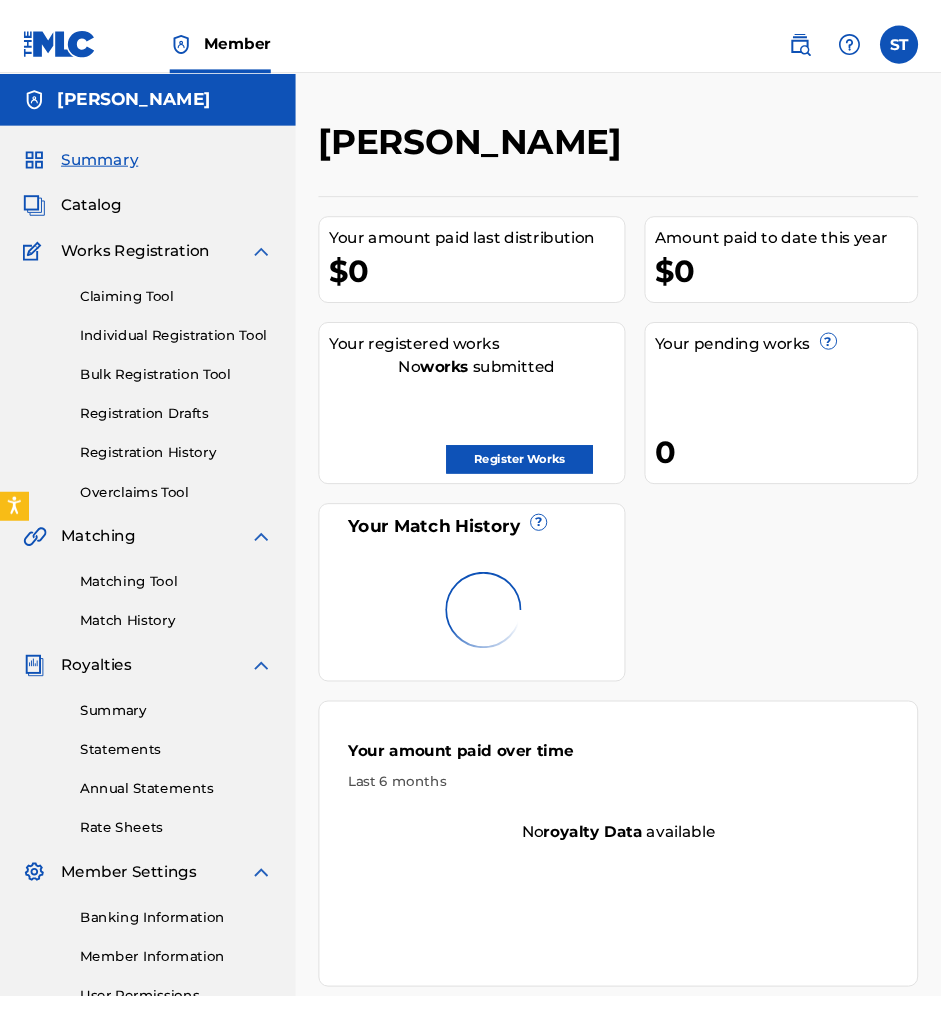 scroll, scrollTop: 0, scrollLeft: 0, axis: both 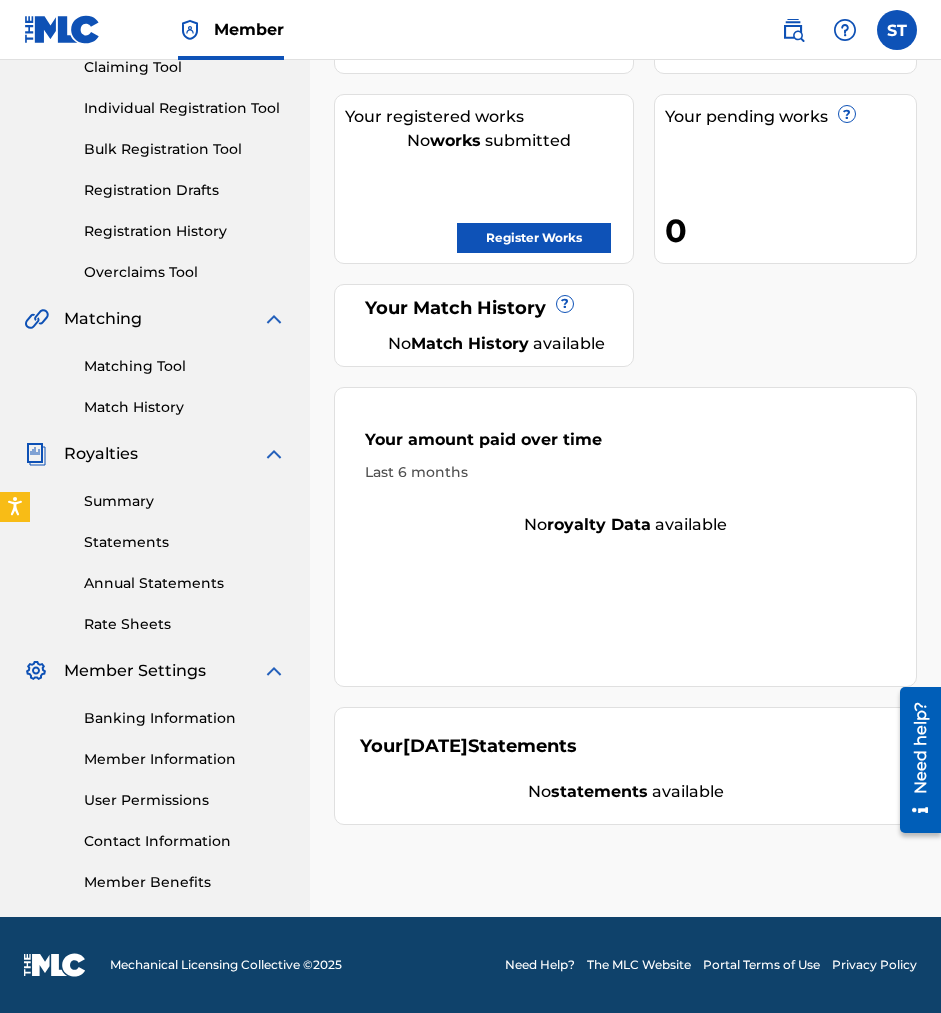 click on "Banking Information" at bounding box center (185, 718) 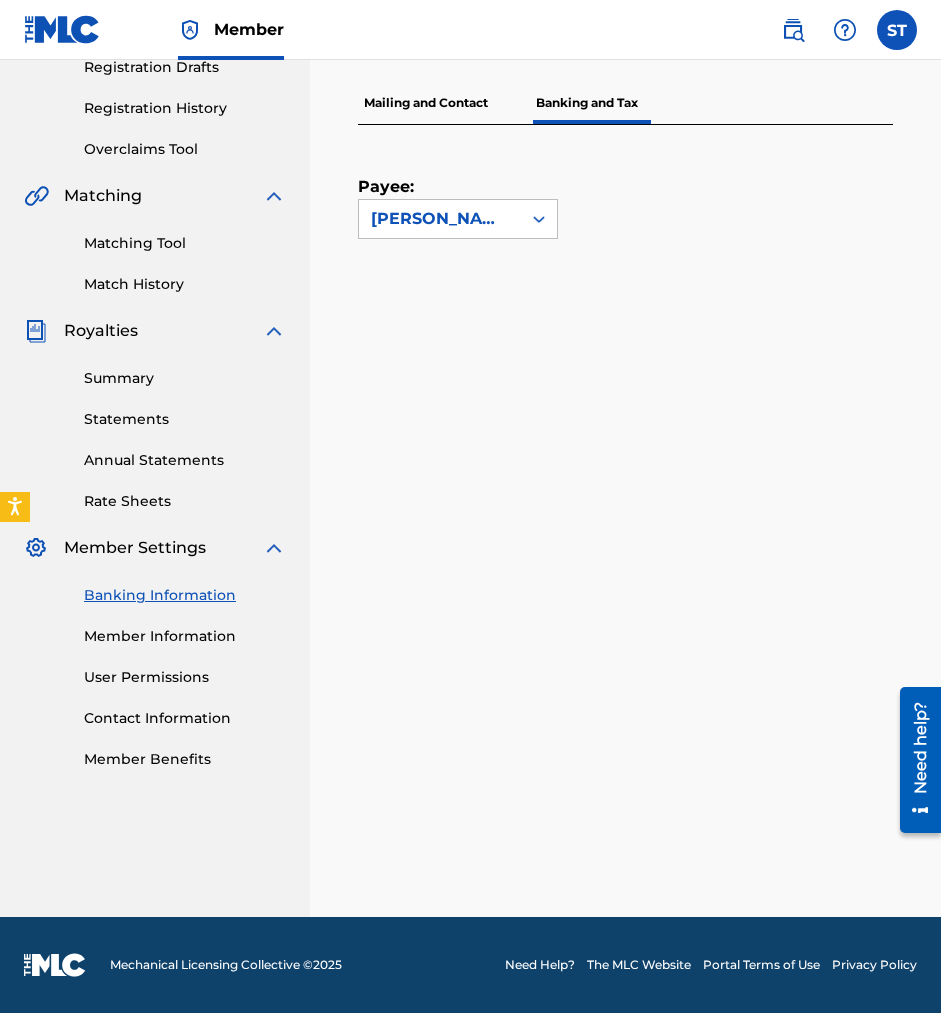scroll, scrollTop: 350, scrollLeft: 0, axis: vertical 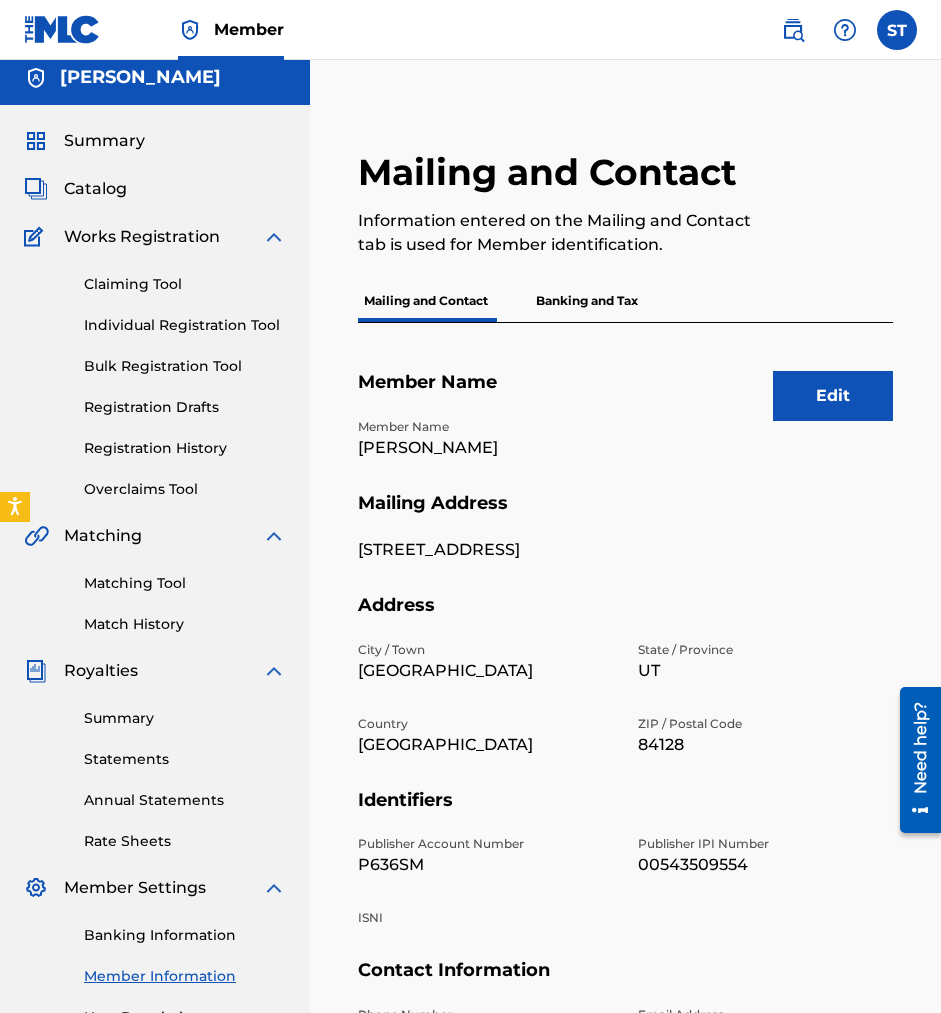 click on "Claiming Tool" at bounding box center (185, 284) 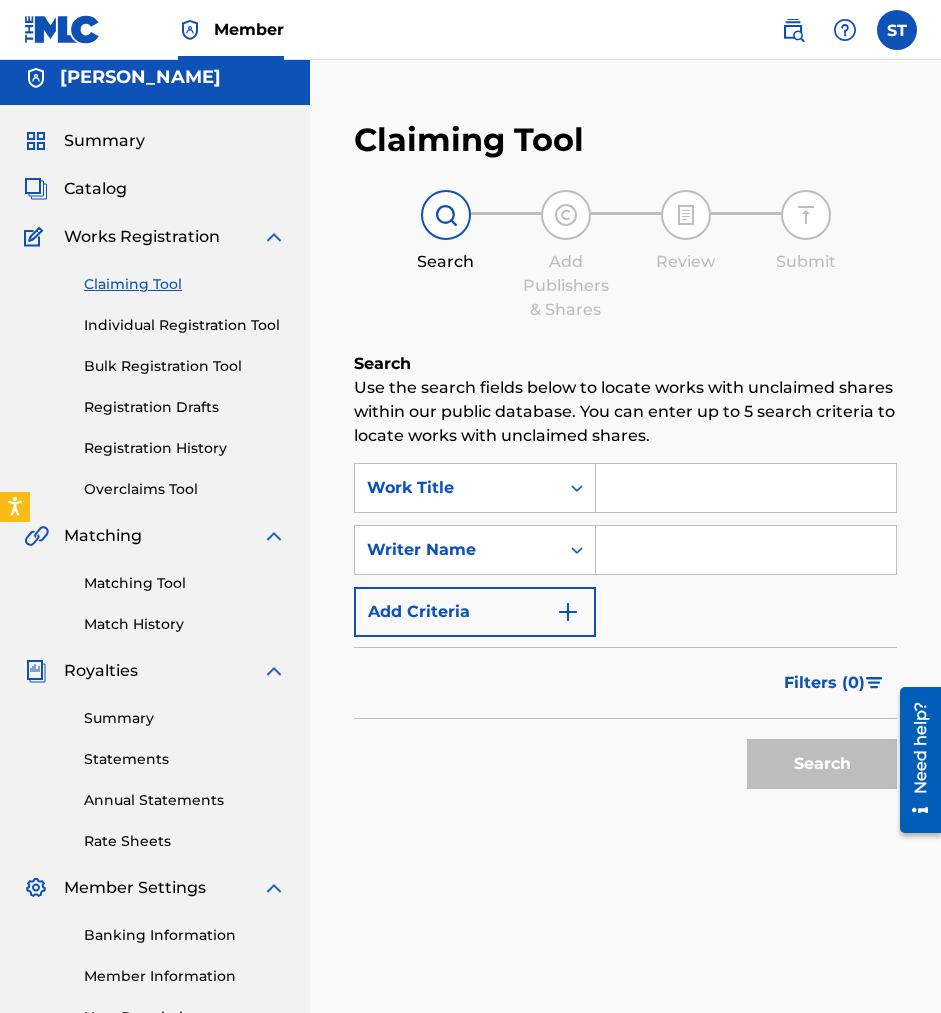 scroll, scrollTop: 0, scrollLeft: 0, axis: both 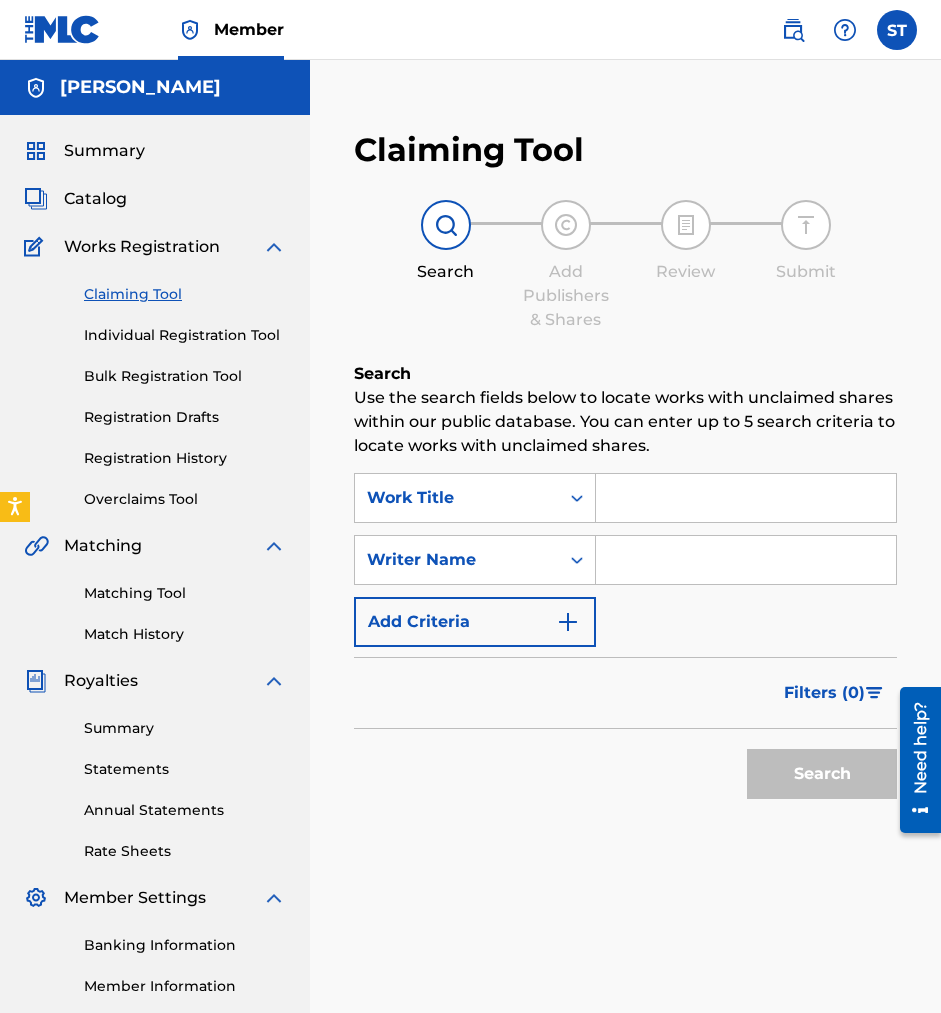 click at bounding box center (746, 560) 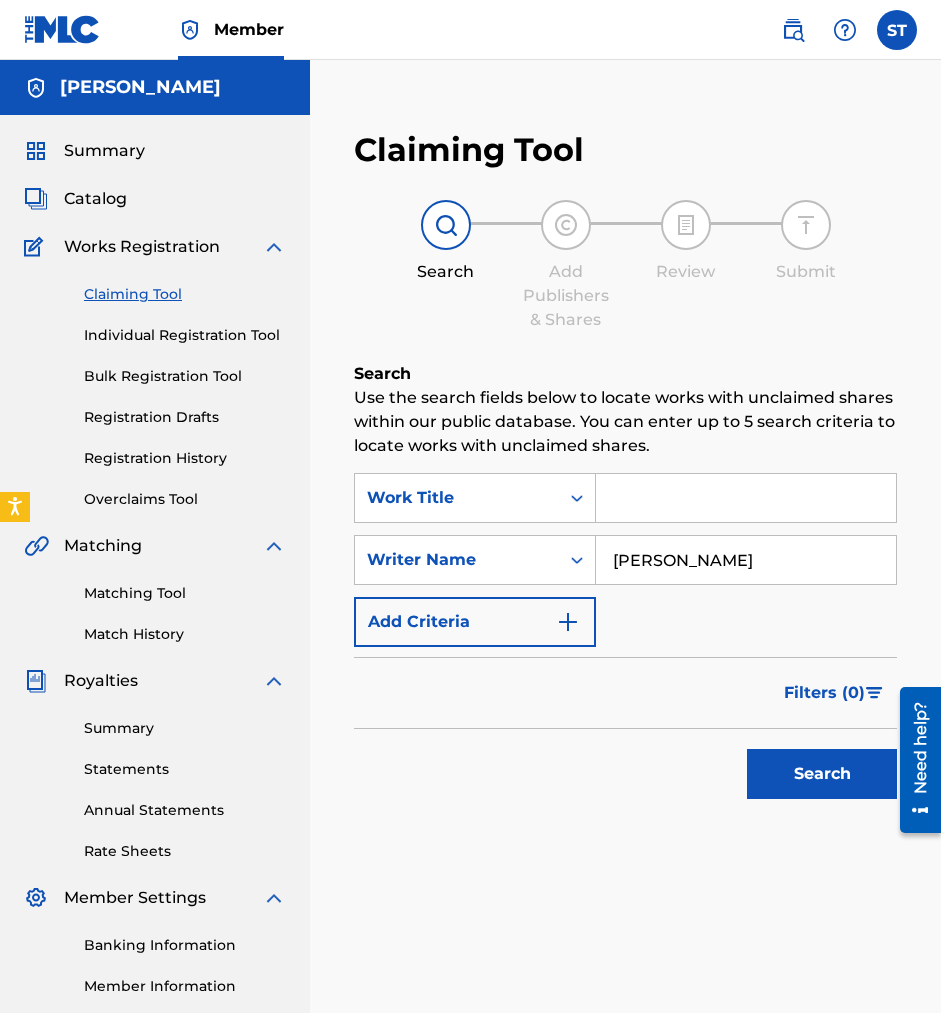 type on "Sione Toki" 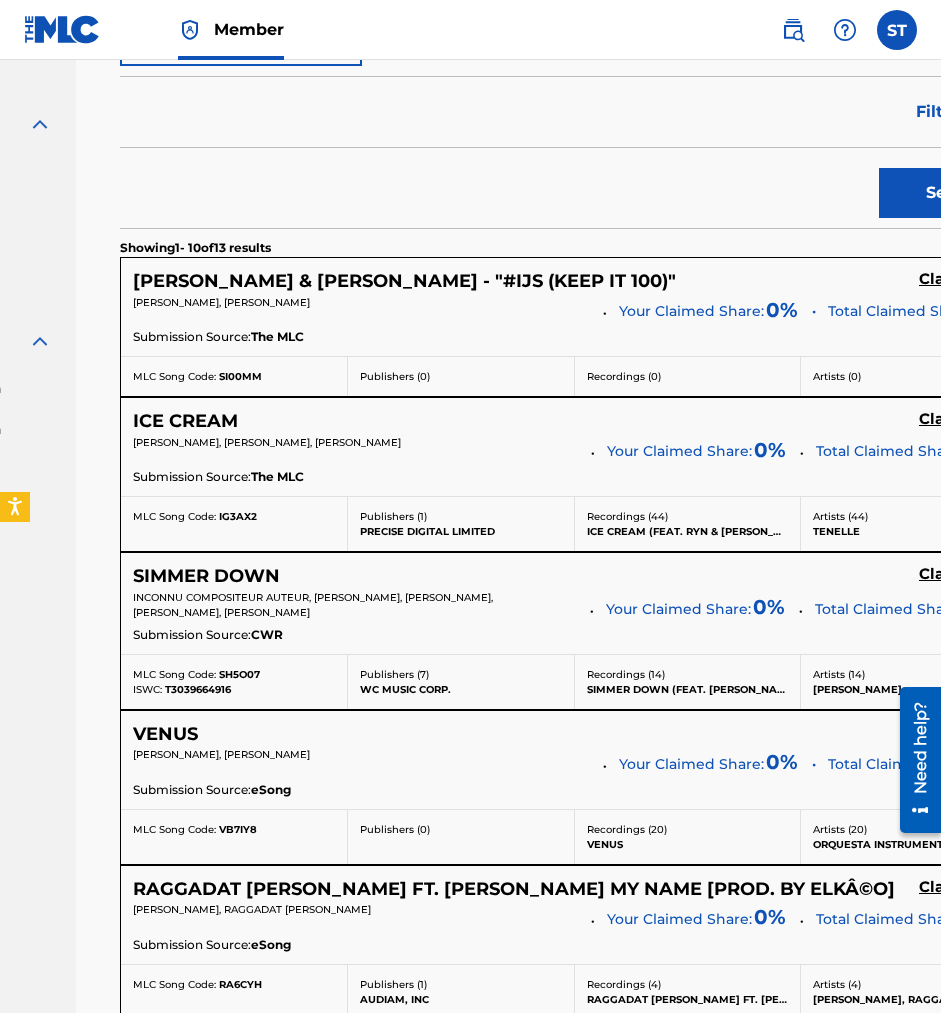 scroll, scrollTop: 560, scrollLeft: 234, axis: both 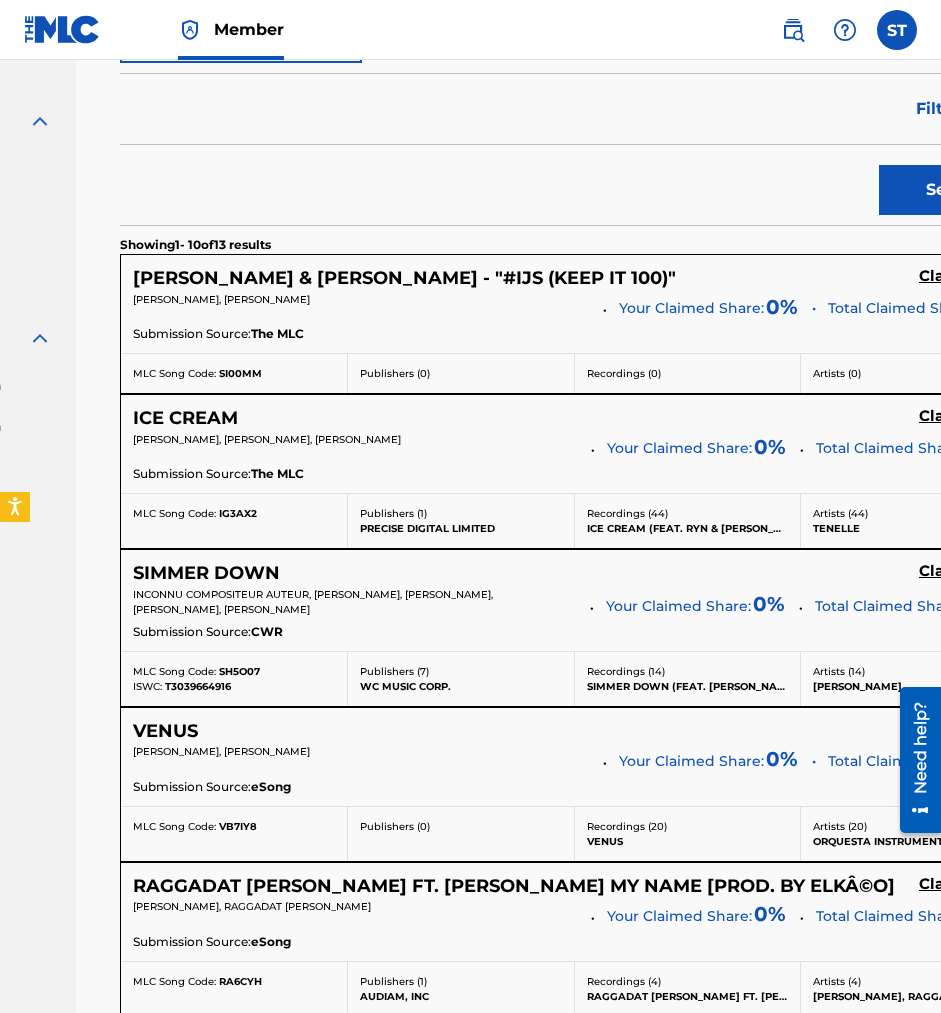 click on "Claim" at bounding box center (942, 276) 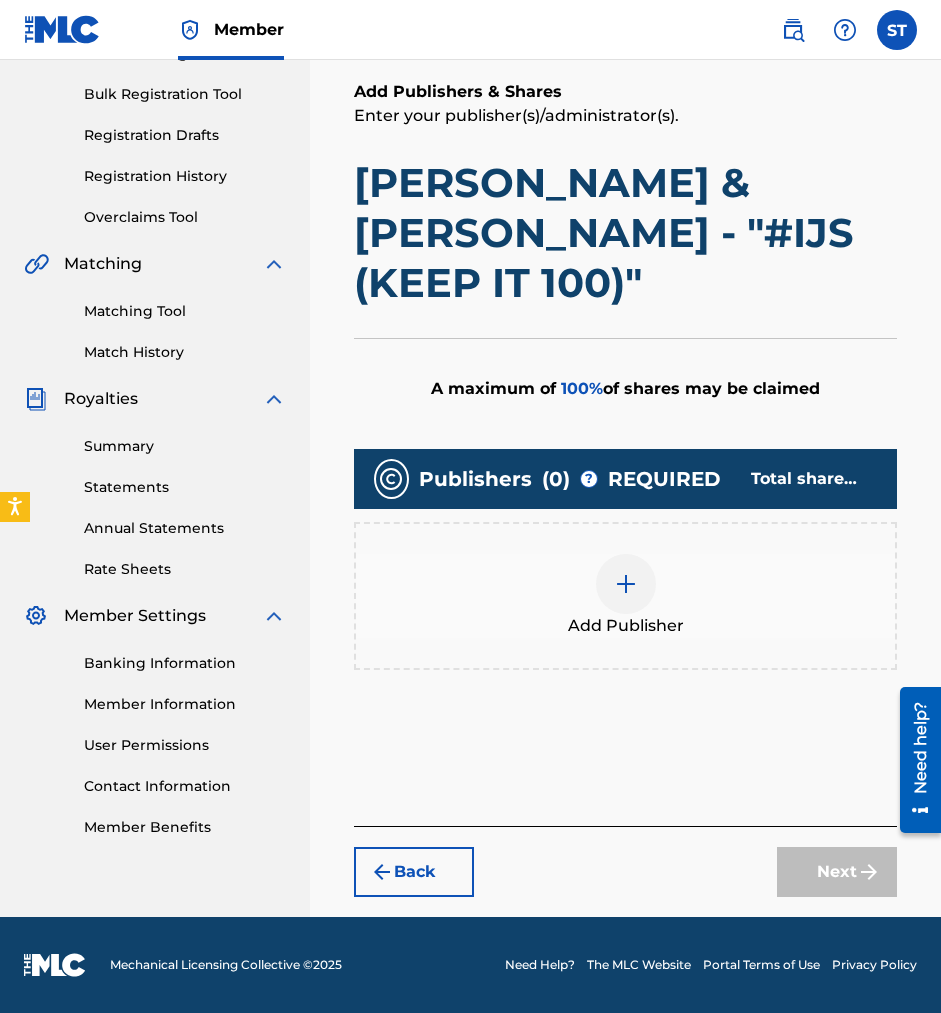 scroll, scrollTop: 232, scrollLeft: 0, axis: vertical 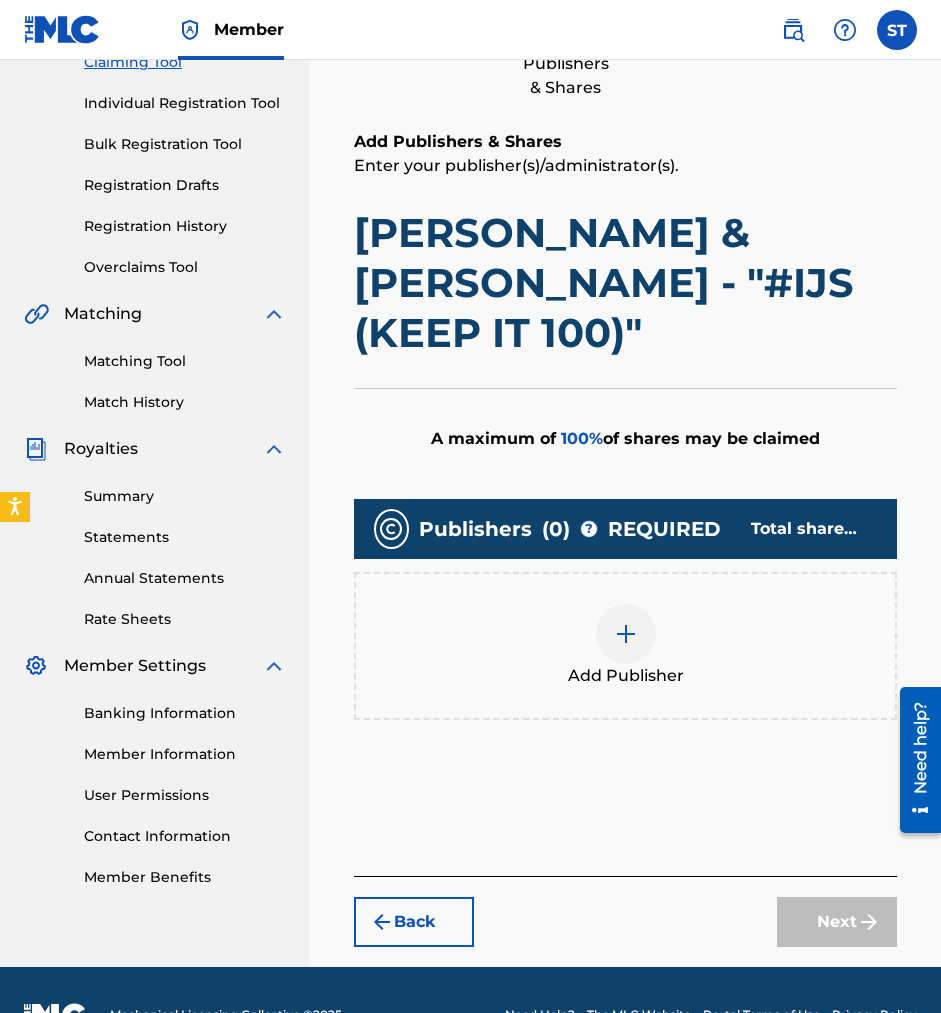 click at bounding box center [626, 634] 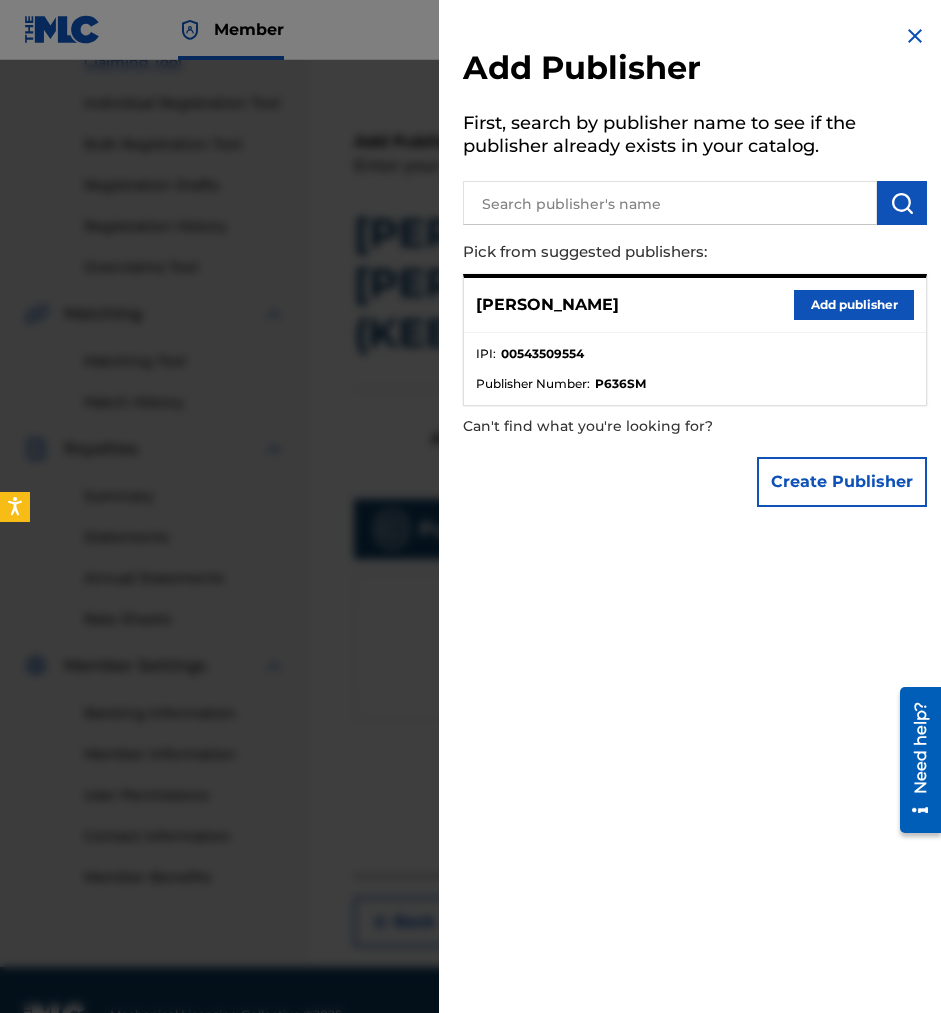 click on "Add publisher" at bounding box center [854, 305] 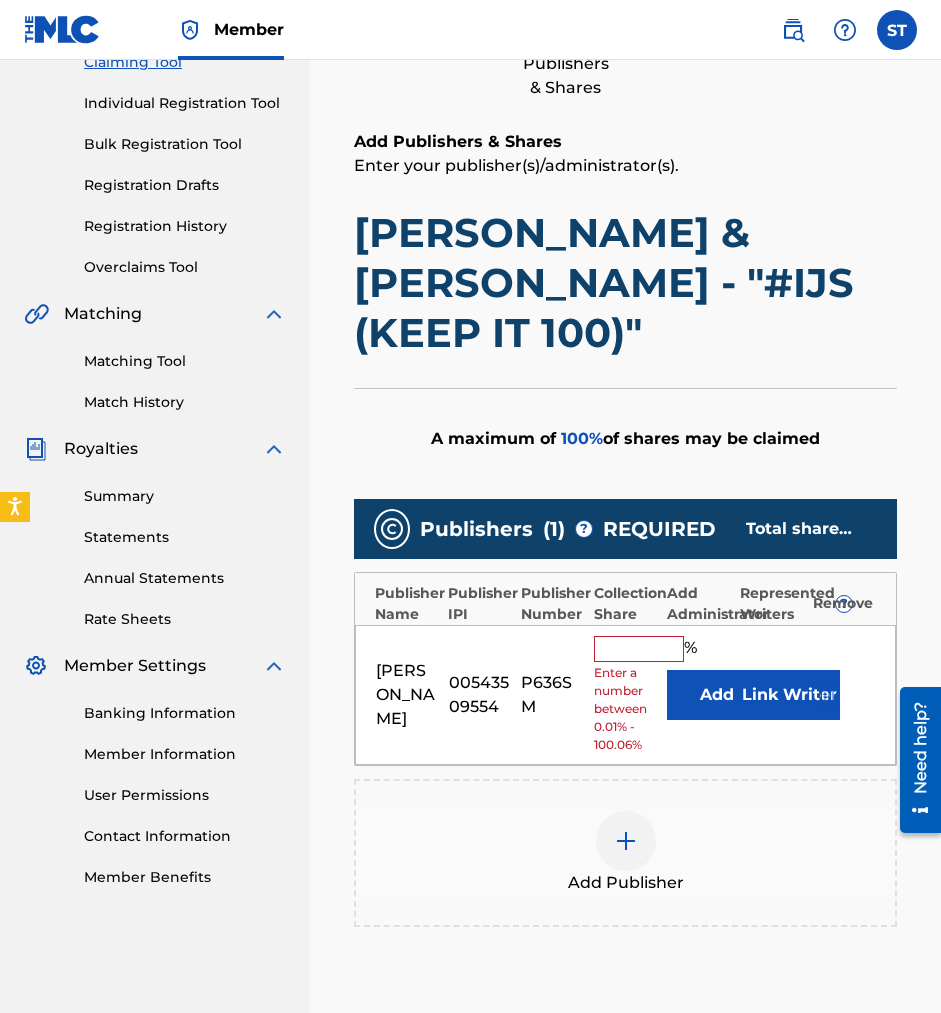 click at bounding box center (639, 649) 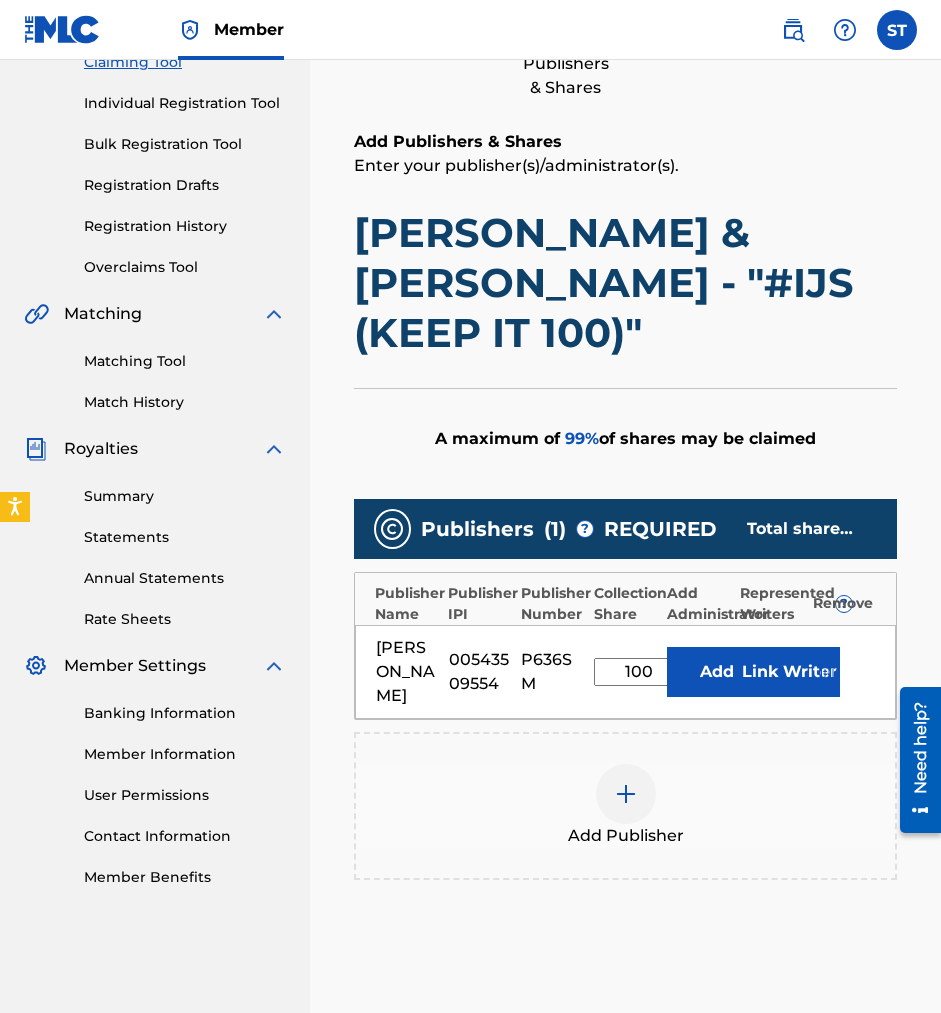 type on "100" 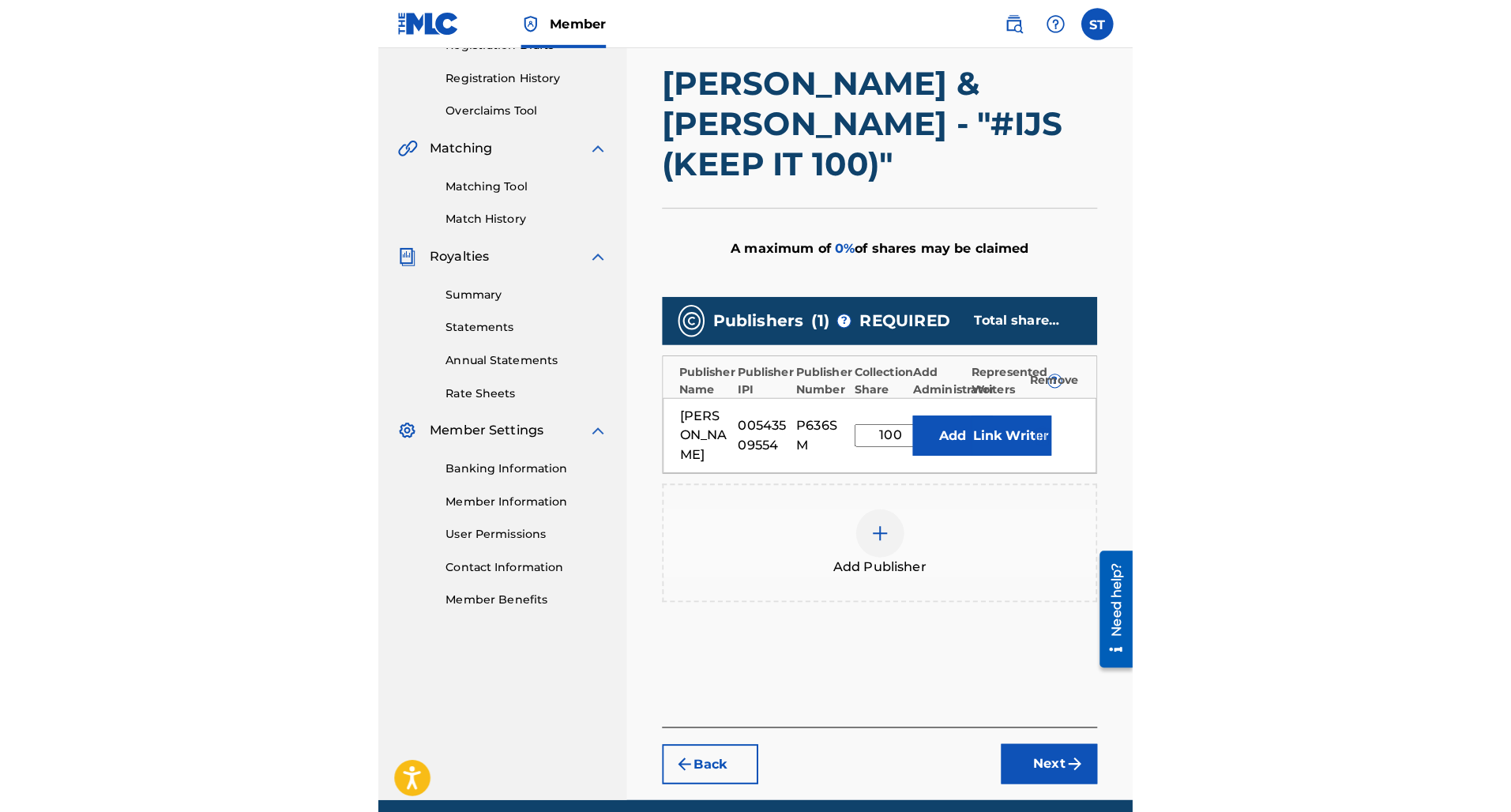 scroll, scrollTop: 236, scrollLeft: 0, axis: vertical 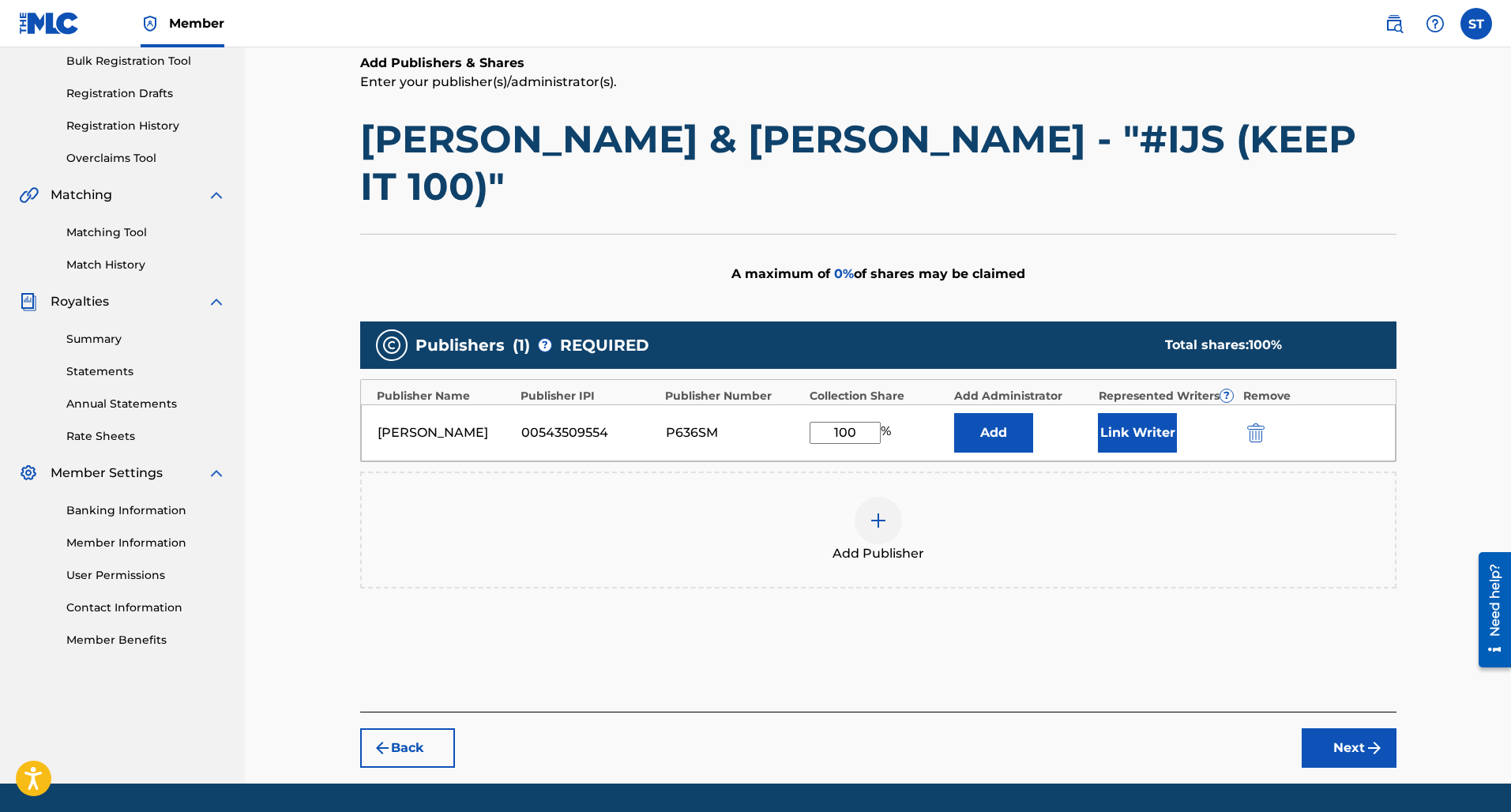 click on "Next" at bounding box center (1349, 748) 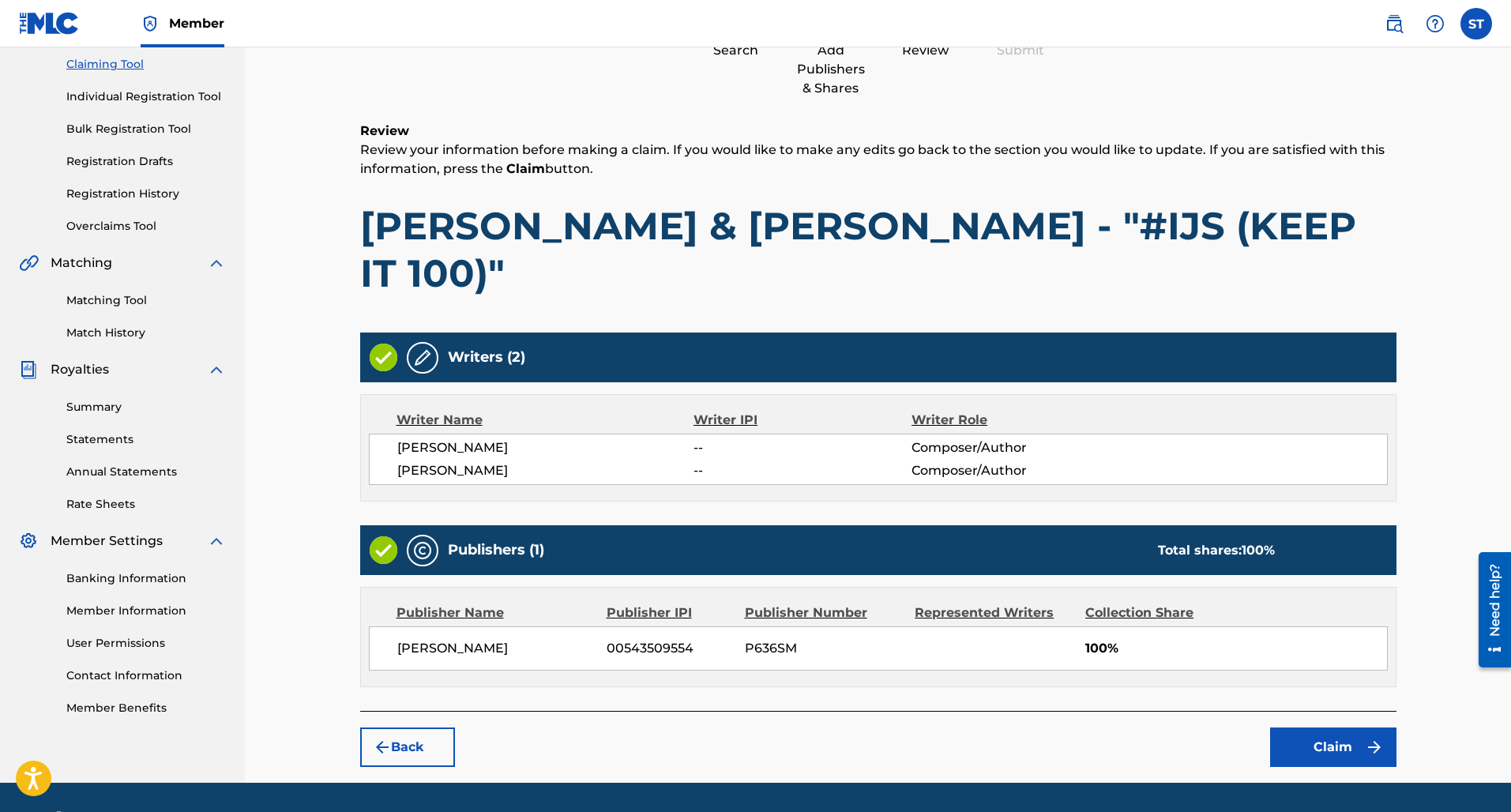 scroll, scrollTop: 167, scrollLeft: 0, axis: vertical 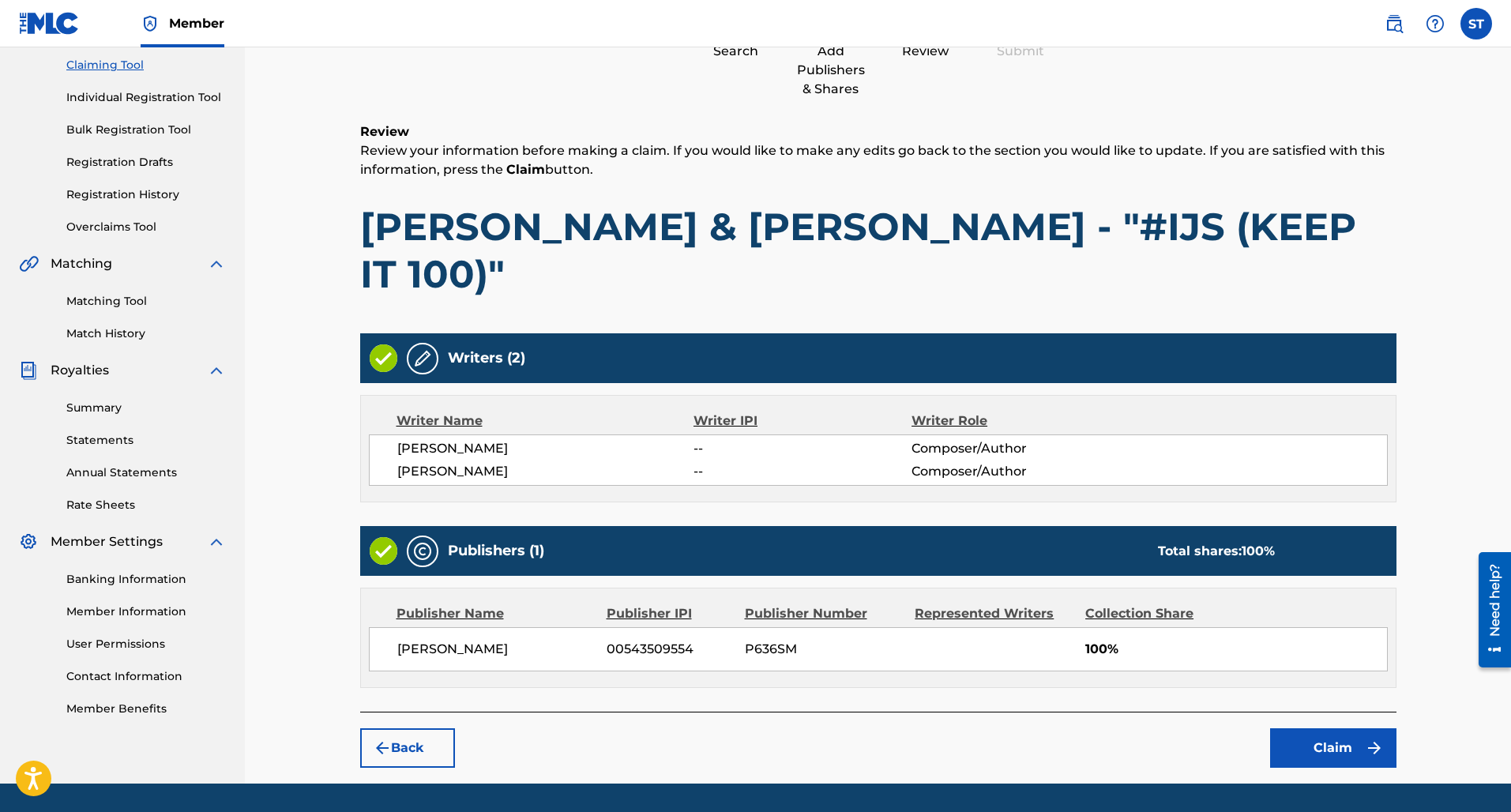 click on "Claim" at bounding box center (1333, 748) 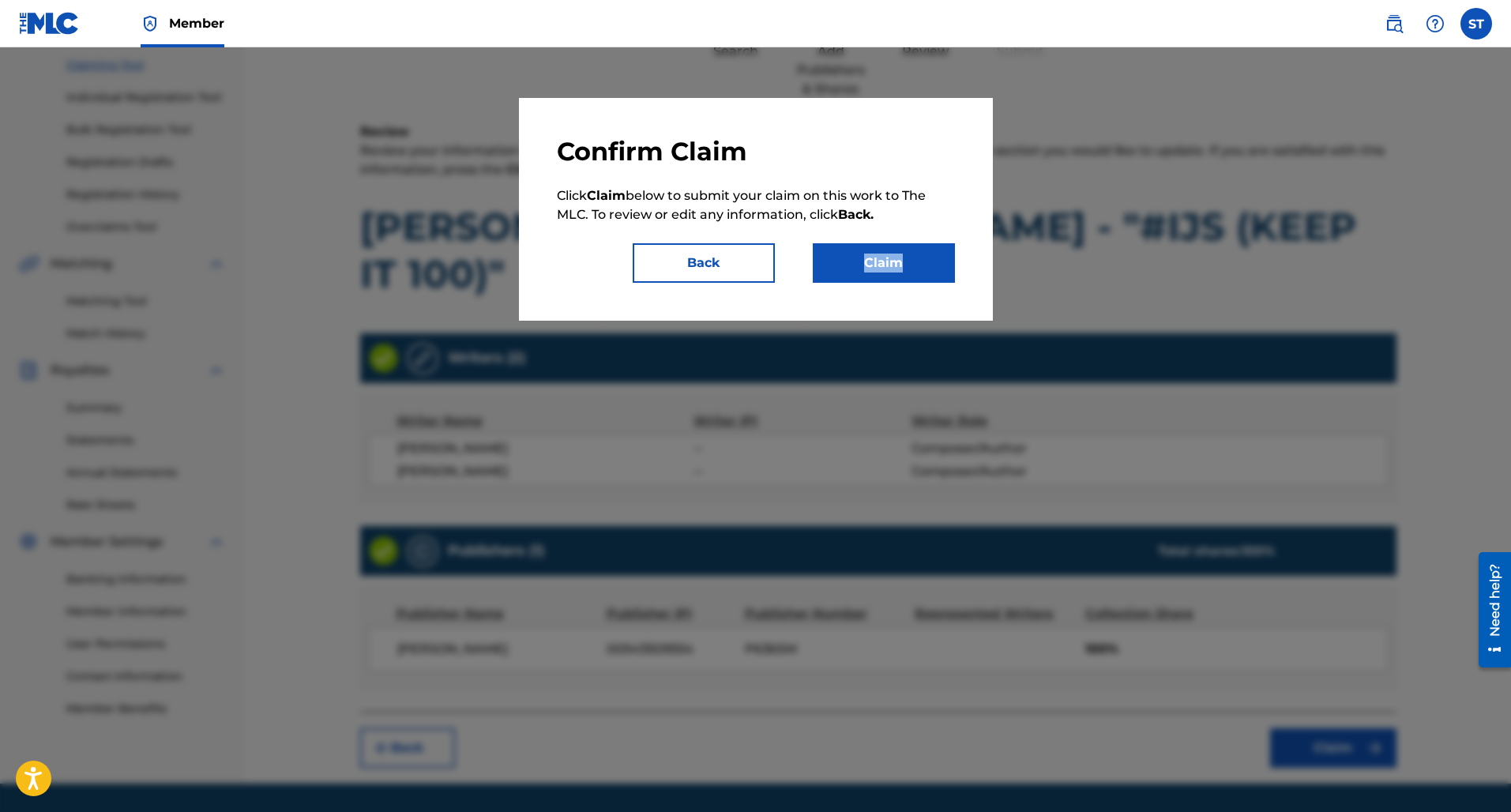 click on "Claim" at bounding box center [884, 263] 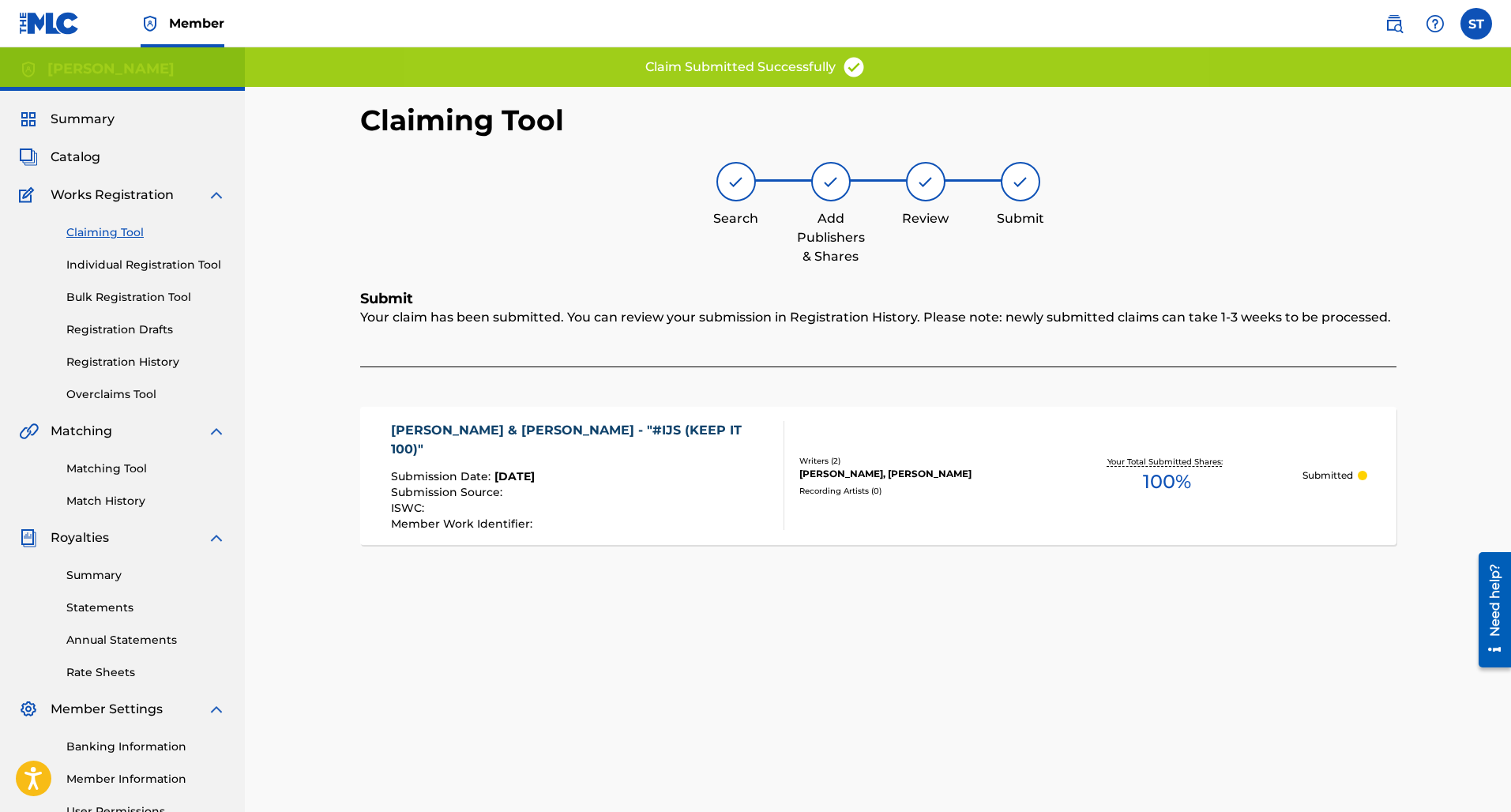 scroll, scrollTop: 0, scrollLeft: 0, axis: both 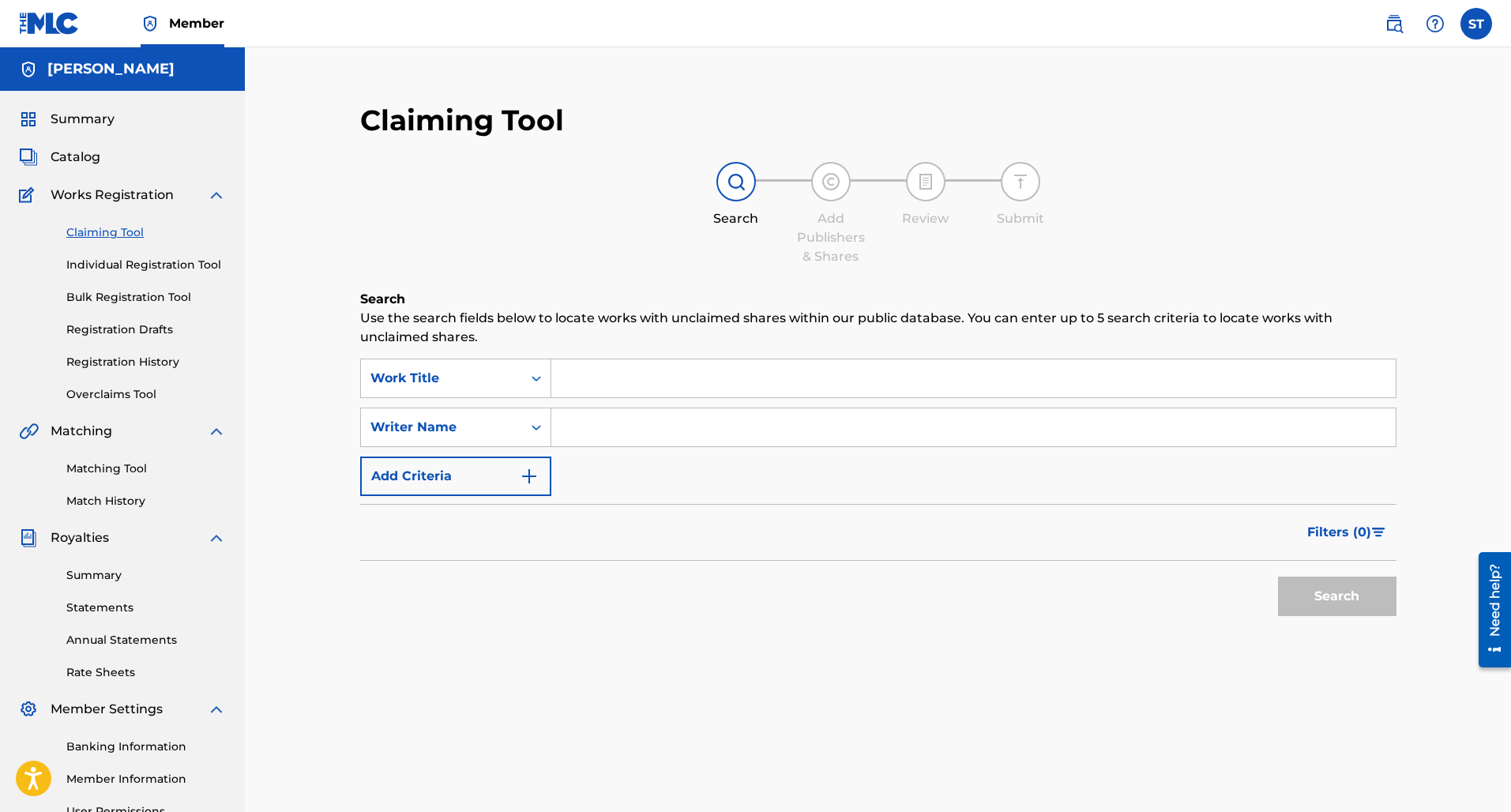 click at bounding box center (973, 427) 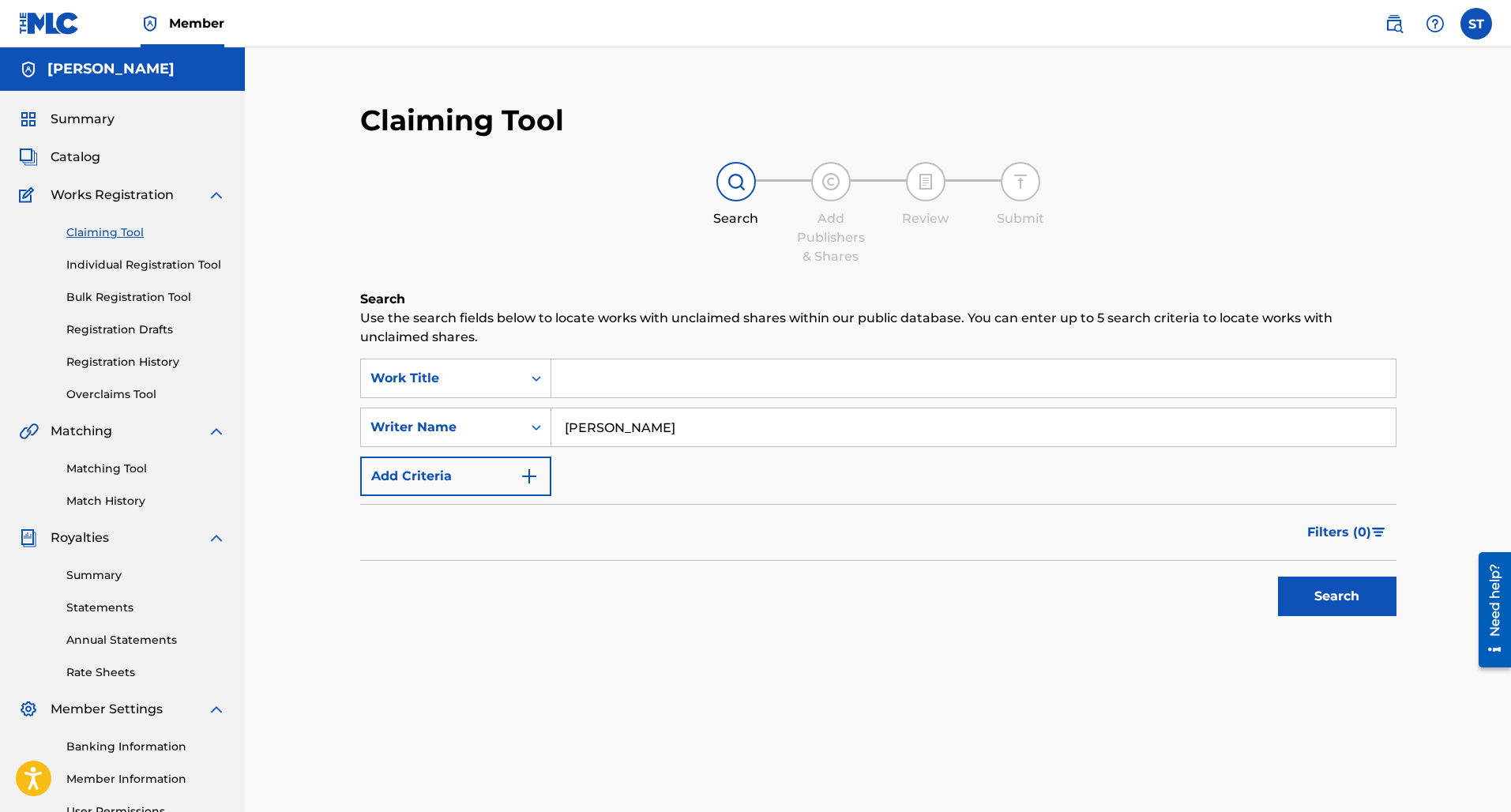 type on "Sione Toki" 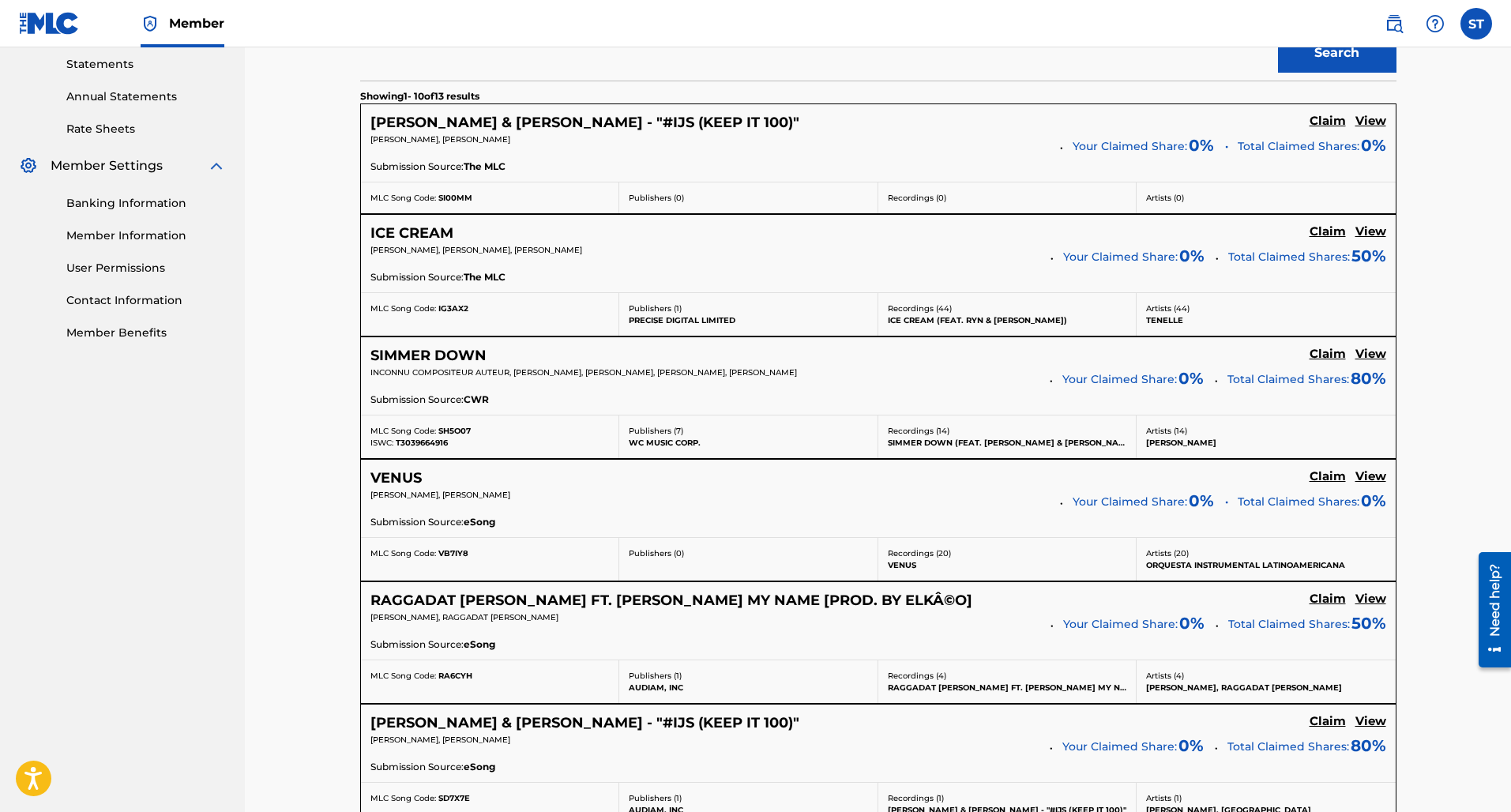 scroll, scrollTop: 547, scrollLeft: 0, axis: vertical 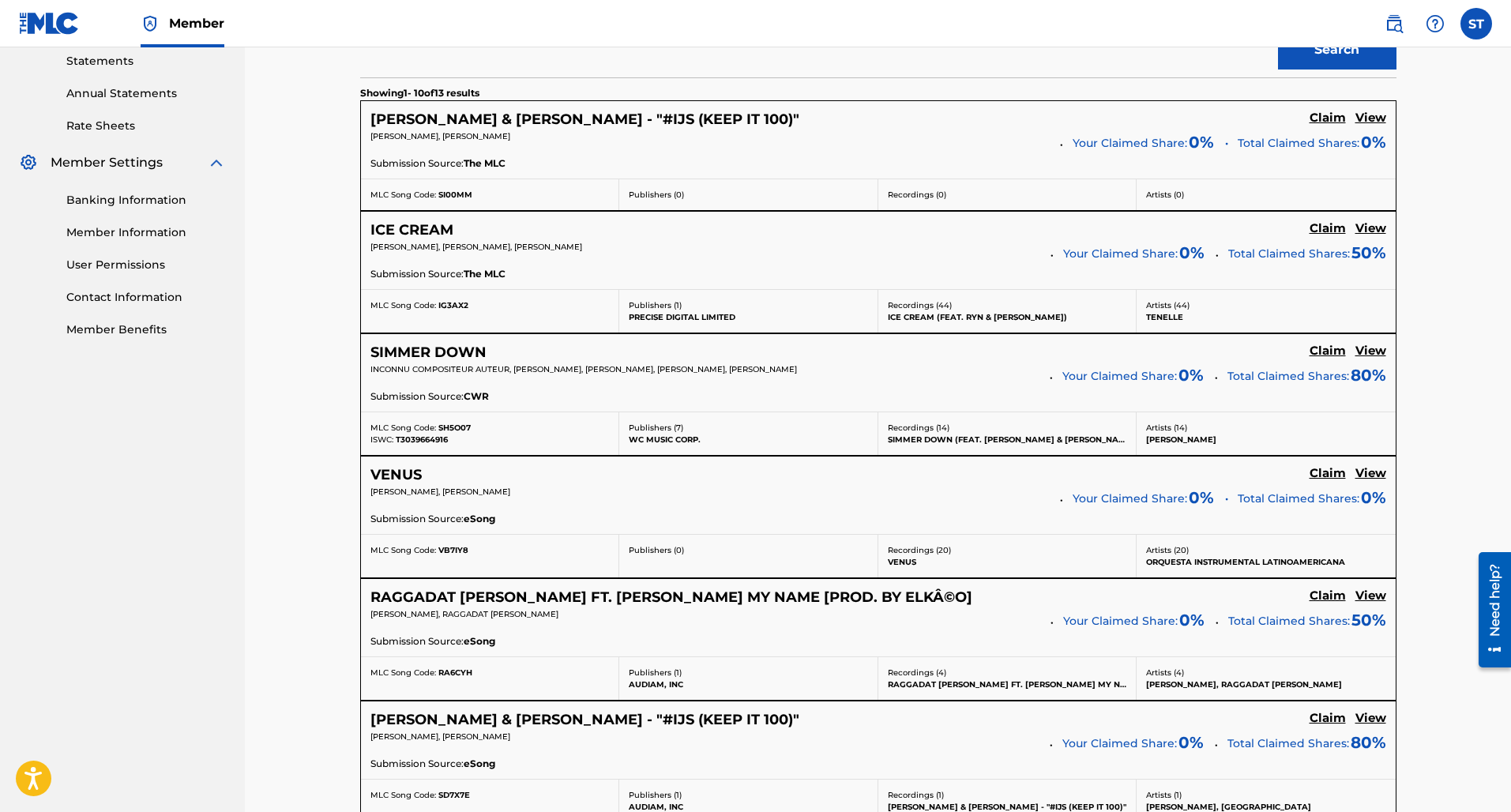 click on "Claim" at bounding box center (1328, 118) 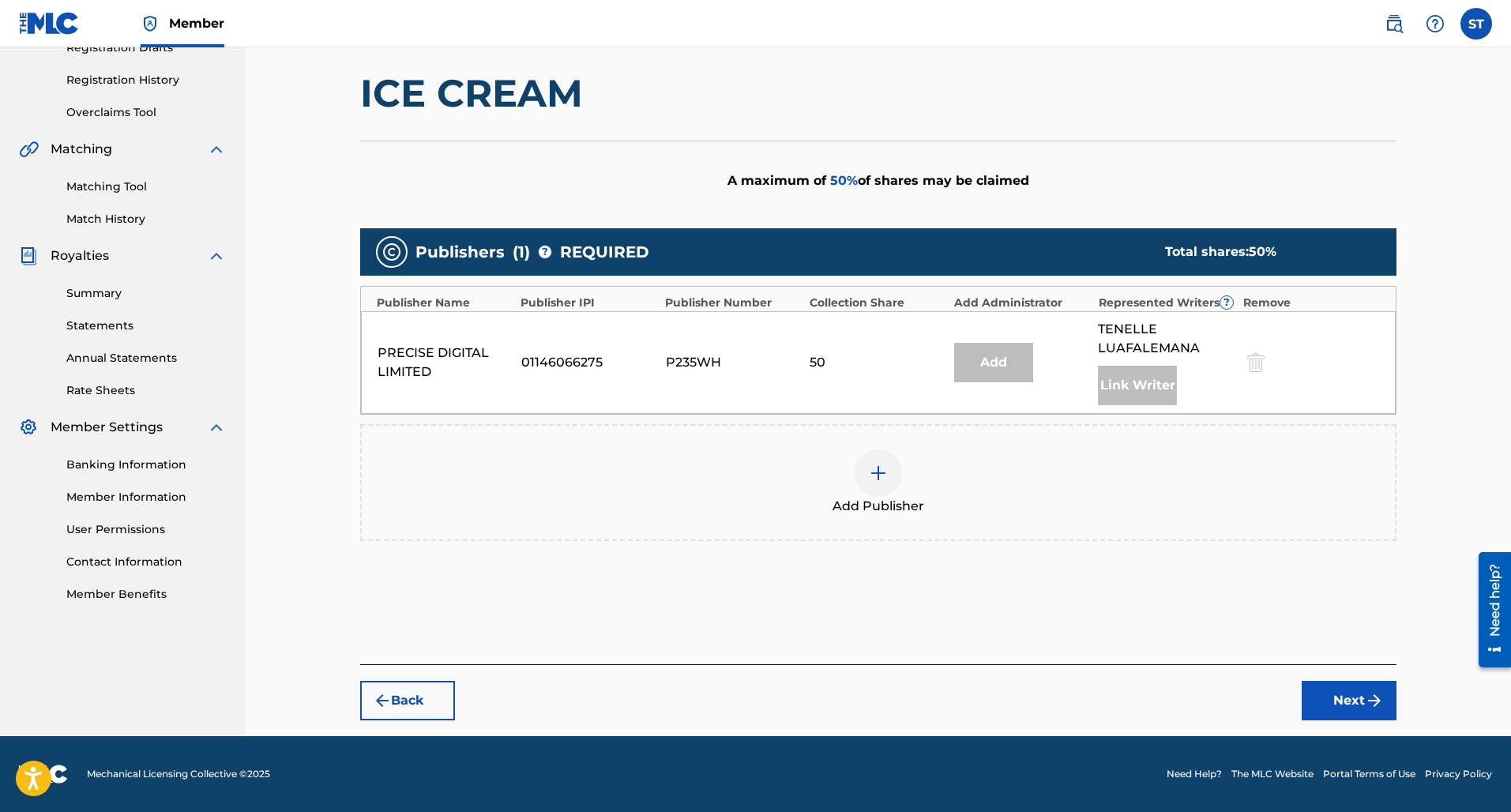 click on "50" at bounding box center [878, 363] 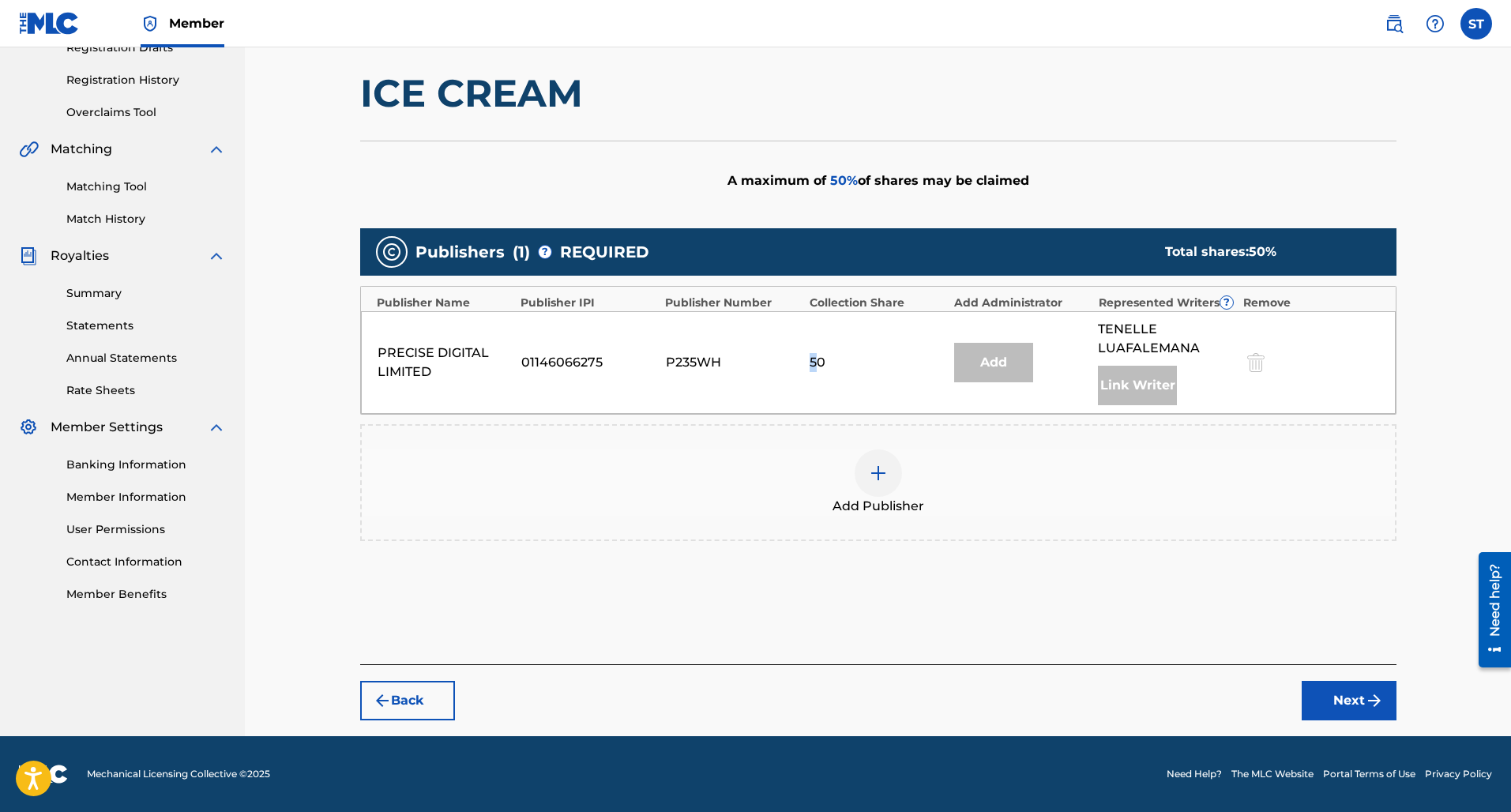 click on "50" at bounding box center (878, 363) 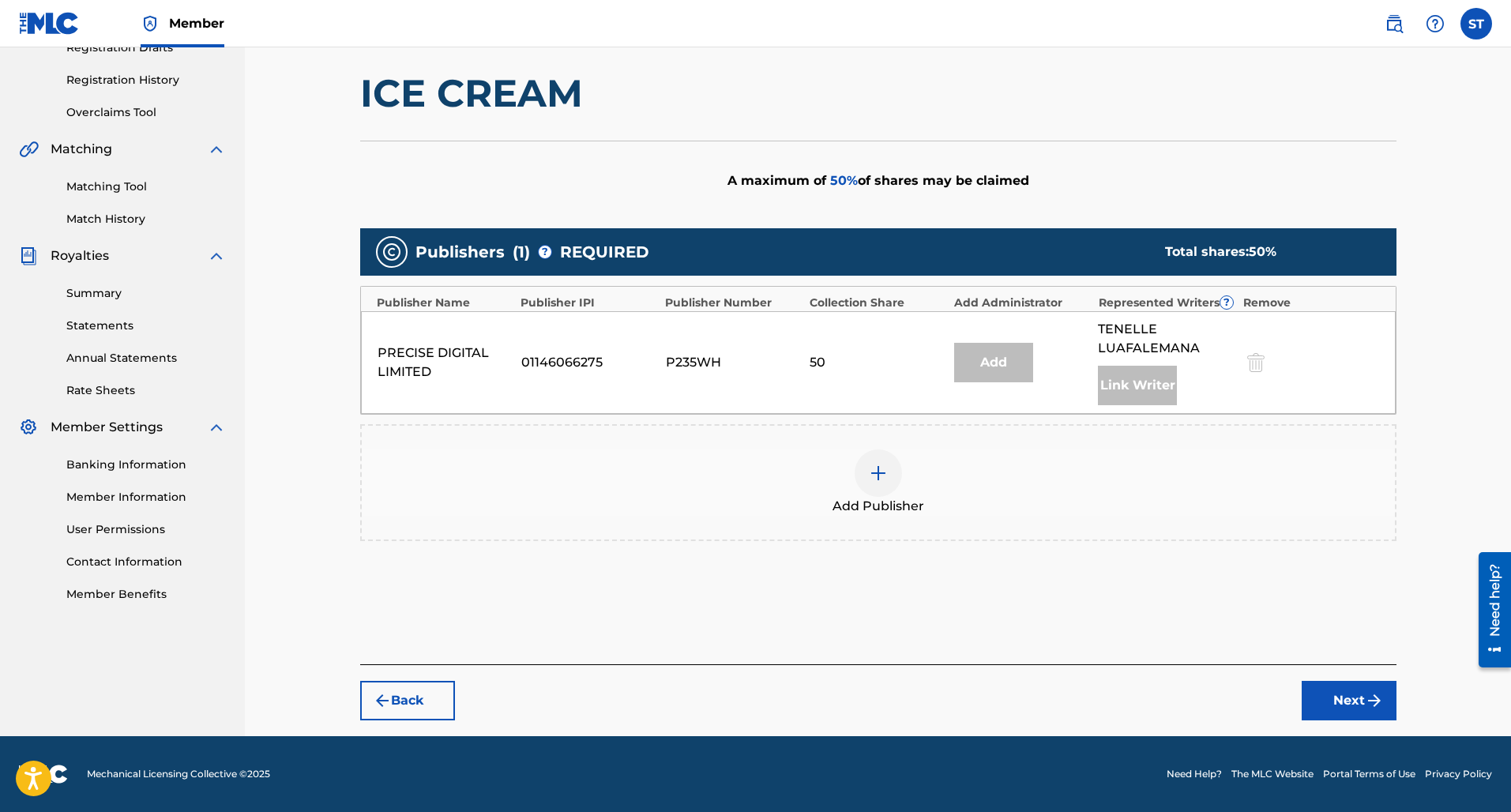 click on "50" at bounding box center (878, 363) 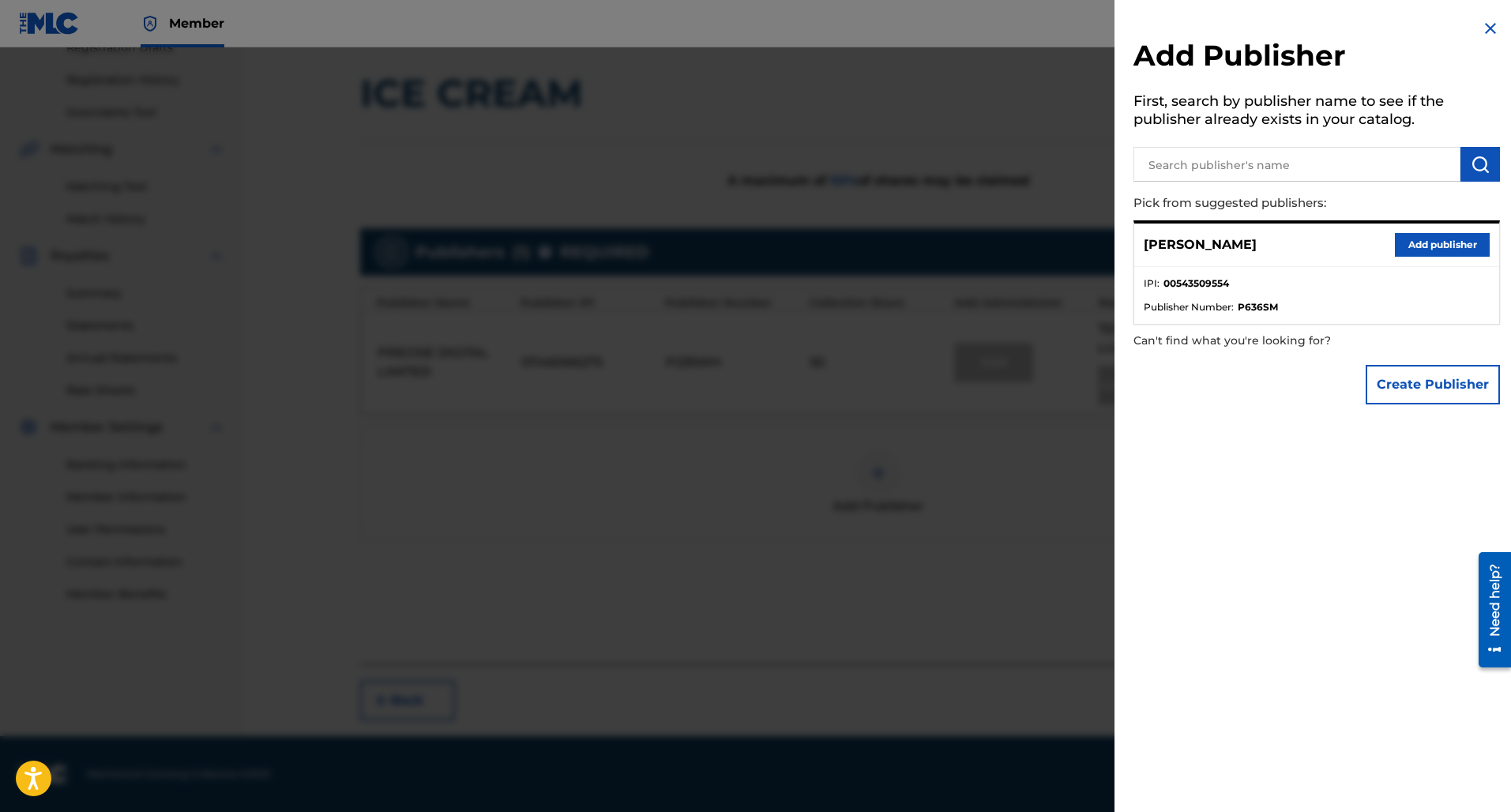 click on "Add publisher" at bounding box center [1442, 245] 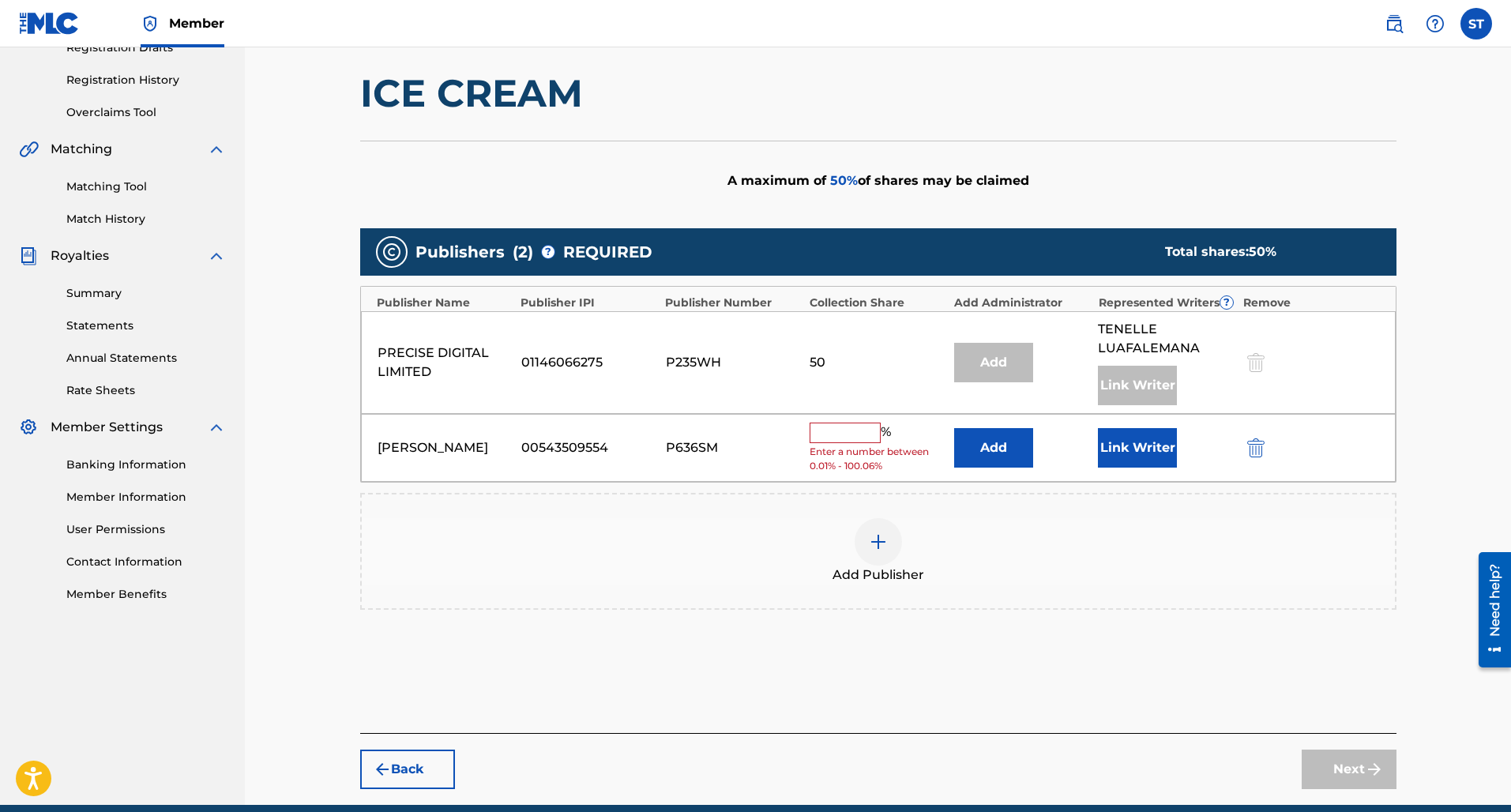 click at bounding box center (845, 433) 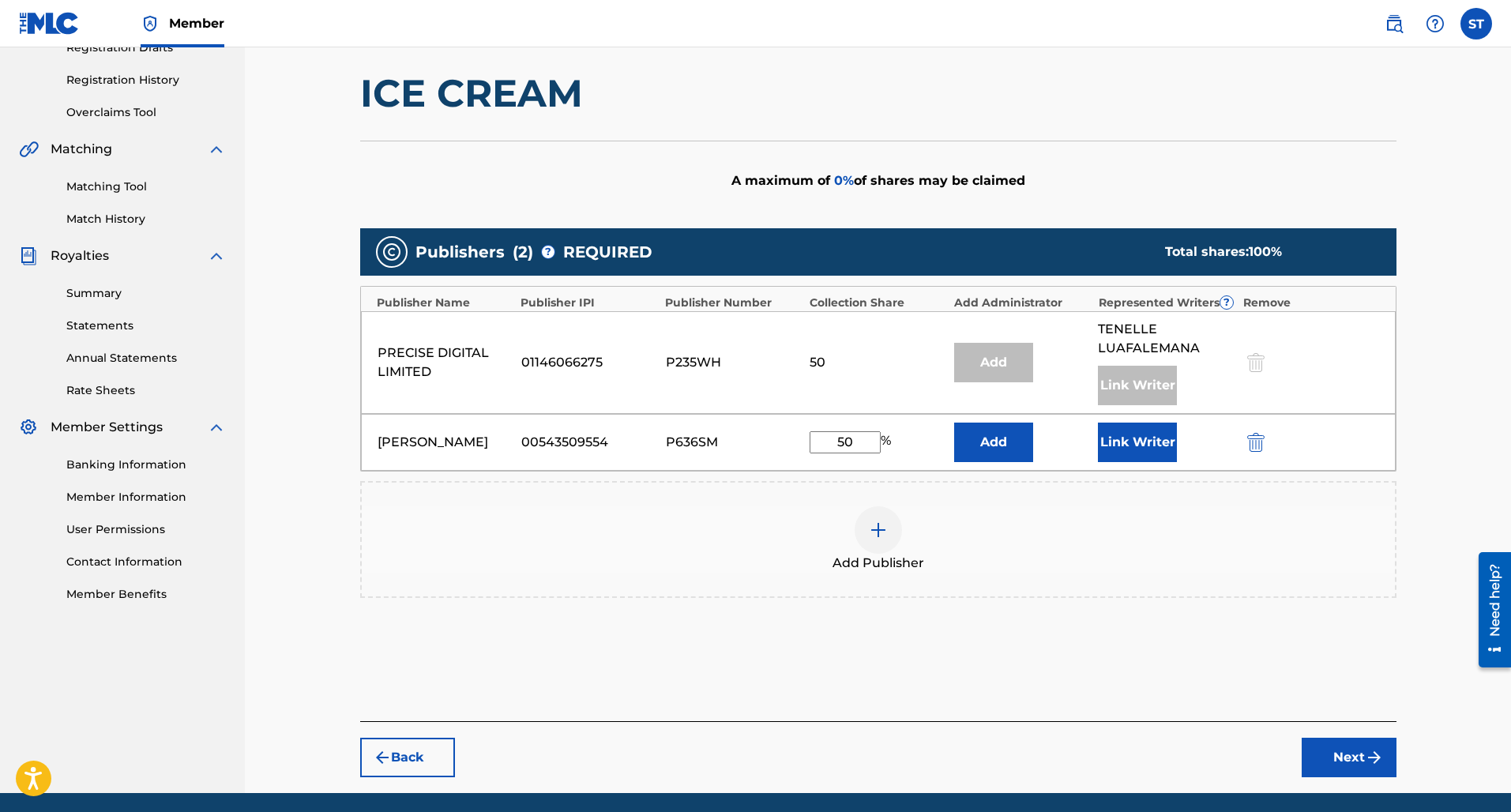 type on "50" 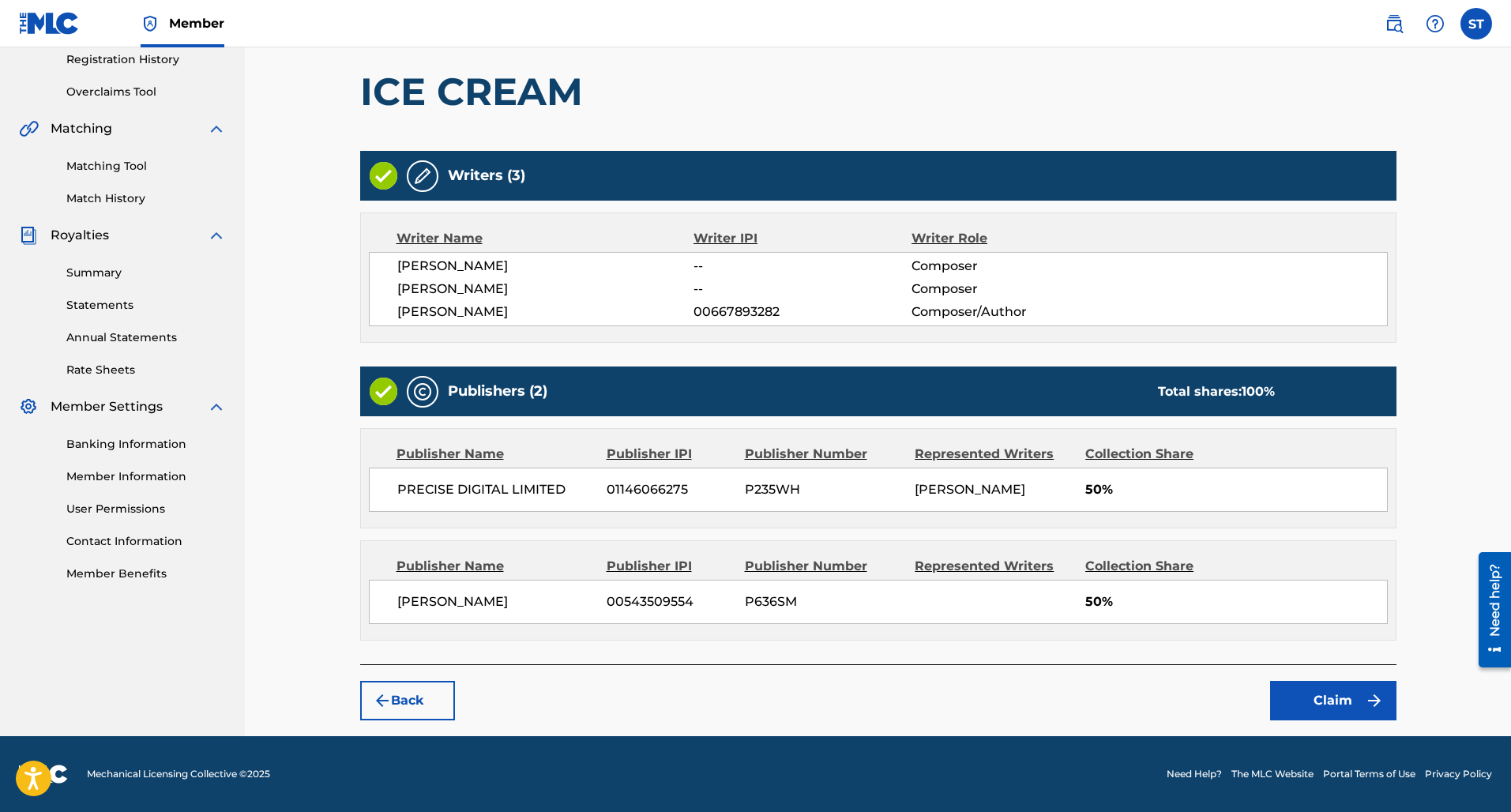 scroll, scrollTop: 321, scrollLeft: 0, axis: vertical 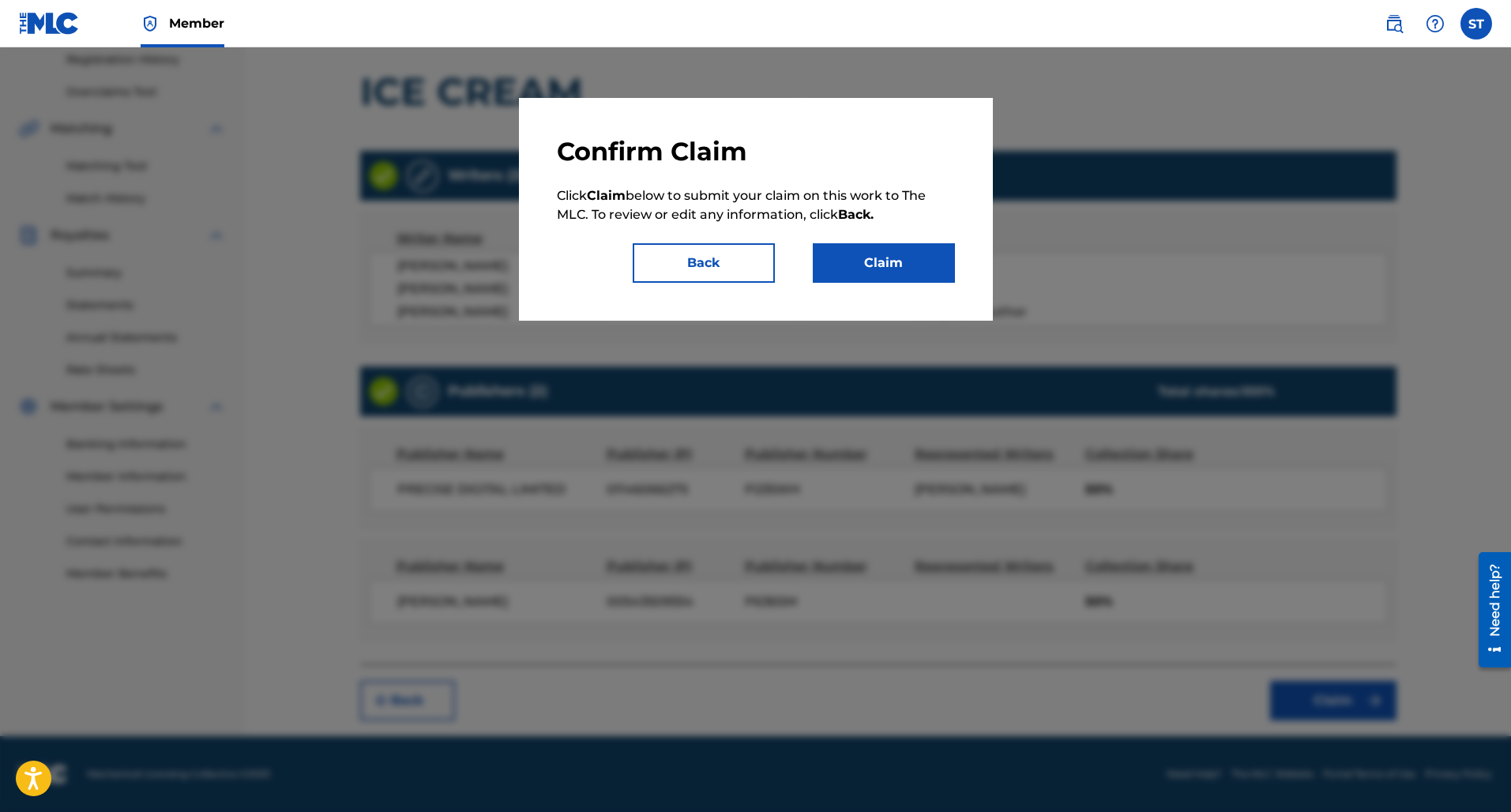 click on "Claim" at bounding box center (884, 263) 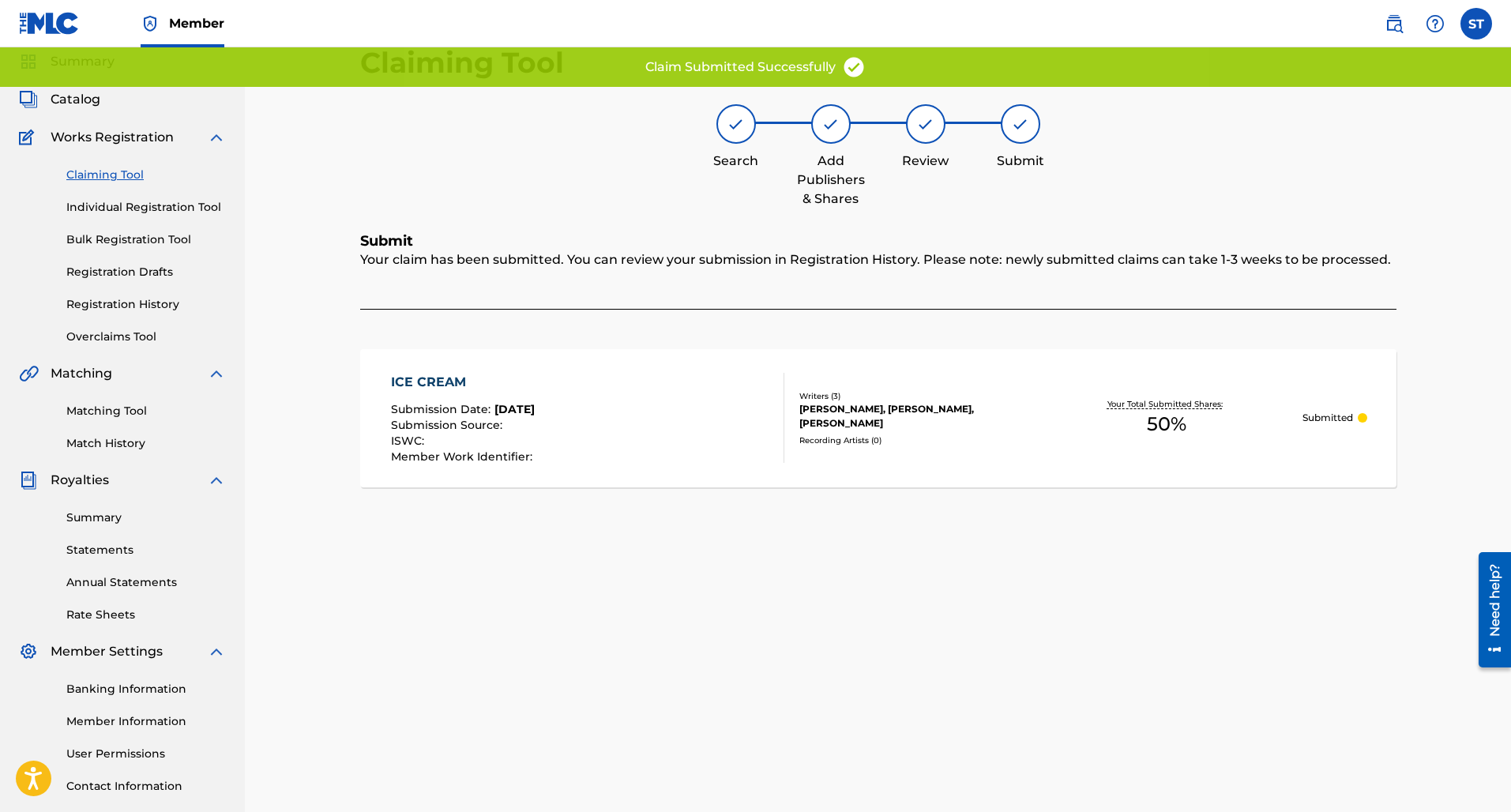 scroll, scrollTop: 58, scrollLeft: 0, axis: vertical 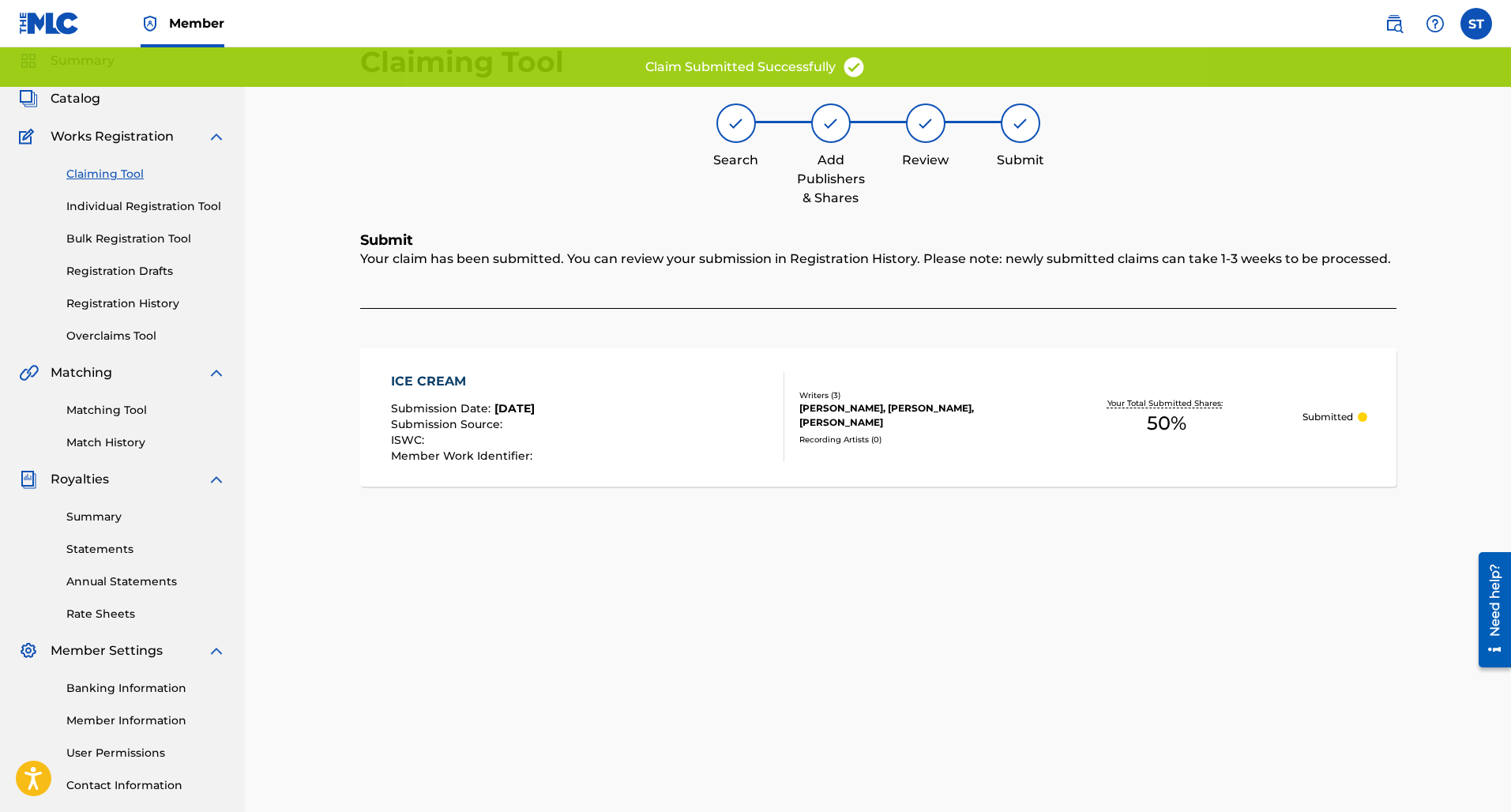 click on "Claiming Tool" at bounding box center [146, 174] 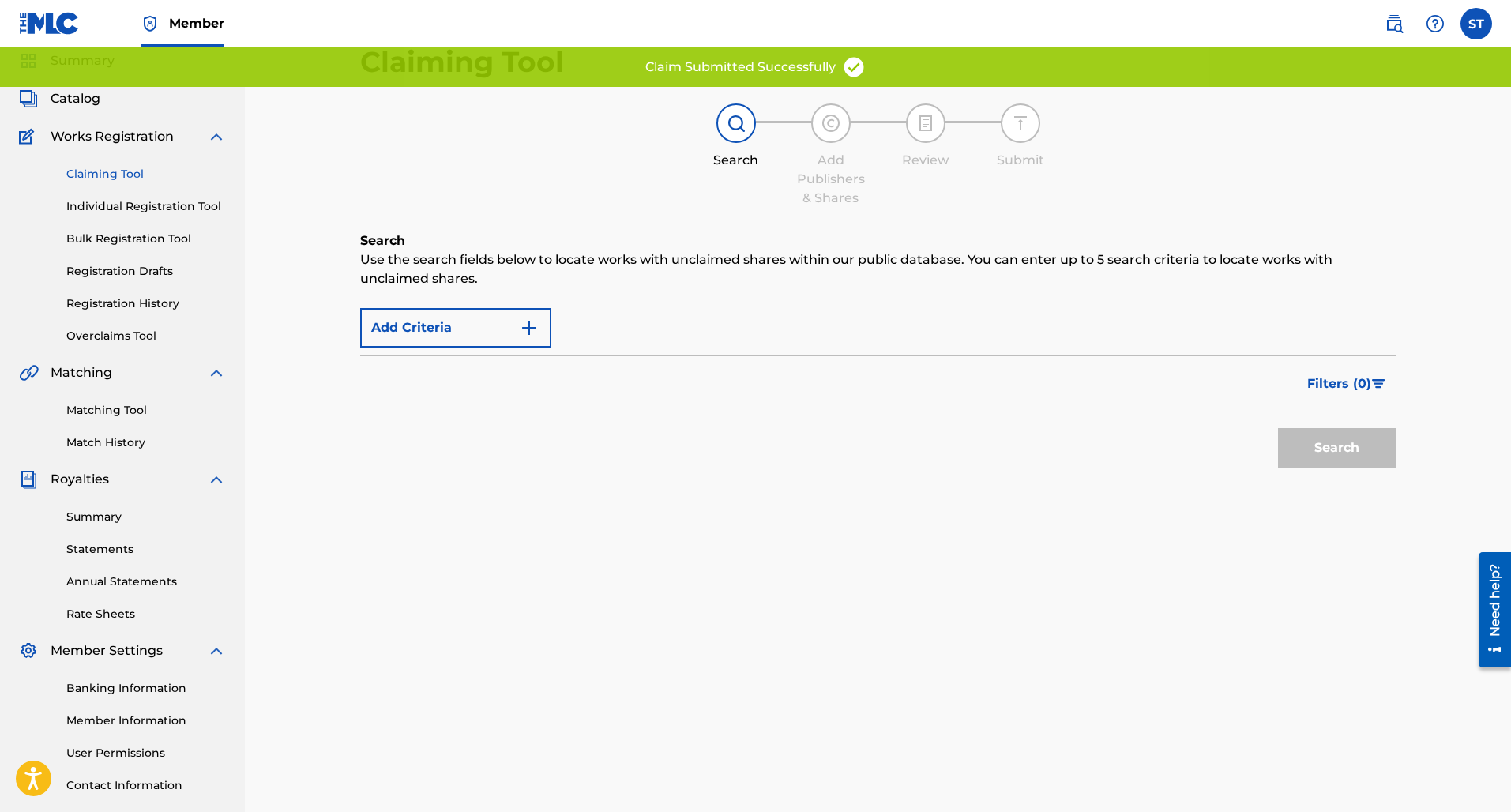 scroll, scrollTop: 0, scrollLeft: 0, axis: both 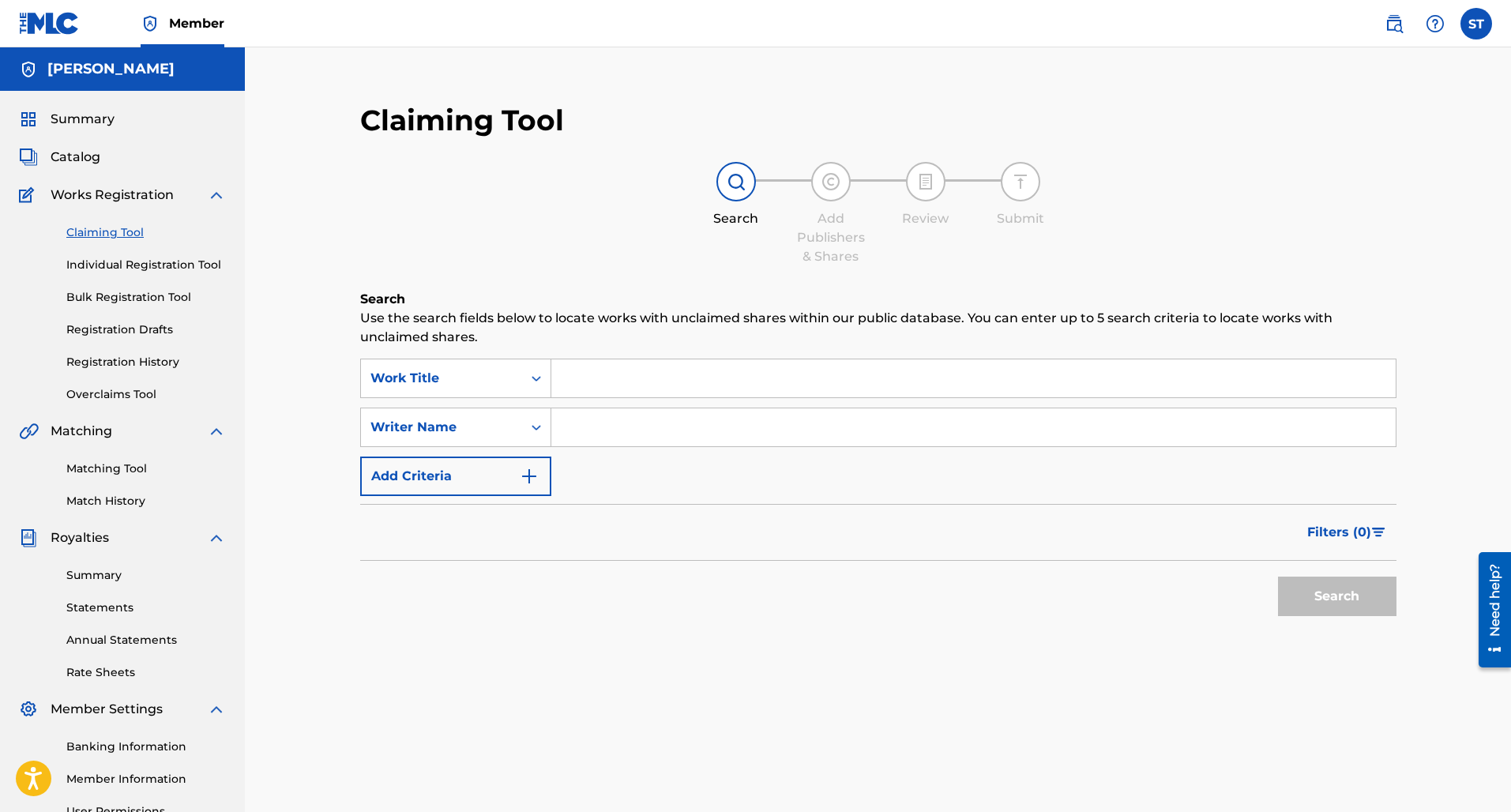 click at bounding box center [973, 427] 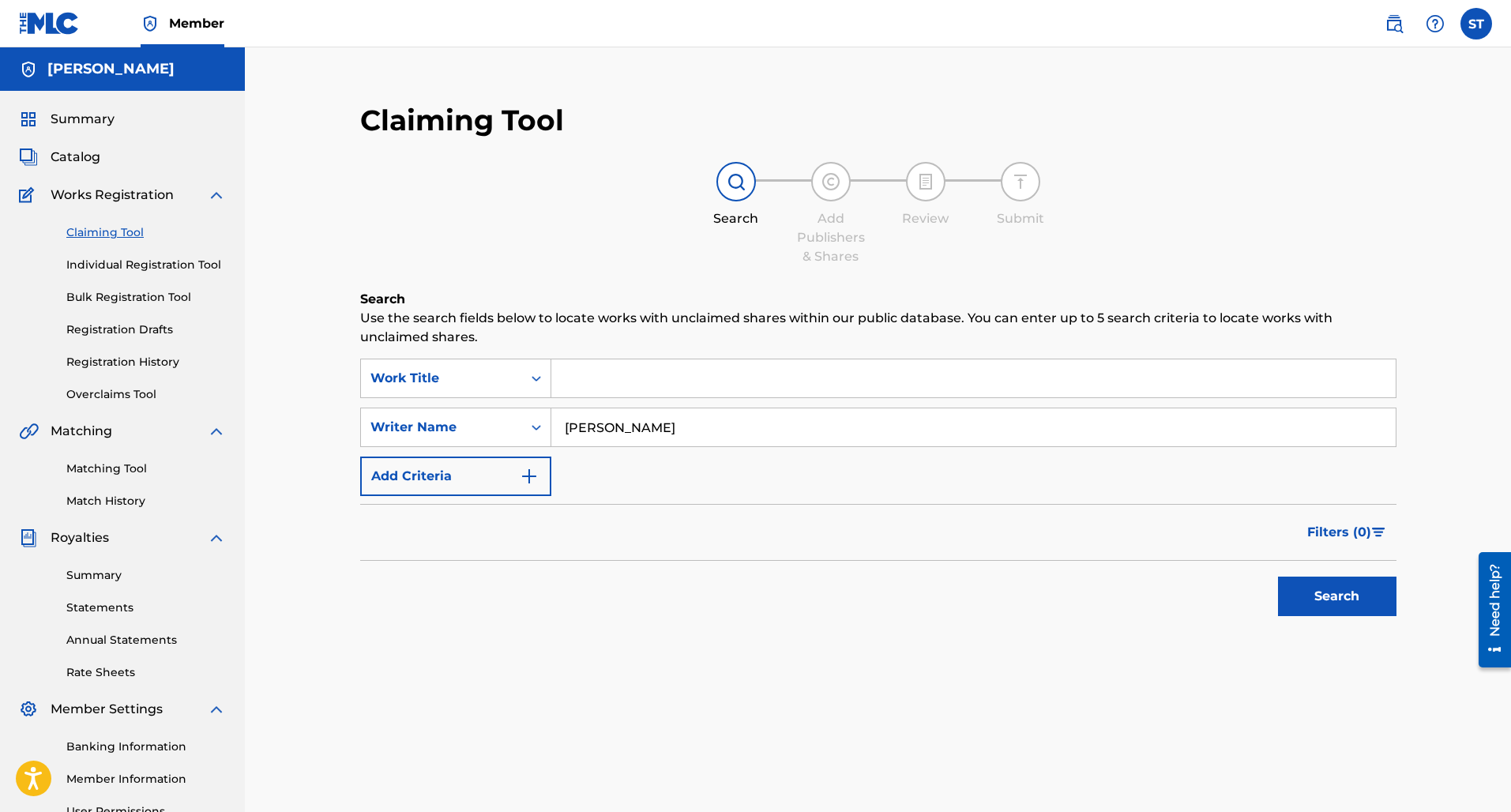type on "Sione Toki" 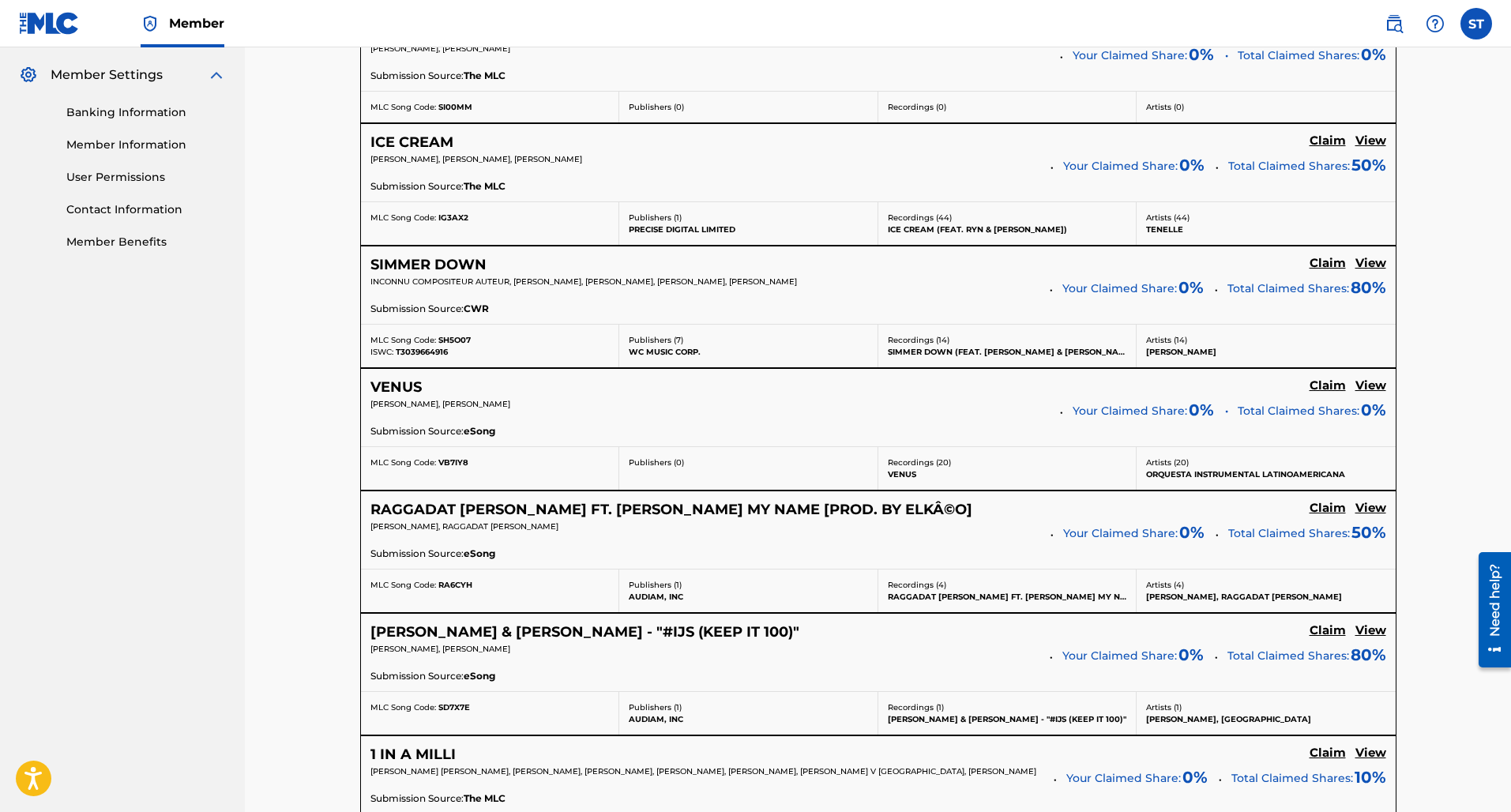 scroll, scrollTop: 675, scrollLeft: 0, axis: vertical 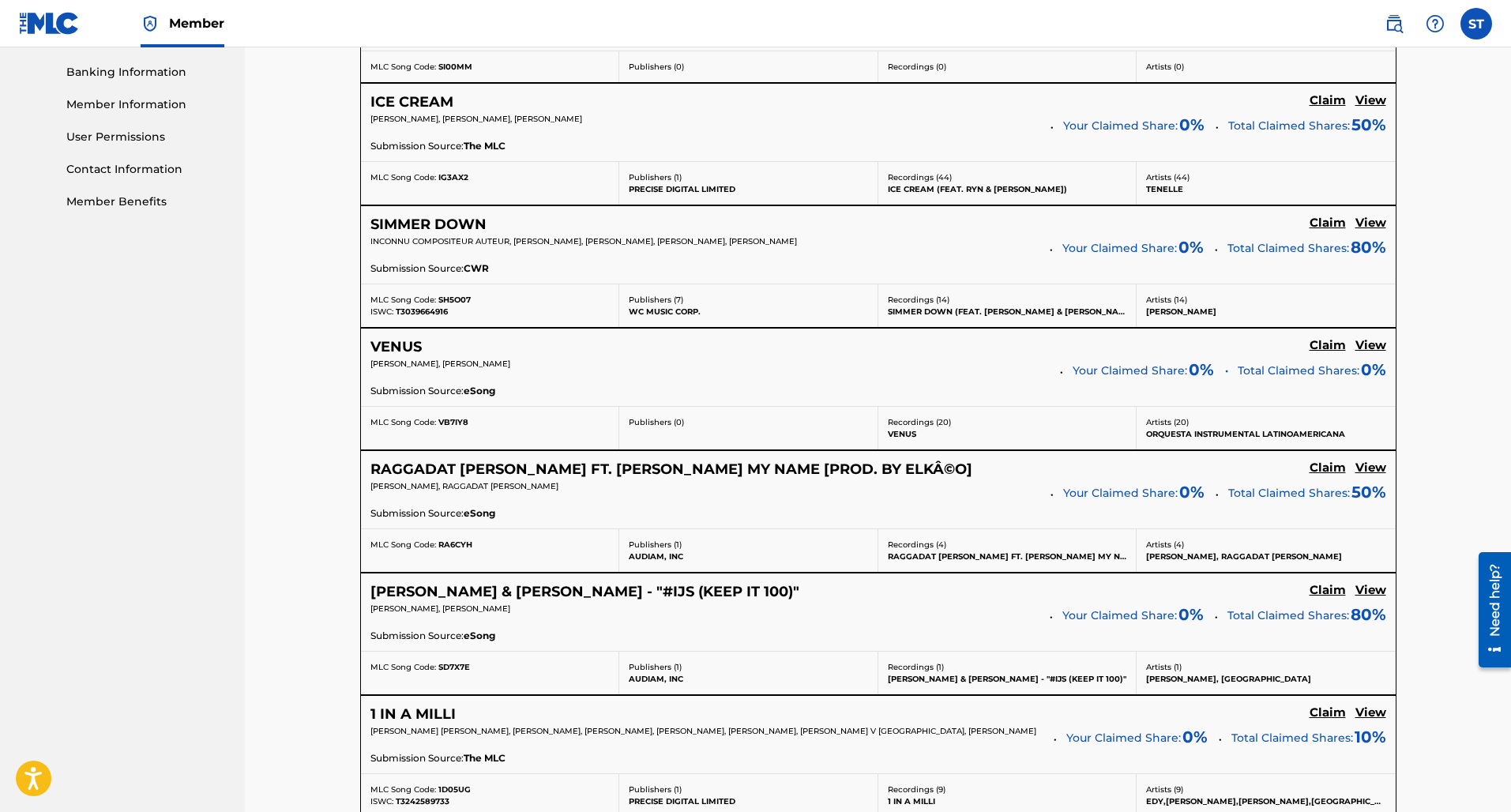 click on "Claim" at bounding box center [1328, -10] 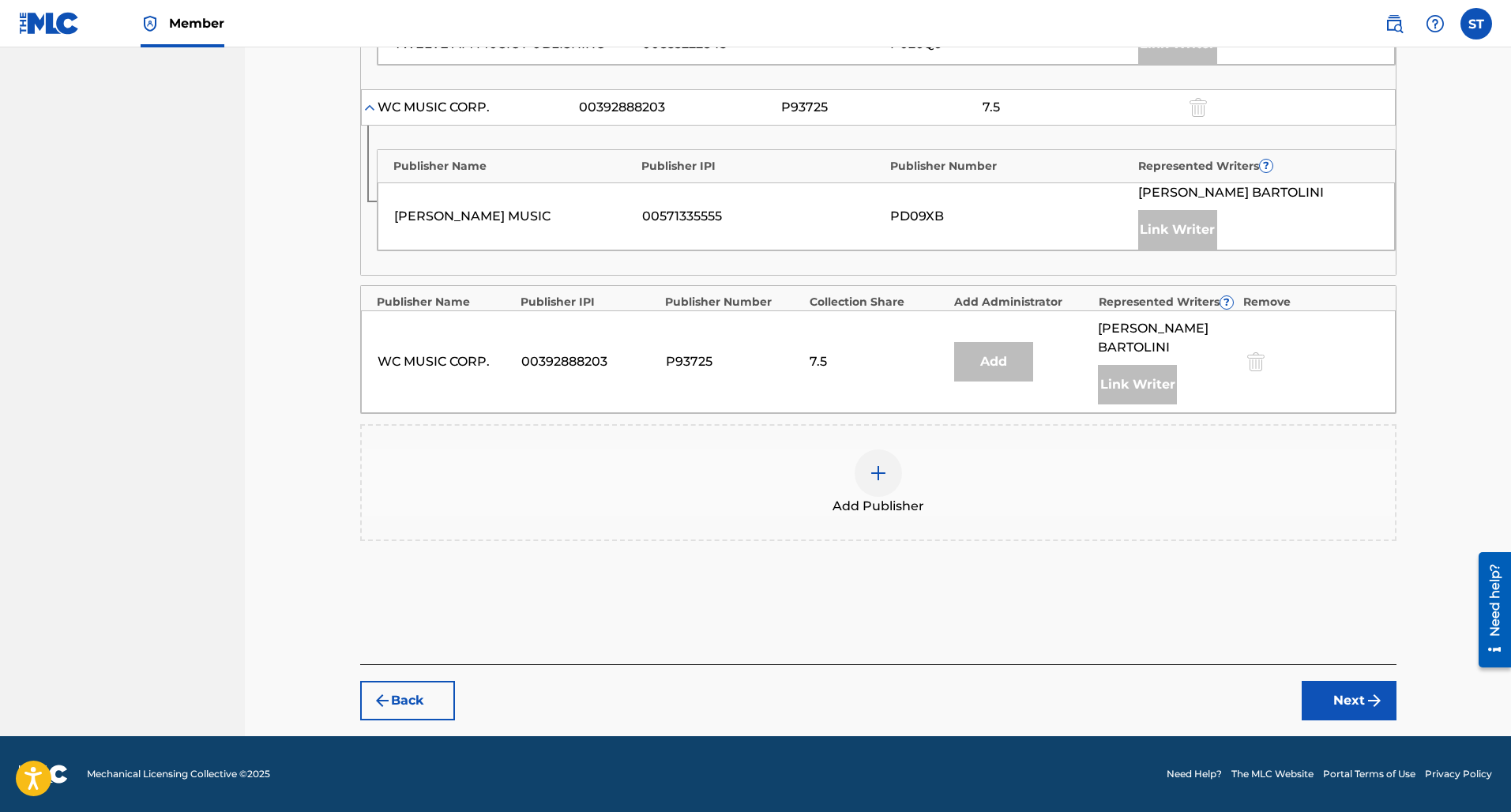 scroll, scrollTop: 840, scrollLeft: 0, axis: vertical 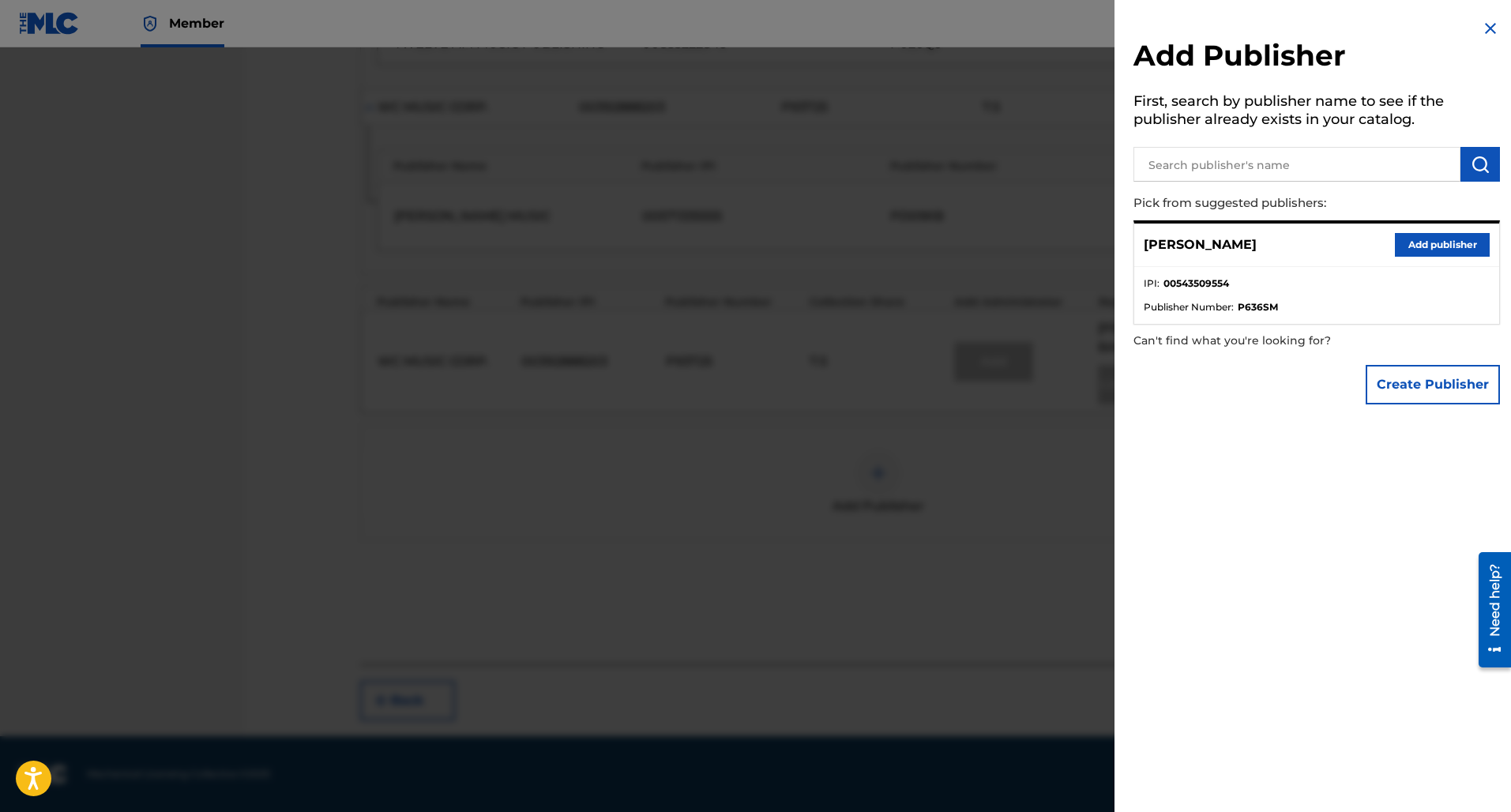 click on "Add publisher" at bounding box center [1442, 245] 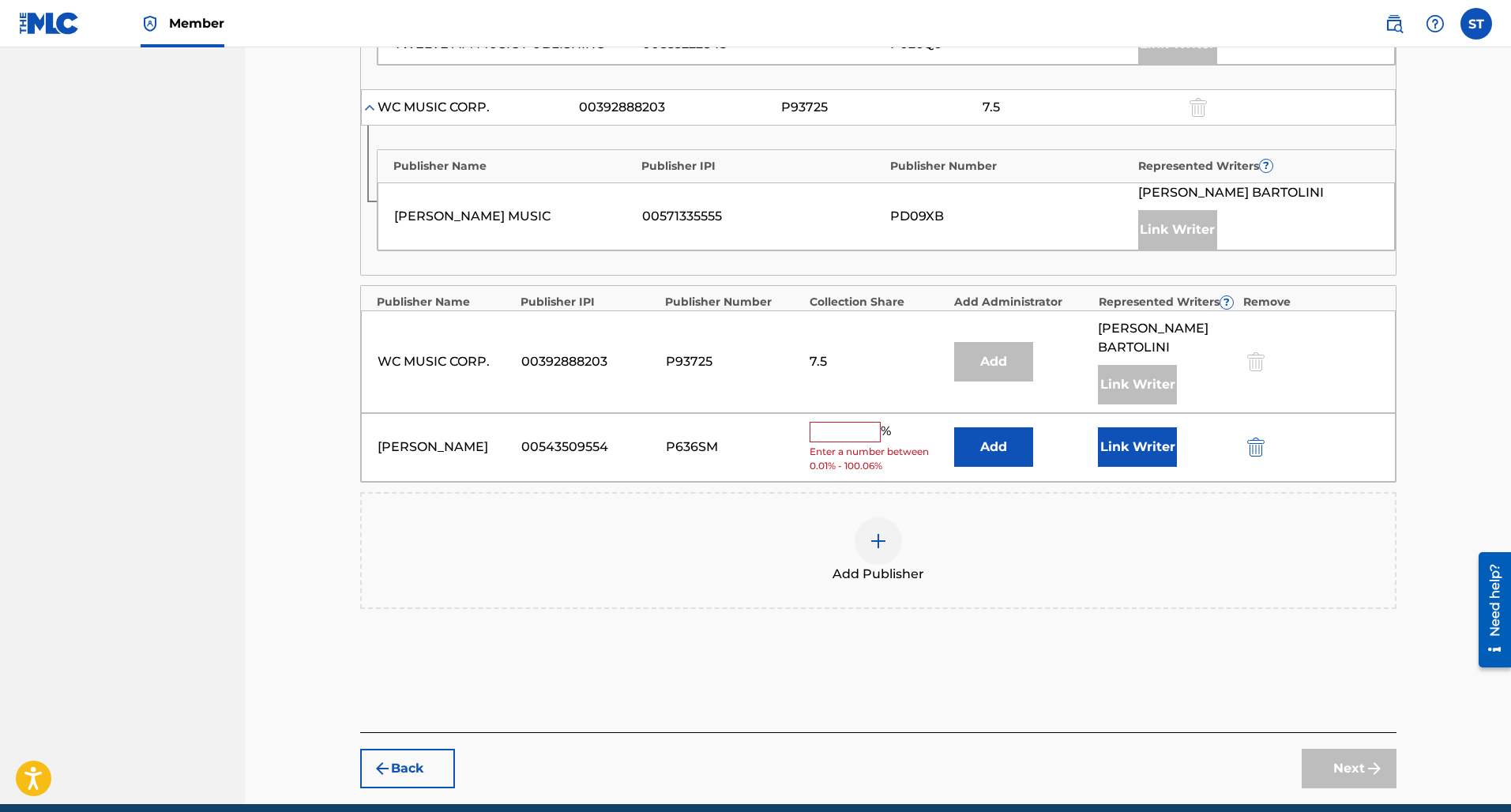 click at bounding box center [845, 432] 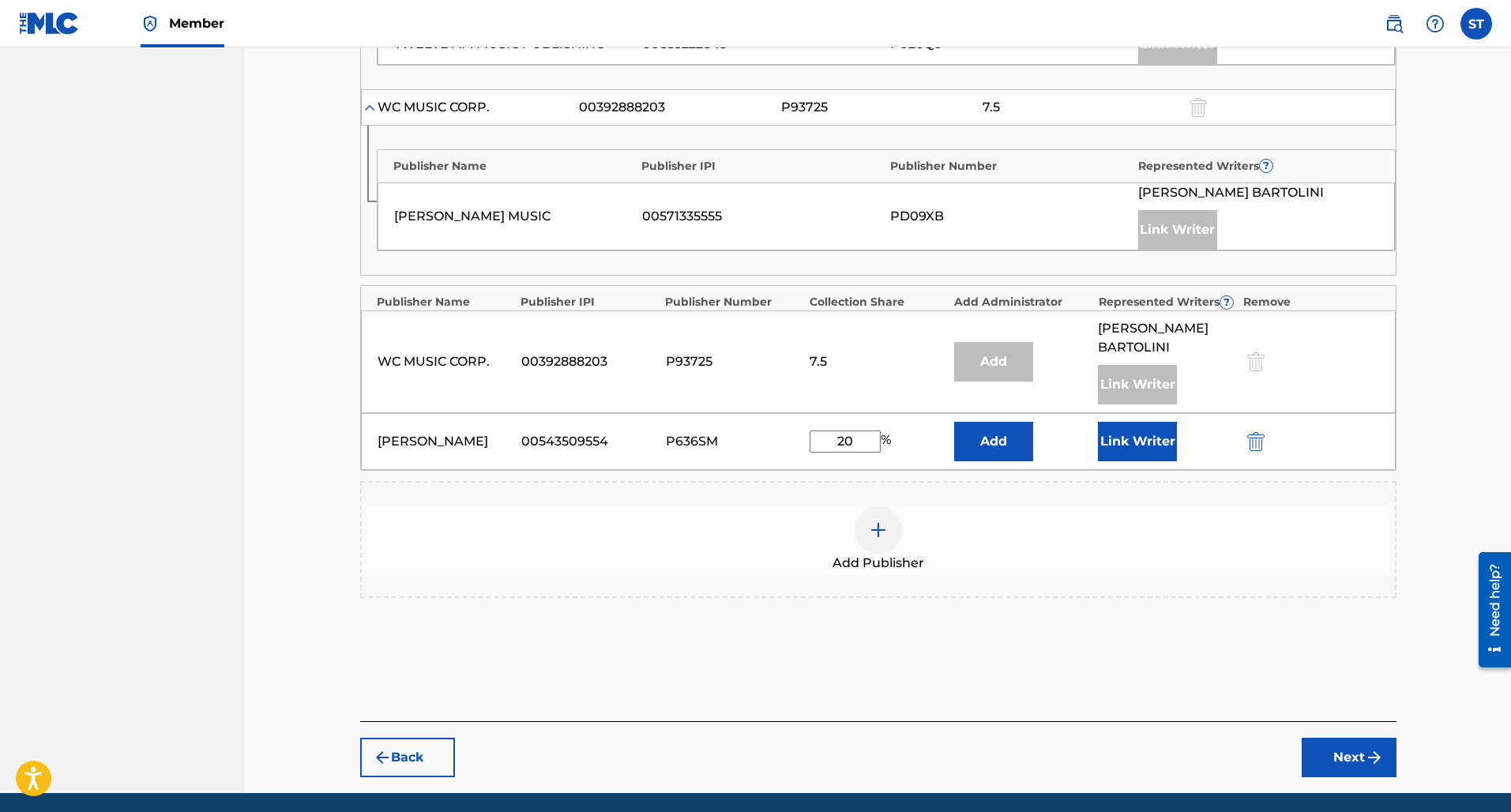 type on "20" 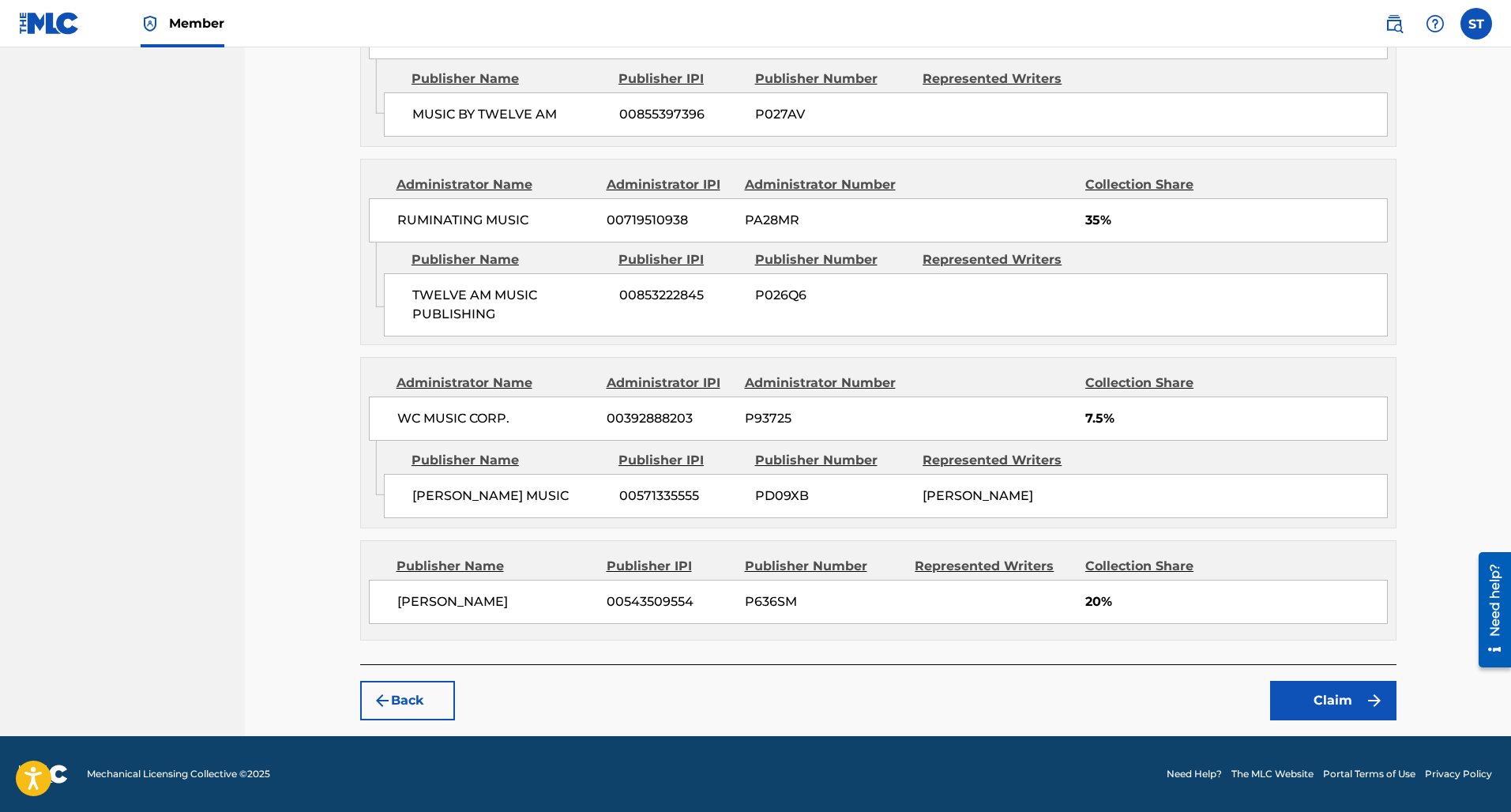 scroll, scrollTop: 932, scrollLeft: 0, axis: vertical 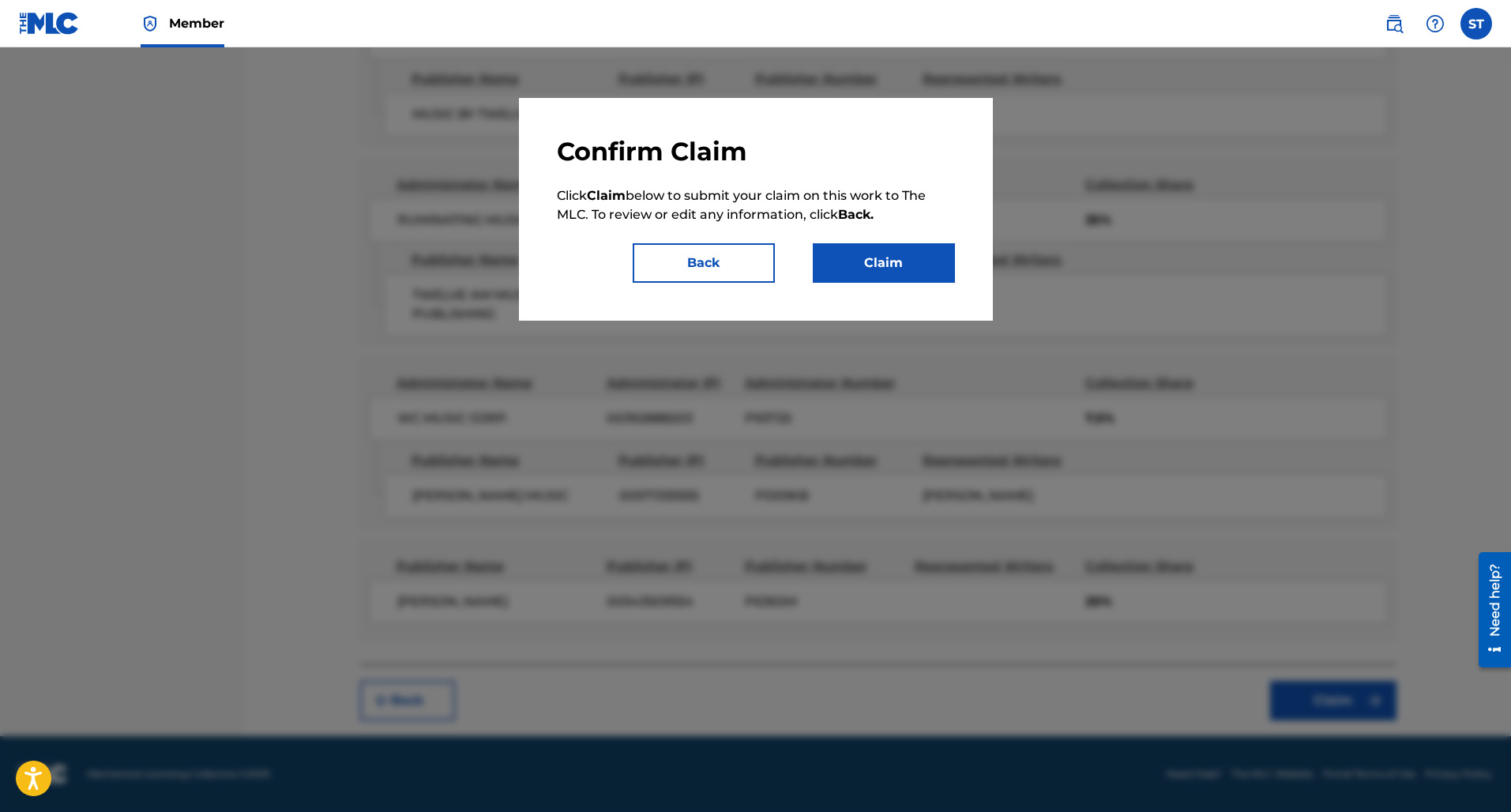 click on "Claim" at bounding box center [884, 263] 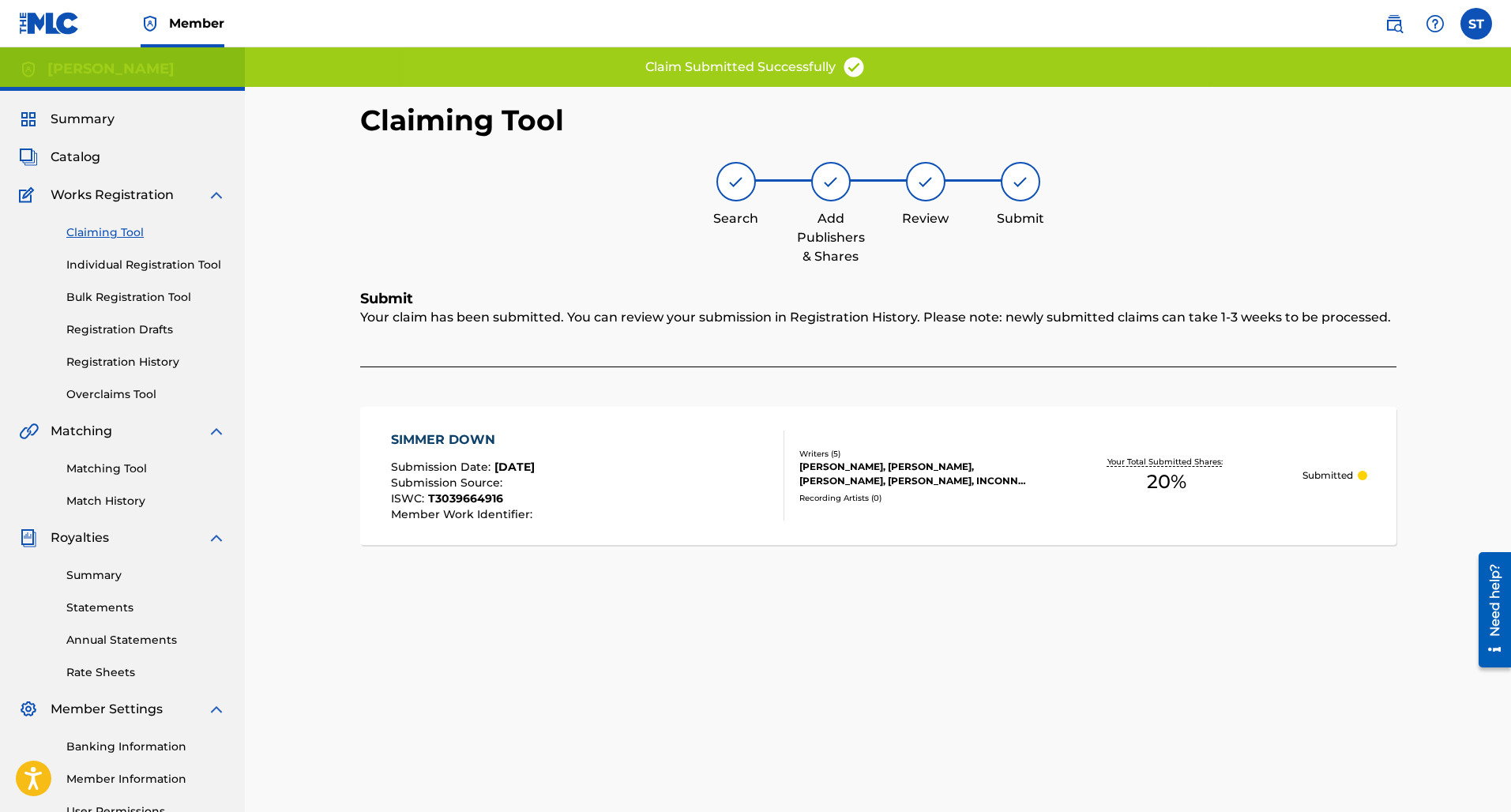scroll, scrollTop: 0, scrollLeft: 0, axis: both 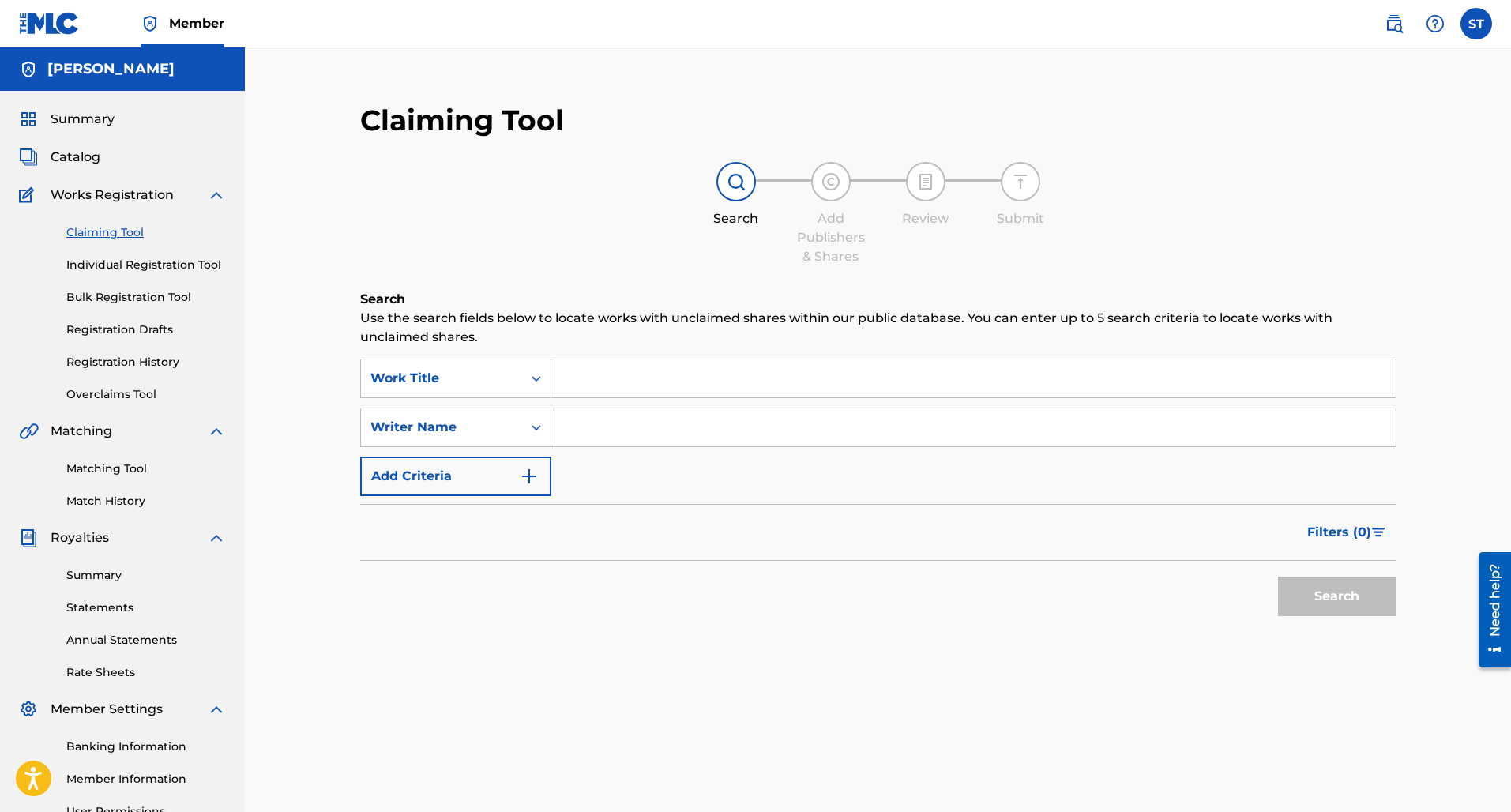 click at bounding box center (973, 427) 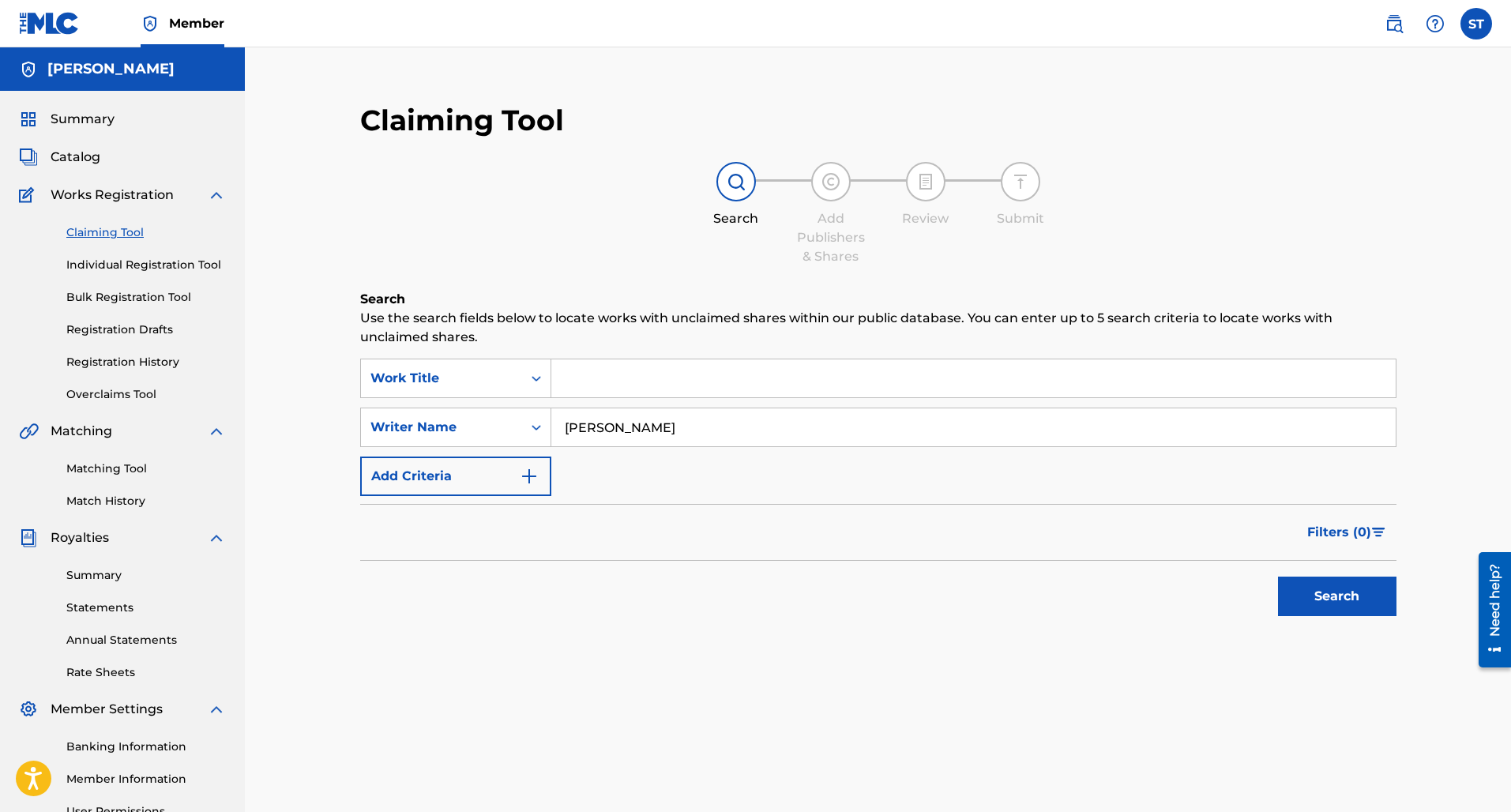 click on "Sione Toki" at bounding box center [973, 427] 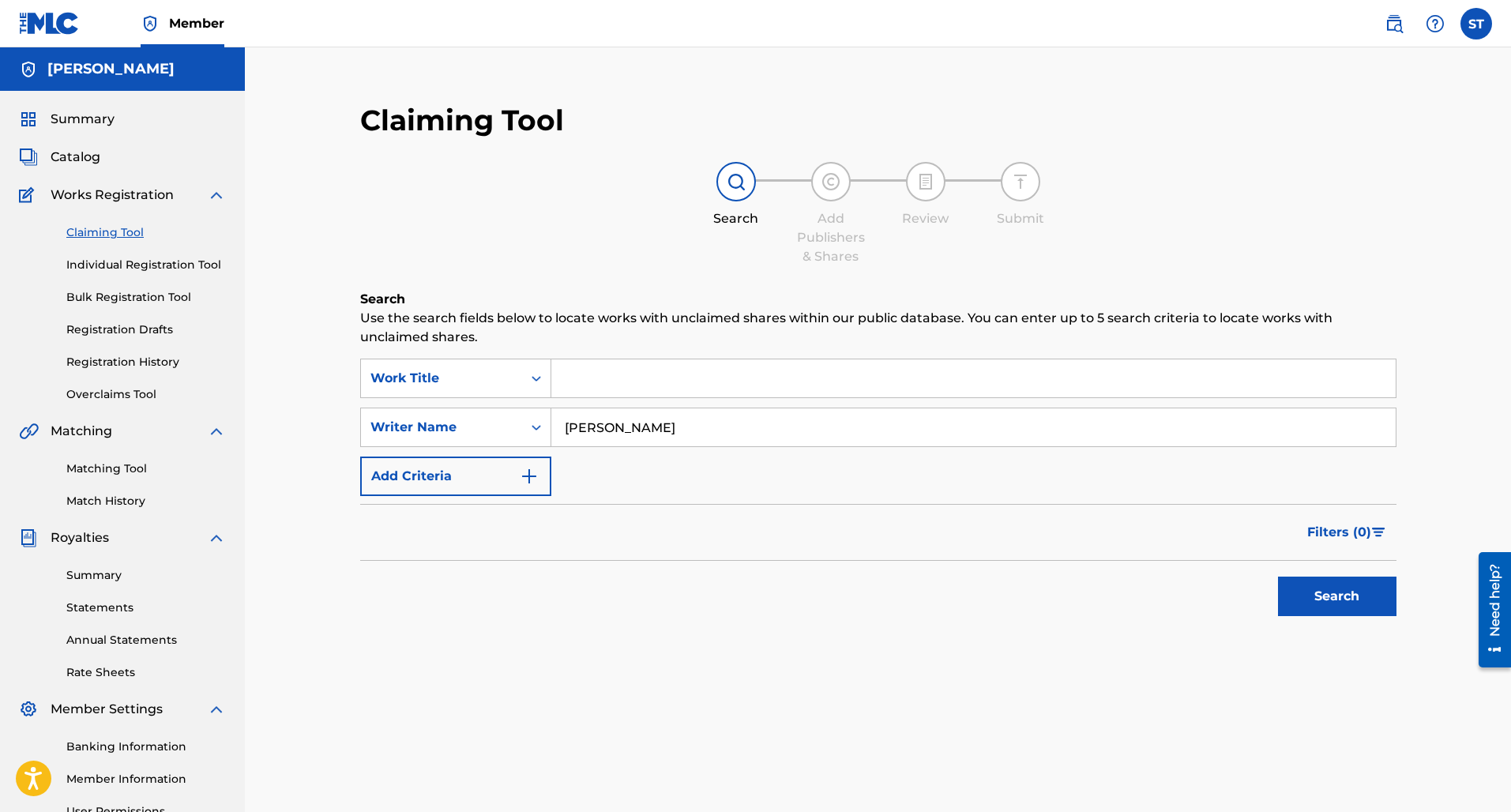 type on "Sione Toki" 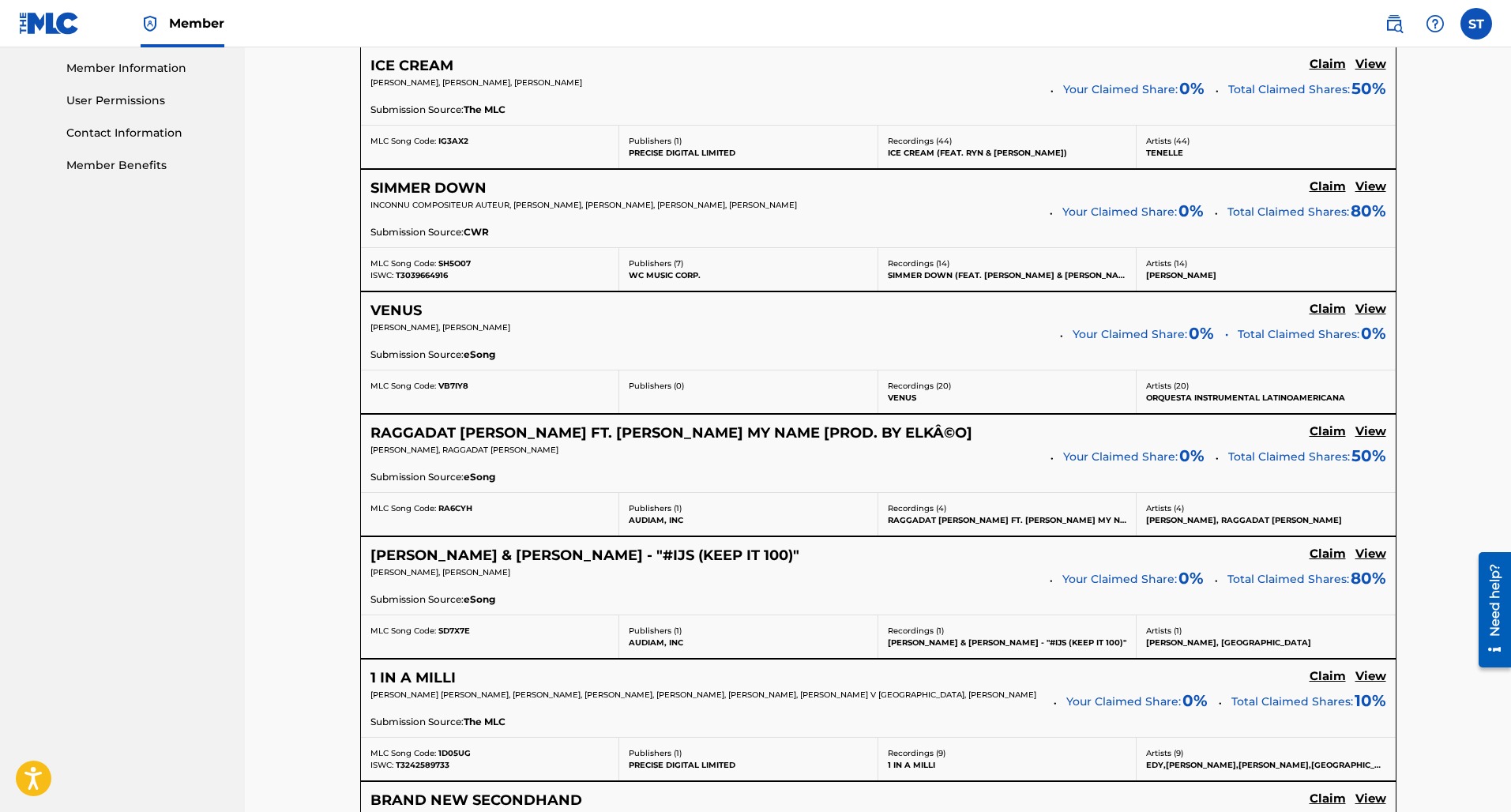 scroll, scrollTop: 709, scrollLeft: 0, axis: vertical 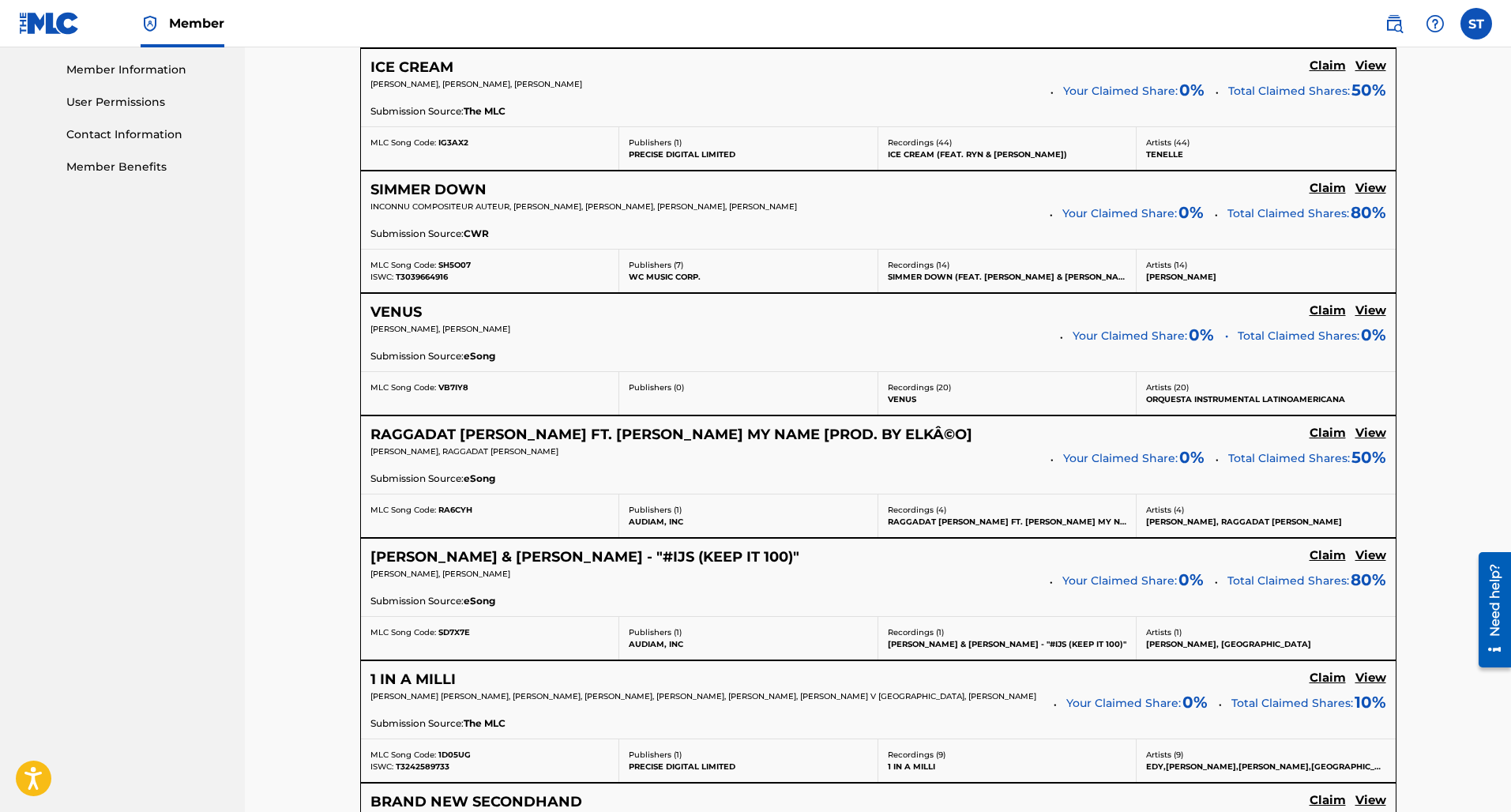 click on "Claim" at bounding box center (1328, -45) 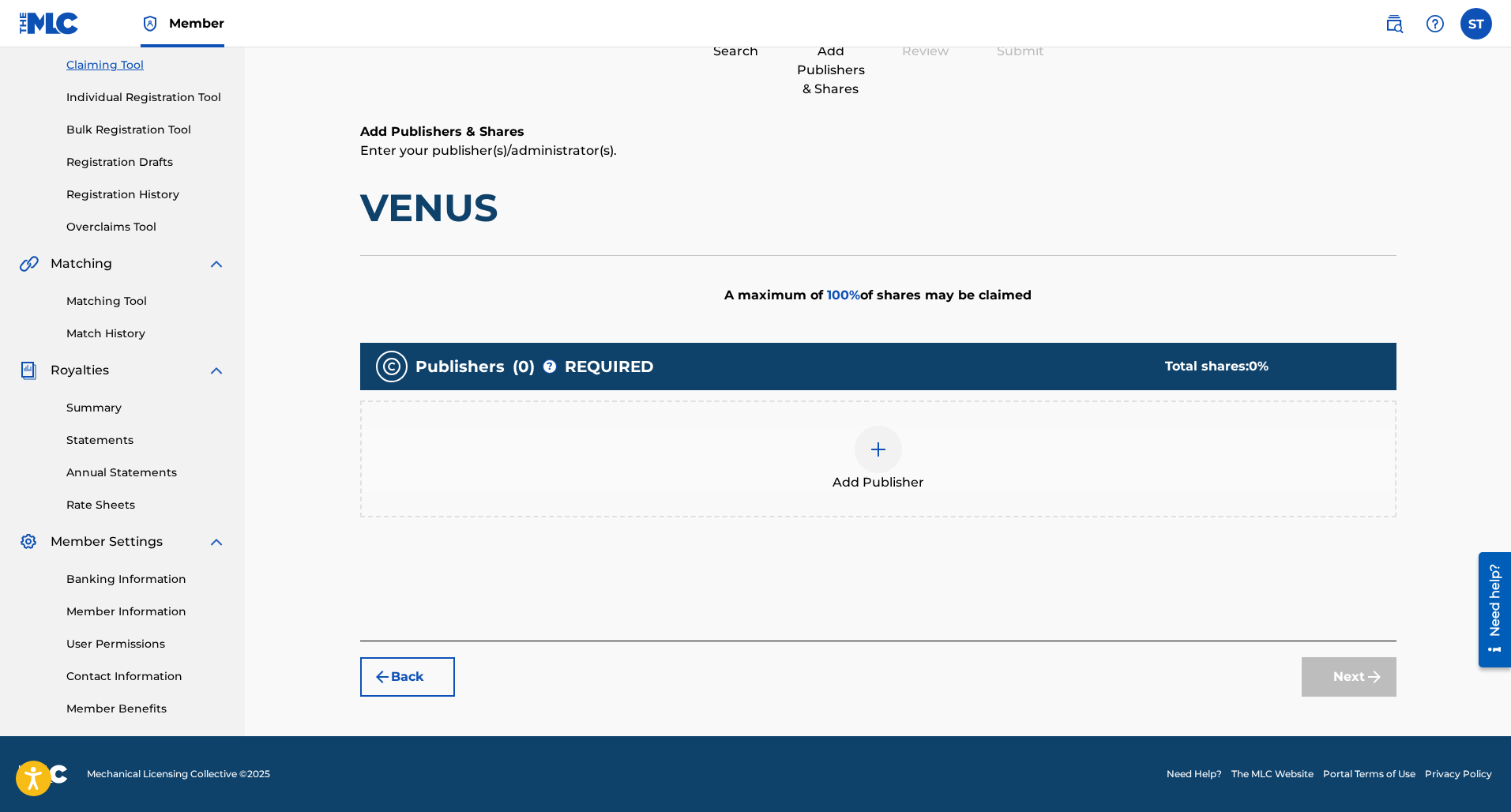 click at bounding box center (878, 449) 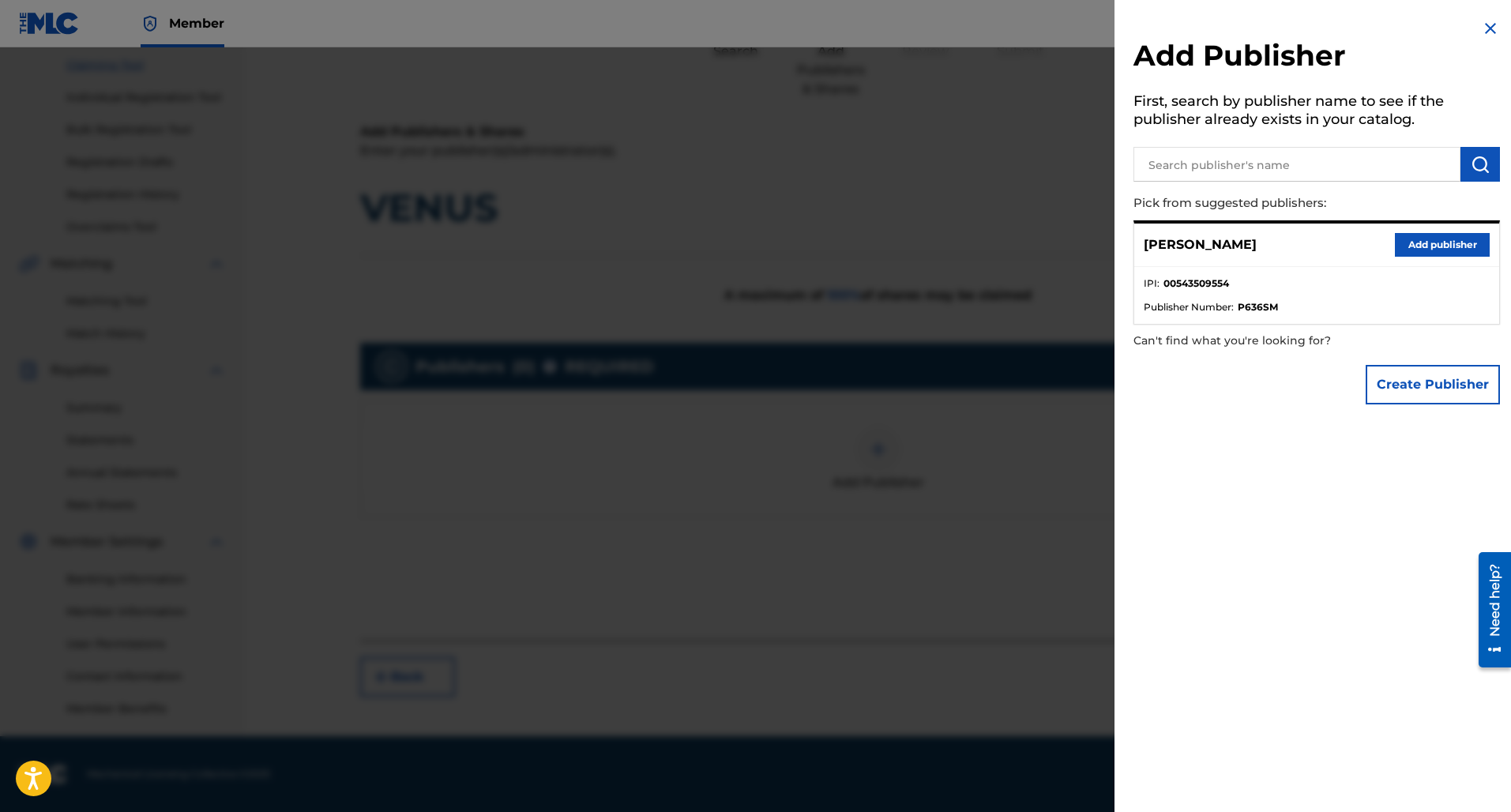 click on "Add publisher" at bounding box center (1442, 245) 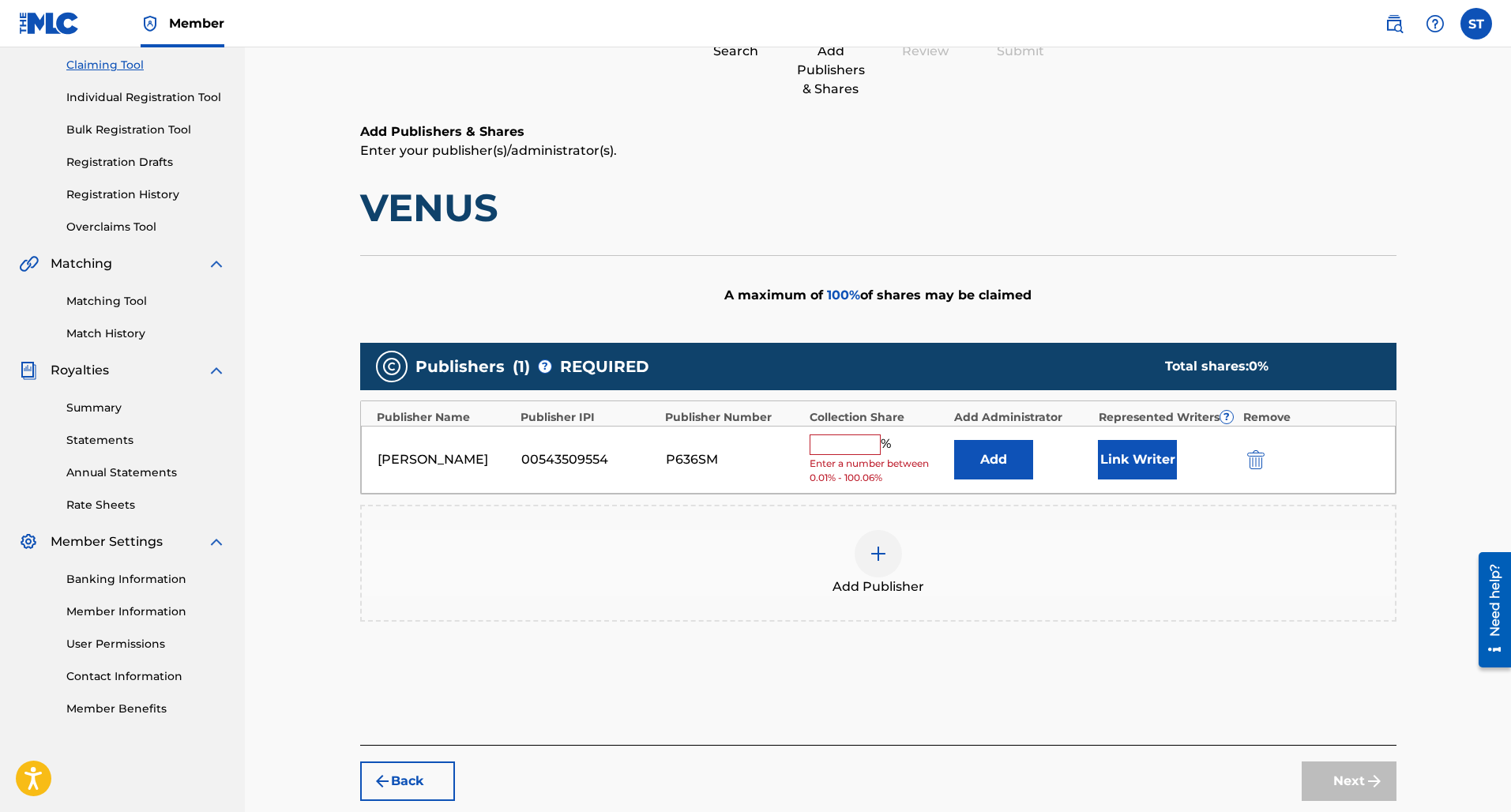 click at bounding box center [845, 445] 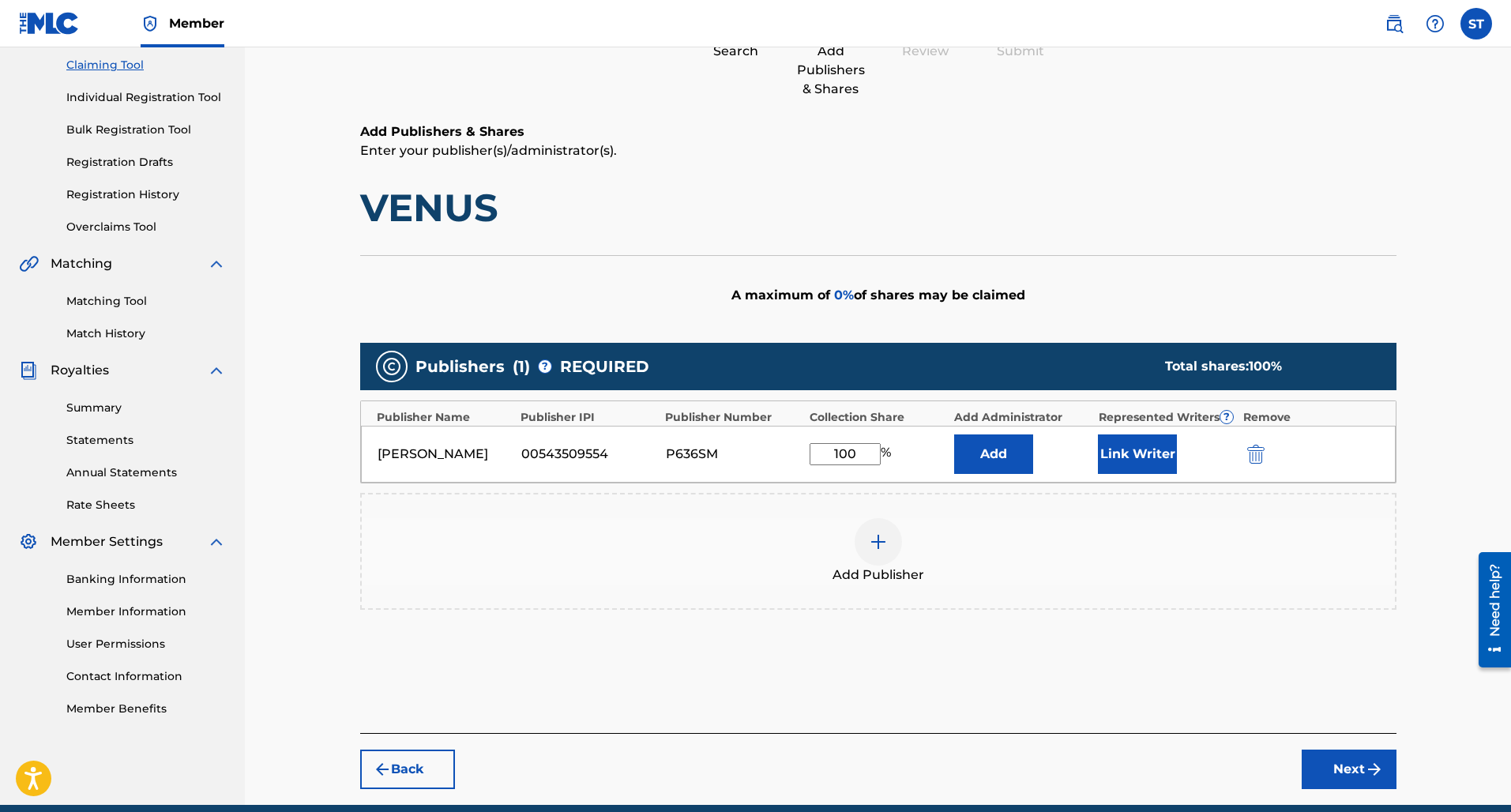 type on "100" 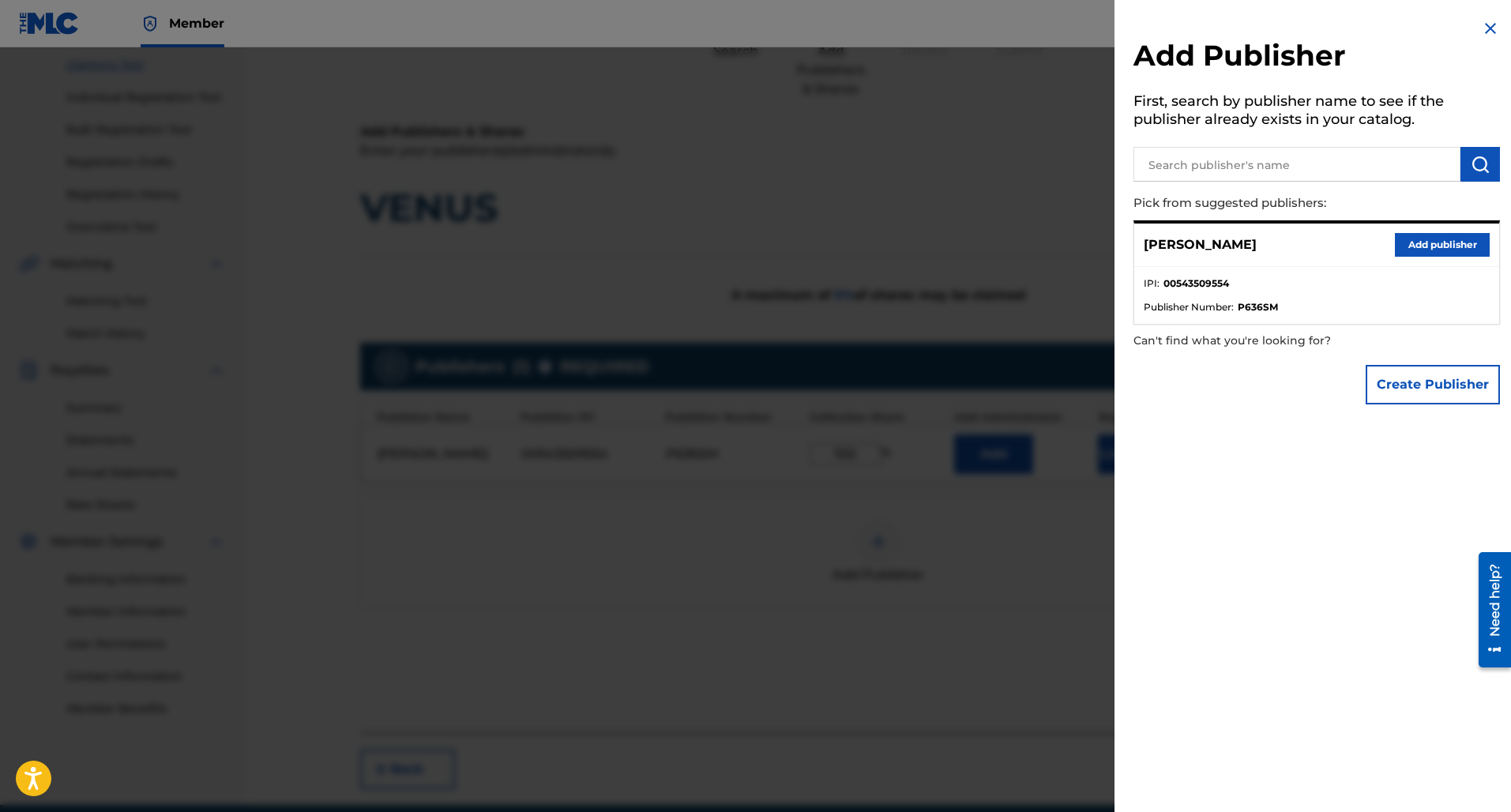 click on "Add Publisher First, search by publisher name to see if the publisher already exists in your catalog. Pick from suggested publishers: Sione Toki Add publisher IPI : 00543509554 Publisher Number : P636SM Can't find what you're looking for? Create Publisher" at bounding box center [1317, 406] 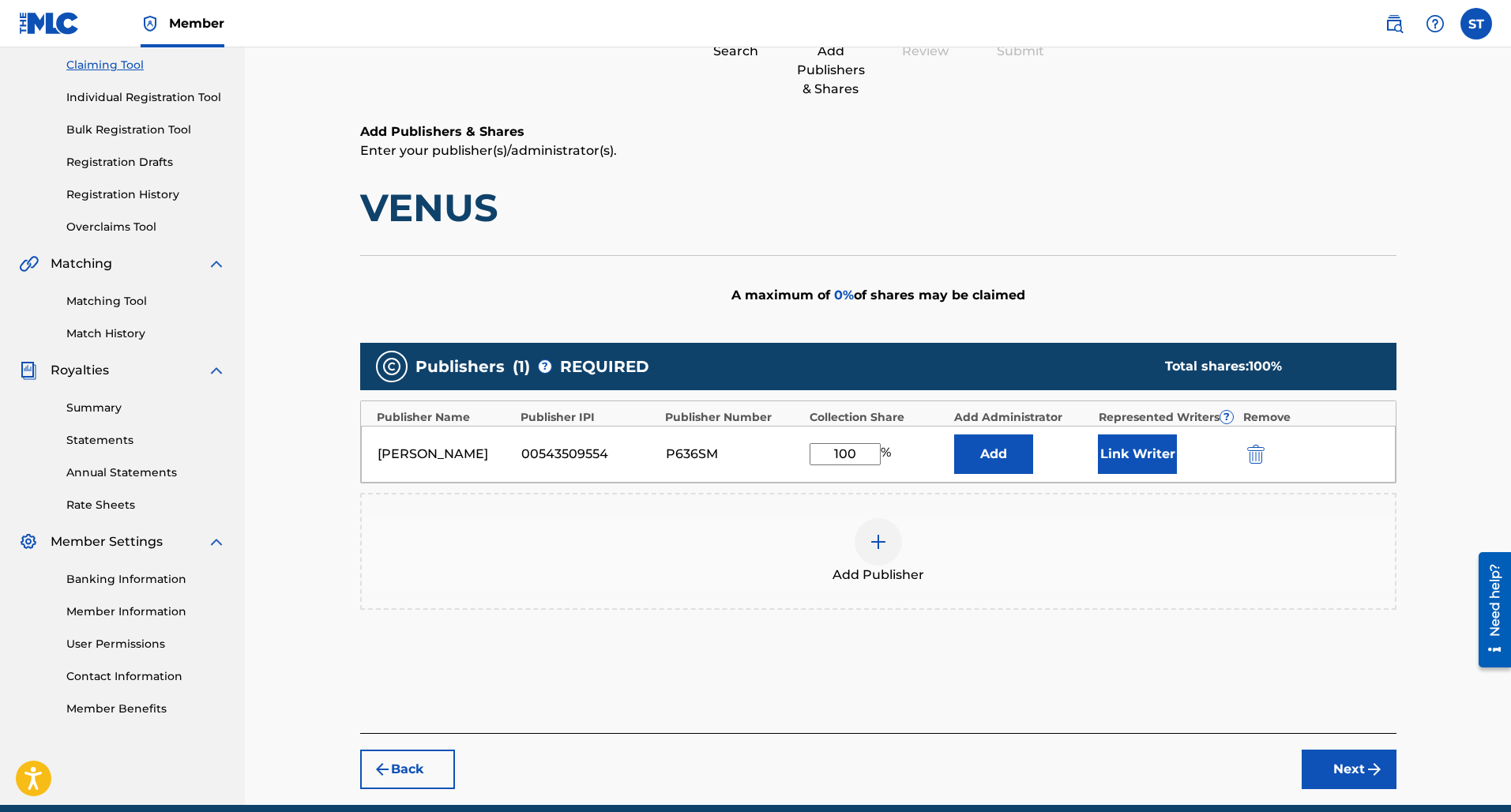 click on "Next" at bounding box center [1349, 769] 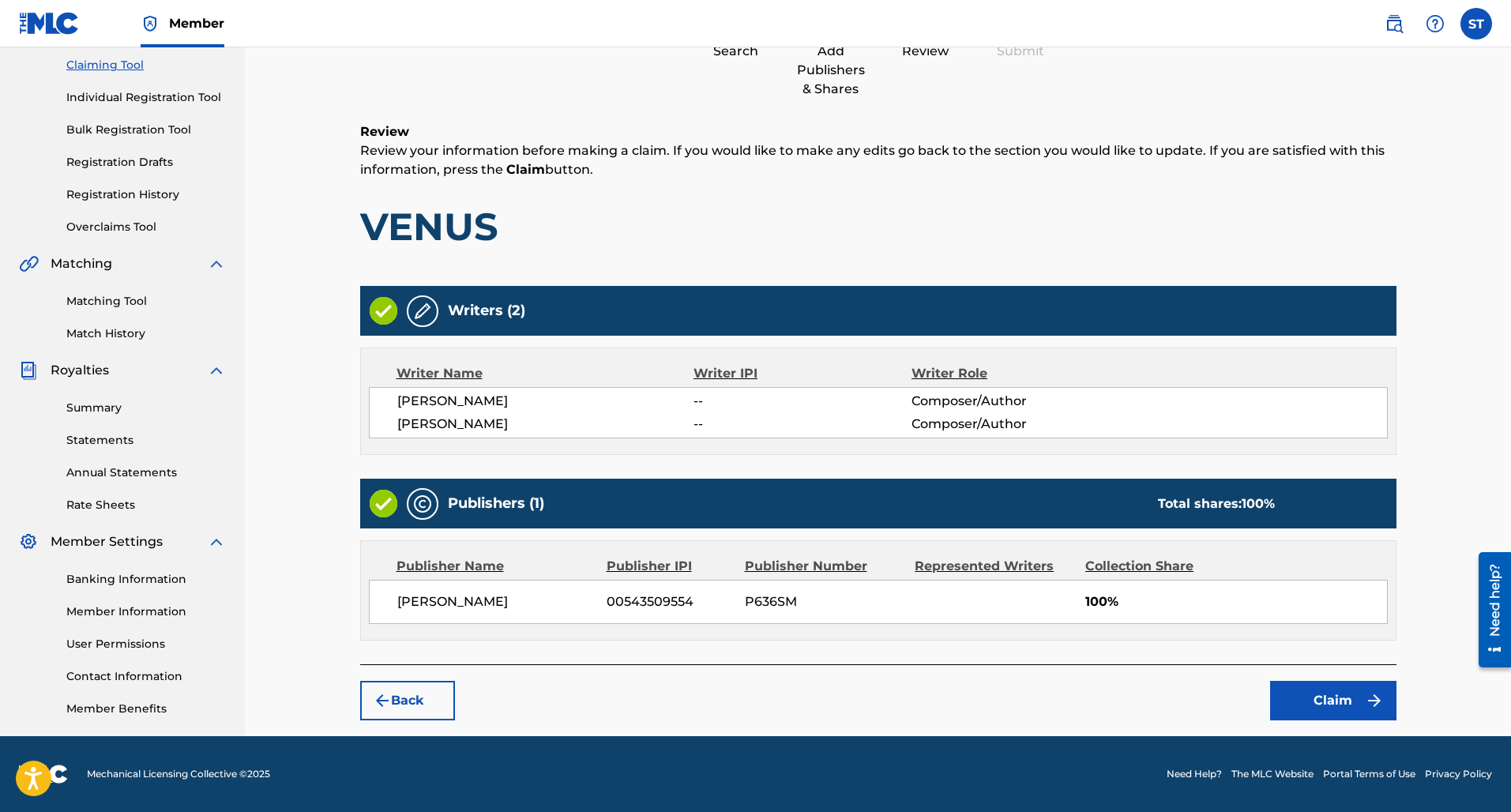 scroll, scrollTop: 167, scrollLeft: 0, axis: vertical 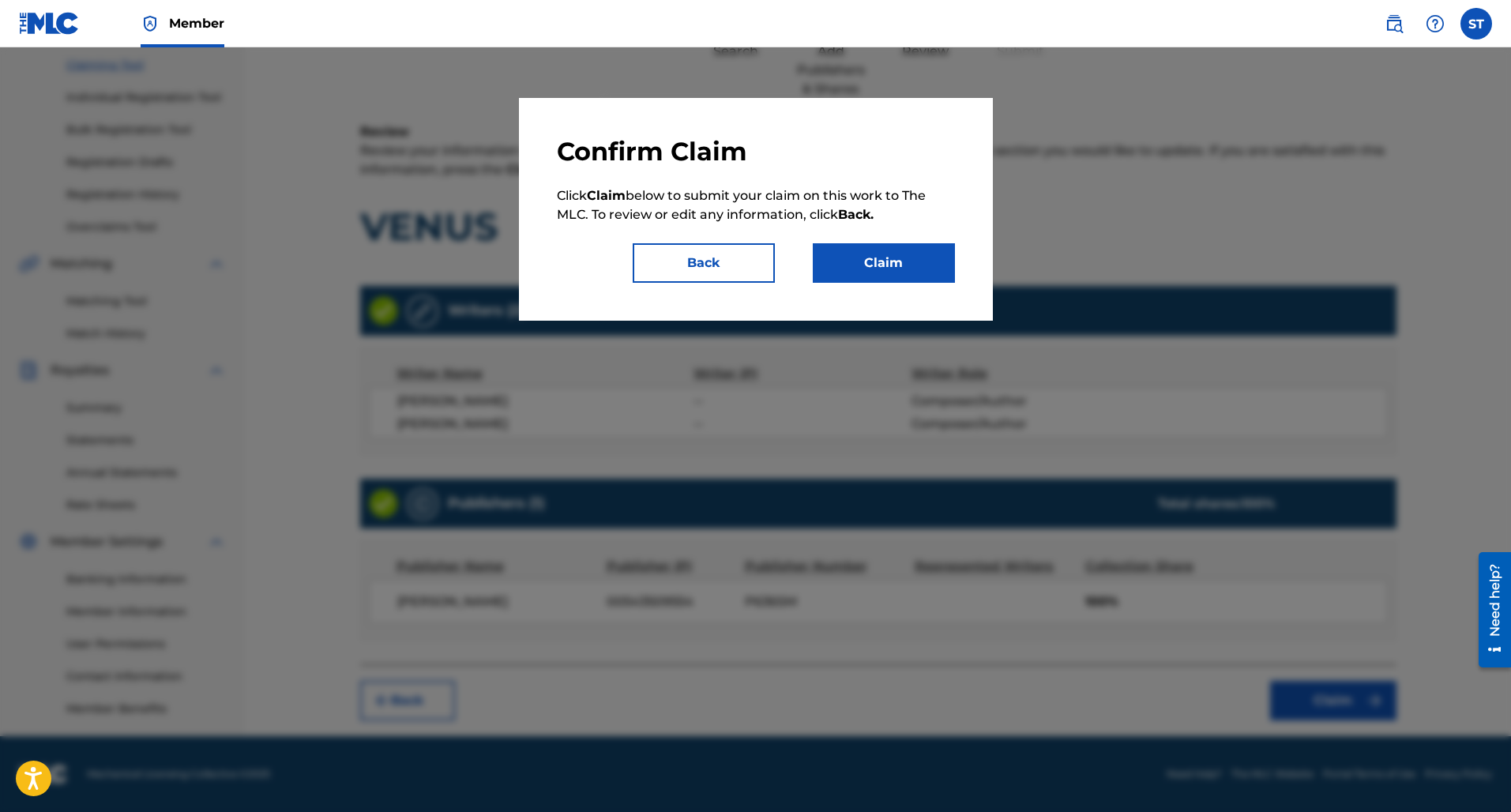 click on "Claim" at bounding box center [884, 263] 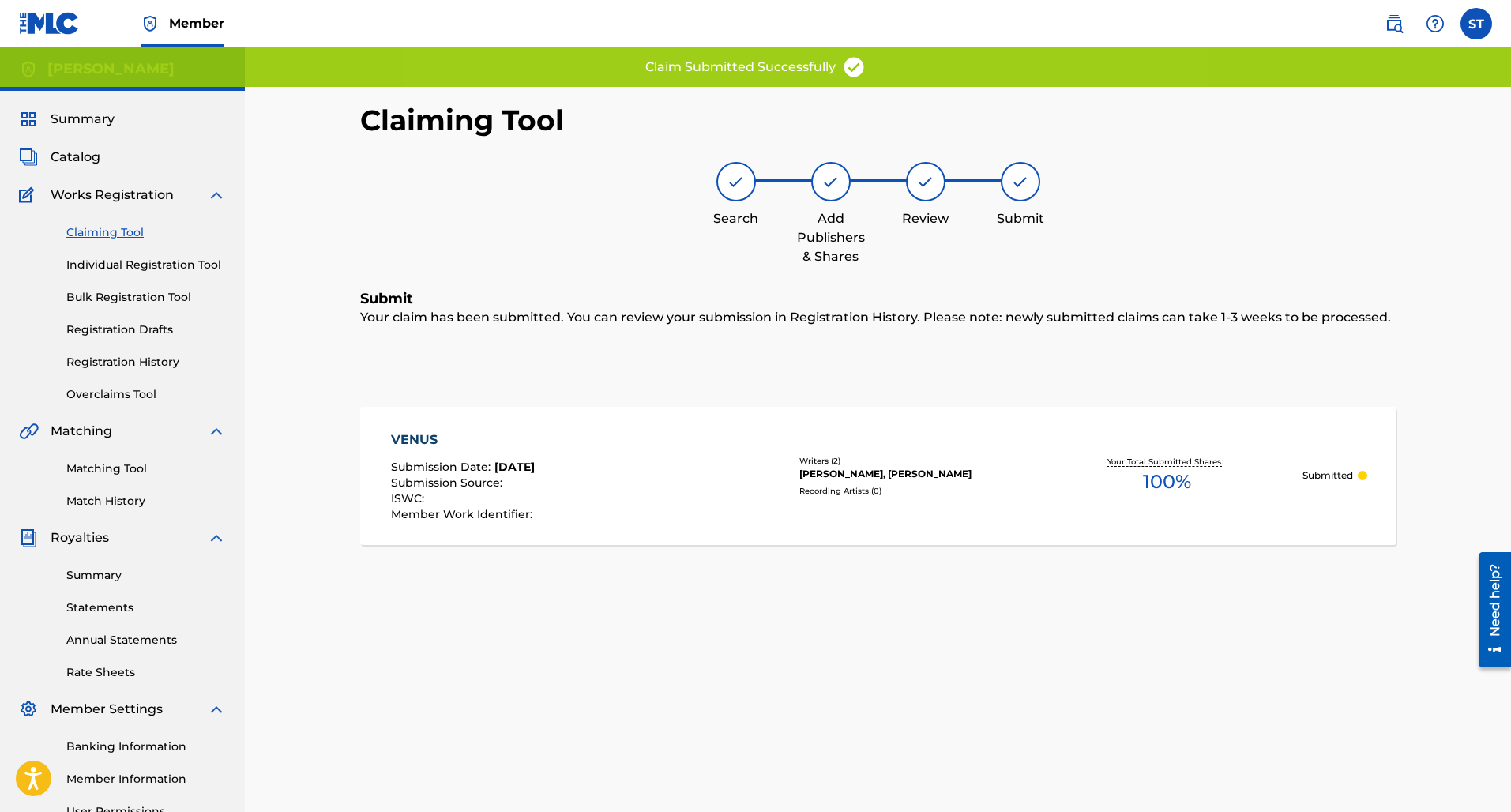 scroll, scrollTop: 0, scrollLeft: 0, axis: both 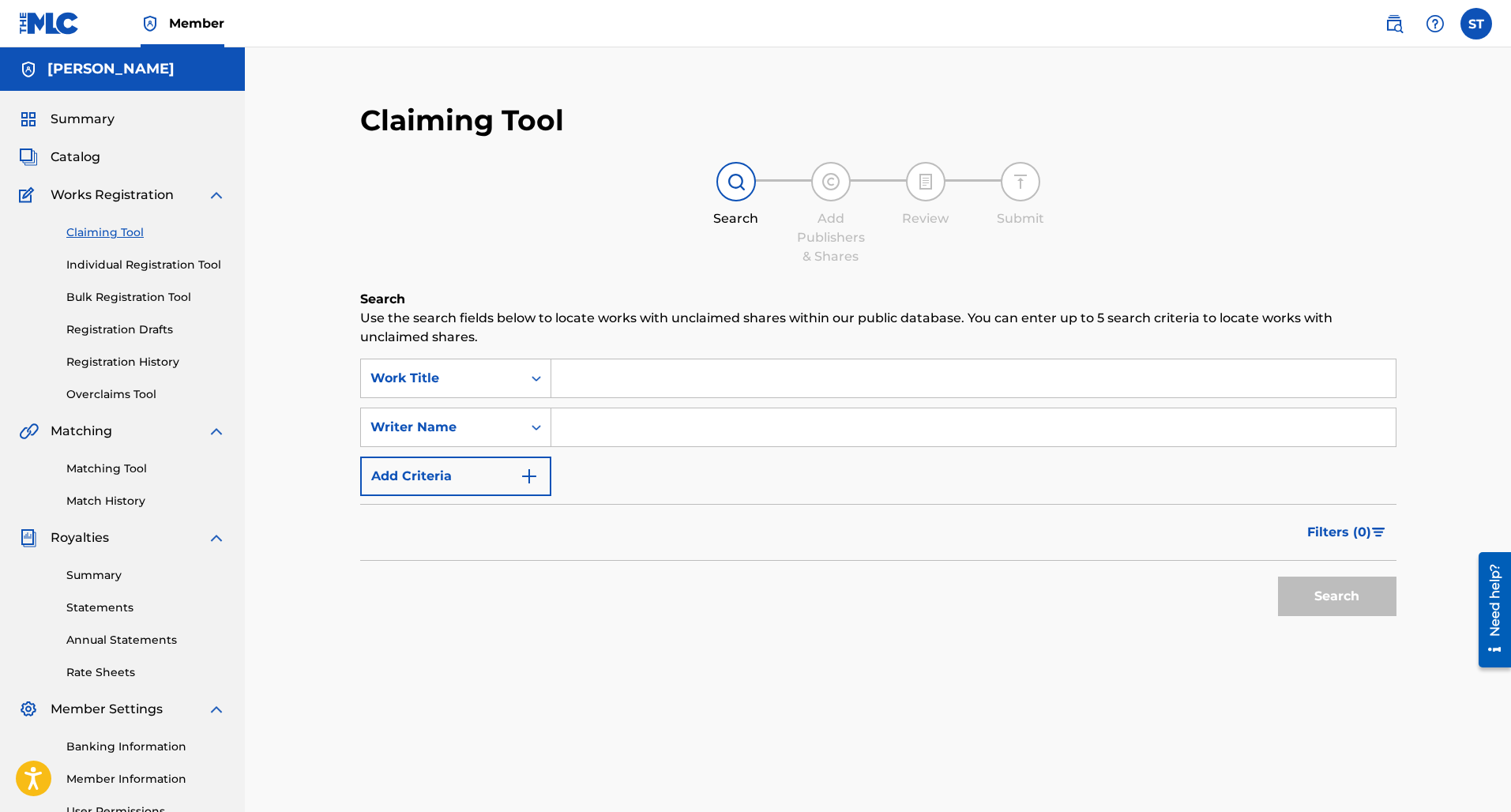 click at bounding box center (973, 427) 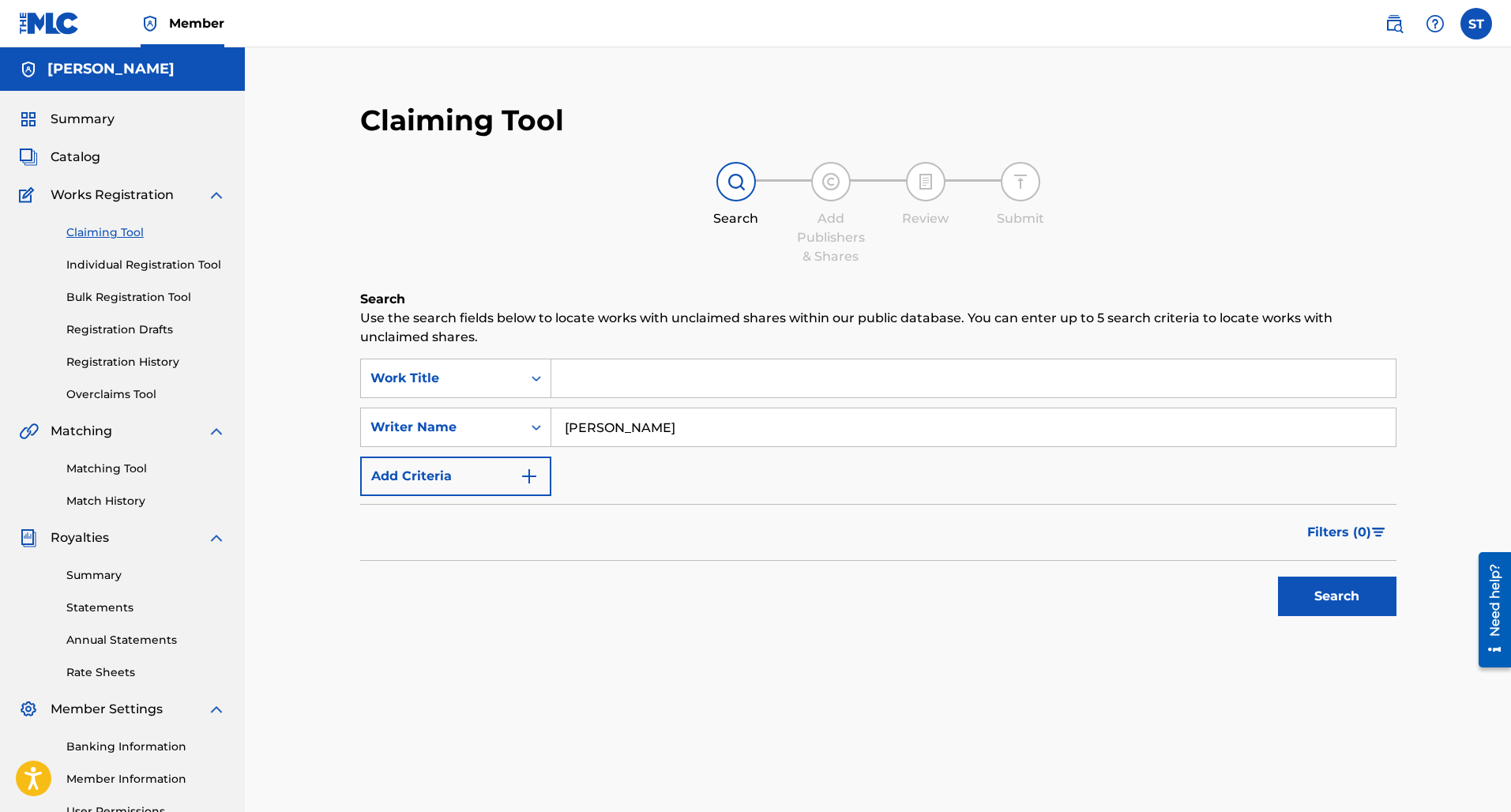 type on "Sione Toki" 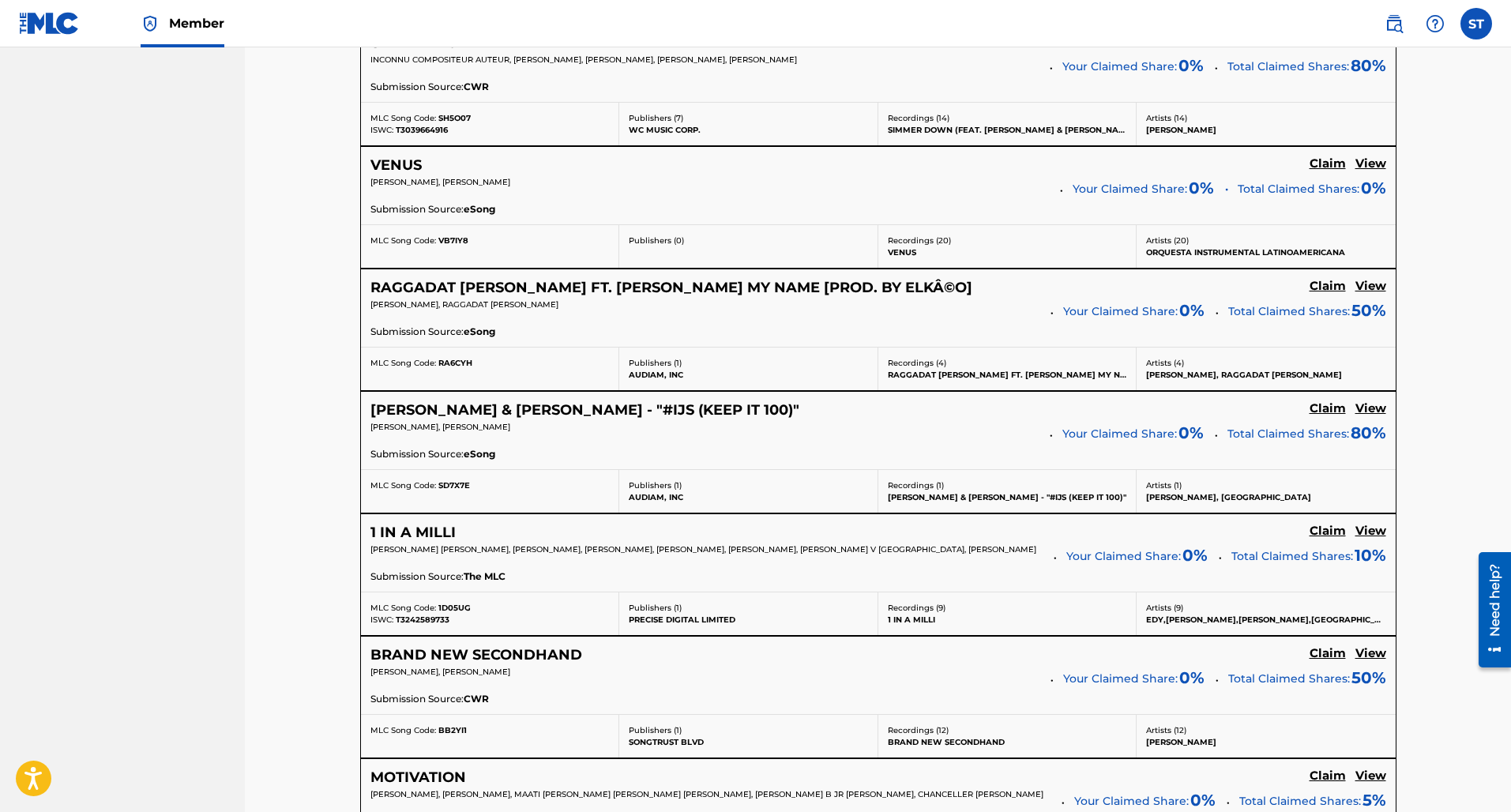 scroll, scrollTop: 859, scrollLeft: 0, axis: vertical 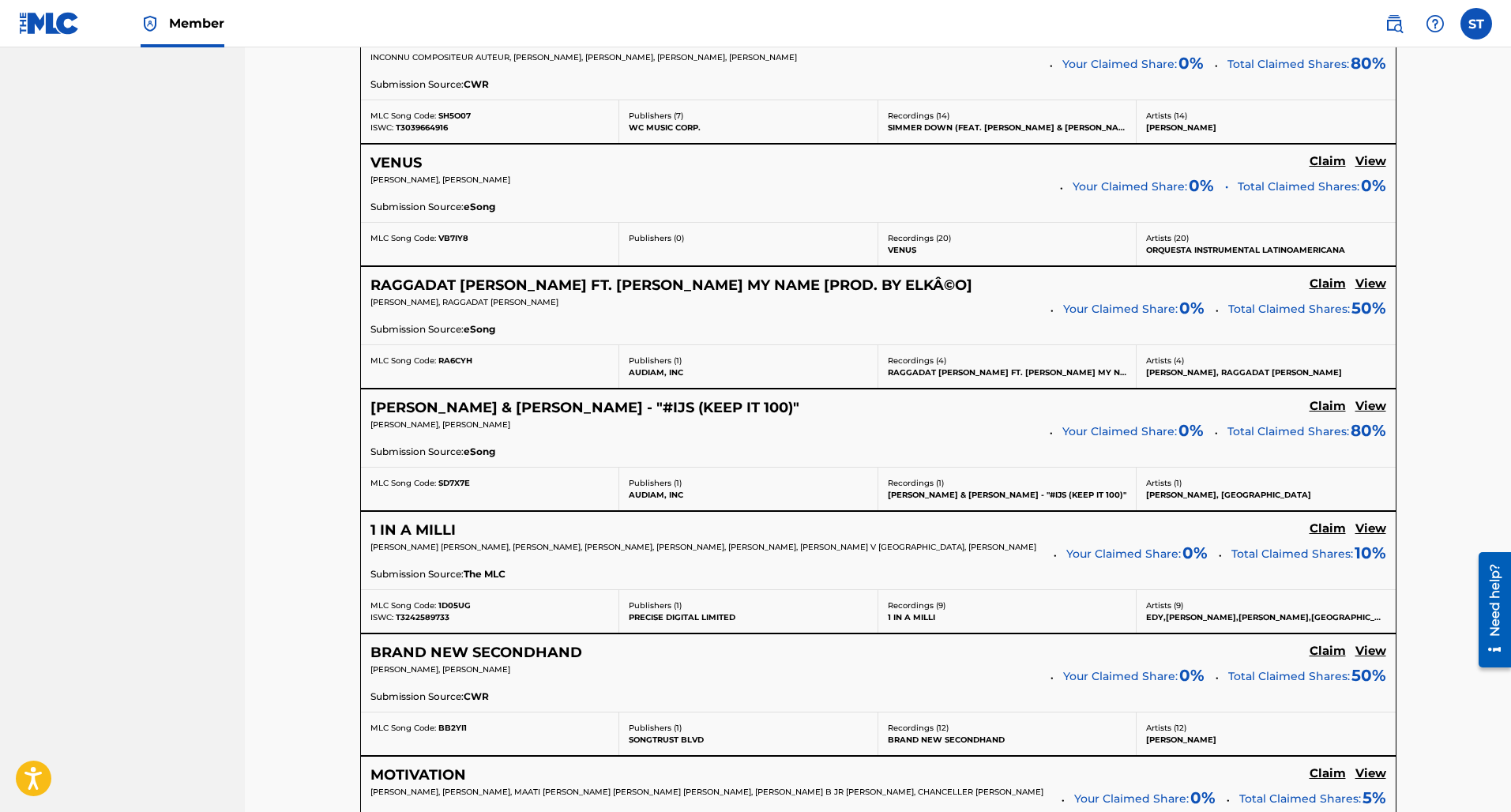 click on "Claim" at bounding box center (1328, -194) 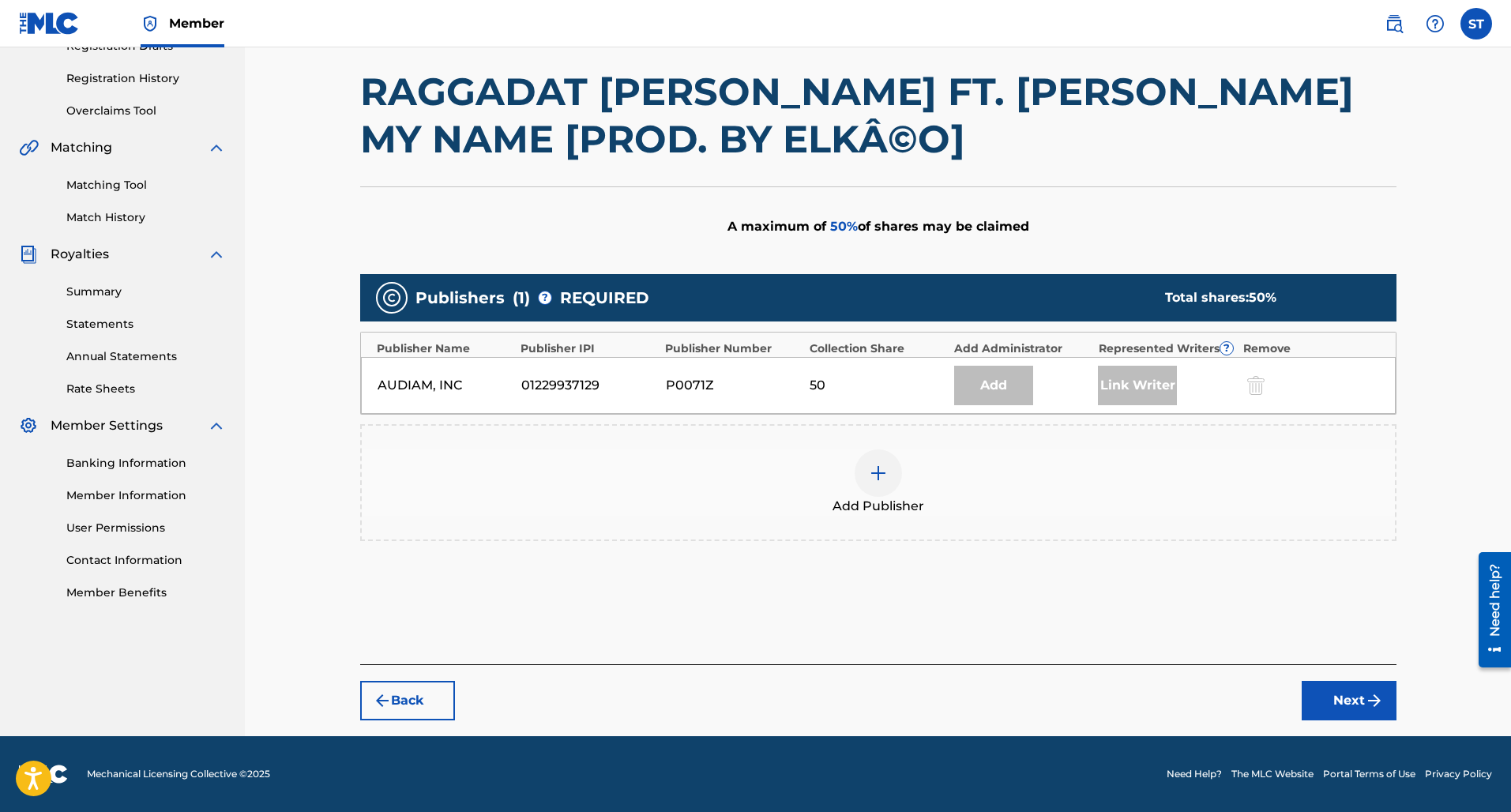 scroll, scrollTop: 284, scrollLeft: 0, axis: vertical 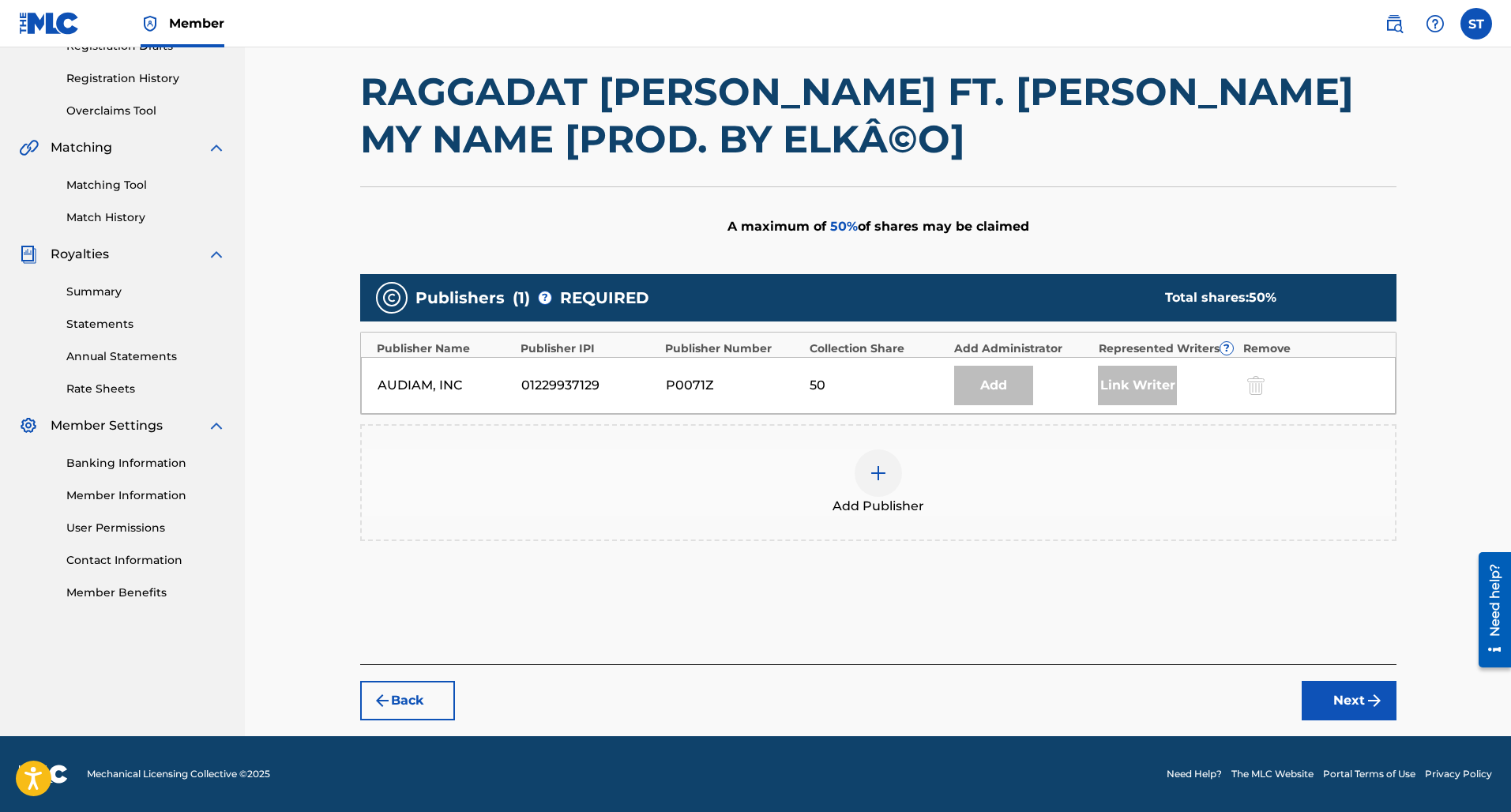 click at bounding box center [878, 473] 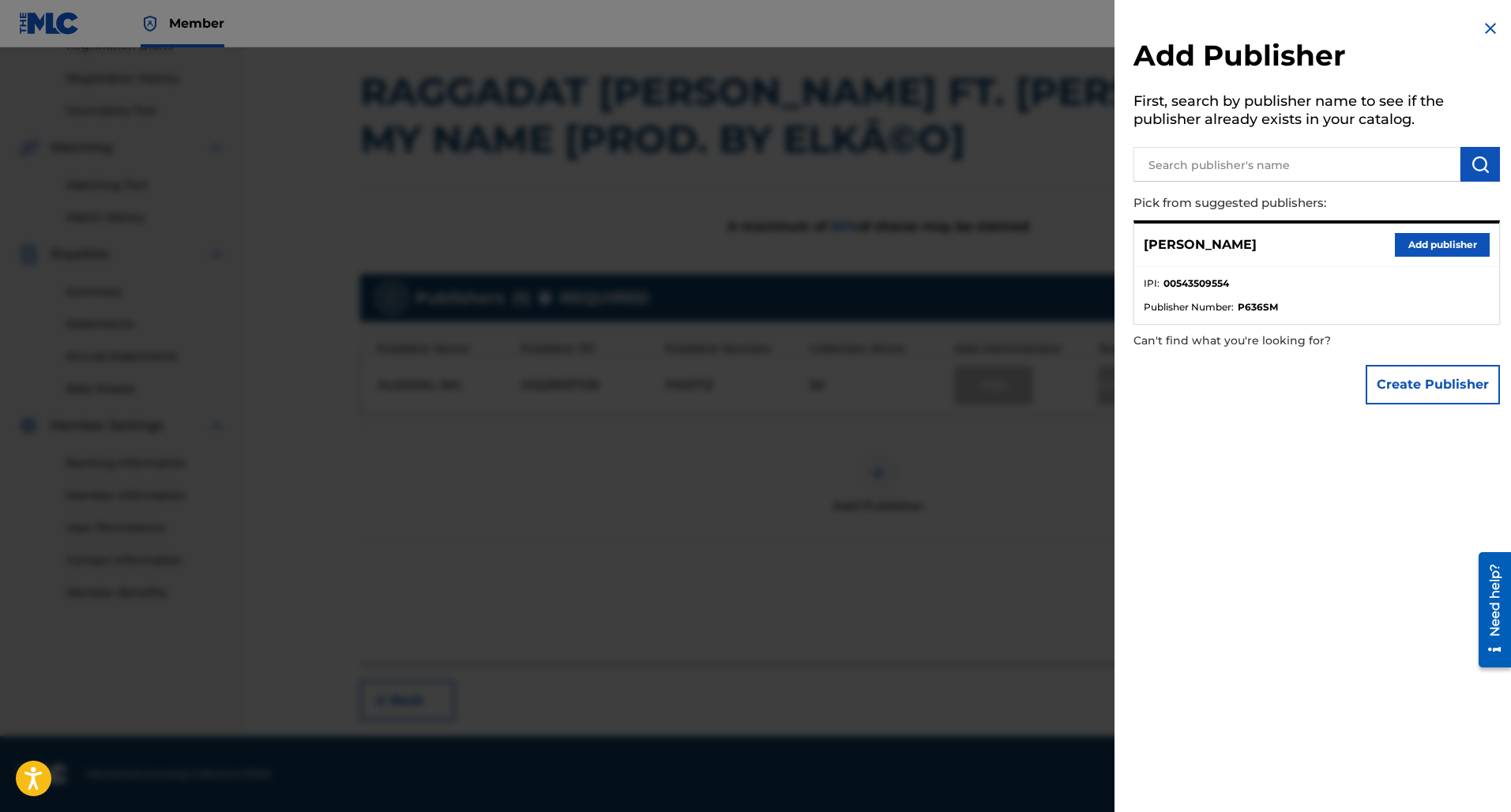click on "Add publisher" at bounding box center [1442, 245] 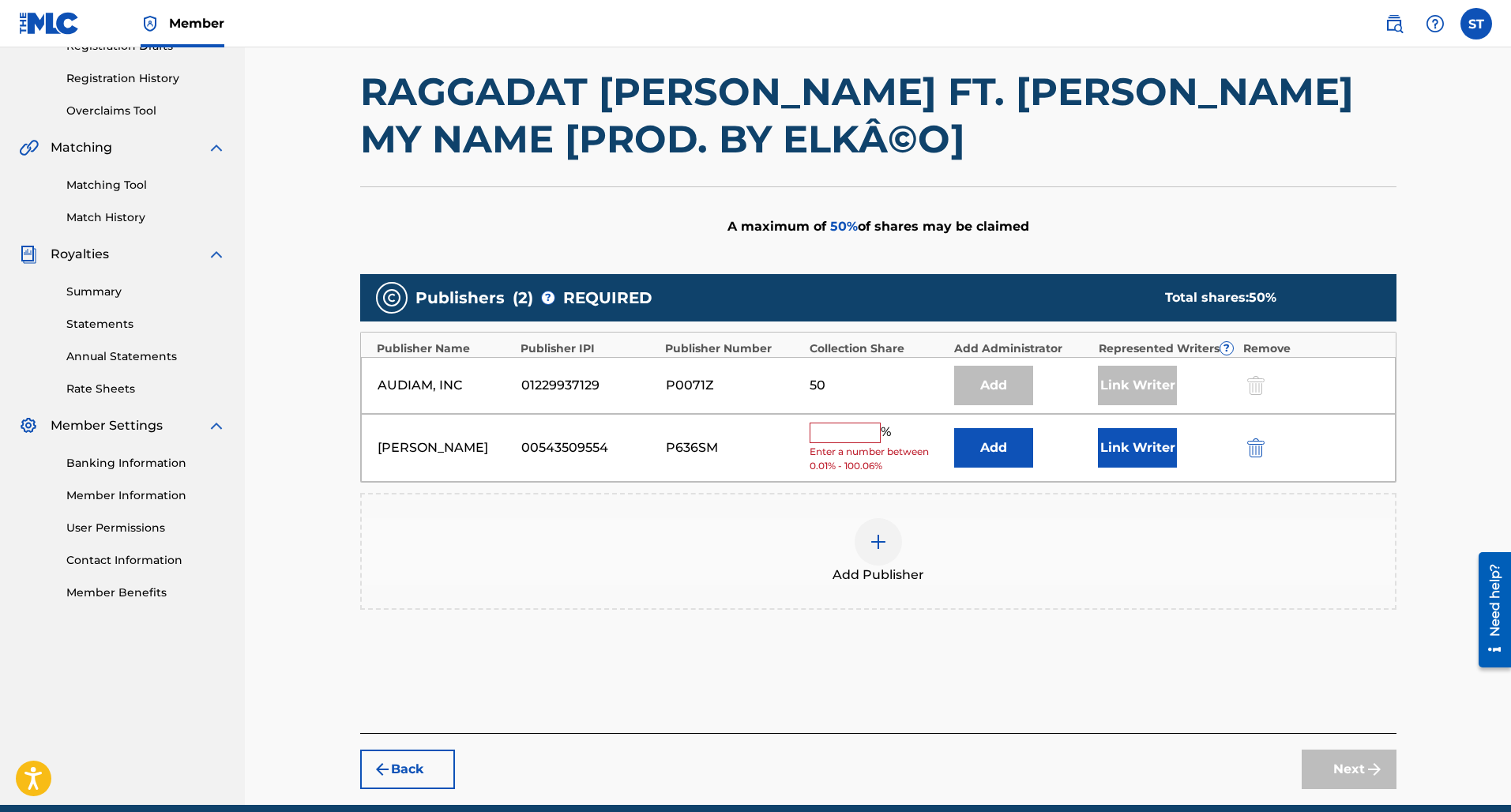 click at bounding box center (845, 433) 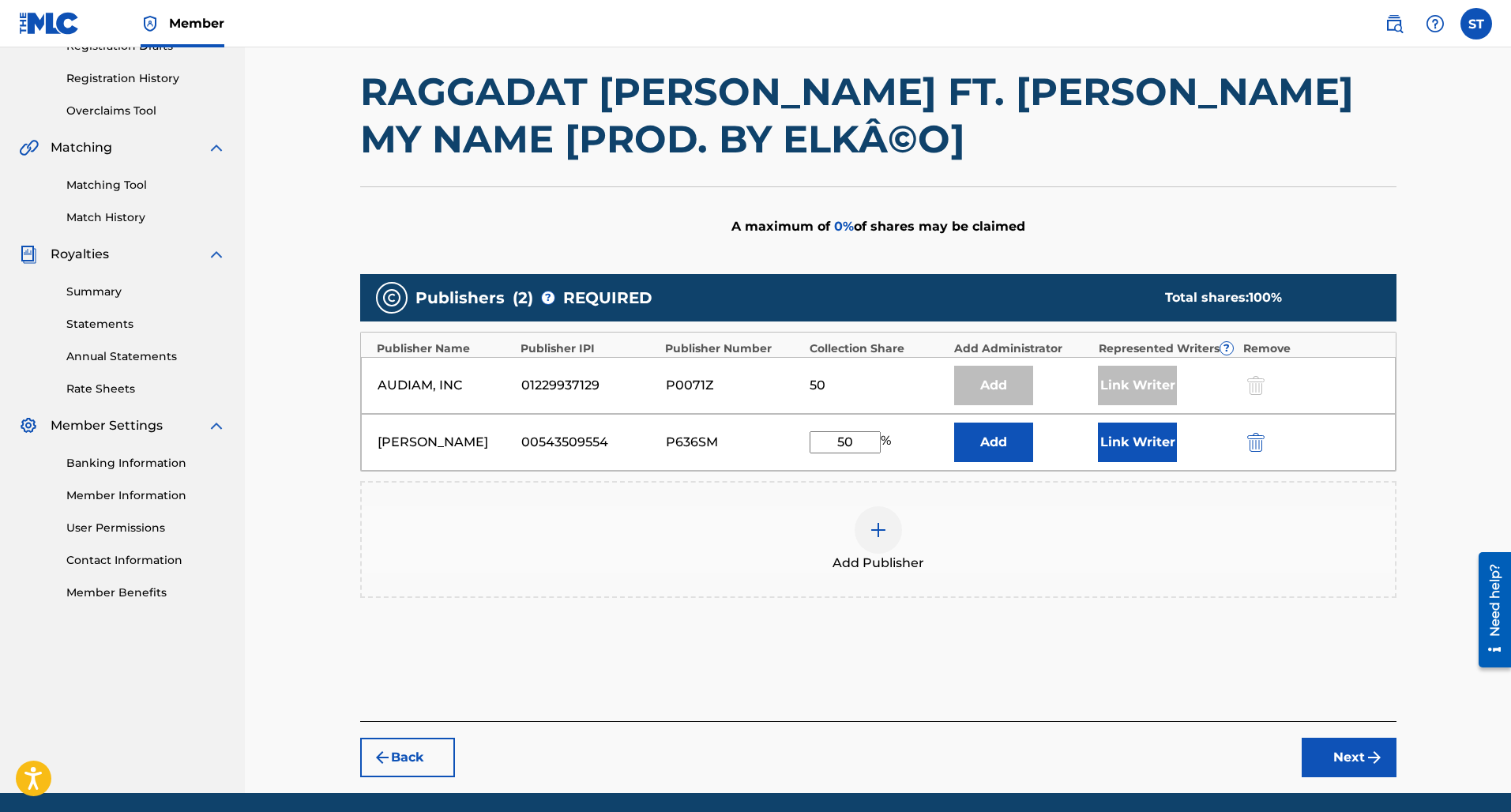 type on "50" 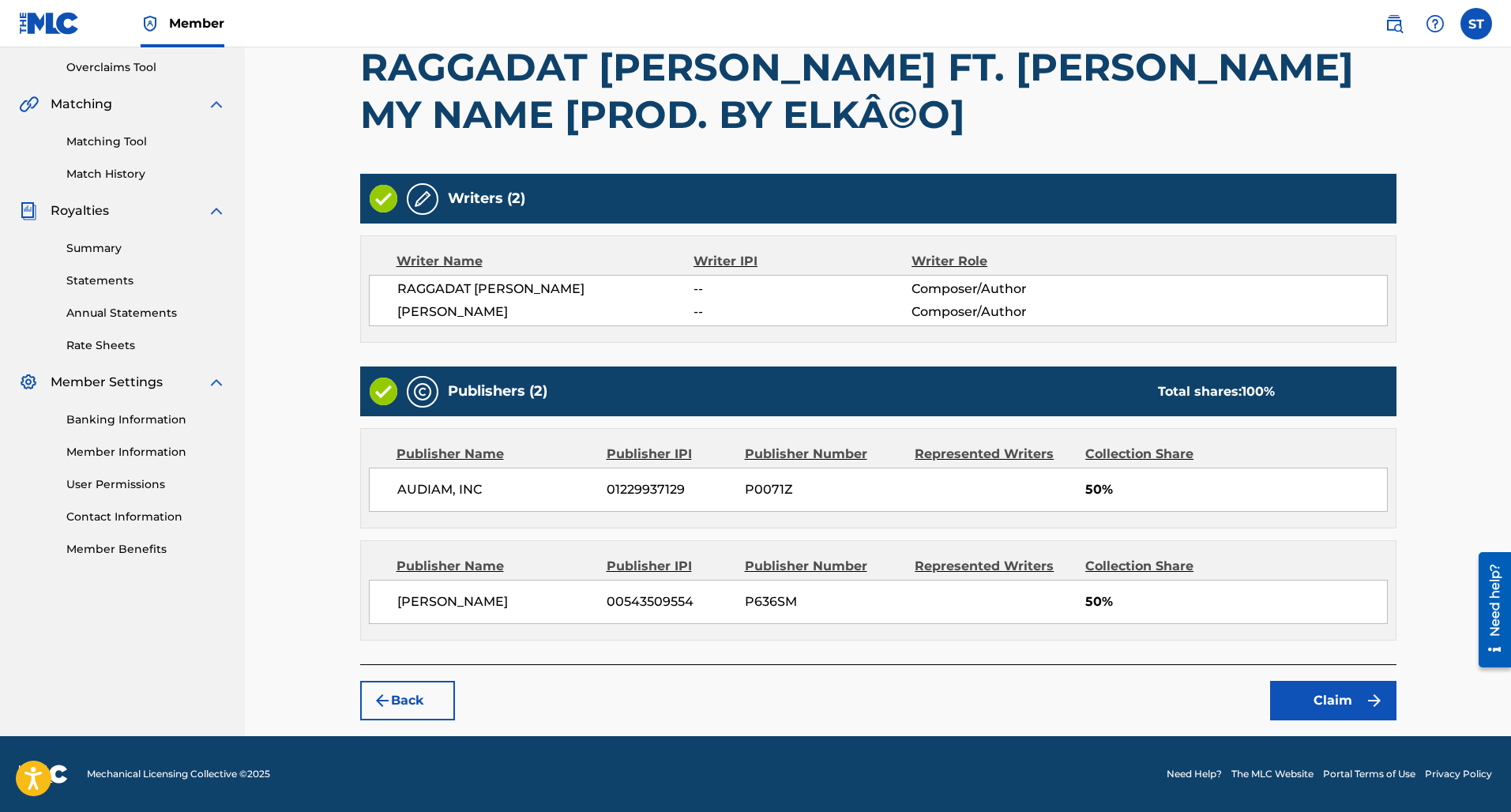 scroll, scrollTop: 327, scrollLeft: 0, axis: vertical 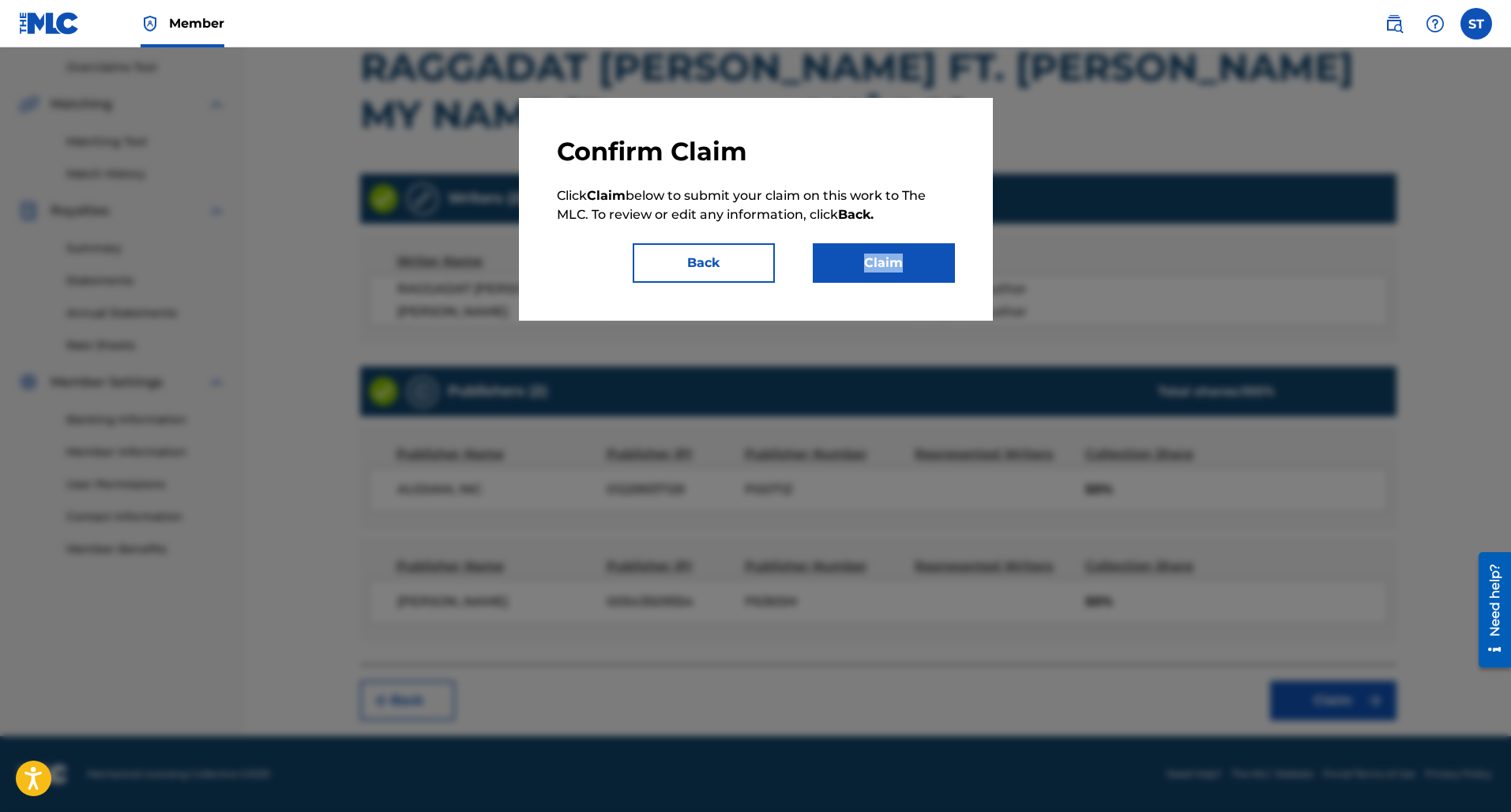 click on "Claim" at bounding box center [884, 263] 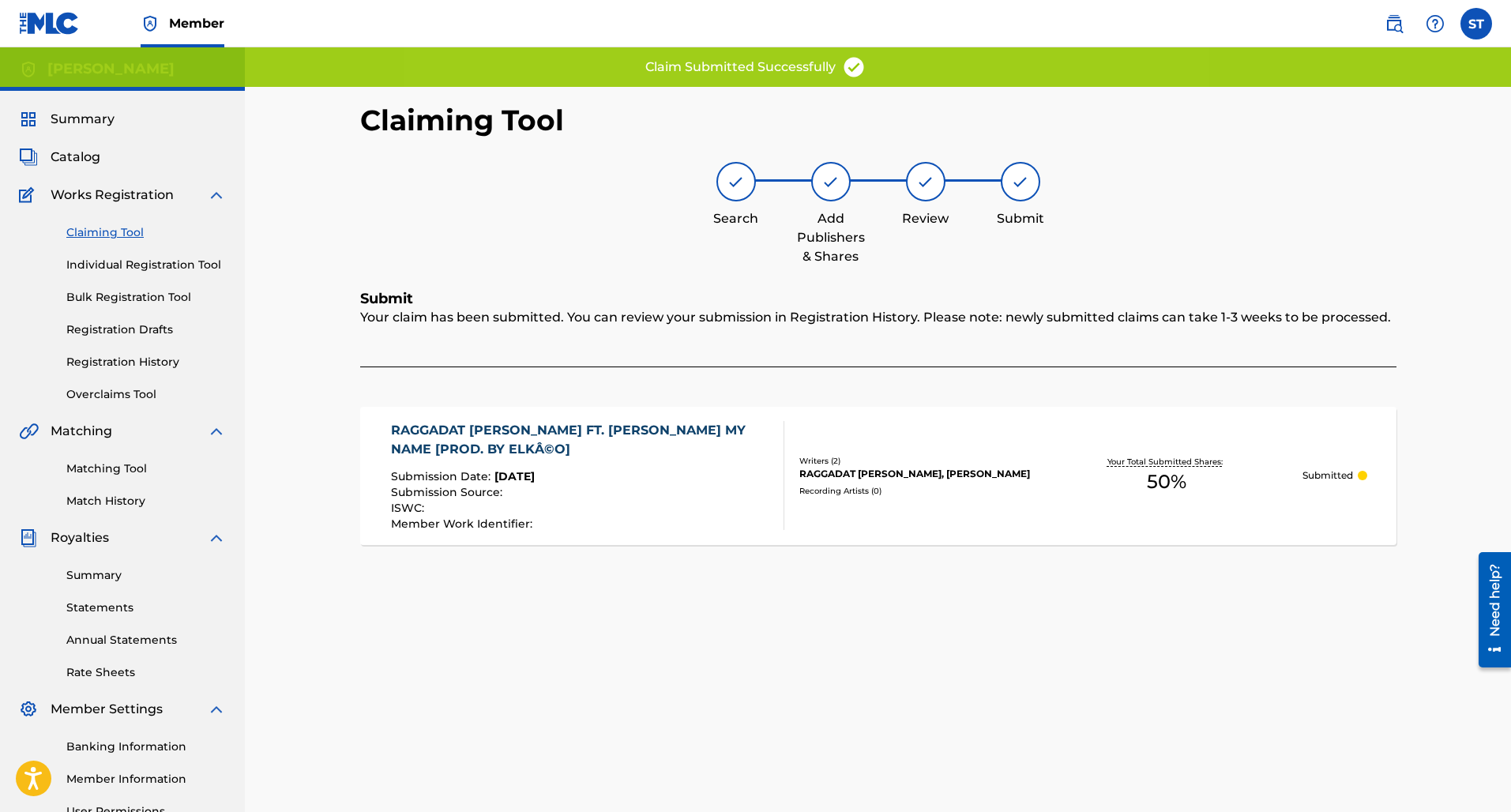 scroll, scrollTop: 0, scrollLeft: 0, axis: both 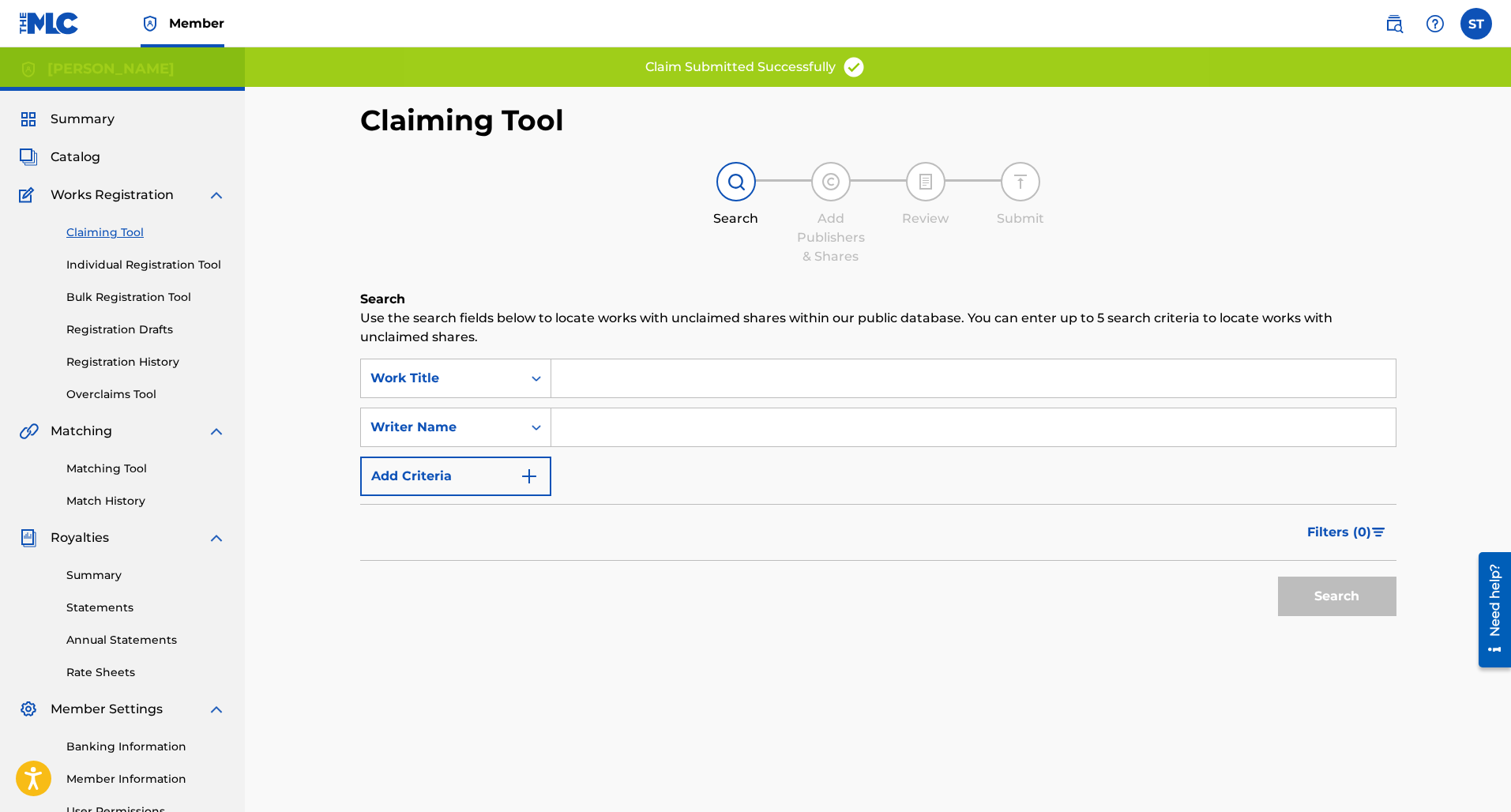 click on "Add Criteria" at bounding box center [456, 476] 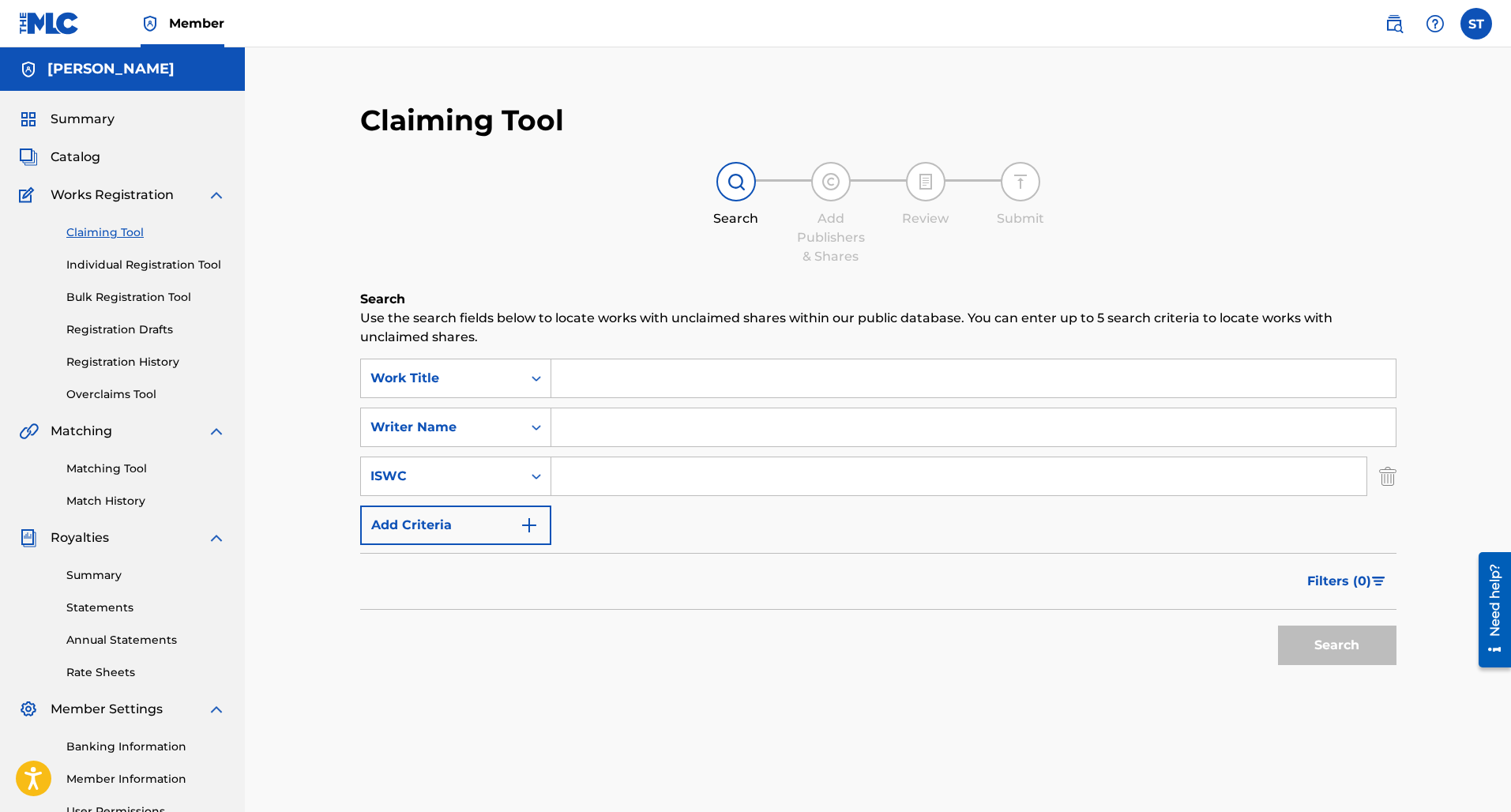 click on "Add Criteria" at bounding box center [456, 525] 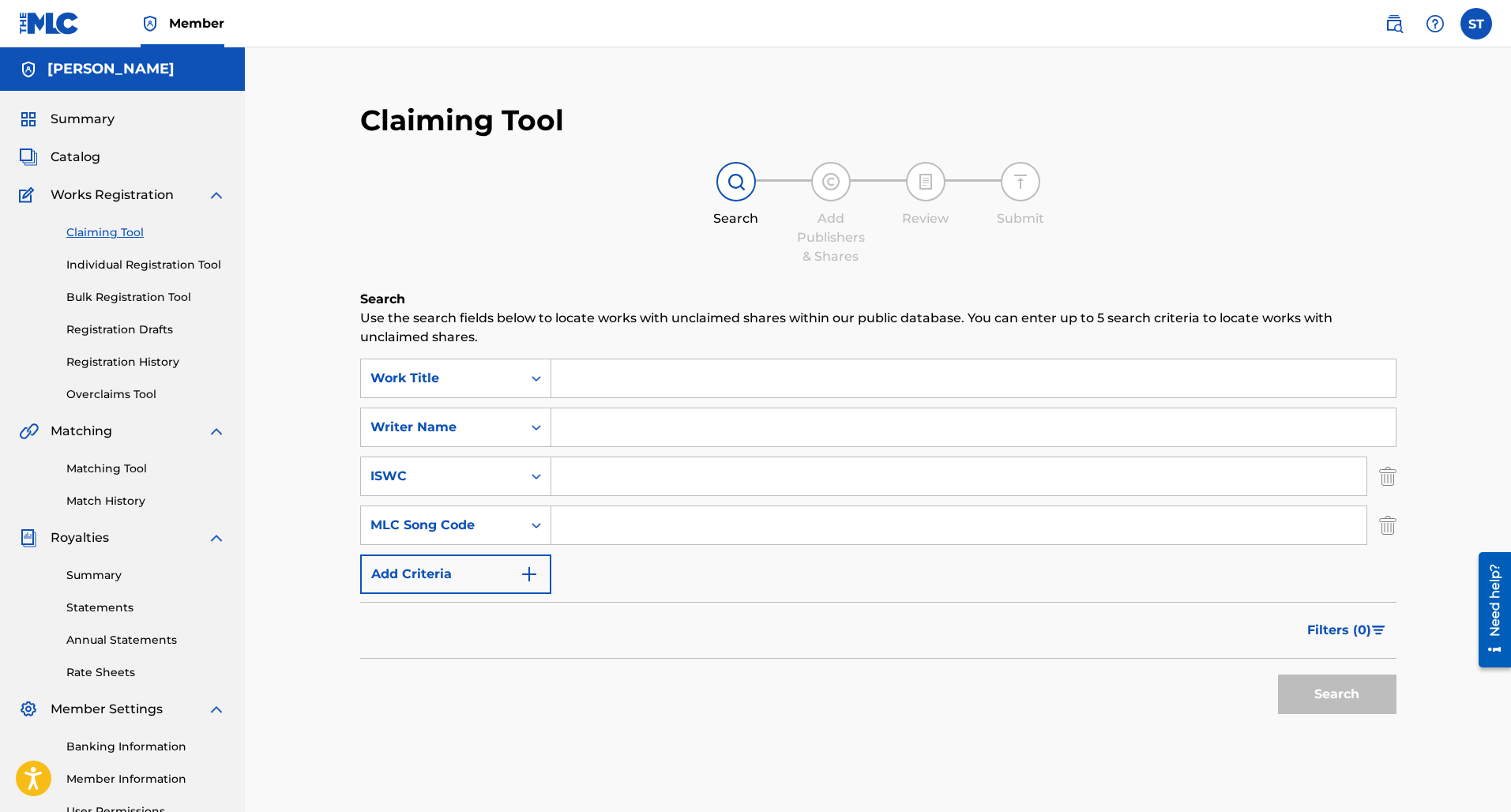 click at bounding box center (973, 427) 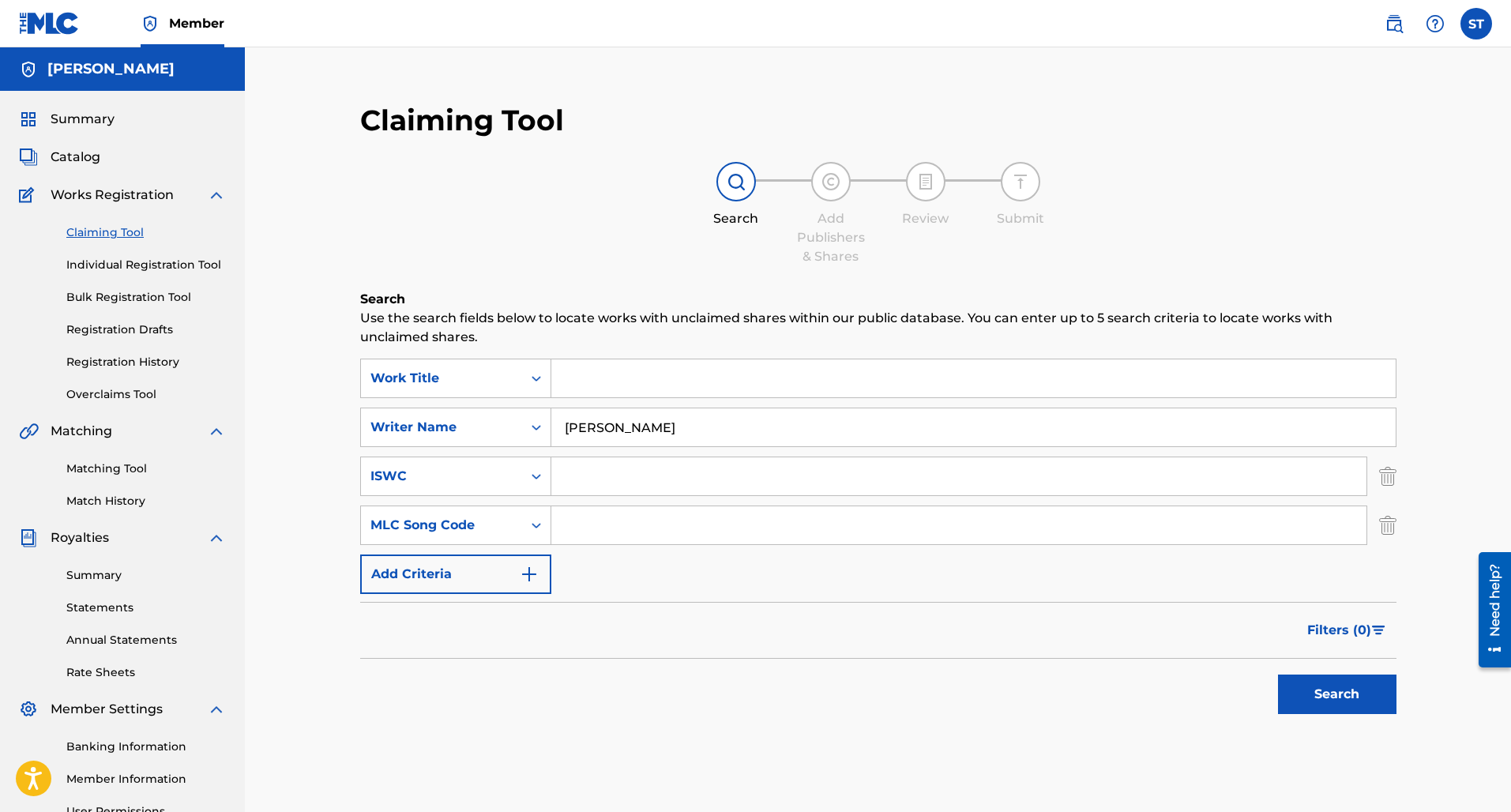 type on "Sione Toki" 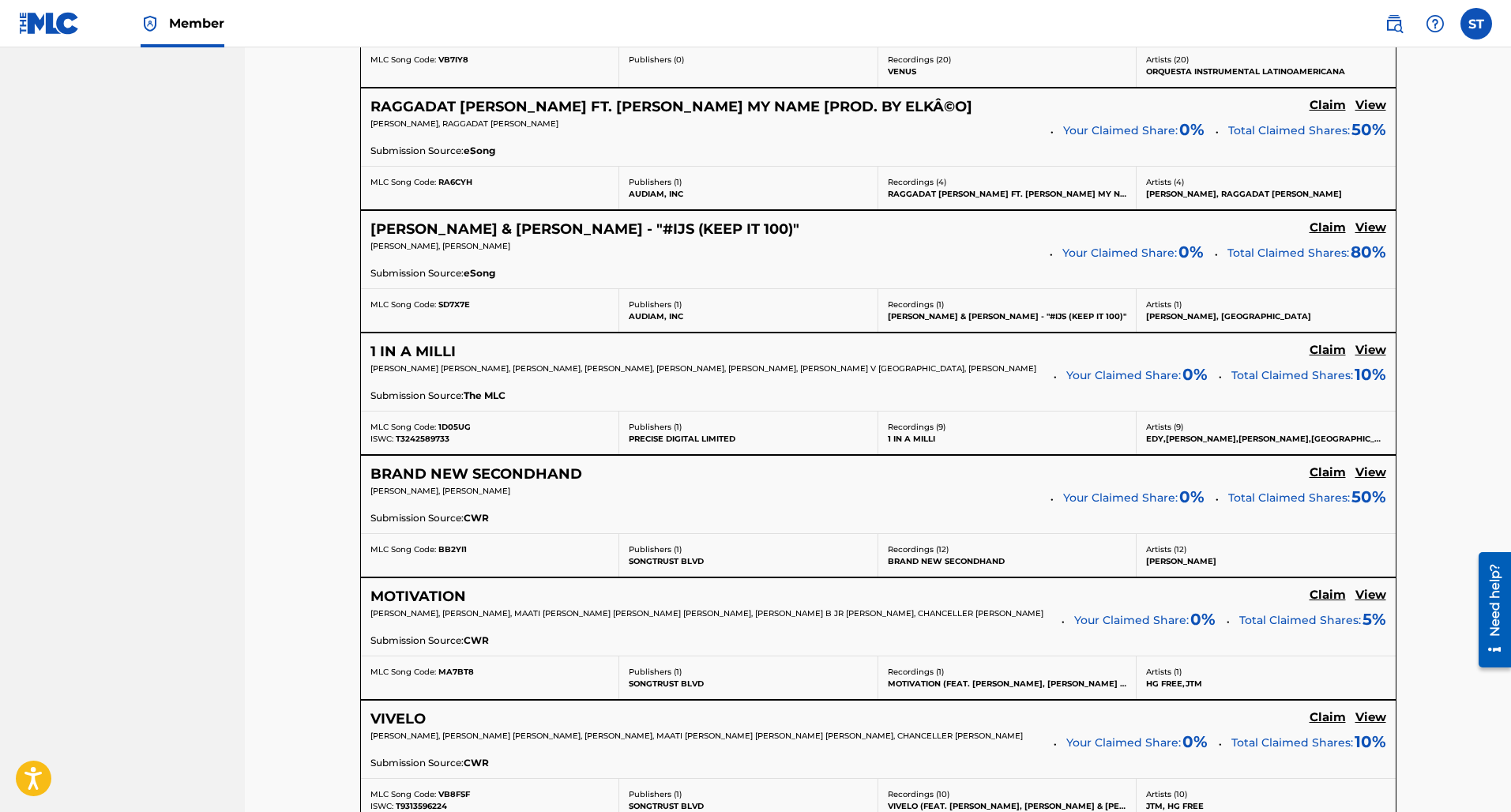 scroll, scrollTop: 1086, scrollLeft: 0, axis: vertical 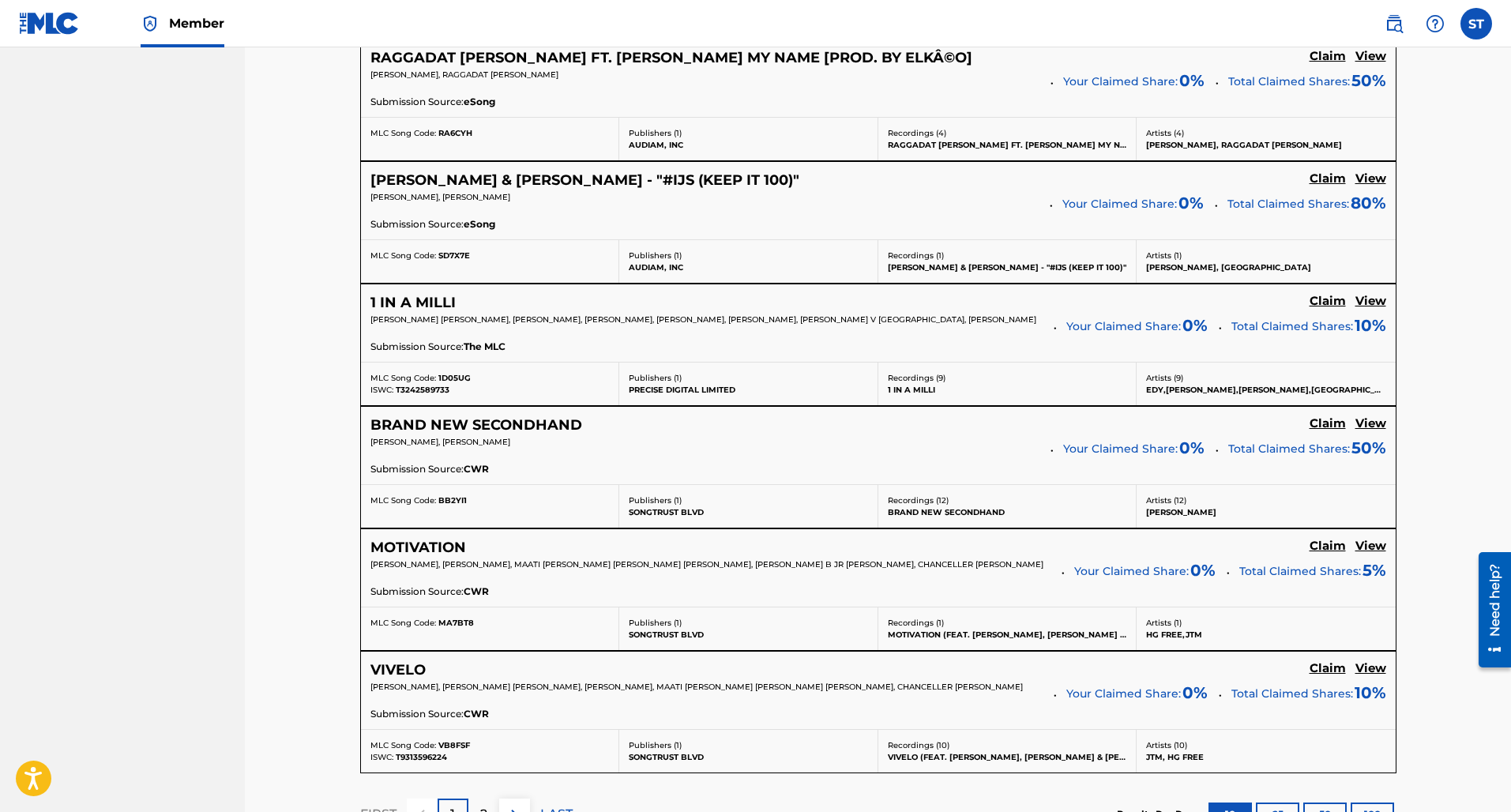 click on "Claim" at bounding box center (1328, -422) 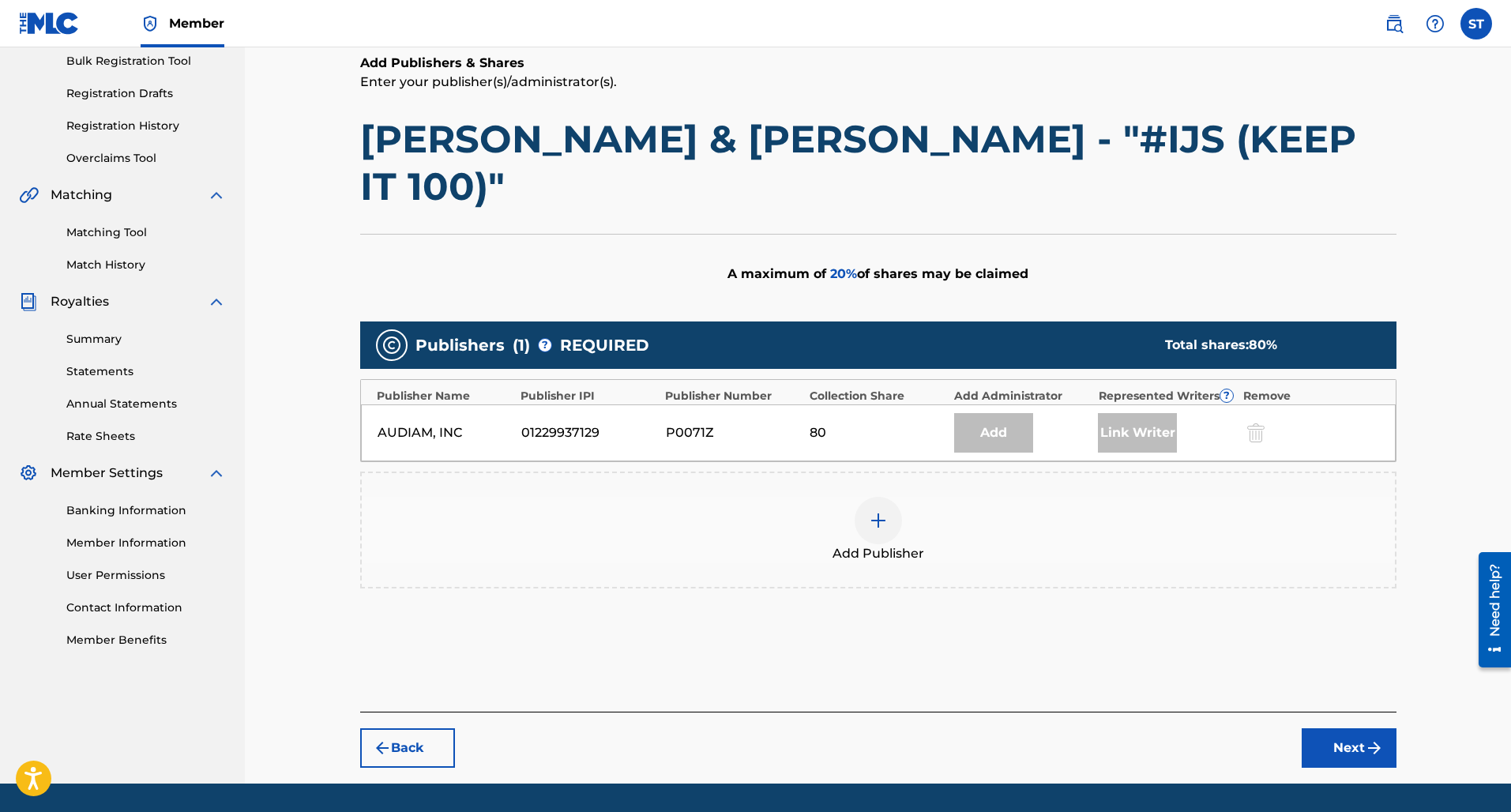 click at bounding box center [878, 521] 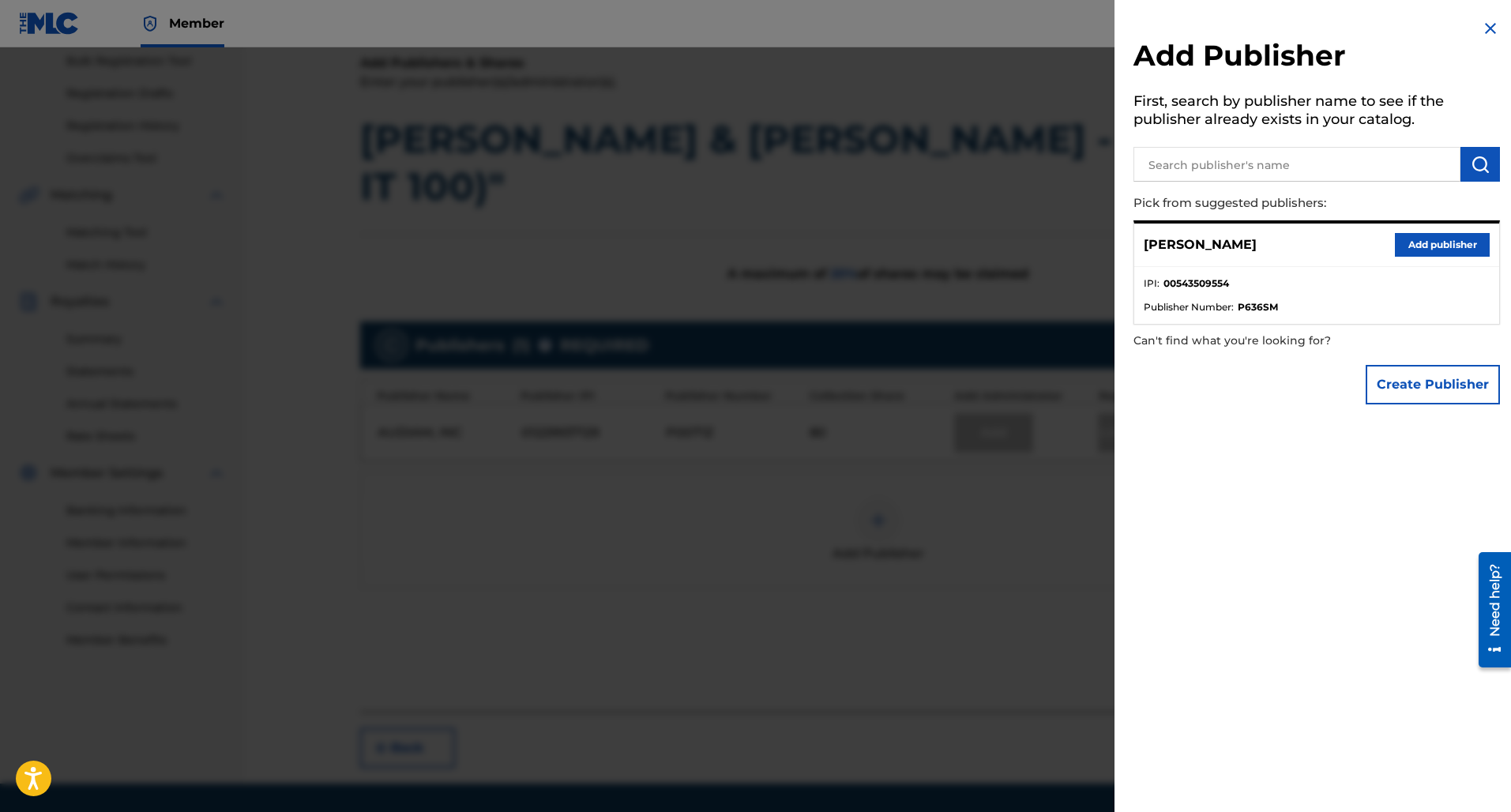 click on "Add publisher" at bounding box center (1442, 245) 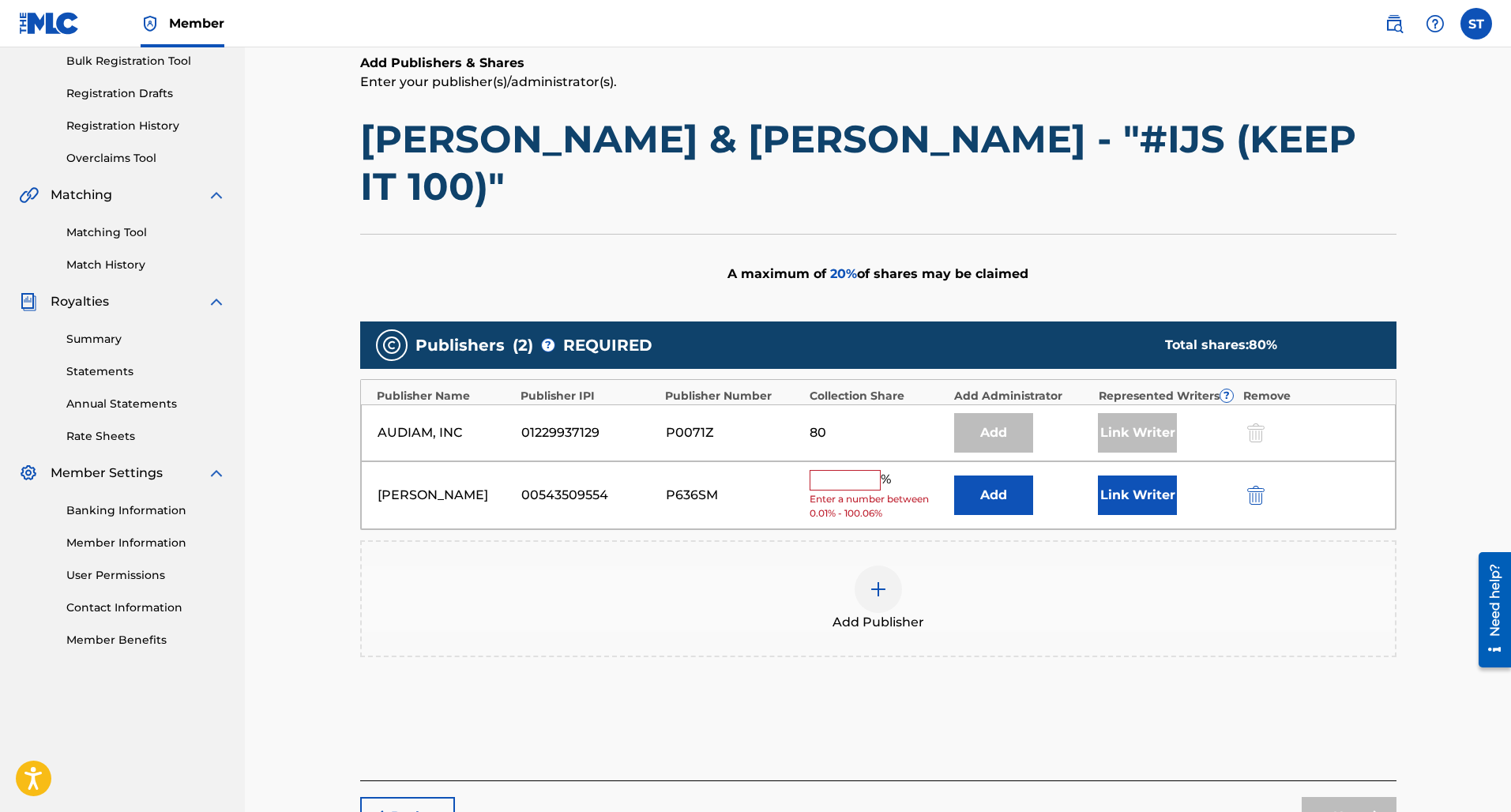 click at bounding box center (845, 480) 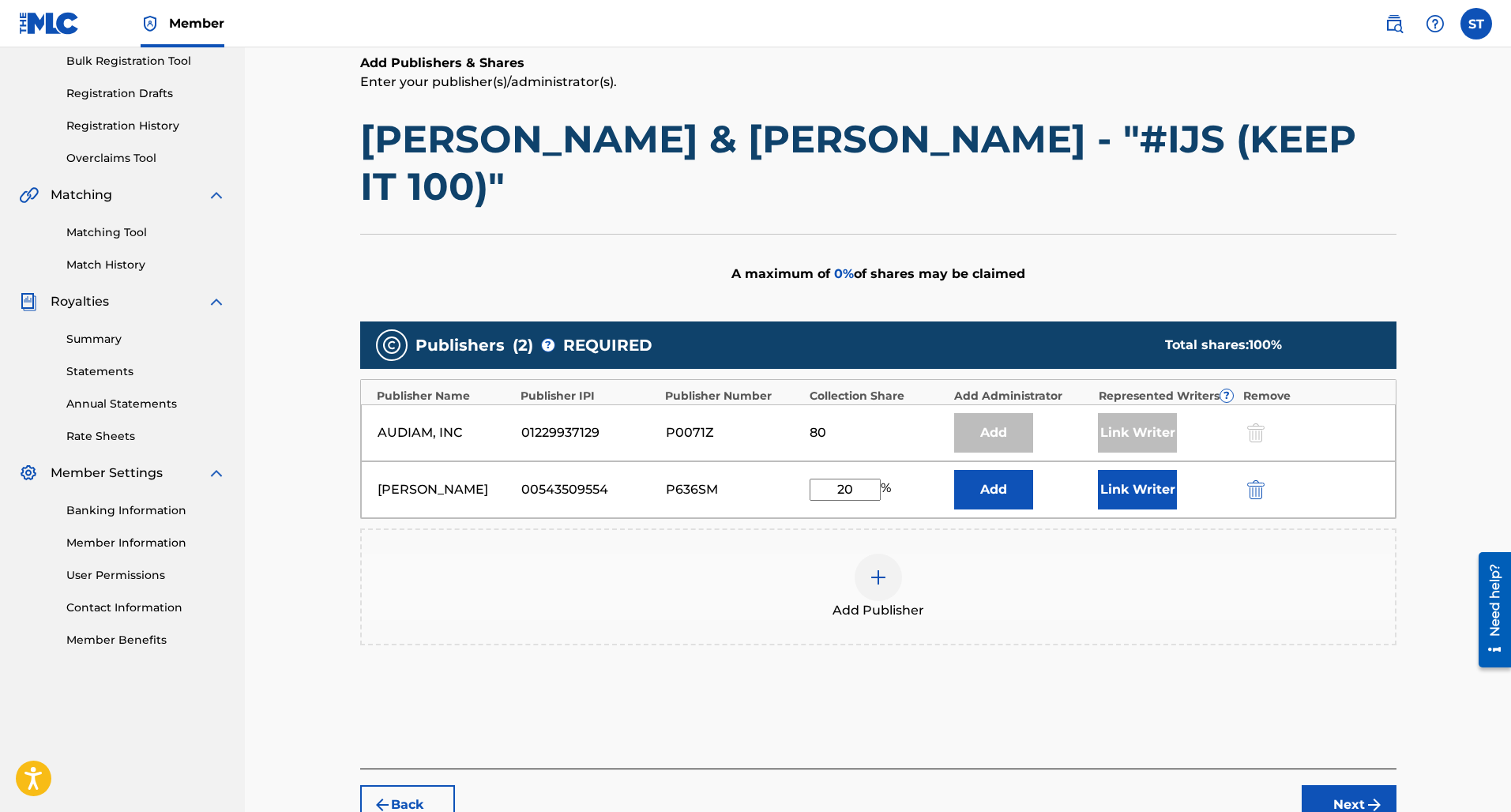 type on "20" 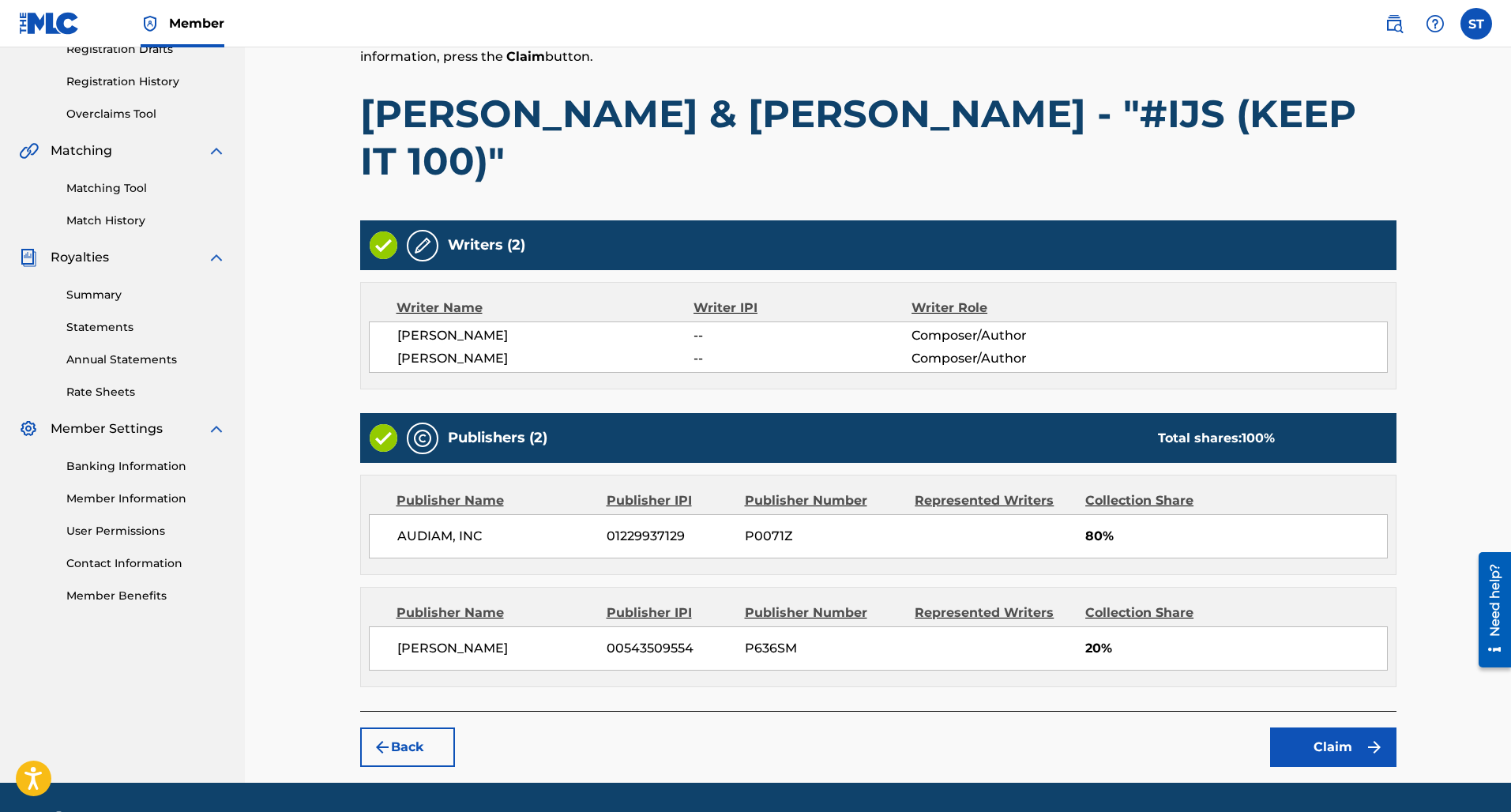 scroll, scrollTop: 280, scrollLeft: 0, axis: vertical 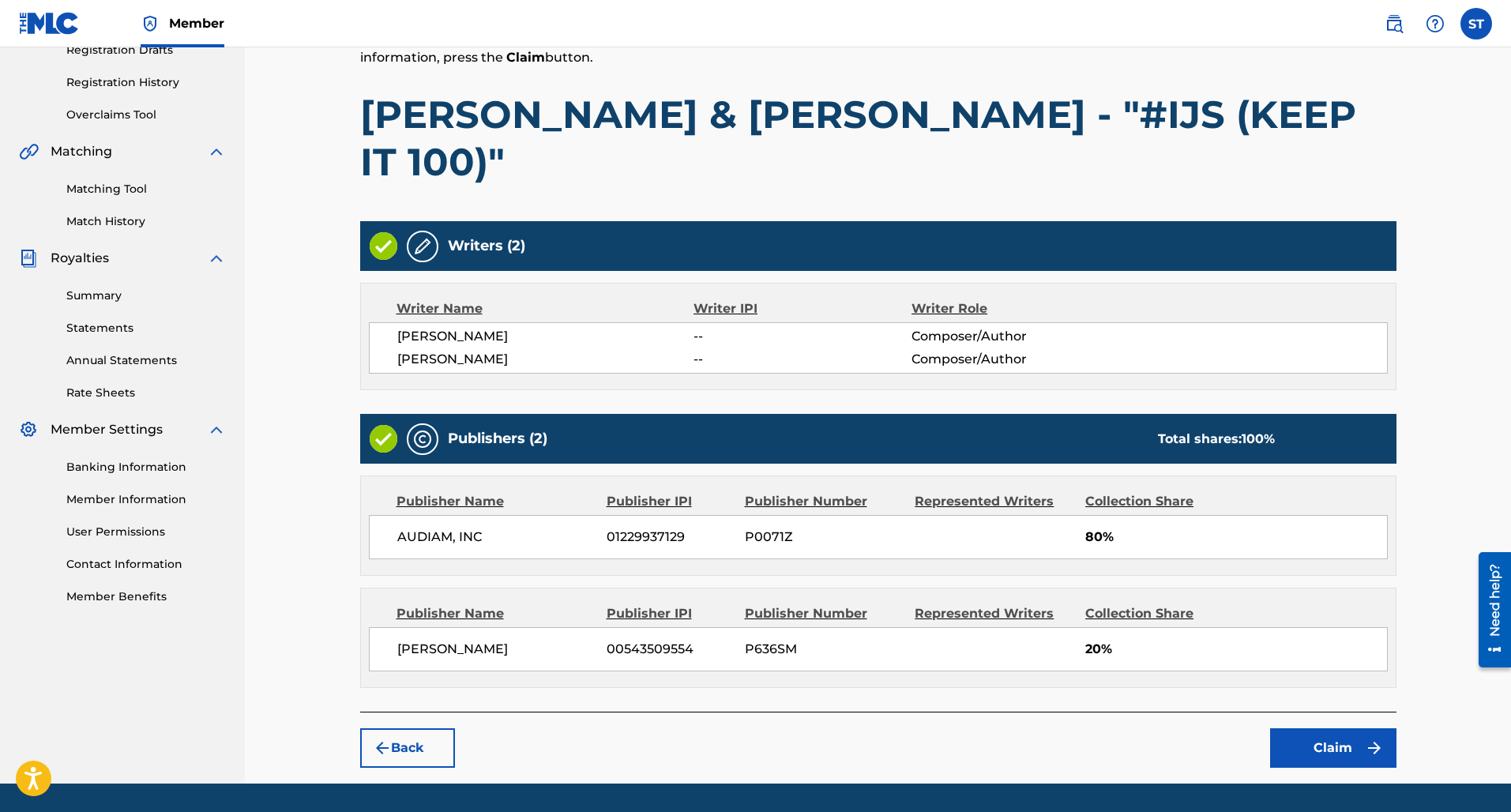 click on "Claim" at bounding box center [1333, 748] 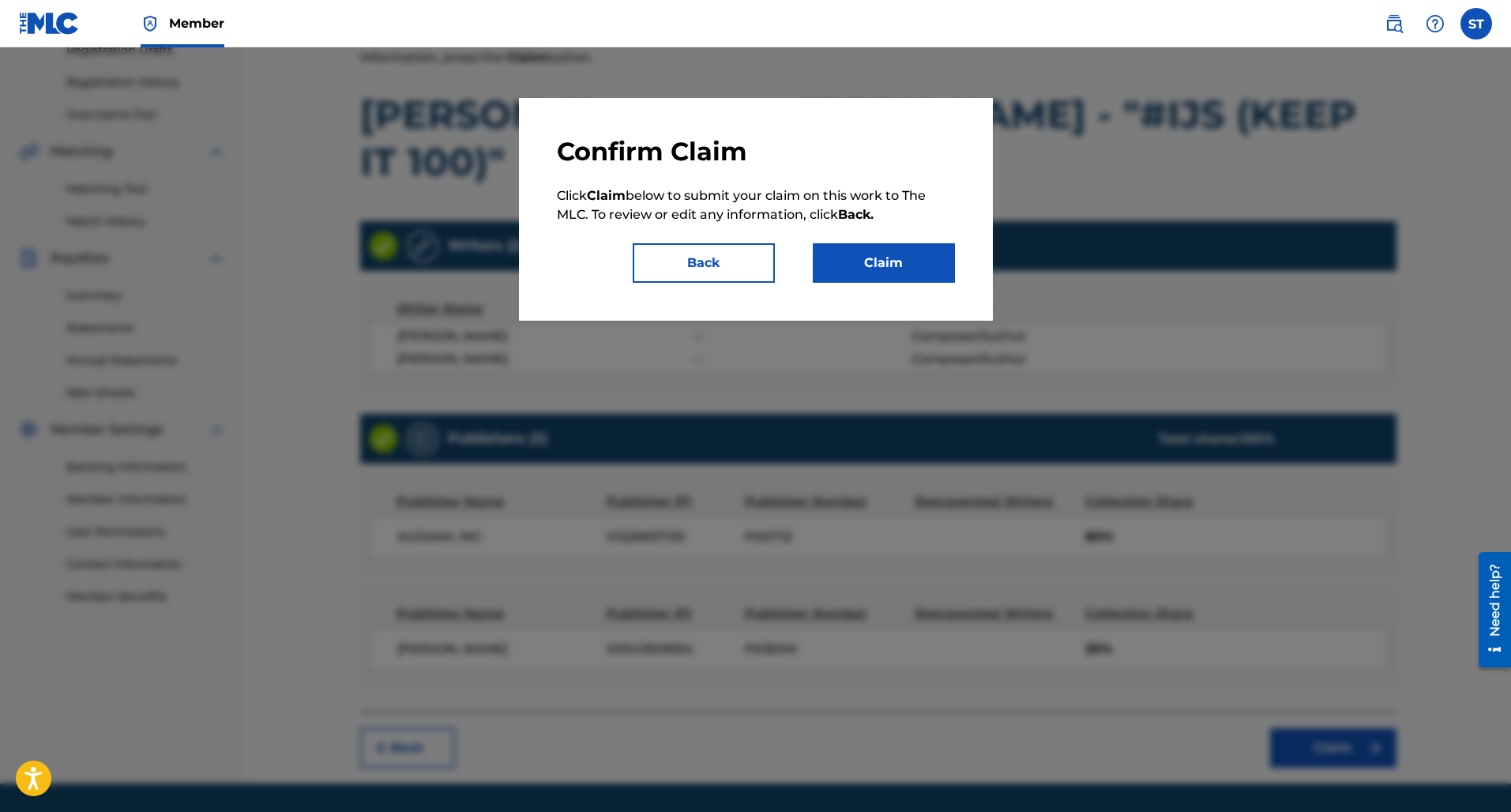 click on "Claim" at bounding box center (884, 263) 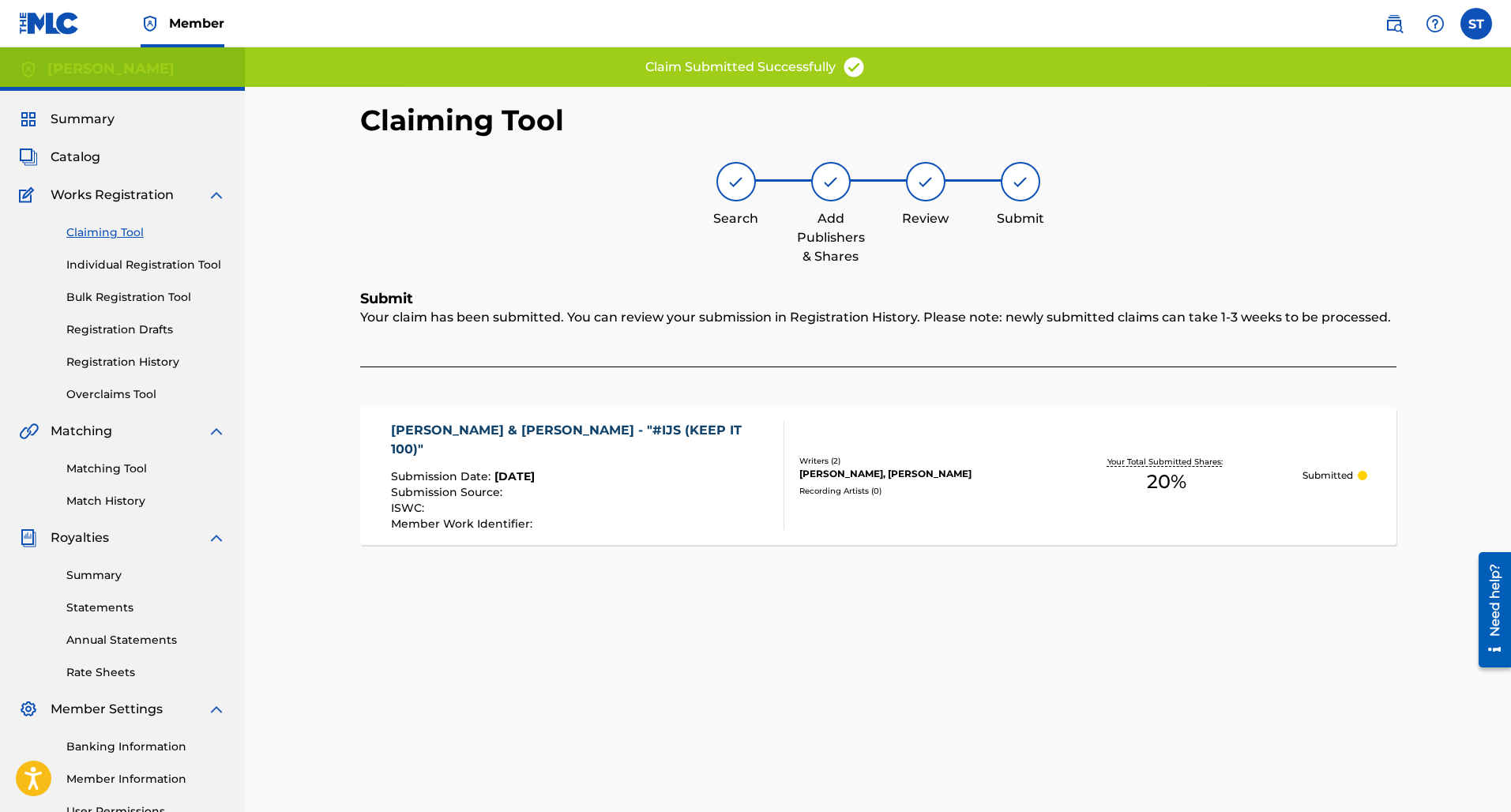 scroll, scrollTop: 0, scrollLeft: 0, axis: both 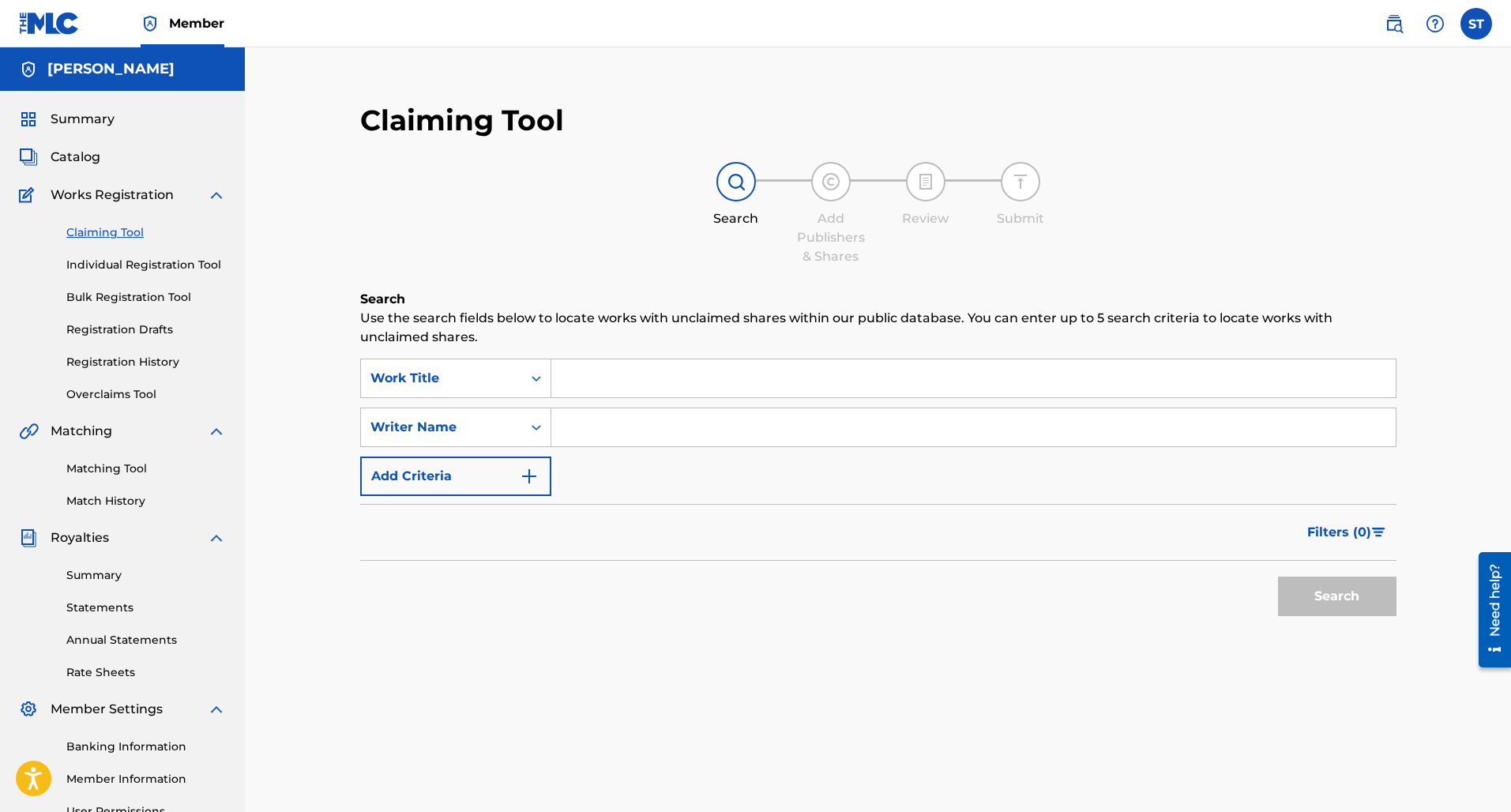 click at bounding box center [973, 427] 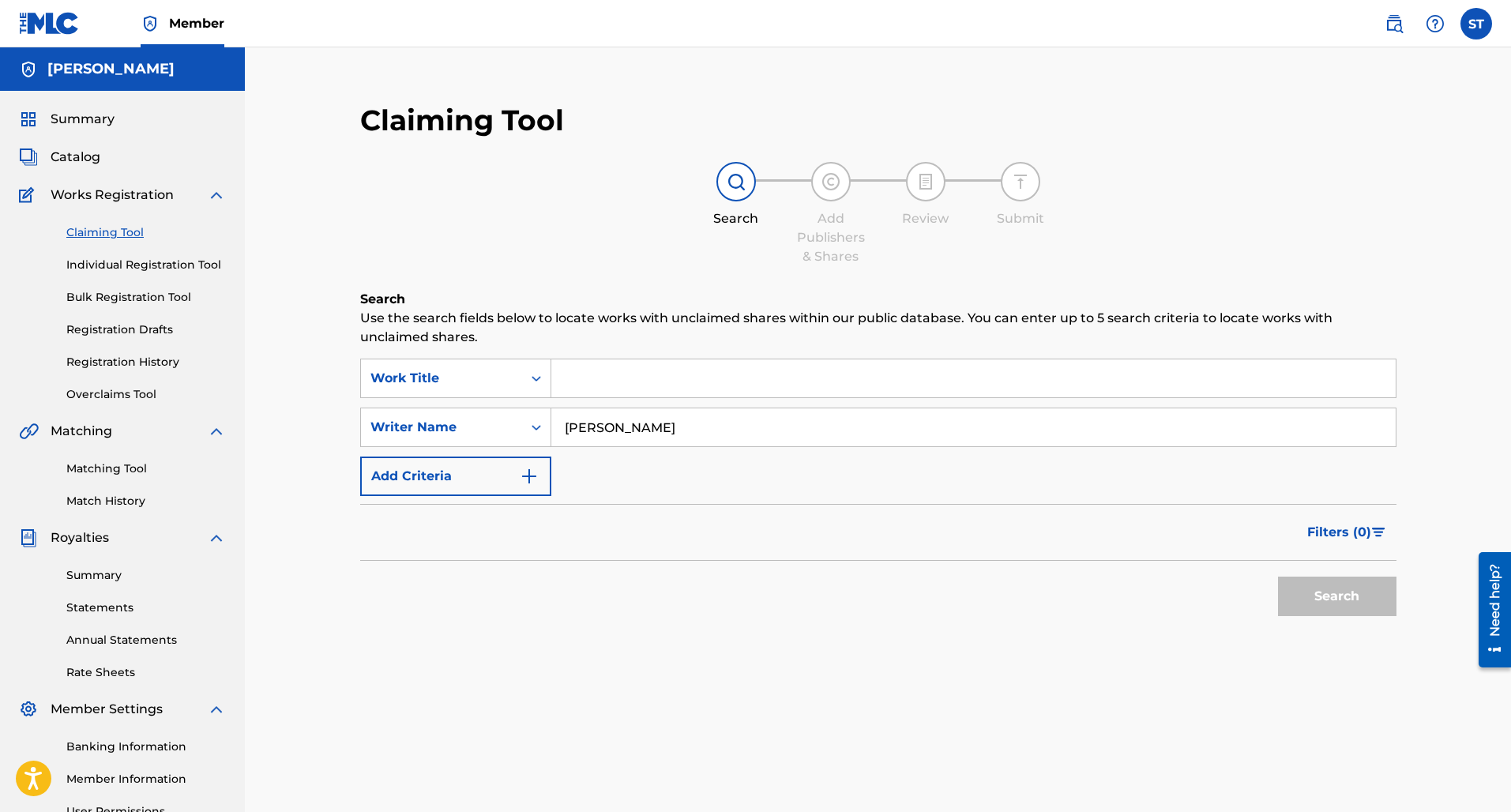 type on "Sione Toki" 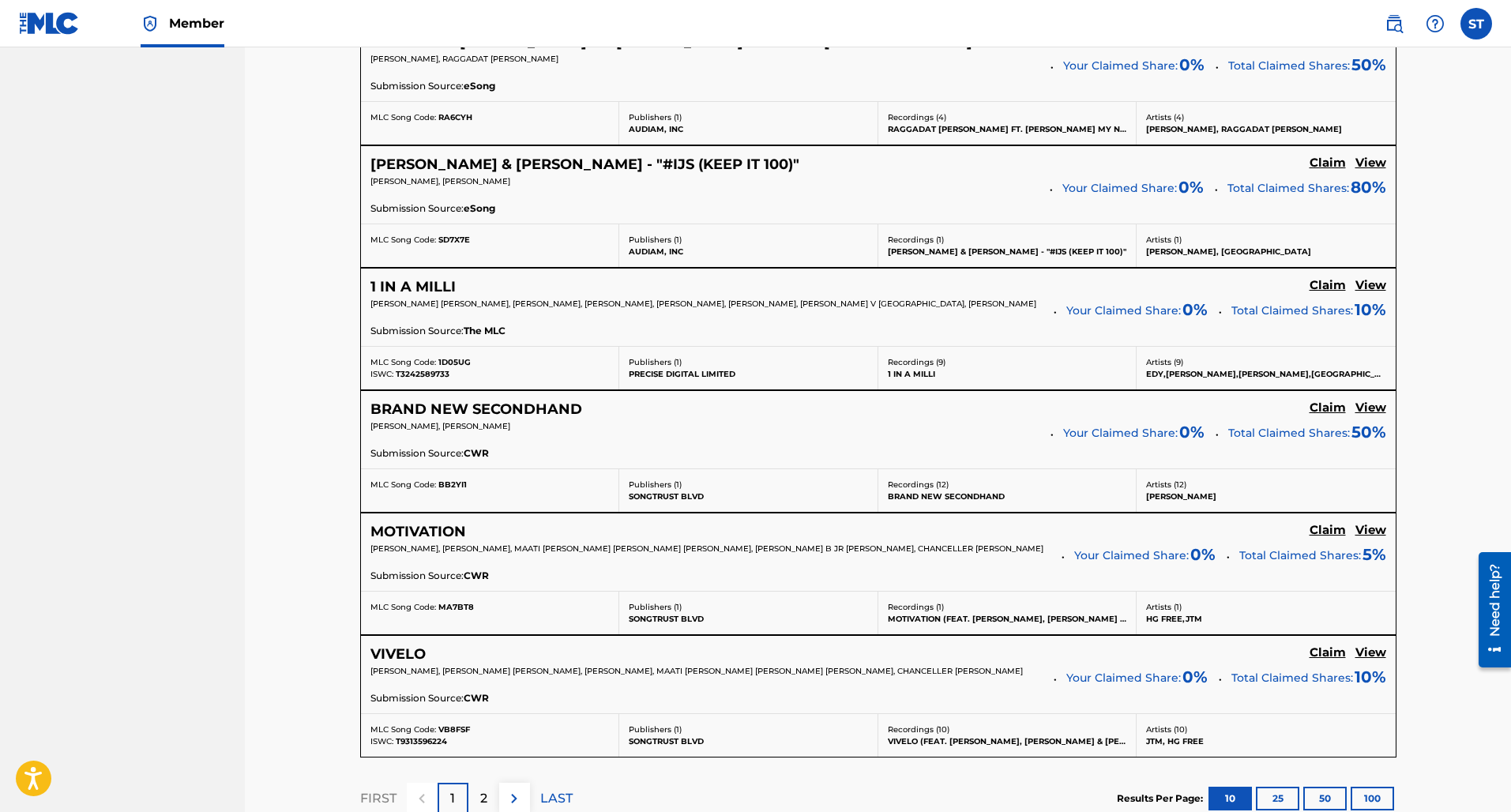 scroll, scrollTop: 1133, scrollLeft: 0, axis: vertical 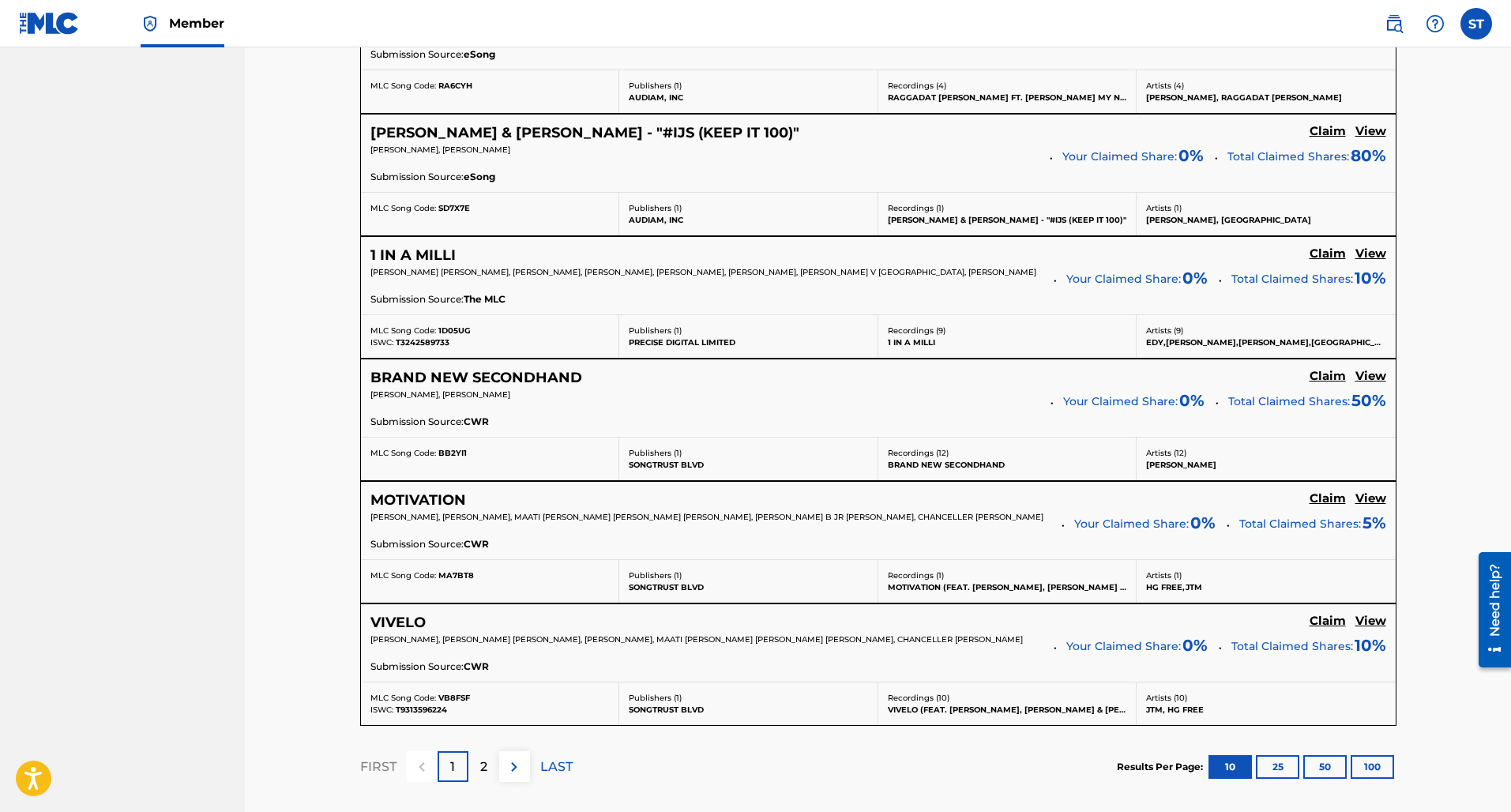 click on "Claim" at bounding box center (1328, -469) 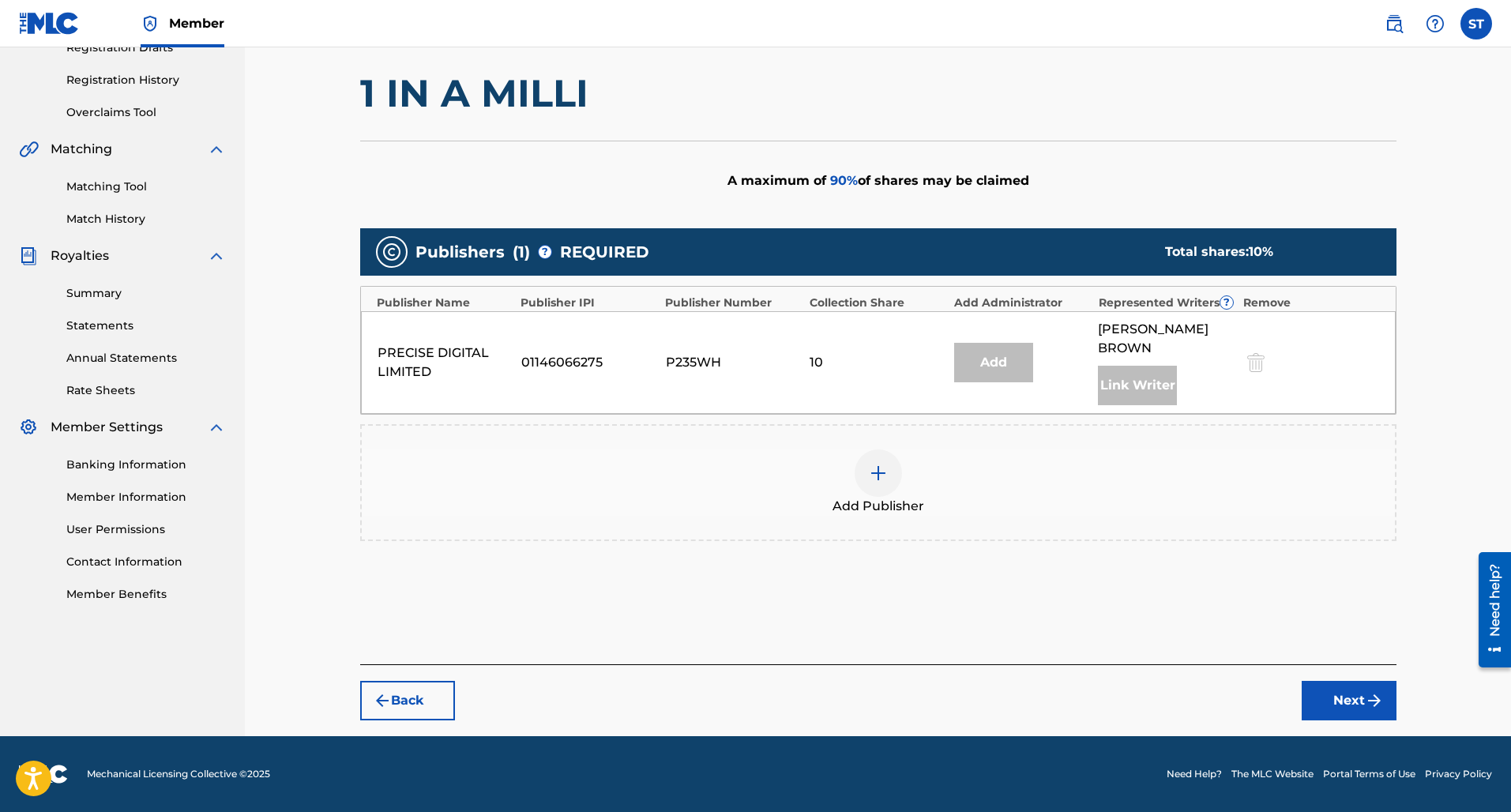 click at bounding box center (878, 473) 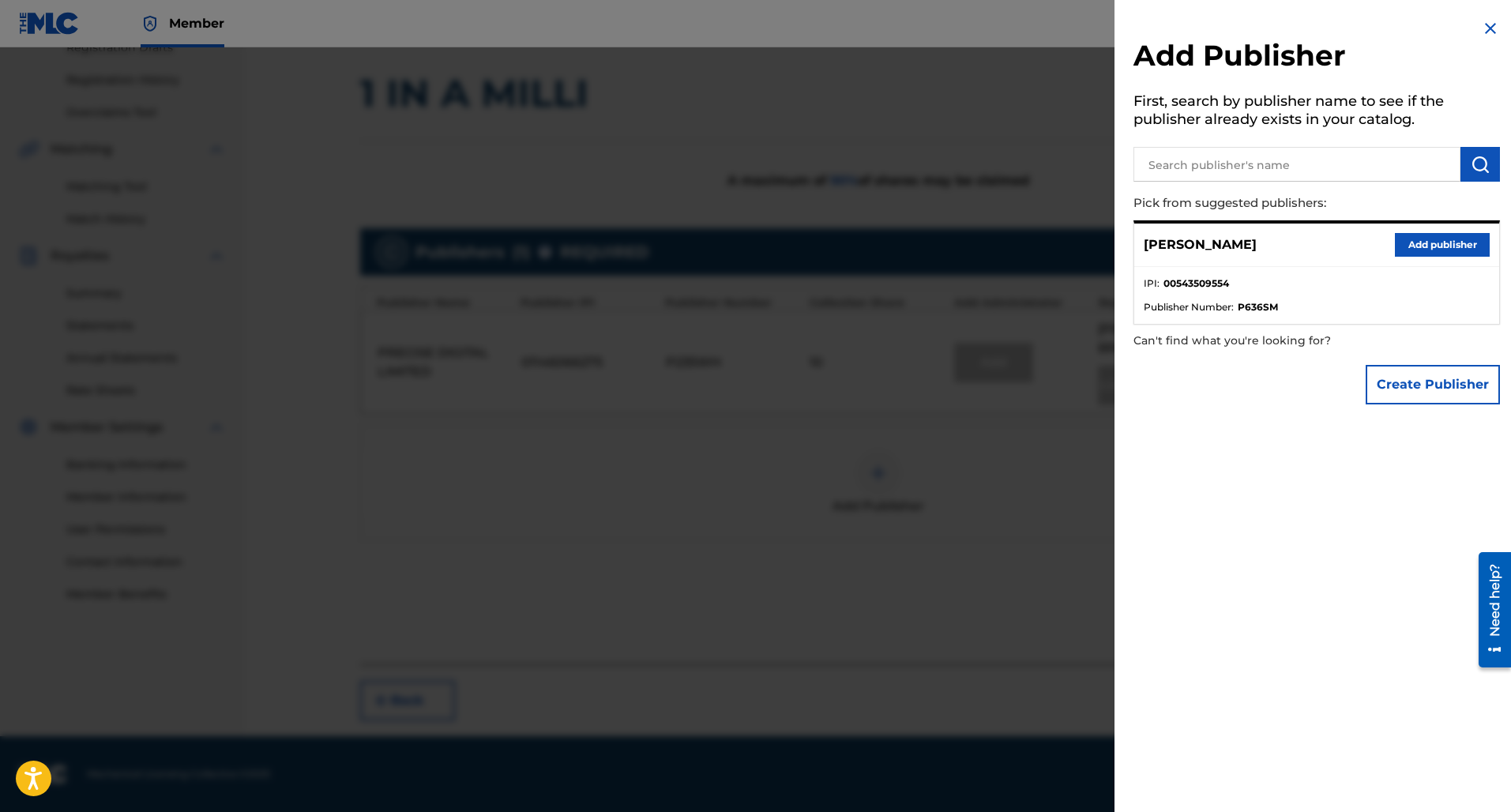 click on "Add publisher" at bounding box center (1442, 245) 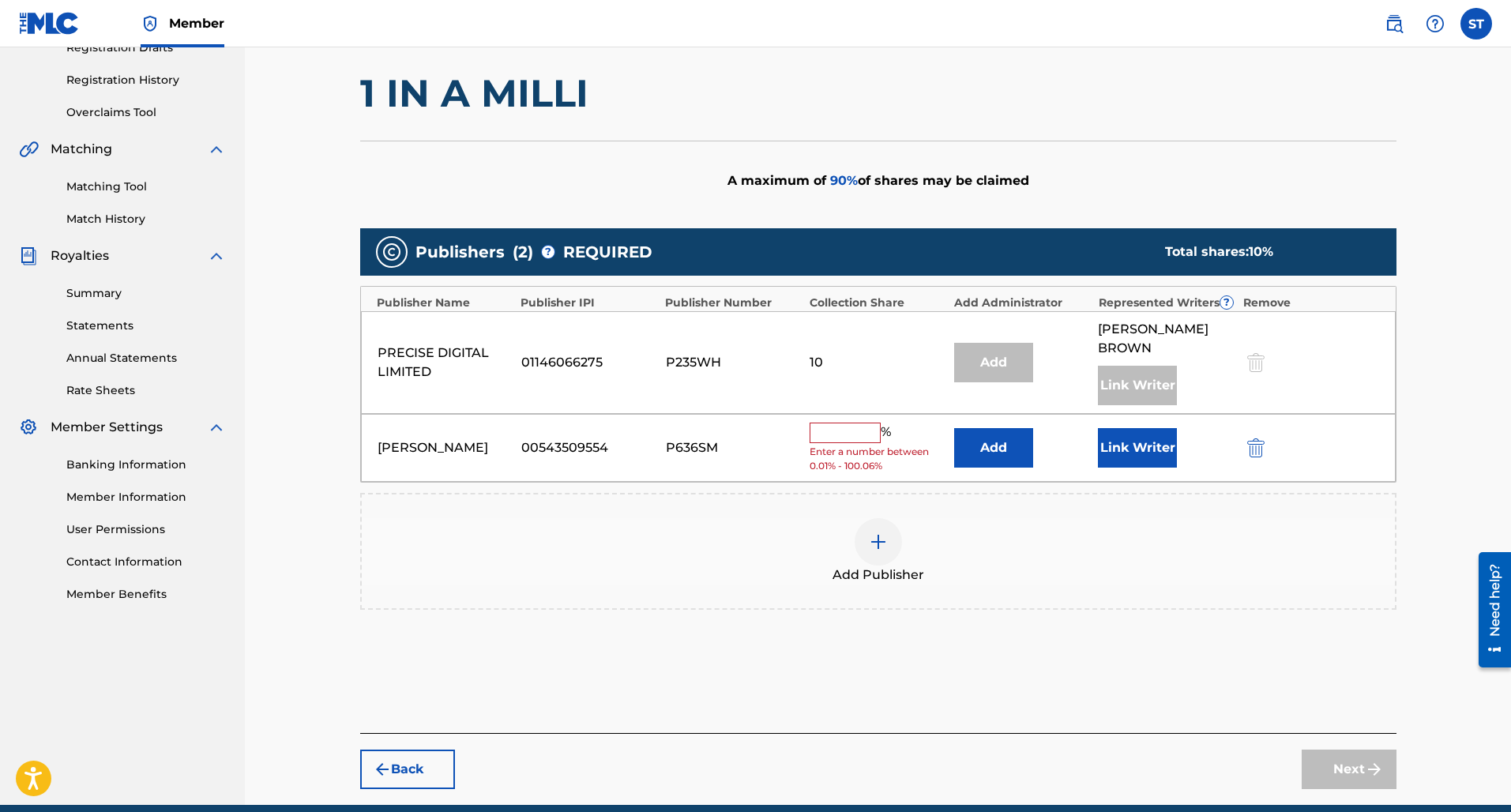 click at bounding box center (845, 433) 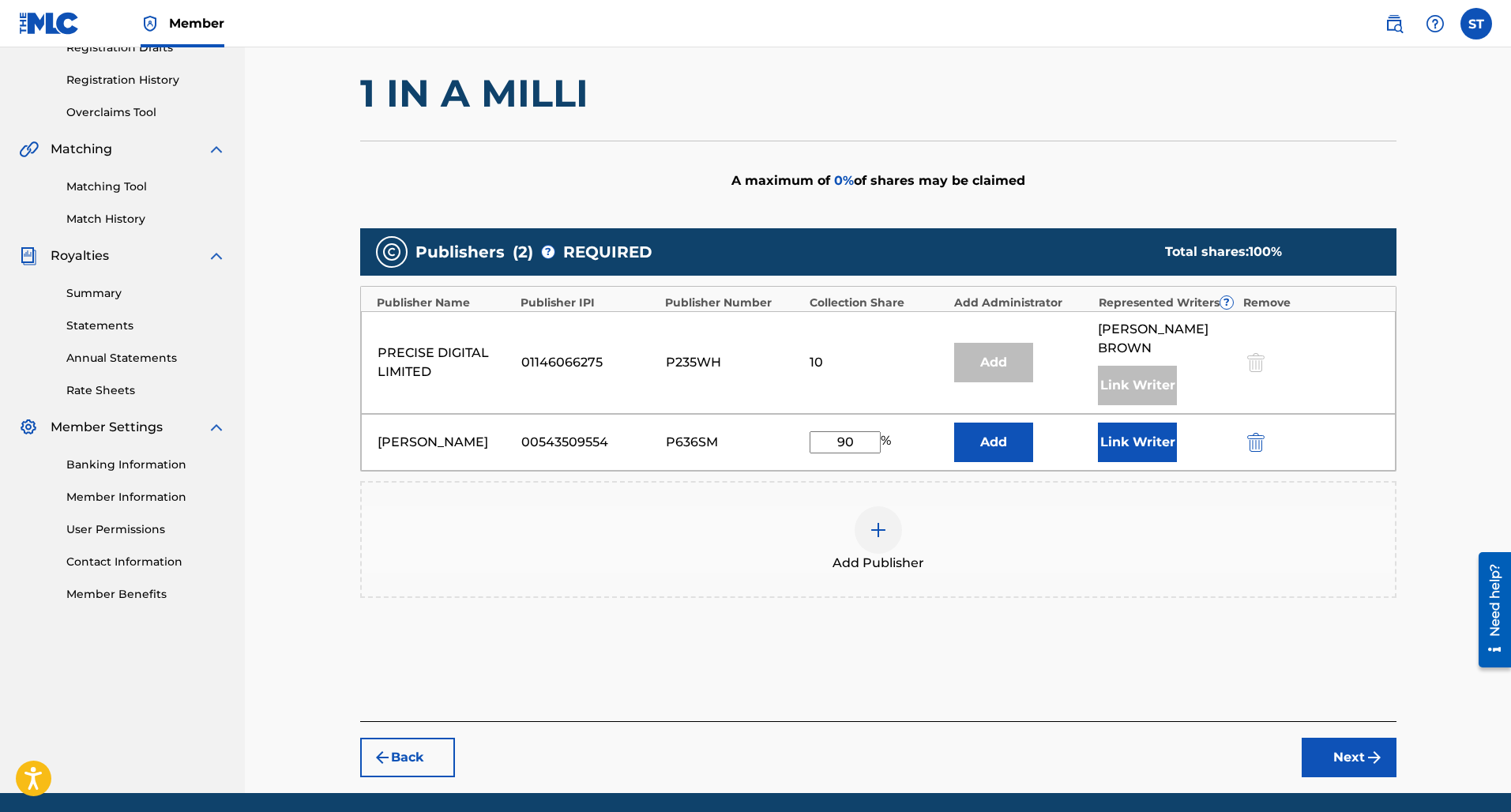 type on "90" 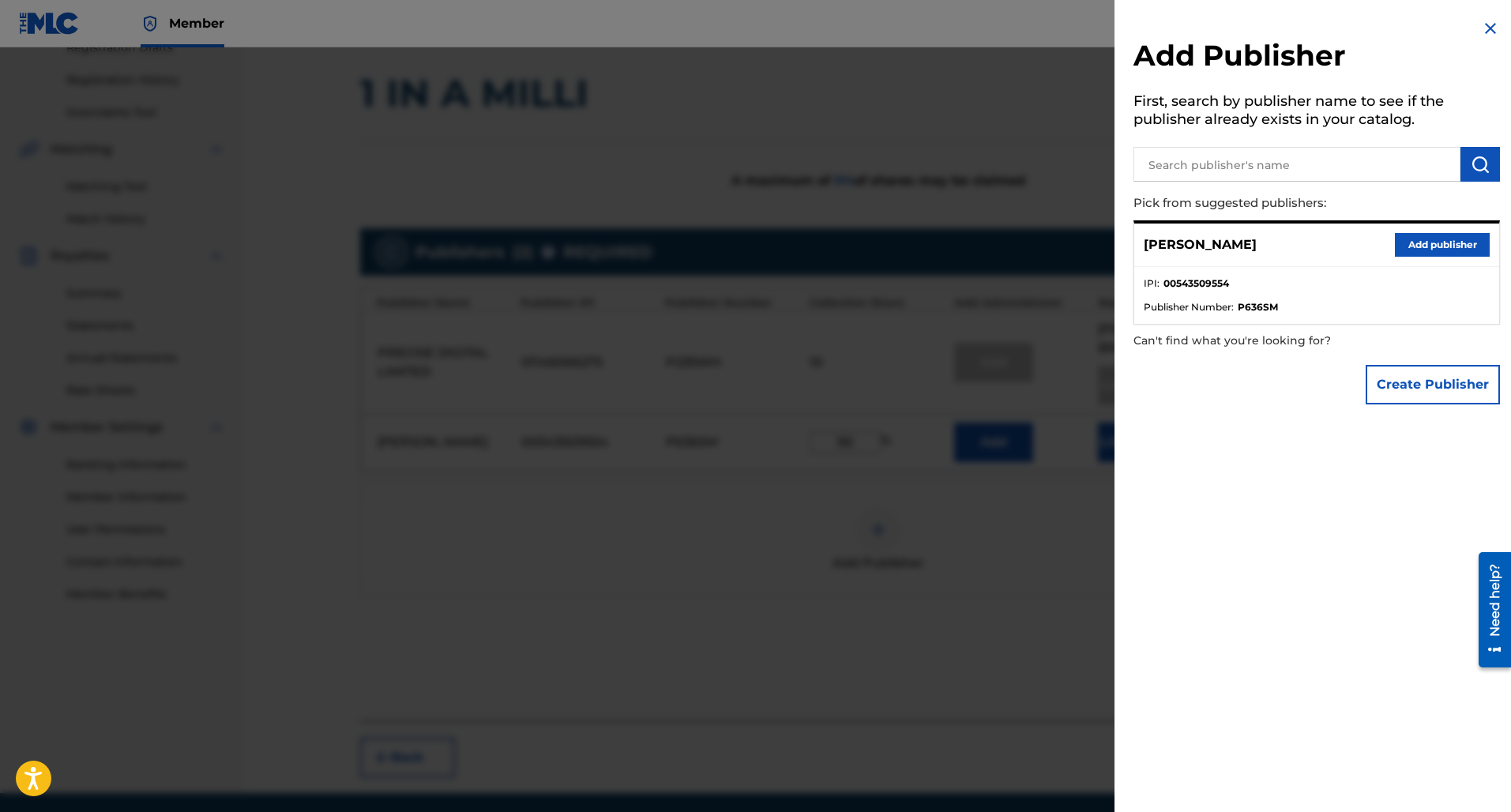 click at bounding box center [1490, 28] 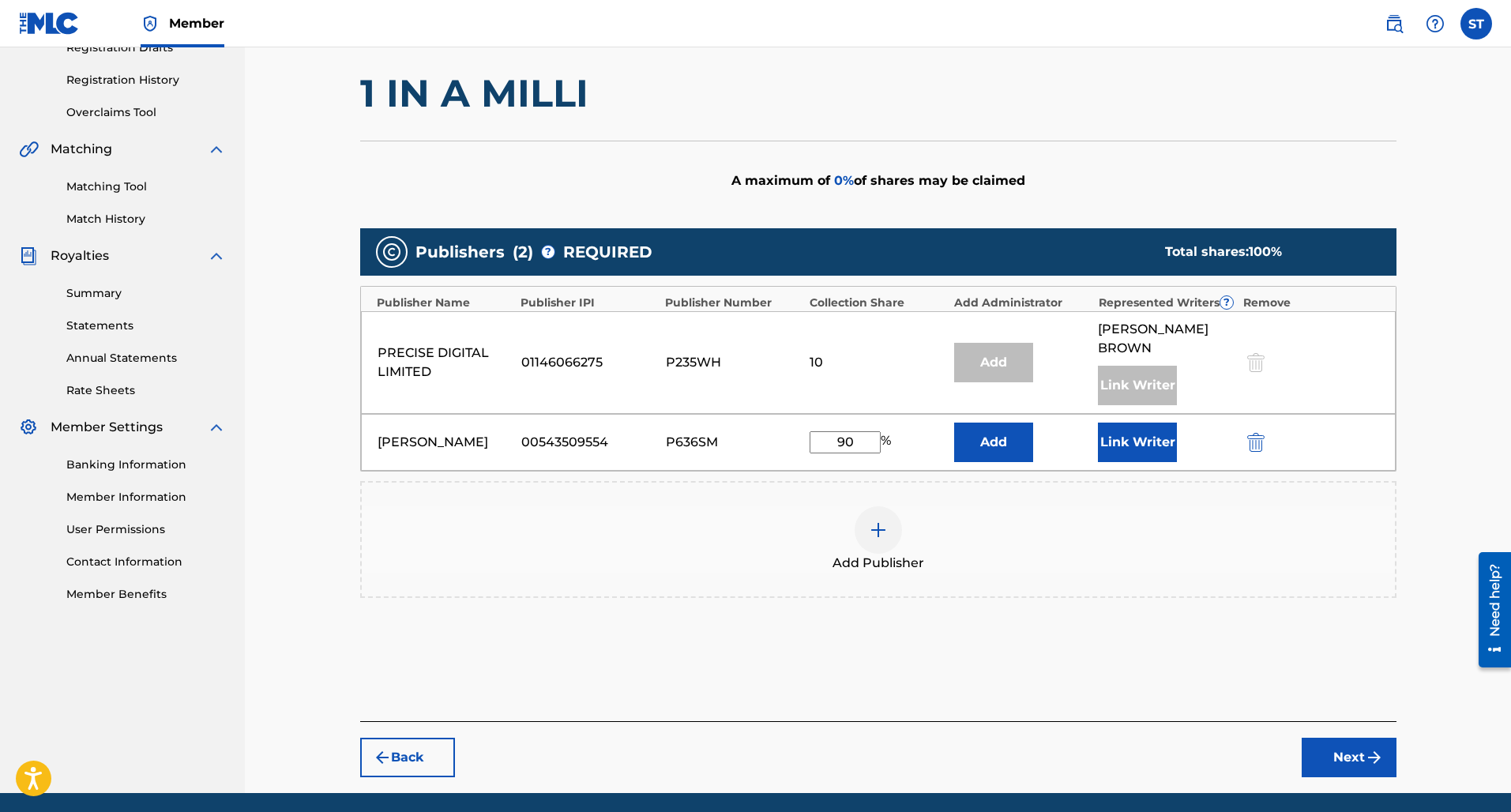 click on "Next" at bounding box center [1349, 757] 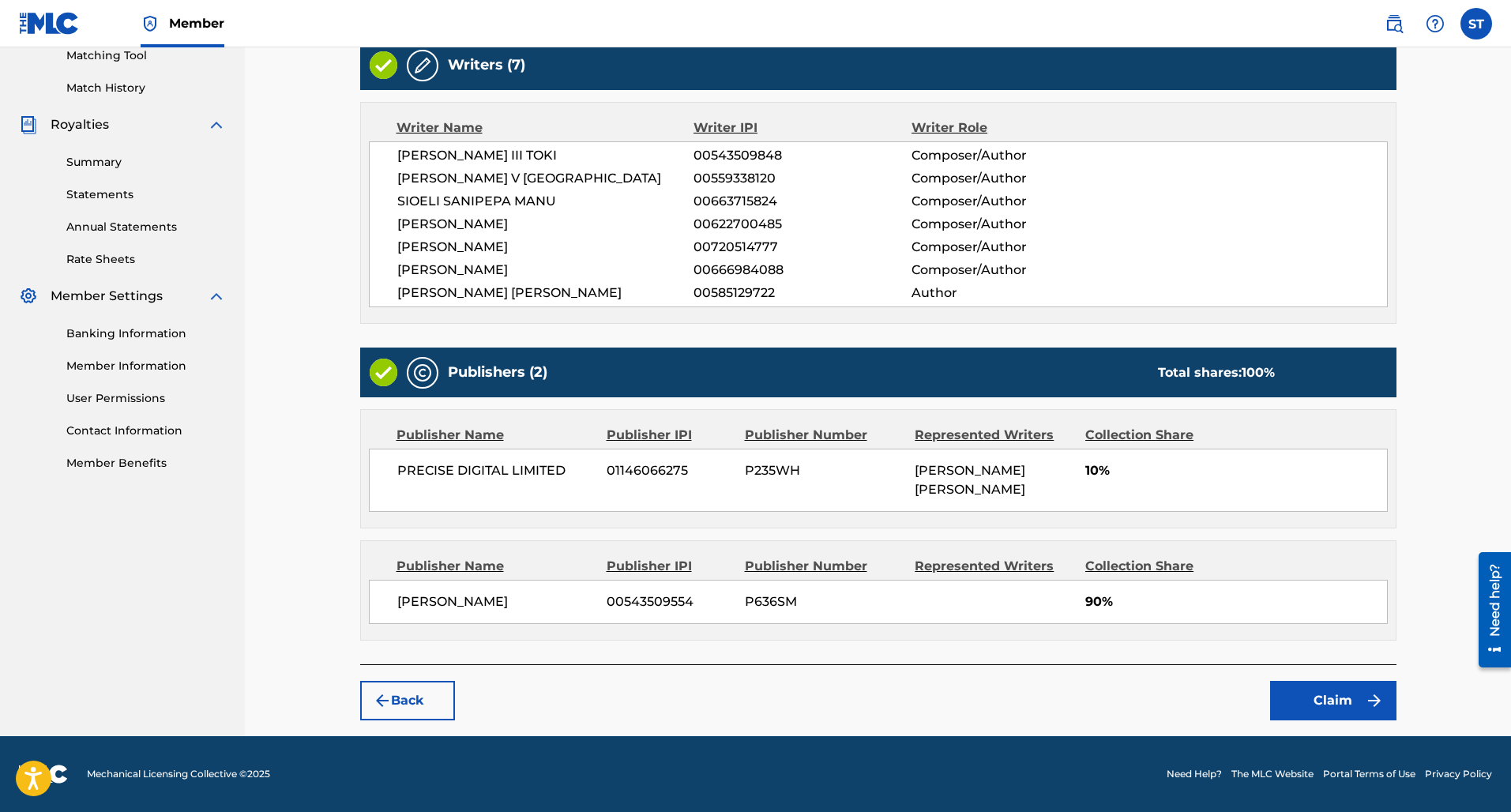 scroll, scrollTop: 413, scrollLeft: 0, axis: vertical 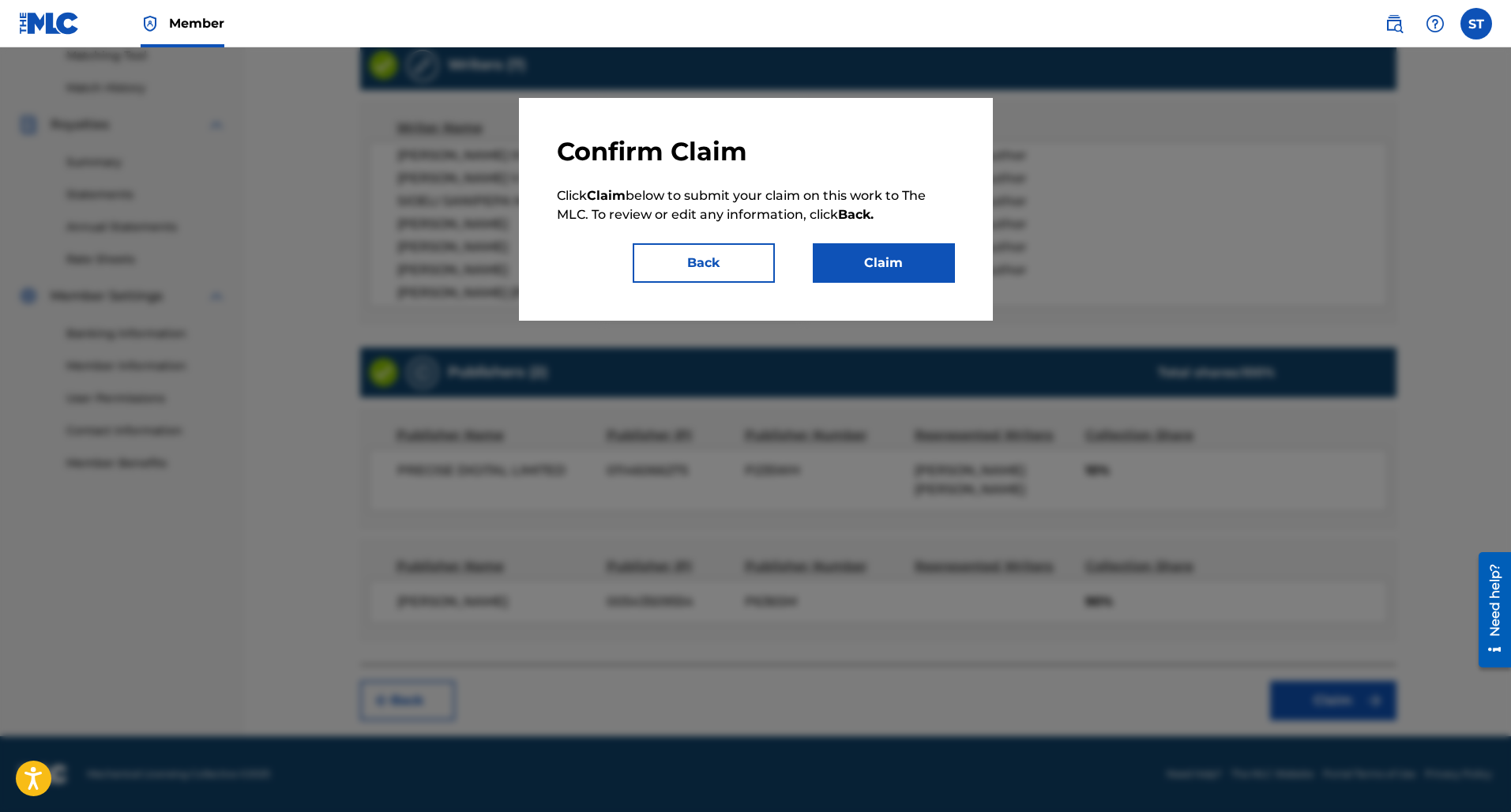 click on "Claim" at bounding box center (884, 263) 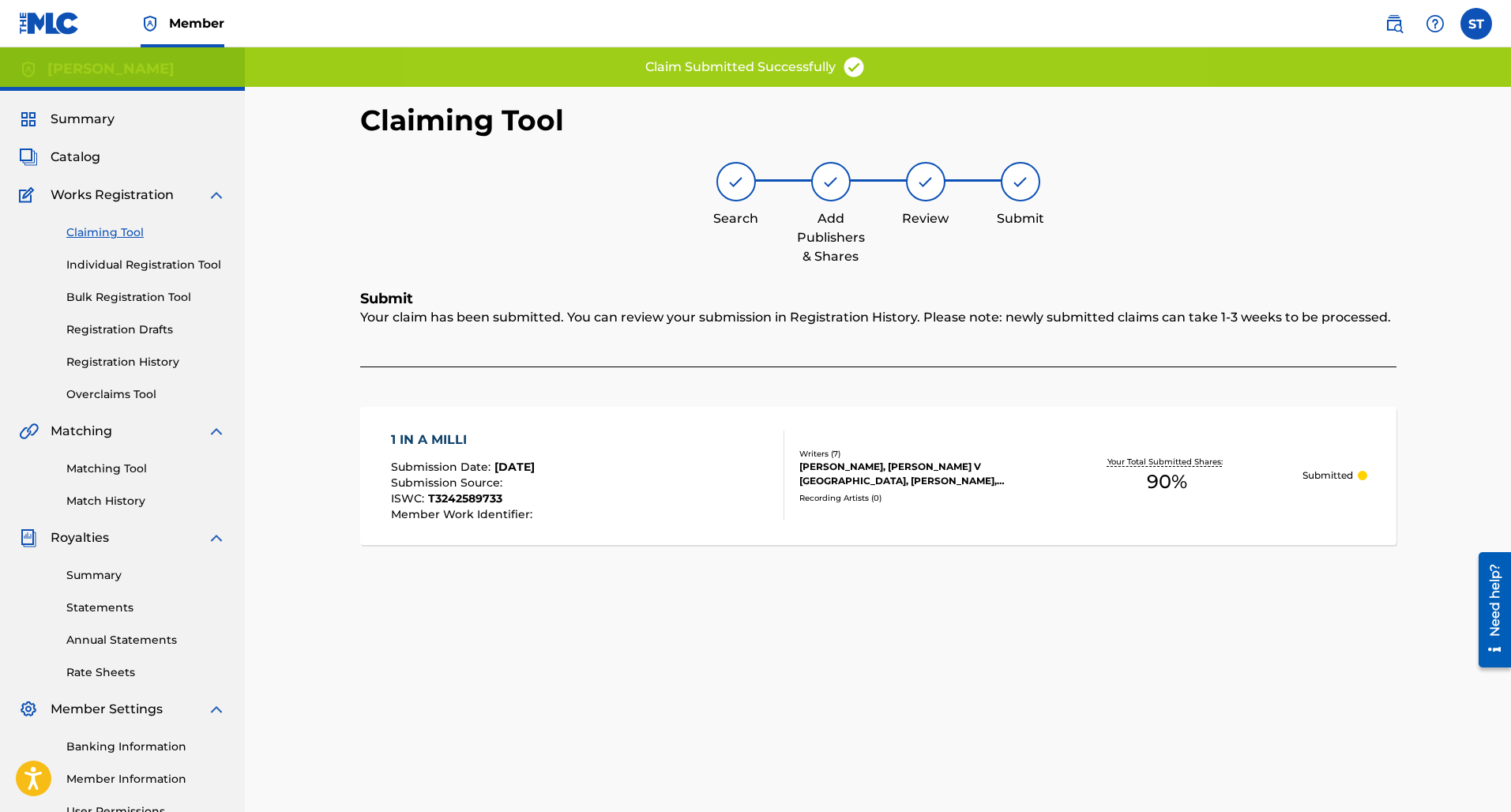 scroll, scrollTop: 0, scrollLeft: 0, axis: both 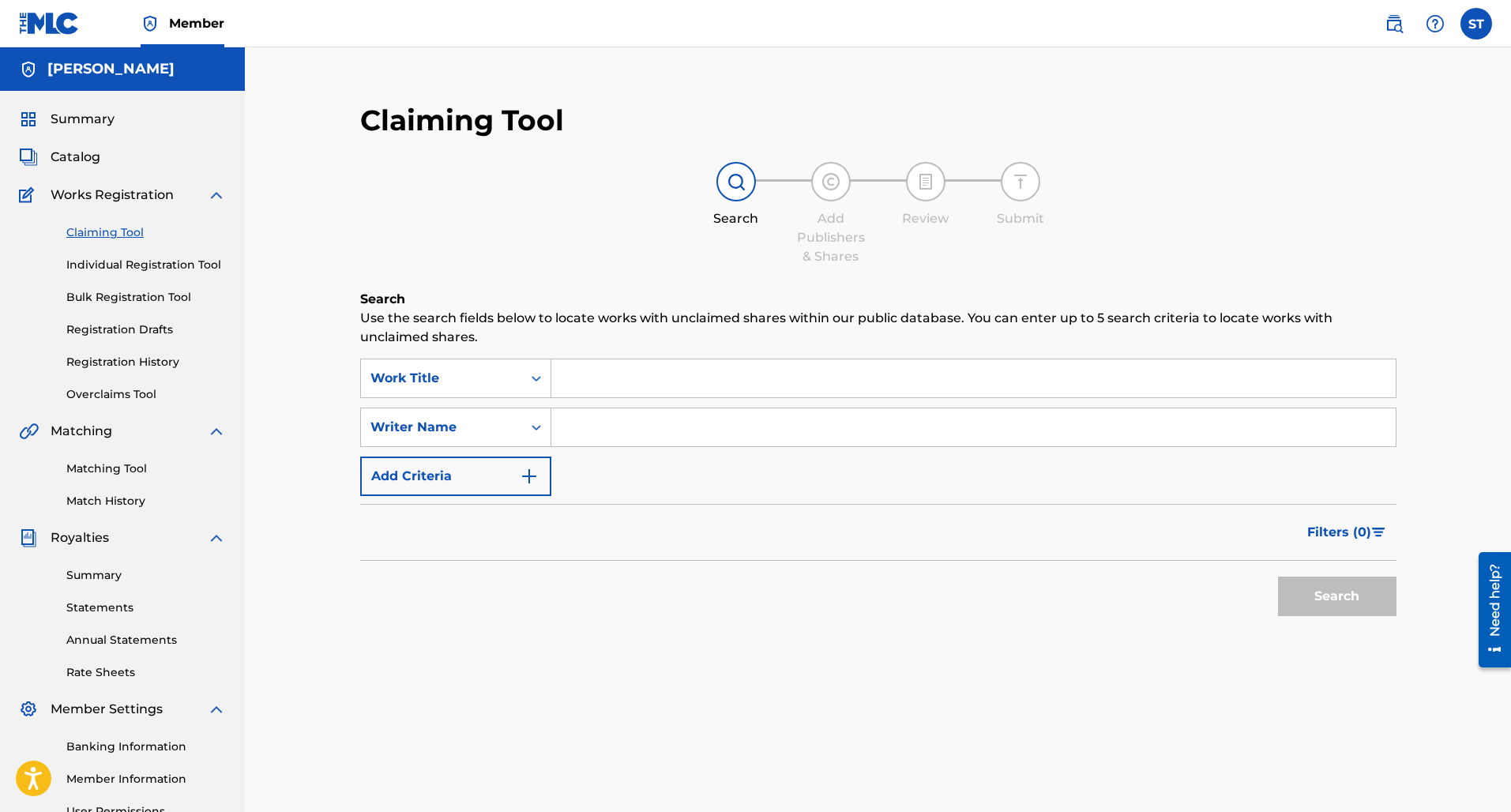 click at bounding box center [973, 427] 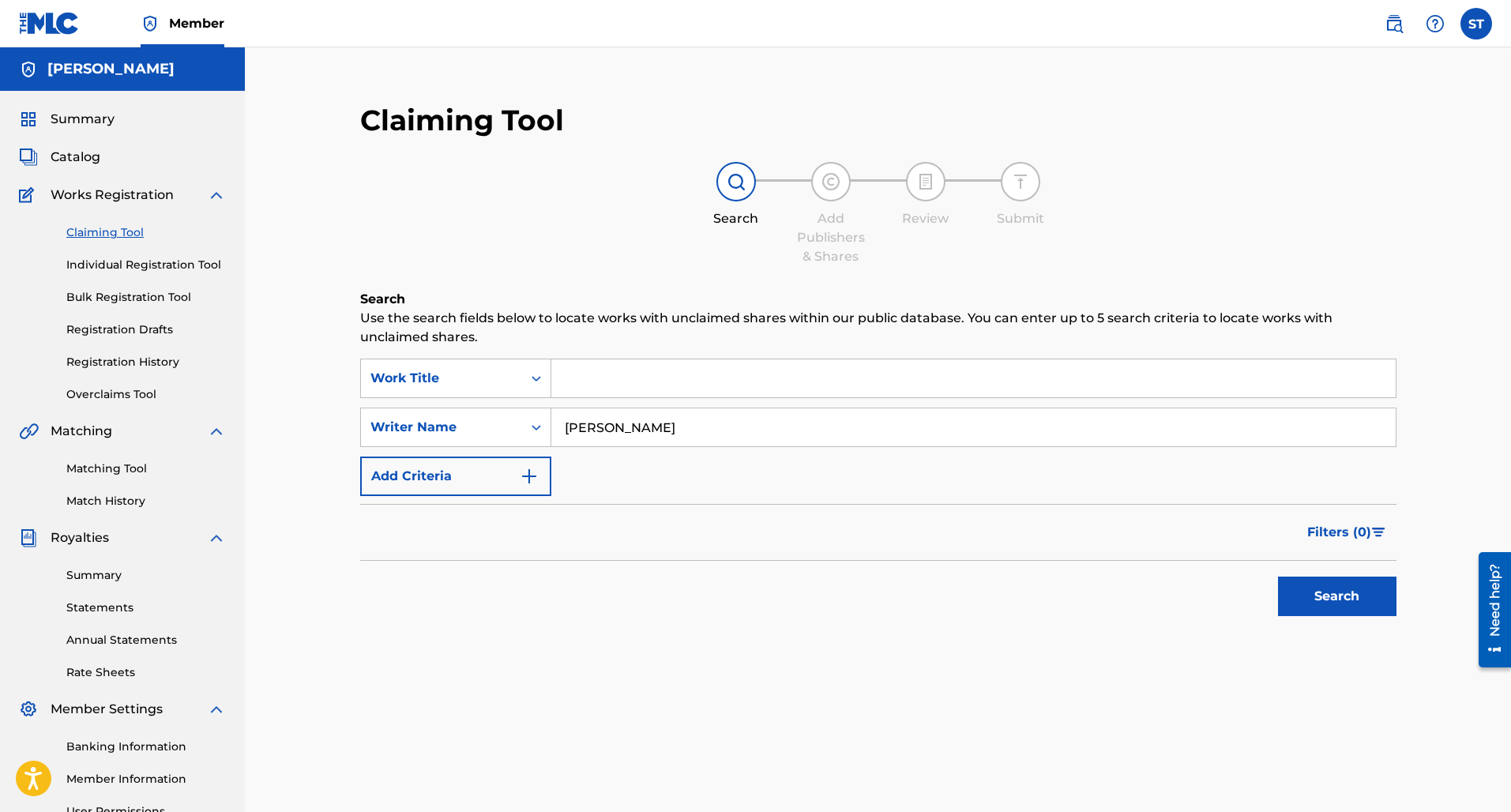 type on "Sione Toki" 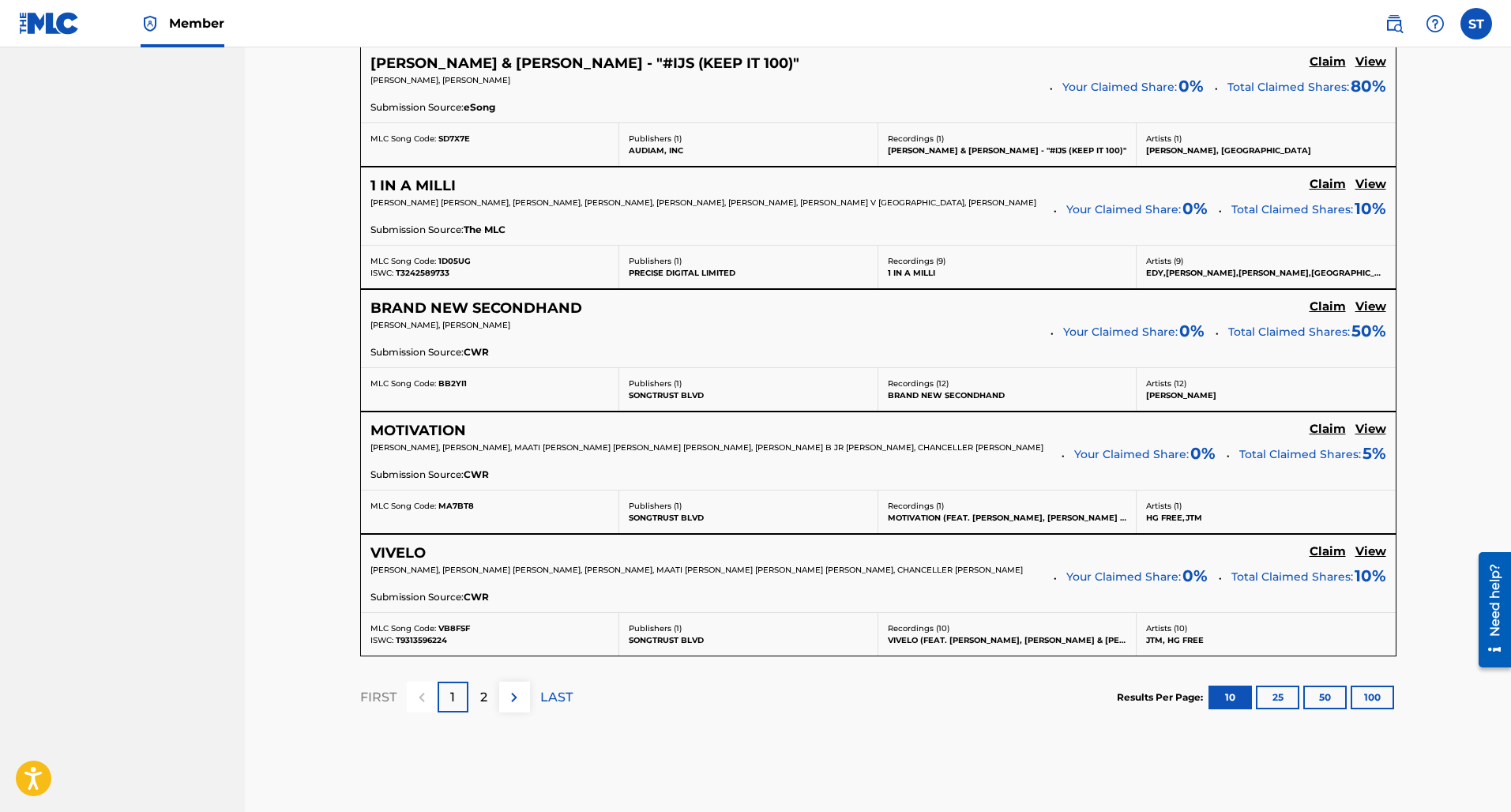 scroll, scrollTop: 1206, scrollLeft: 0, axis: vertical 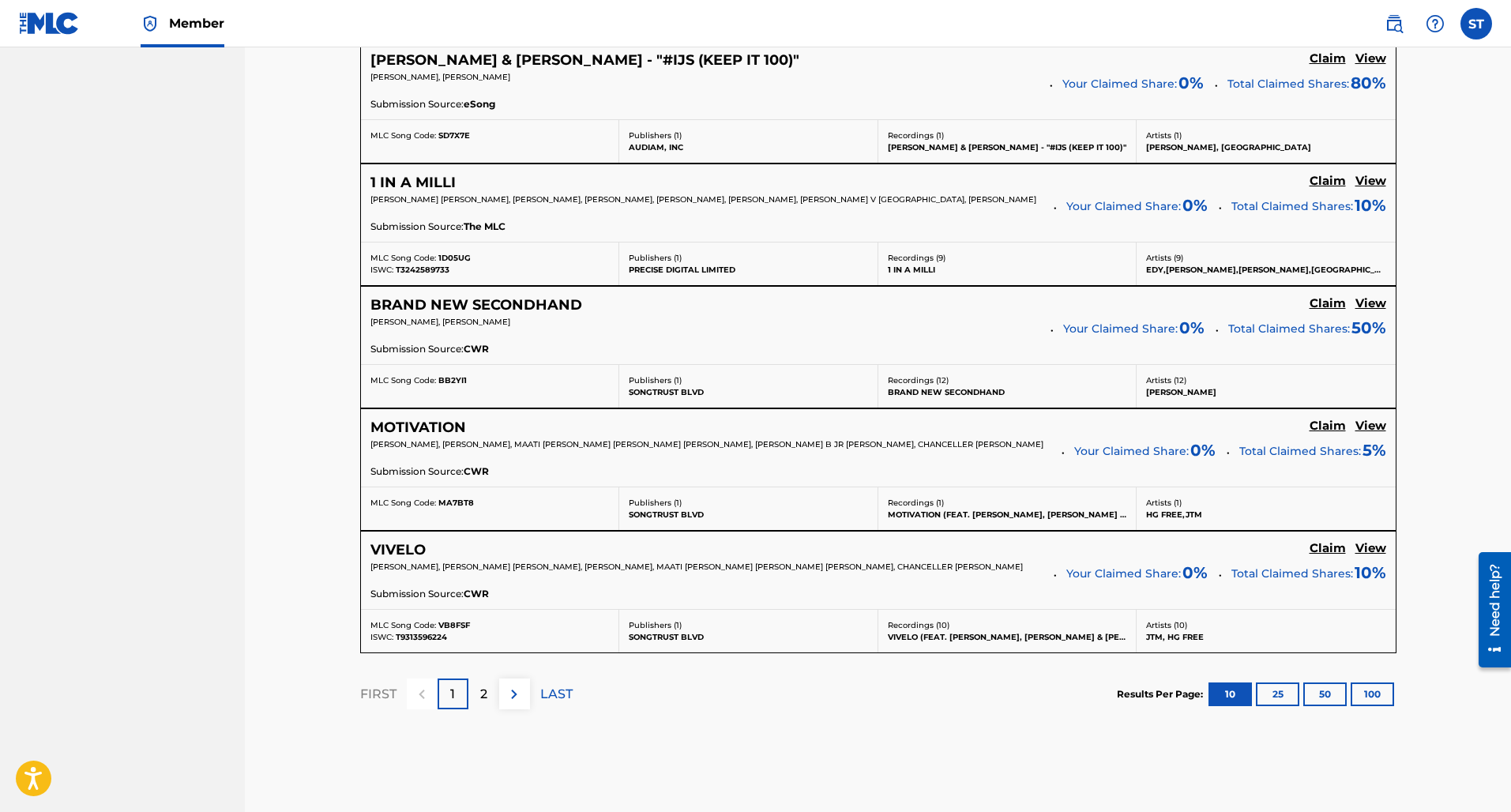 click on "BRAND NEW SECONDHAND Claim View SIONE LEVENI III TOKI, EDWARD LIU Your Claimed Share:  0 % Total Claimed Shares:  50 % Submission Source:  CWR" at bounding box center [878, 325] 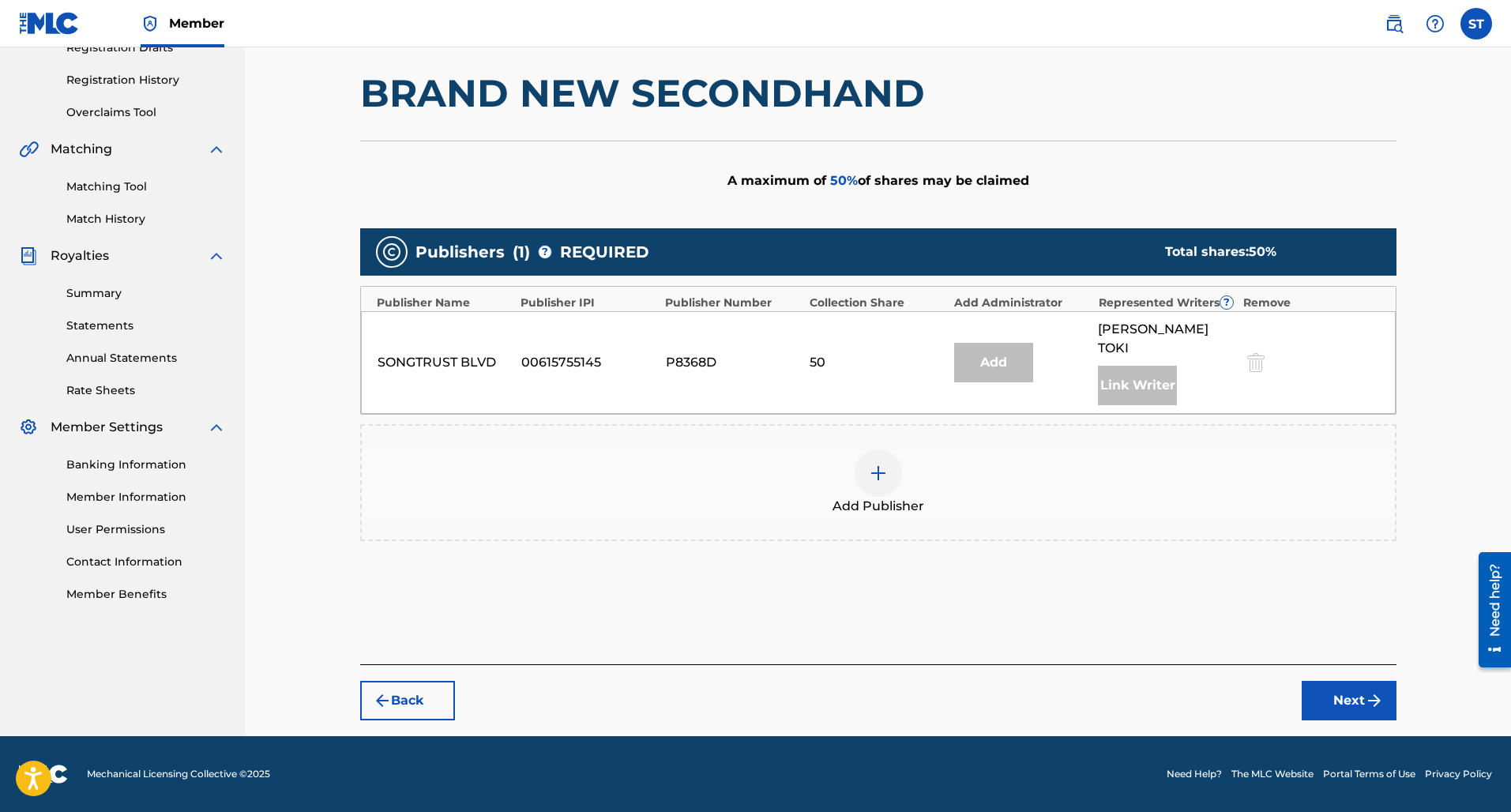 click at bounding box center (878, 473) 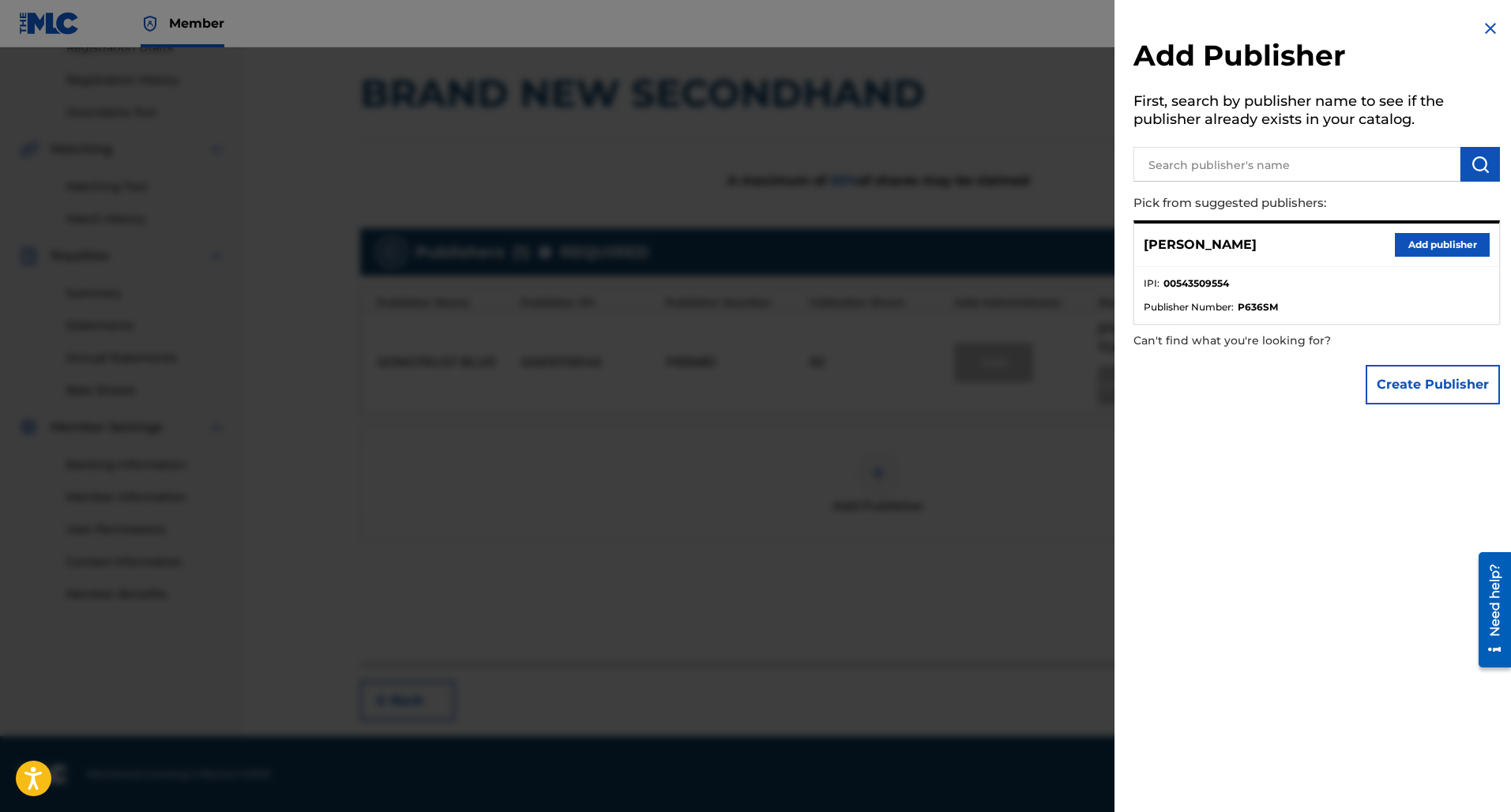 click on "Add publisher" at bounding box center [1442, 245] 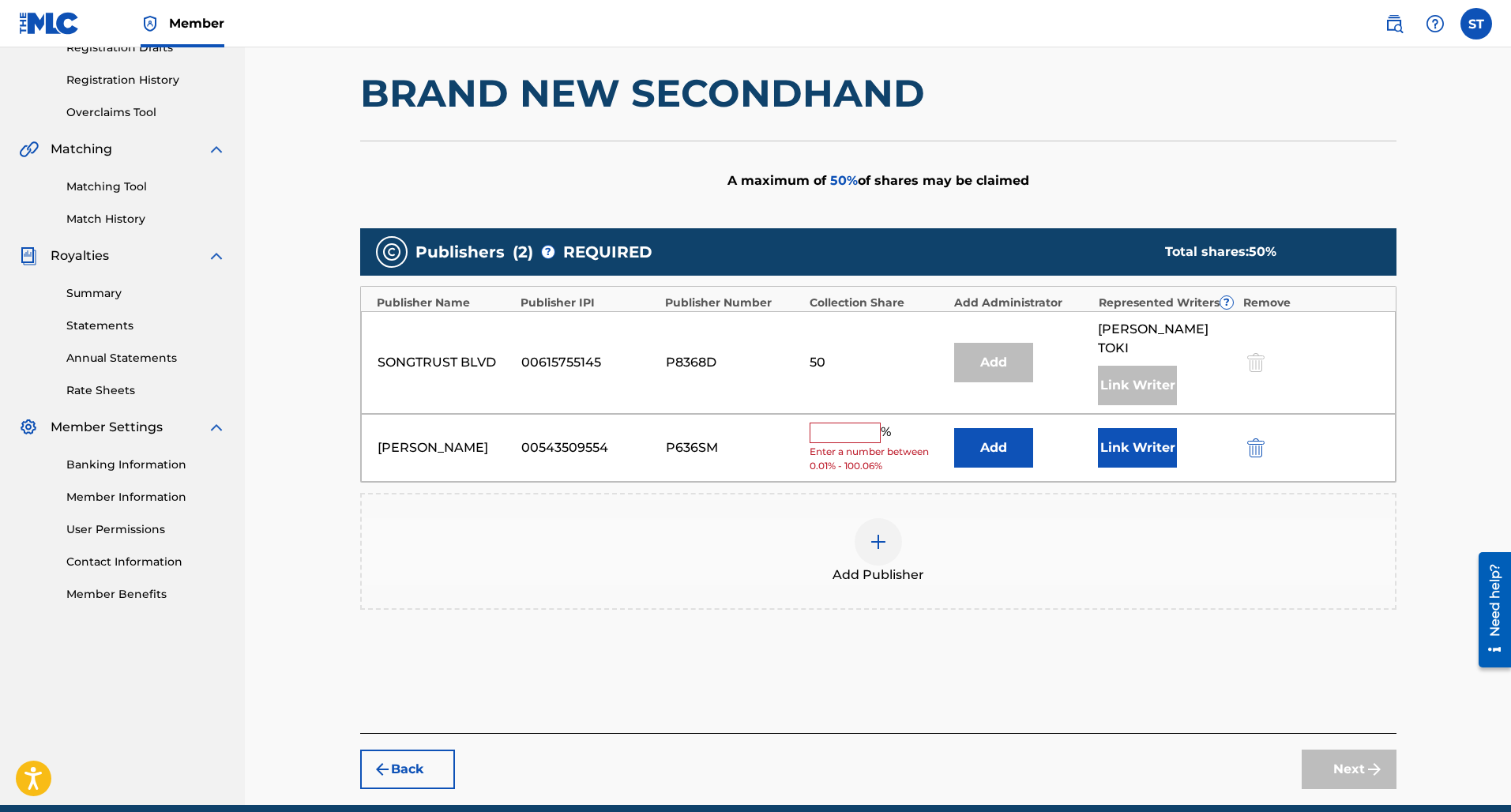 click at bounding box center (845, 433) 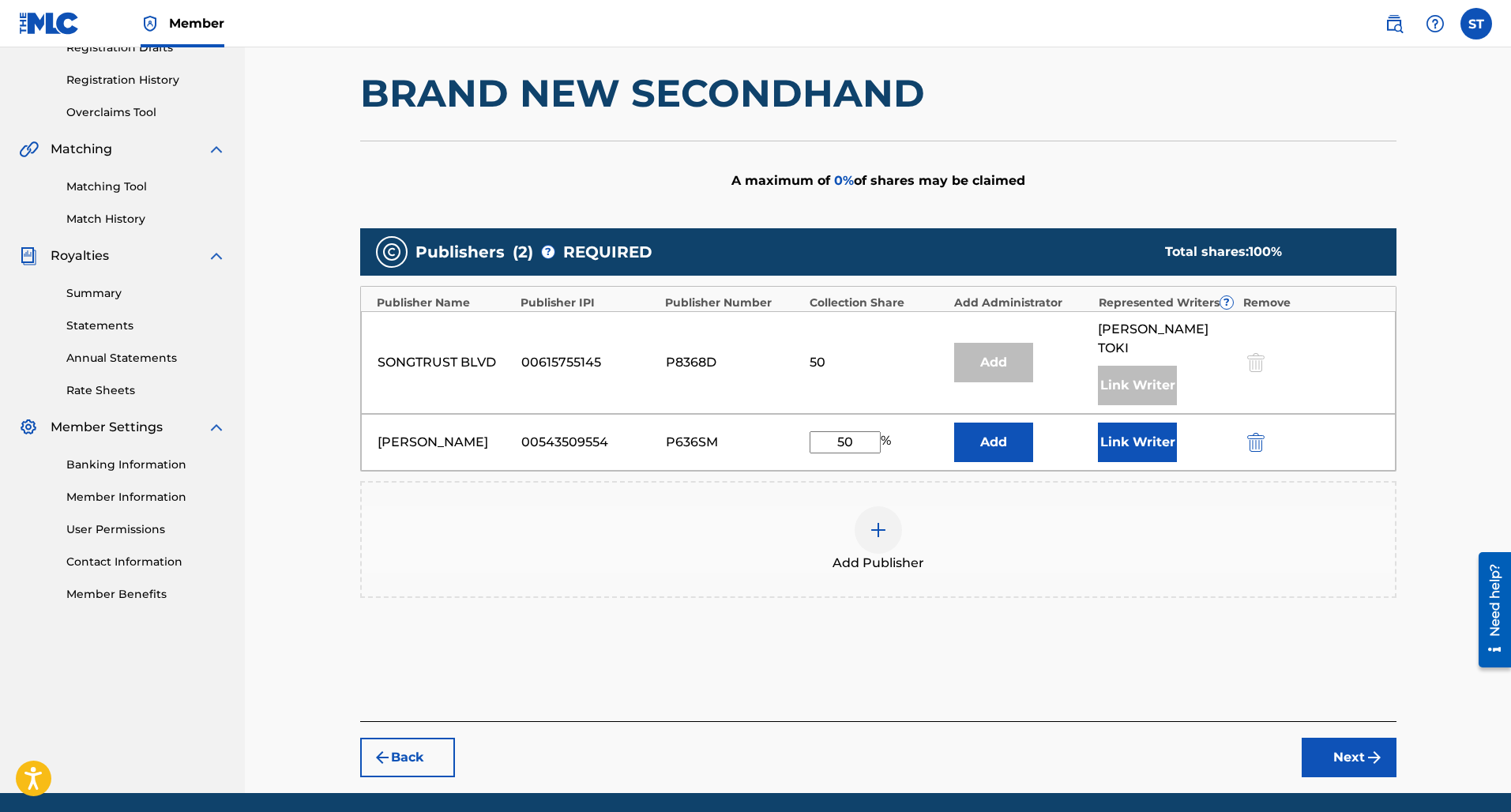 type on "50" 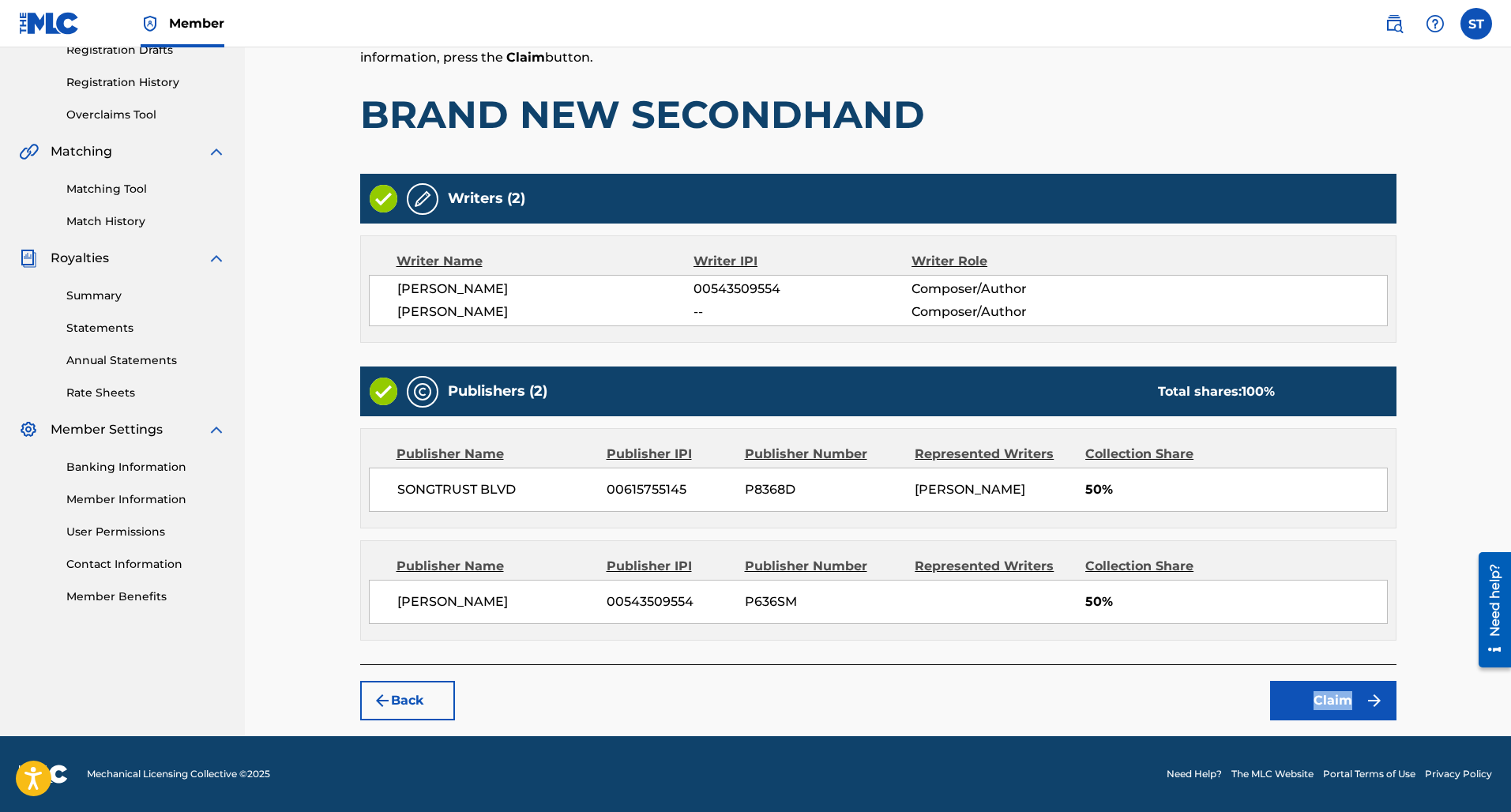 click on "Claim" at bounding box center [1333, 701] 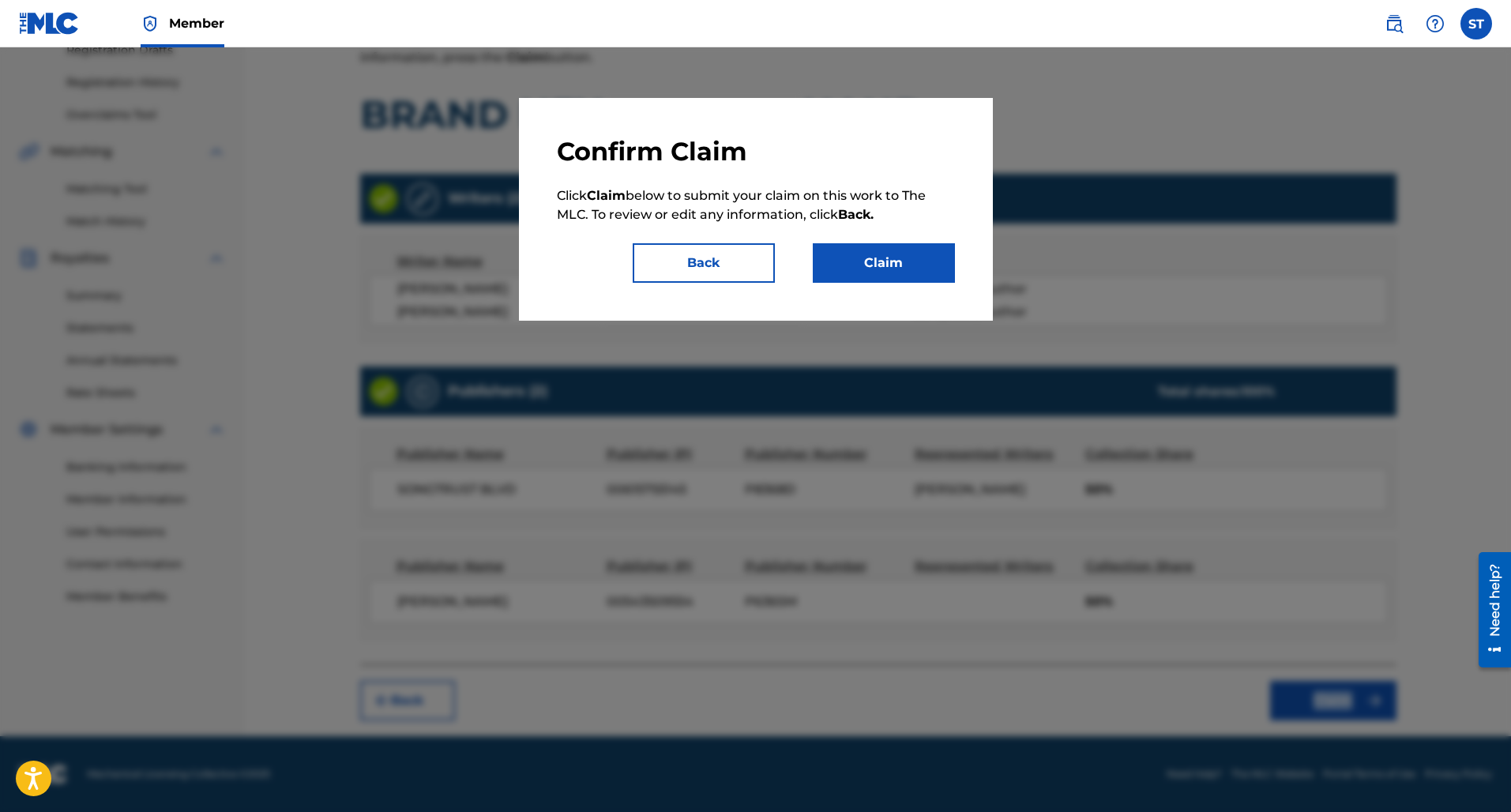 click on "Claim" at bounding box center (884, 263) 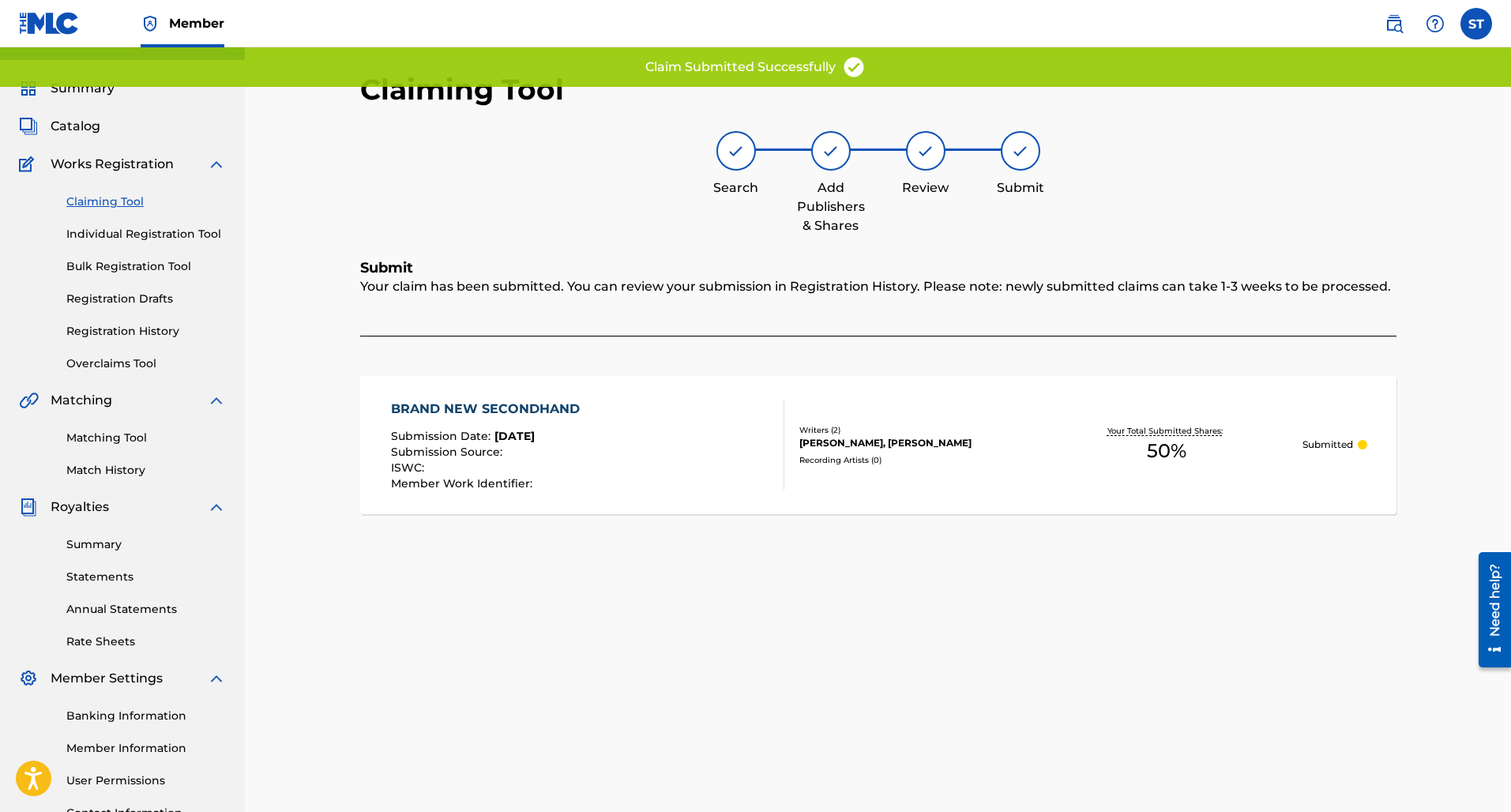 scroll, scrollTop: 28, scrollLeft: 0, axis: vertical 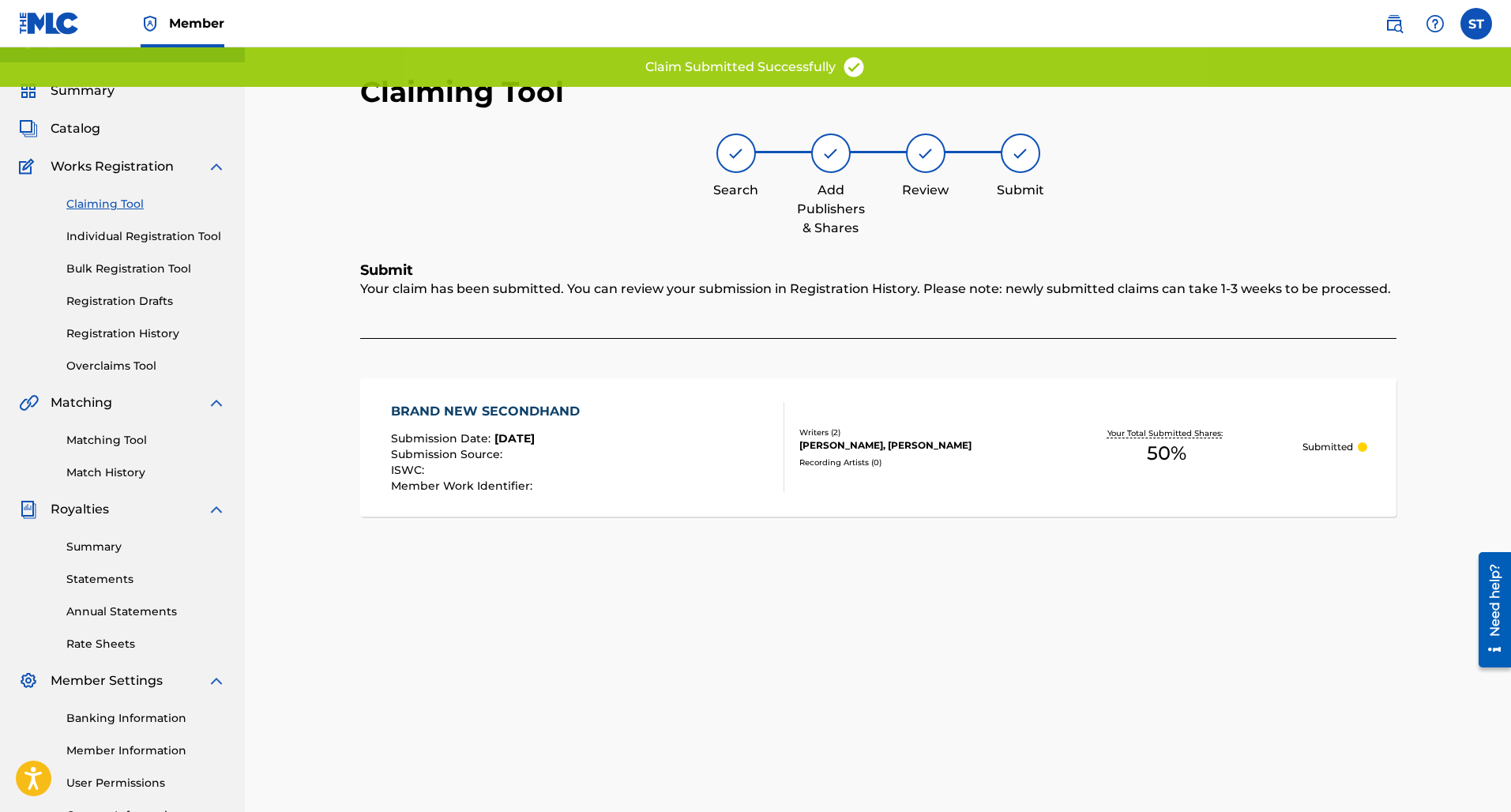 click on "Claiming Tool" at bounding box center [146, 204] 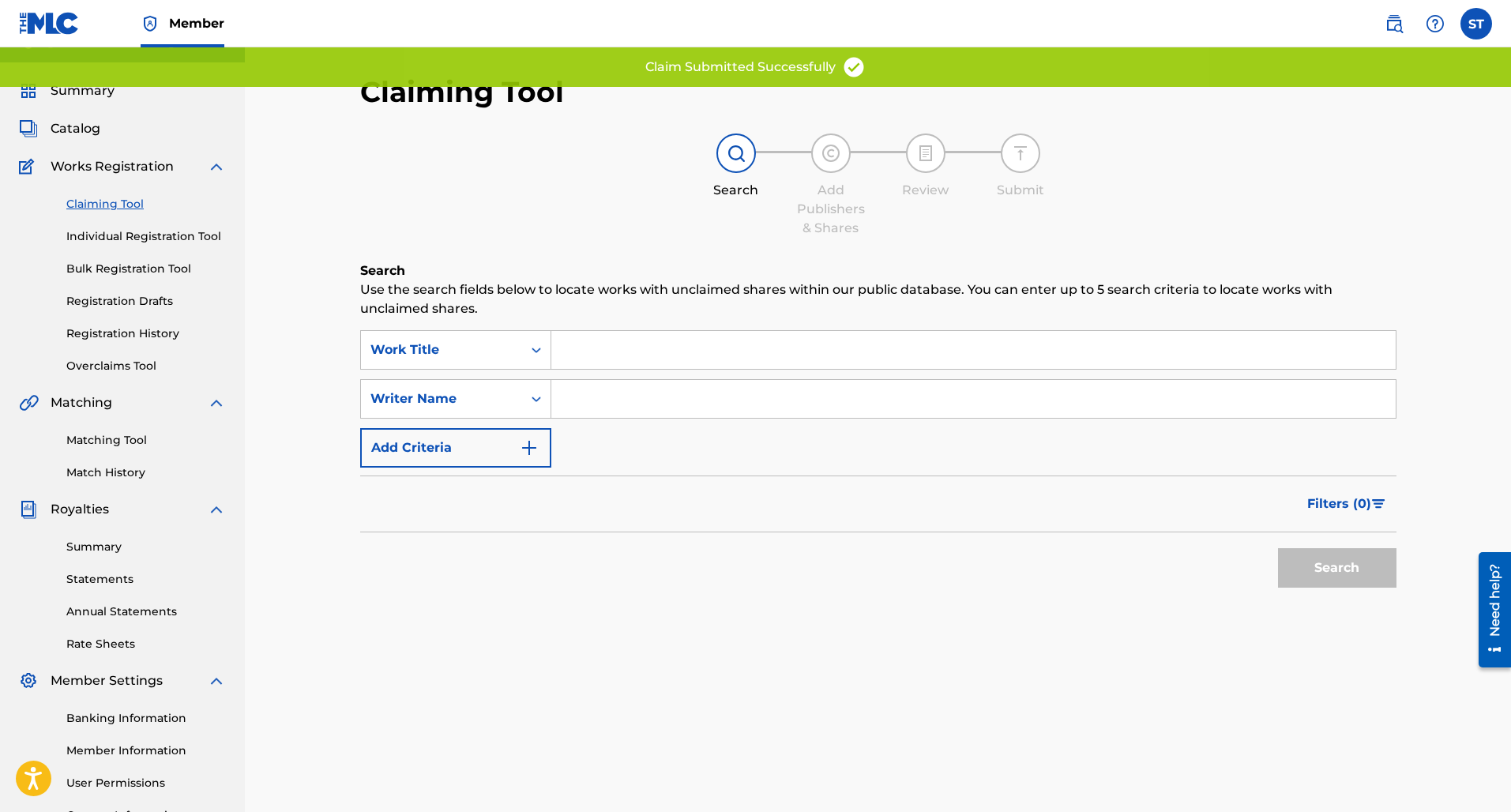 scroll, scrollTop: 0, scrollLeft: 0, axis: both 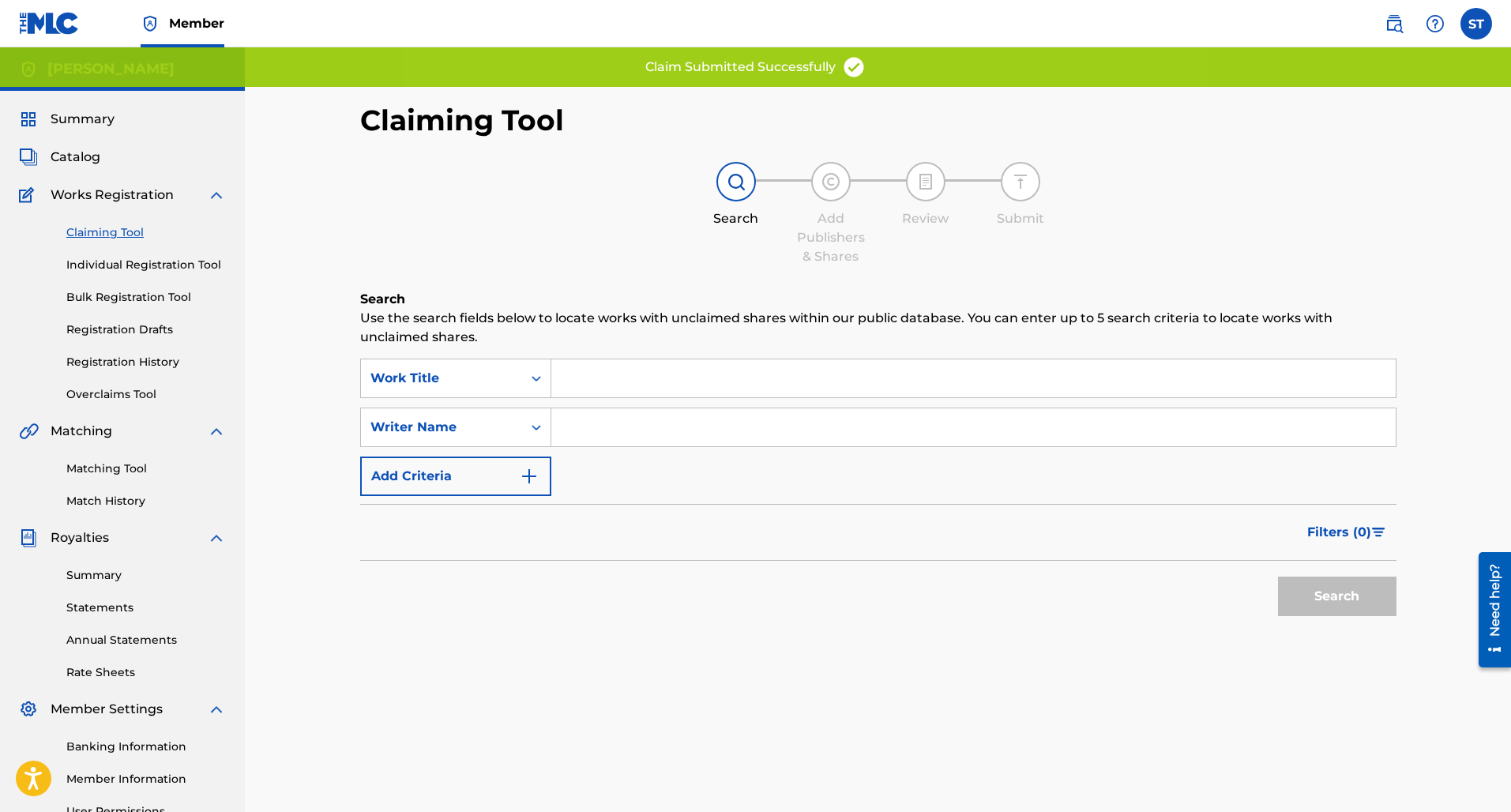 click at bounding box center [973, 427] 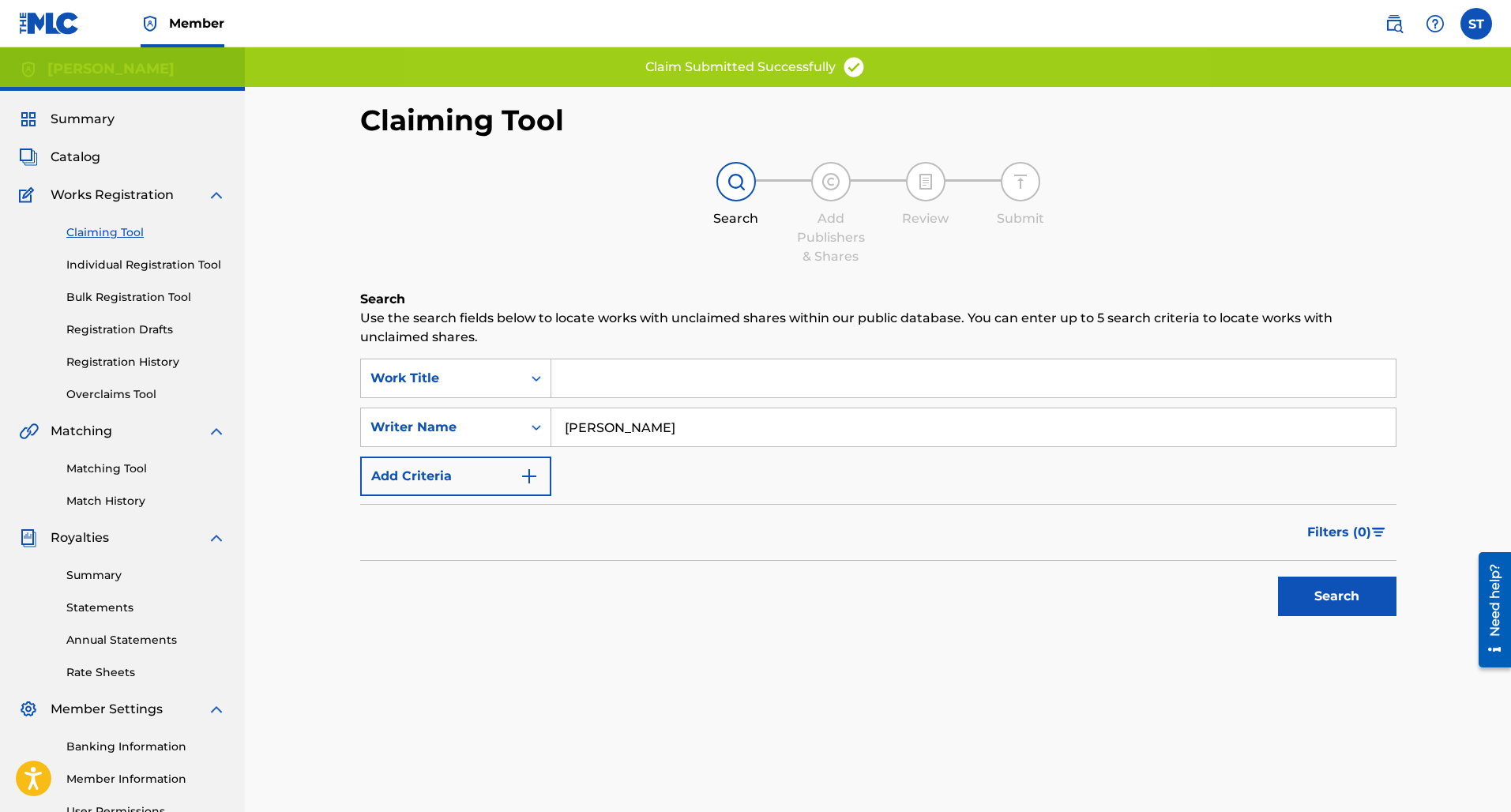 type on "Sione Toki" 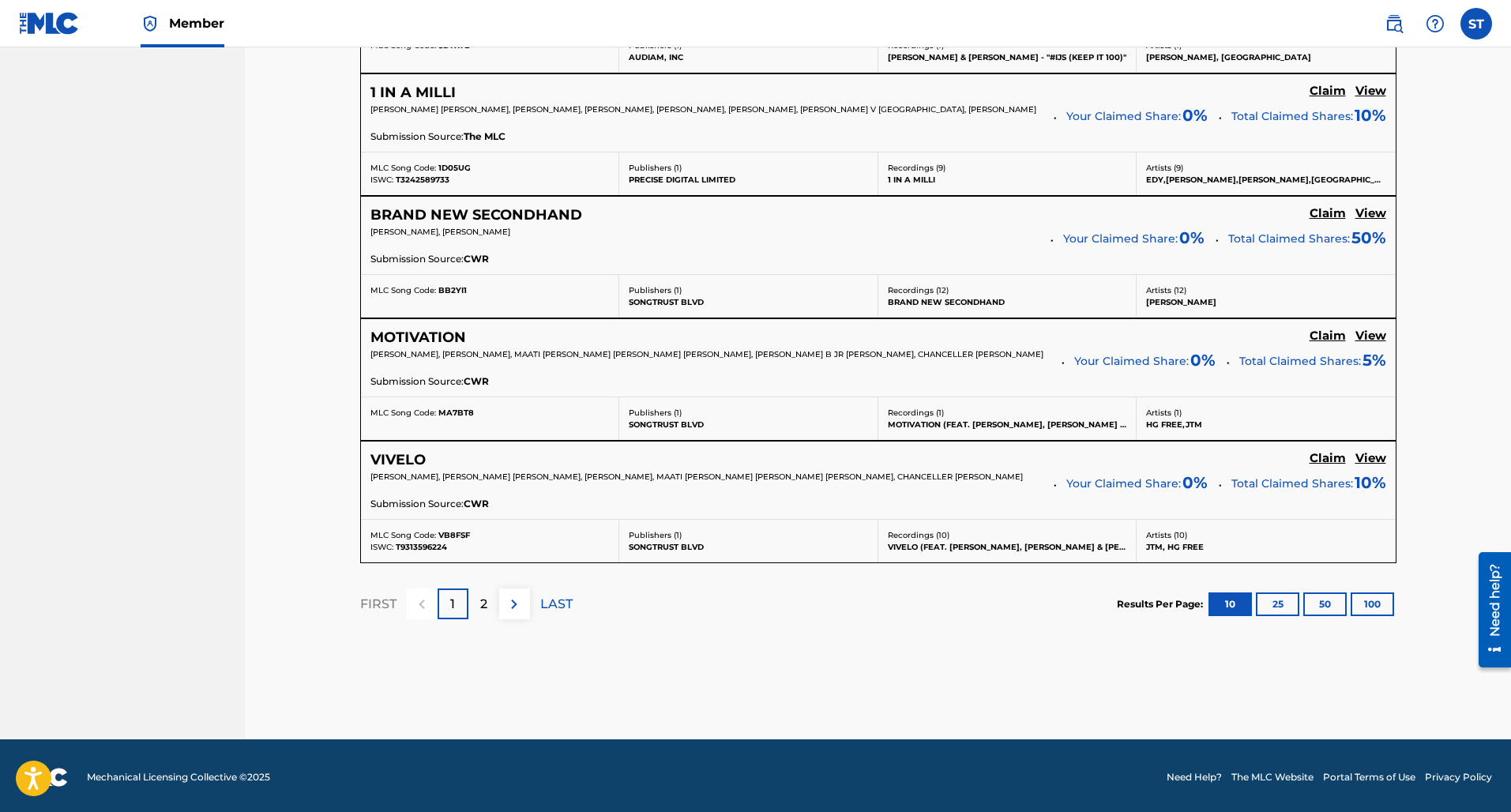scroll, scrollTop: 1295, scrollLeft: 0, axis: vertical 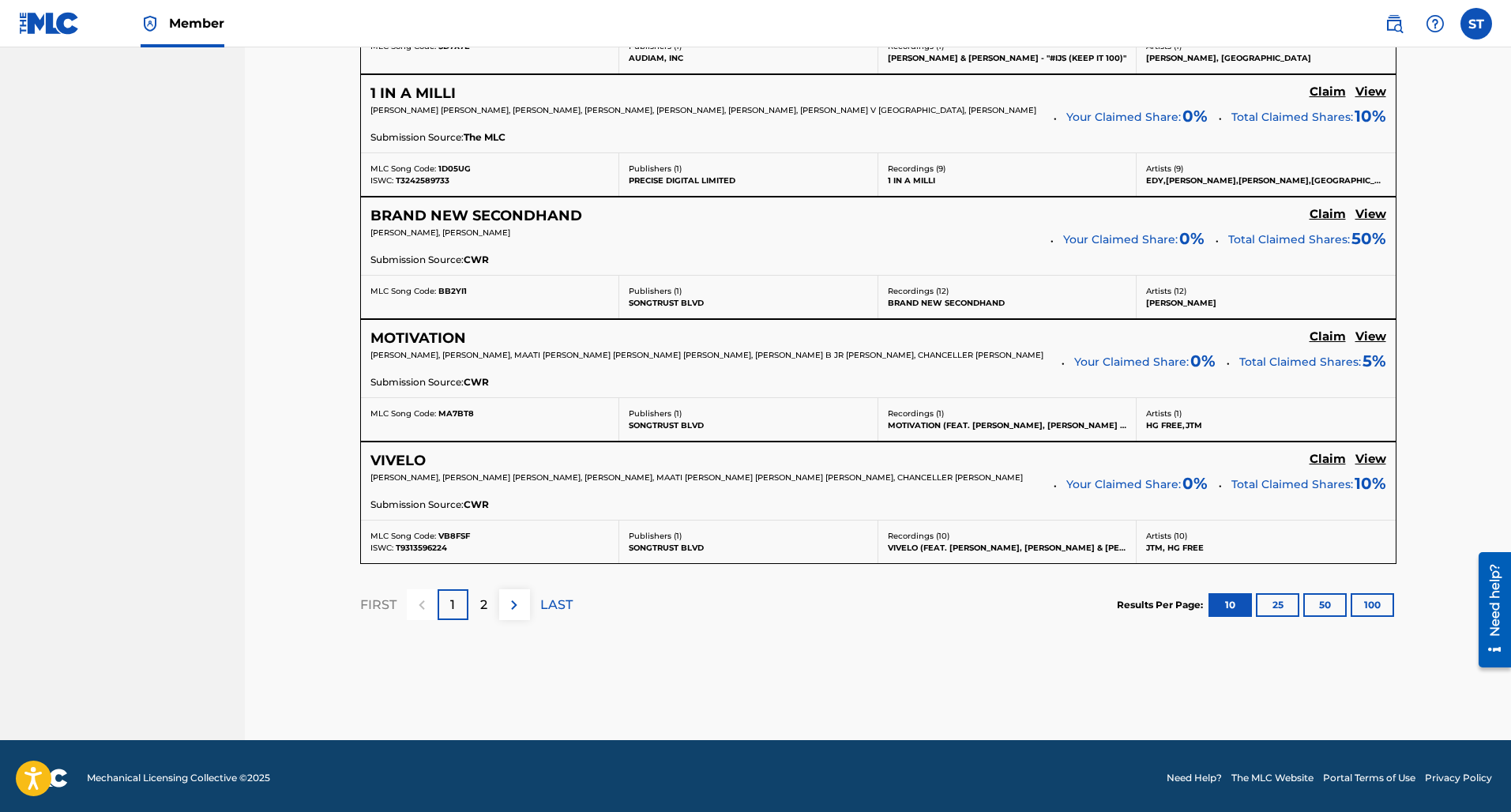 click on "Claim" at bounding box center [1328, -631] 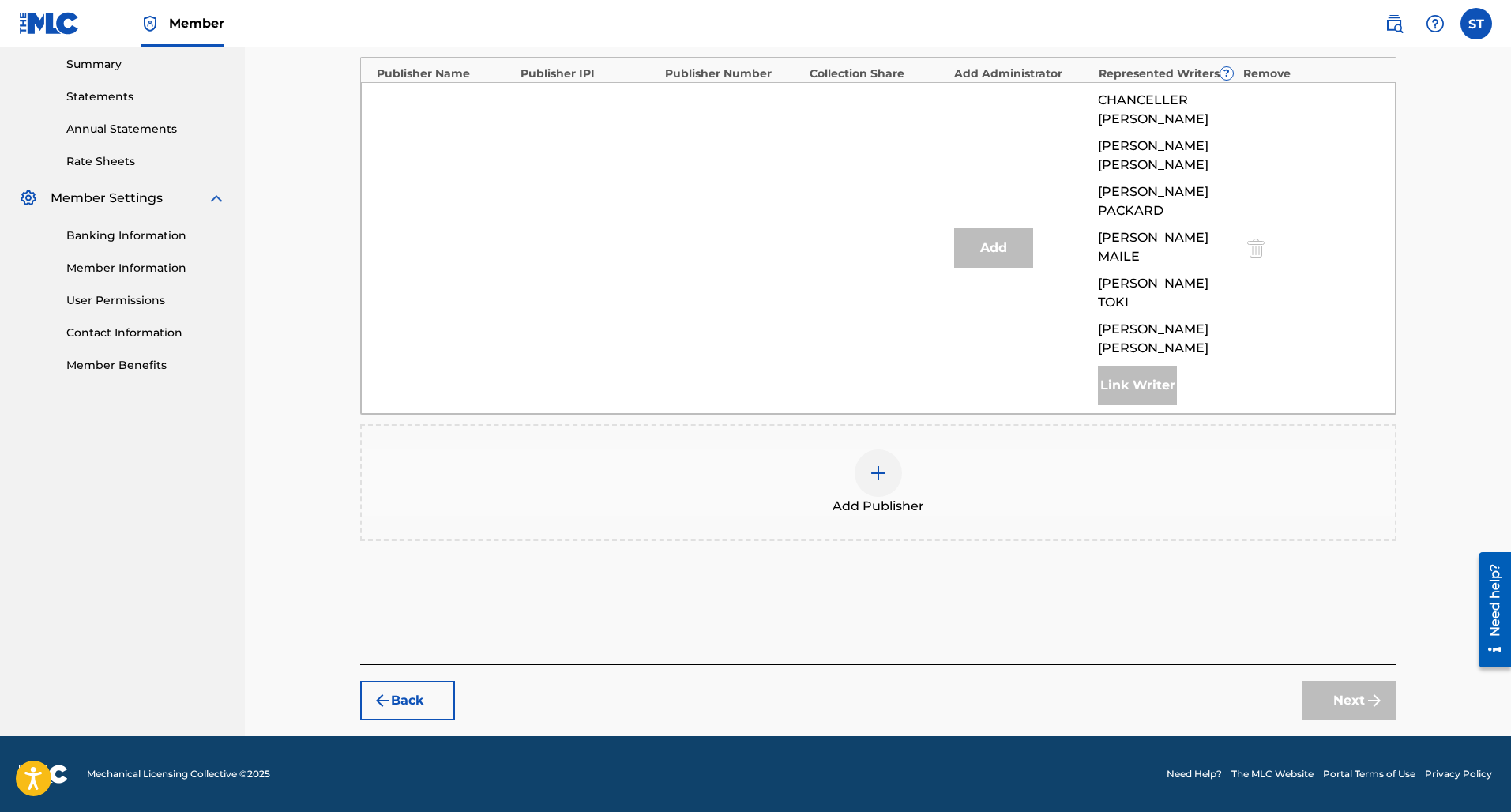 scroll, scrollTop: 473, scrollLeft: 0, axis: vertical 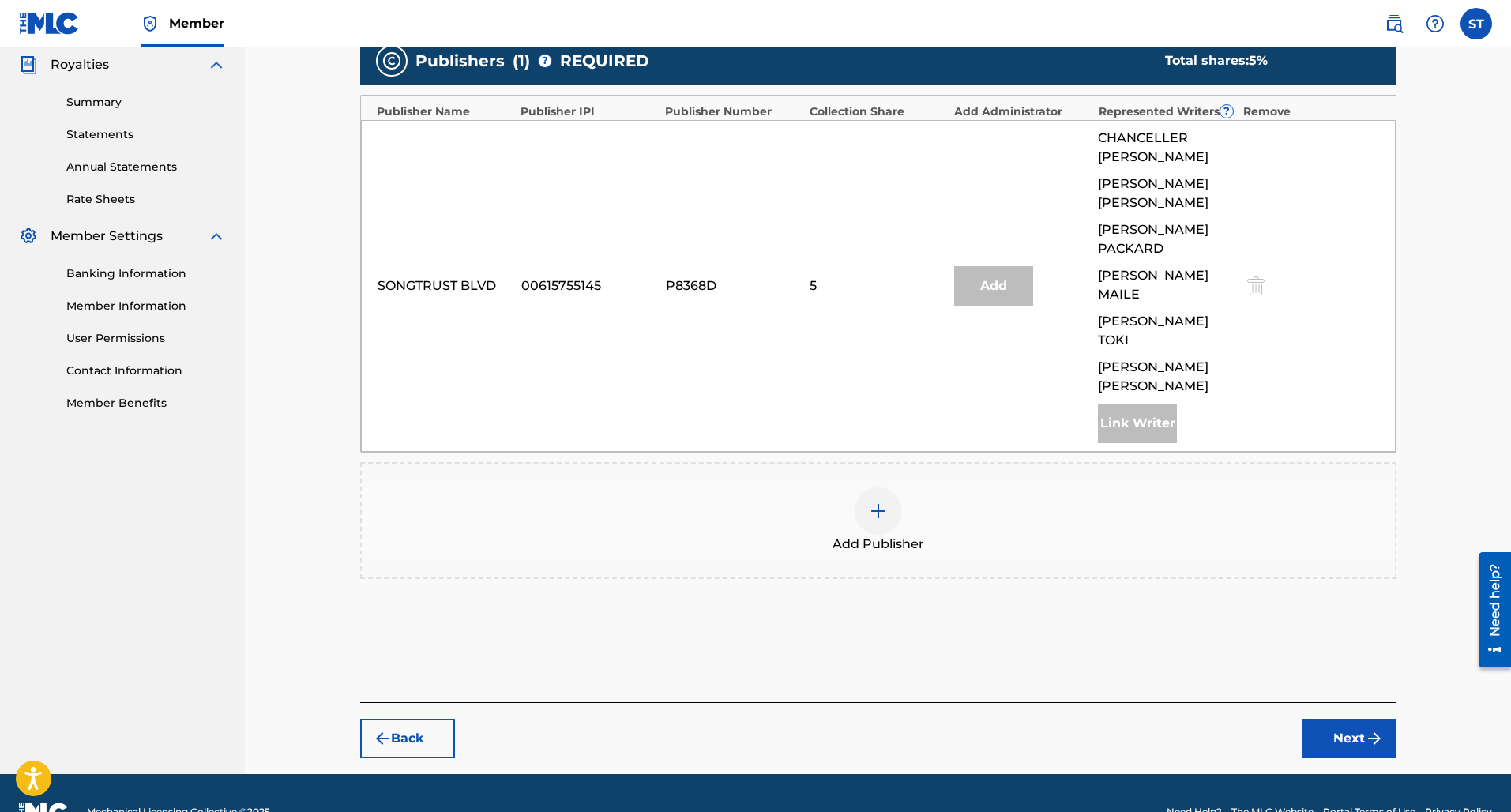 click at bounding box center [878, 511] 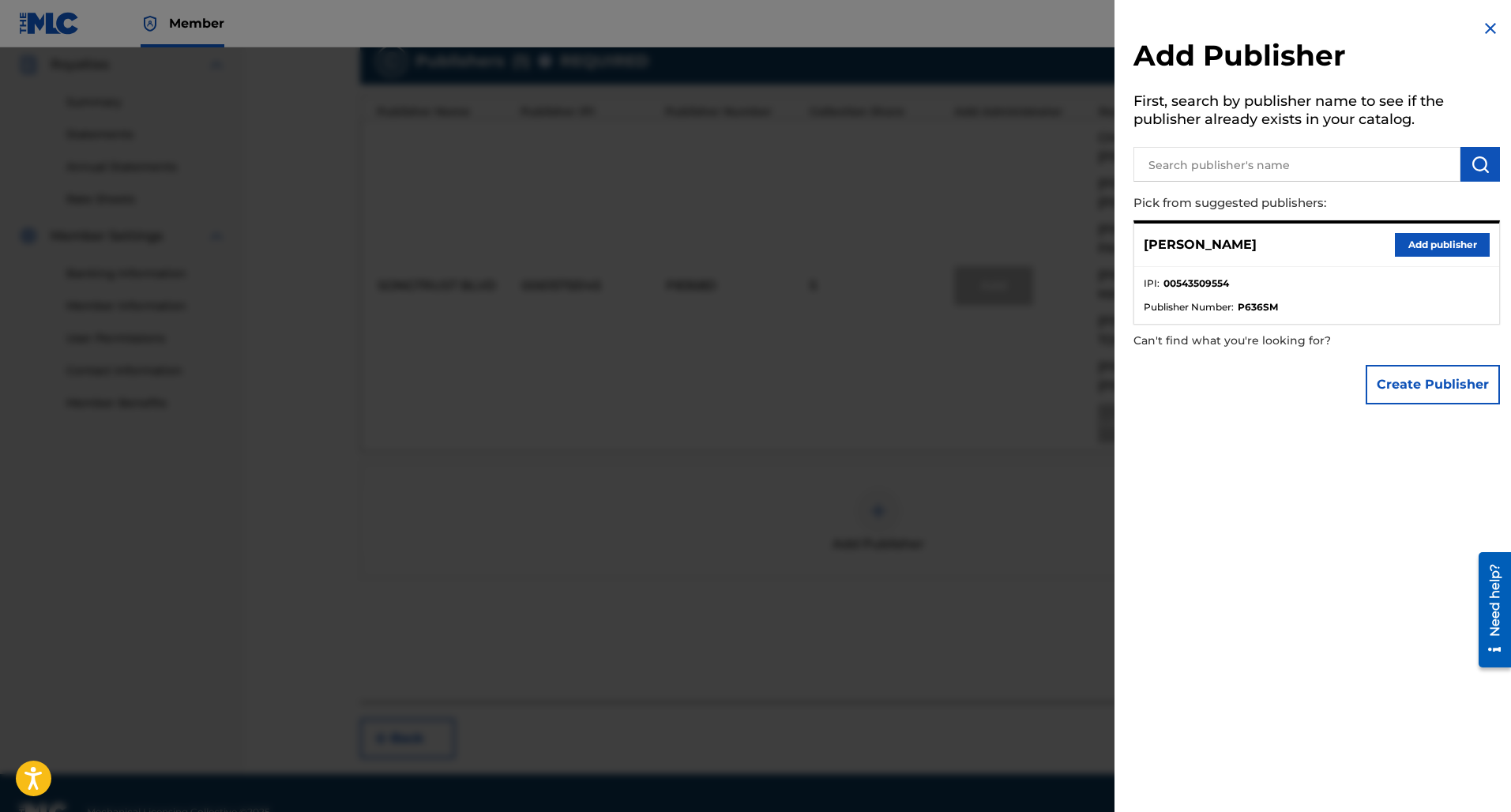 click on "Add publisher" at bounding box center (1442, 245) 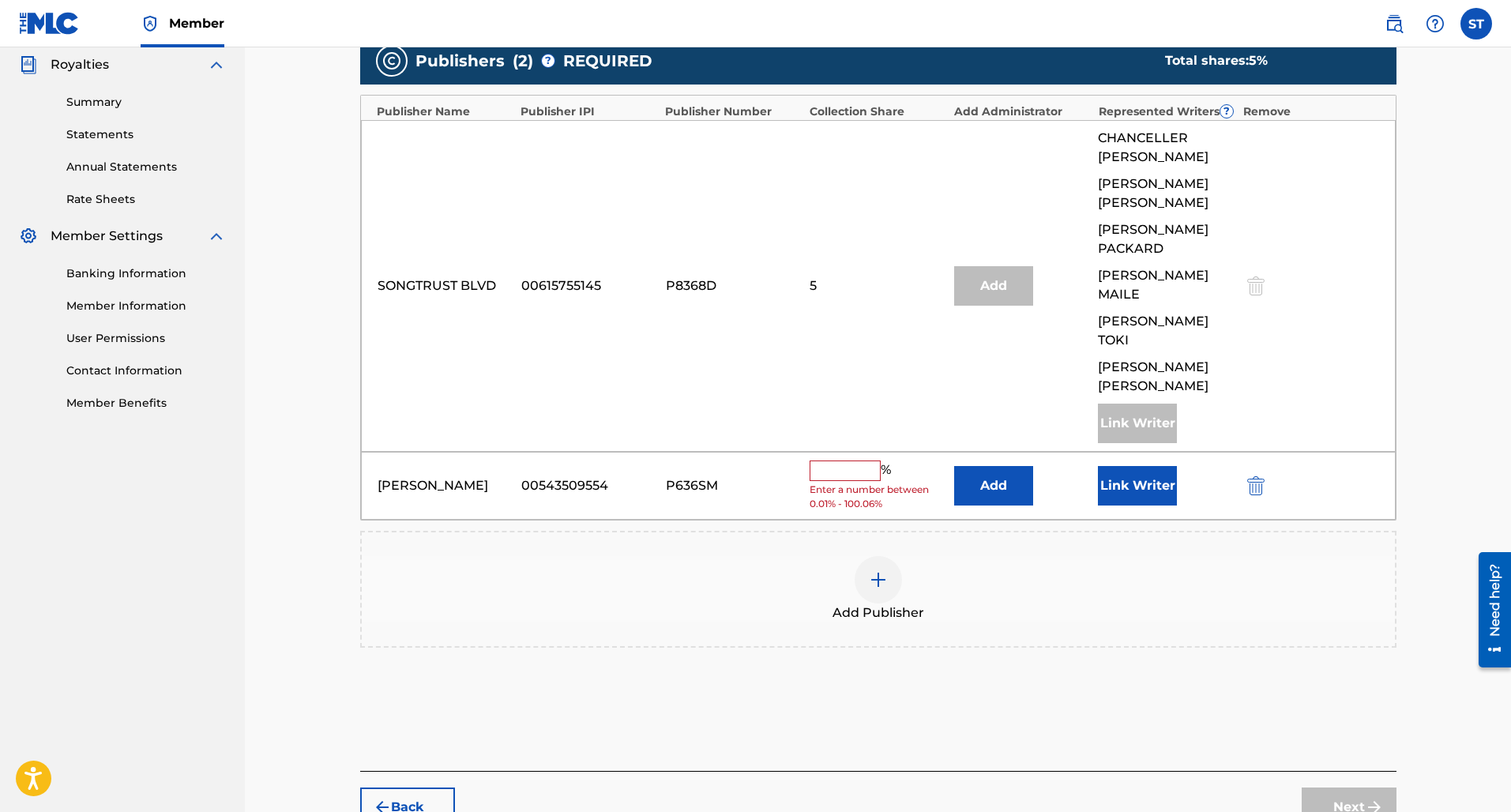click at bounding box center (845, 471) 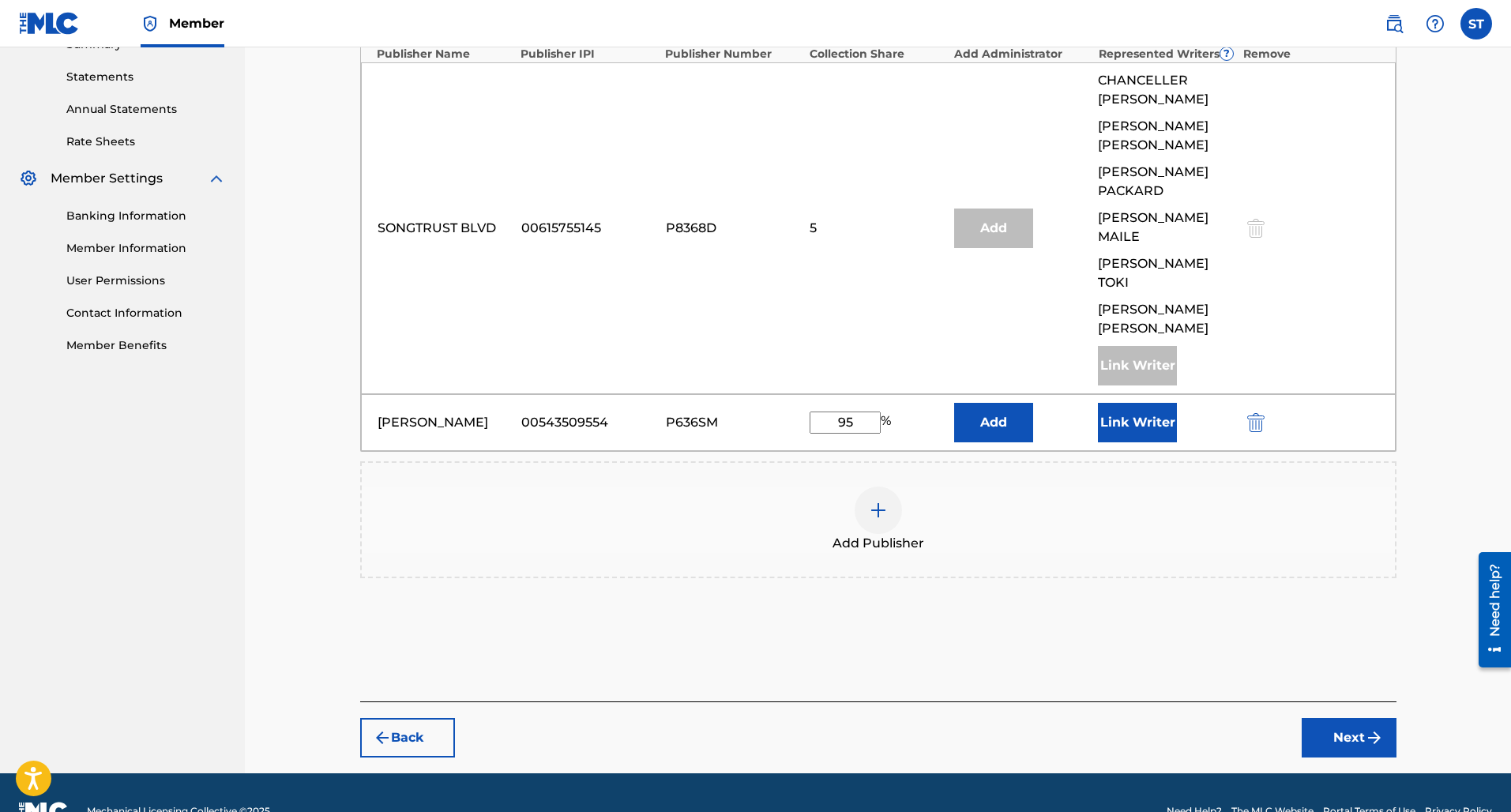 scroll, scrollTop: 530, scrollLeft: 0, axis: vertical 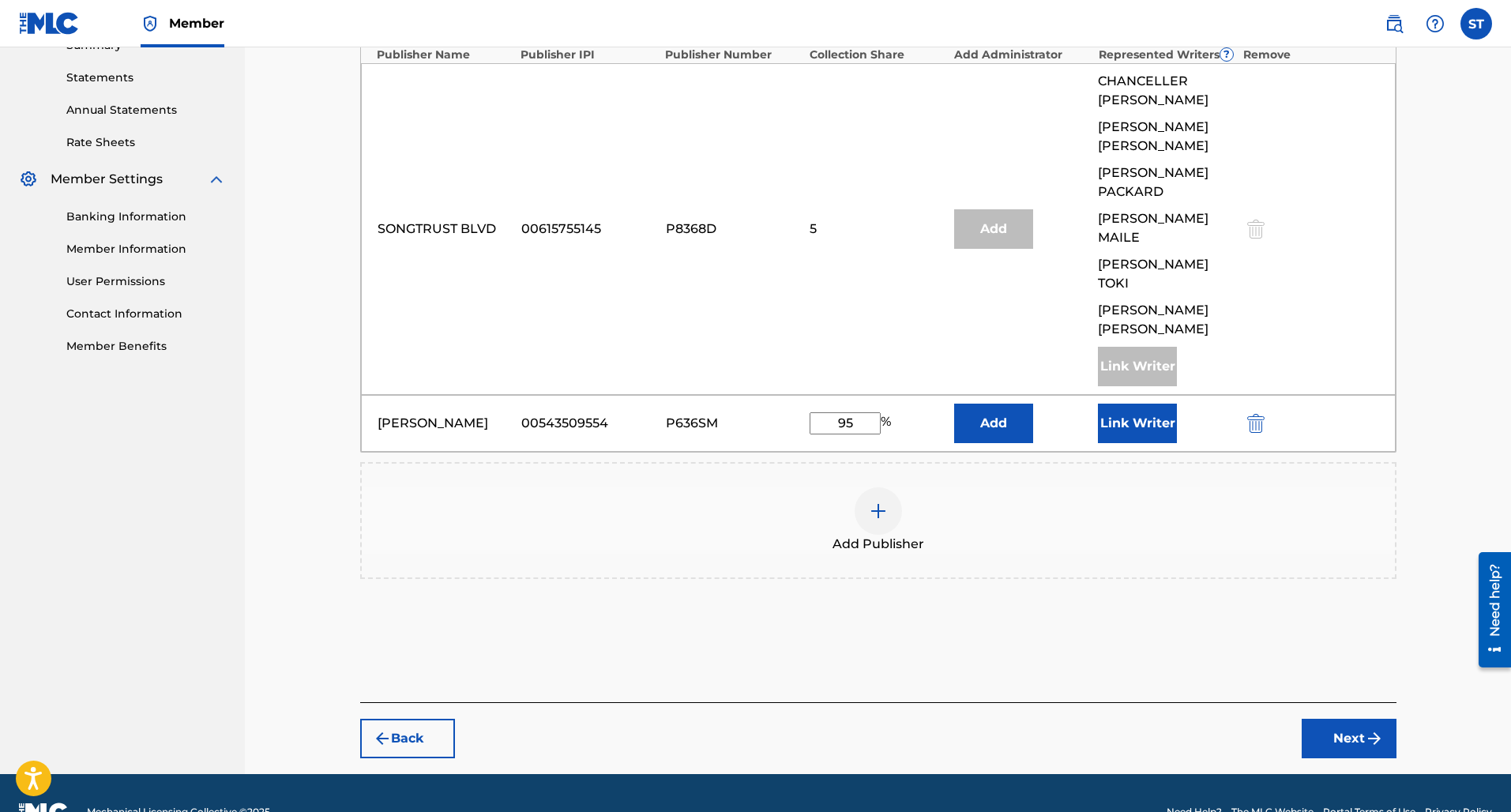 type on "95" 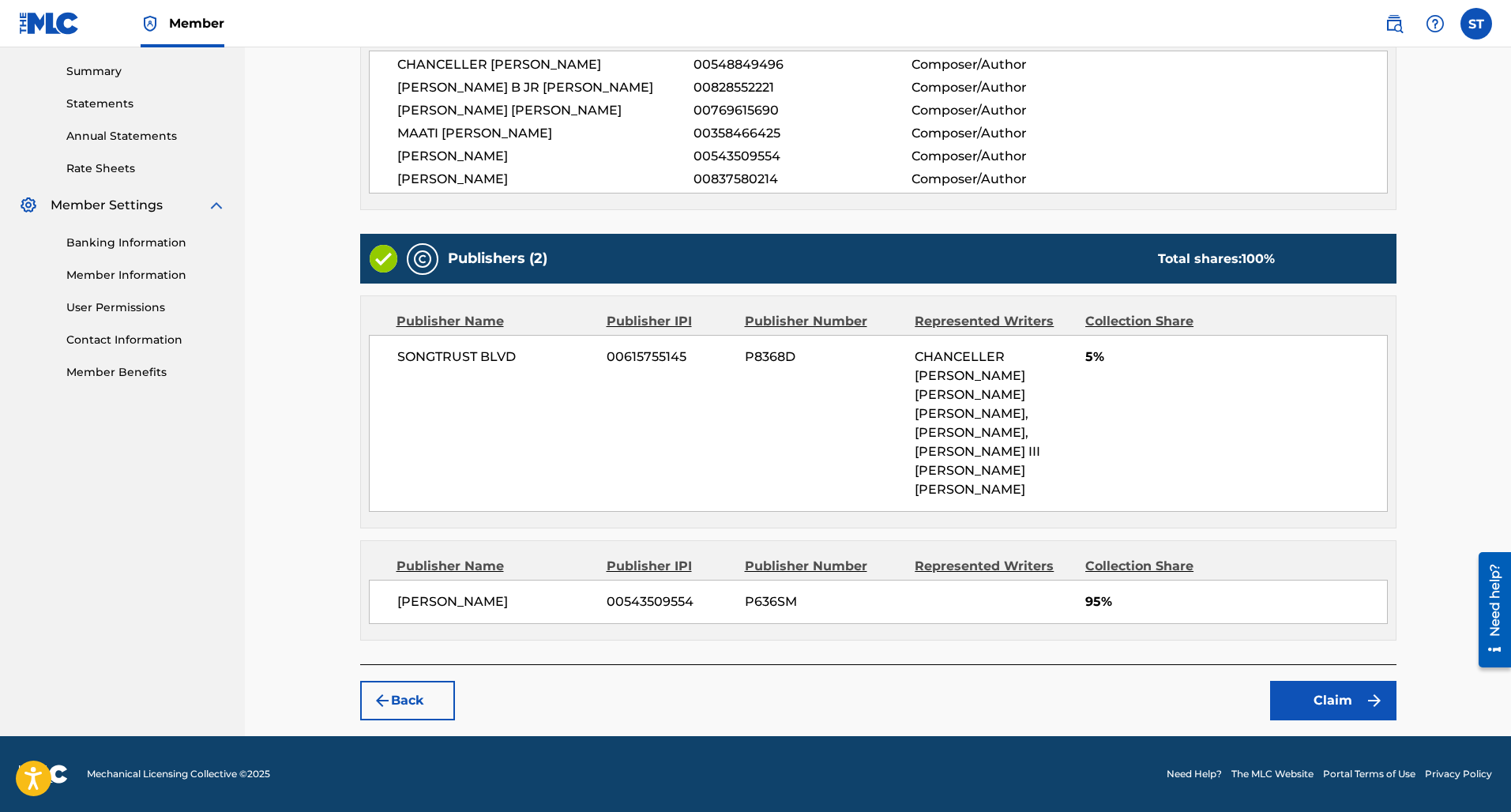 scroll, scrollTop: 504, scrollLeft: 0, axis: vertical 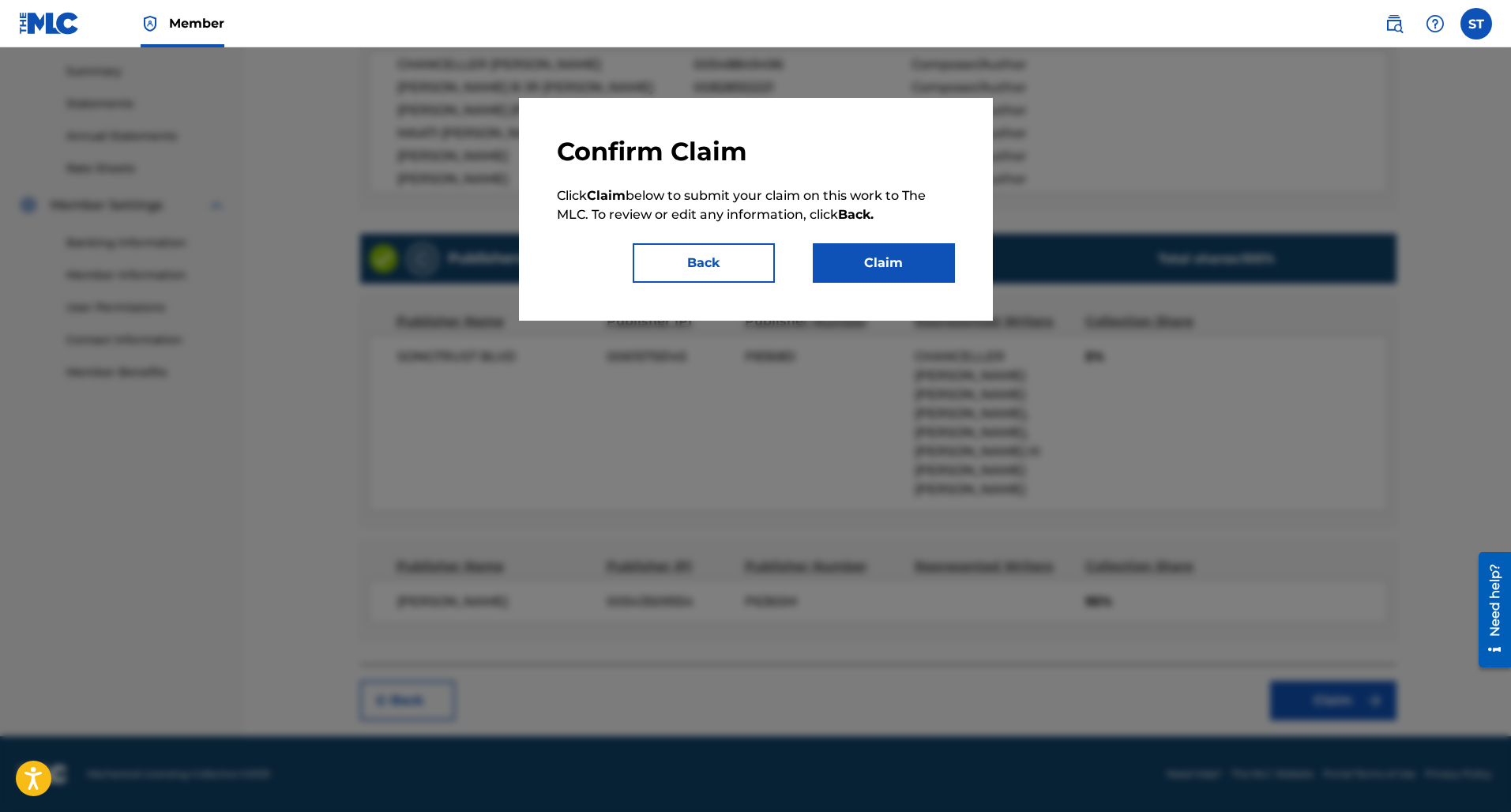 click on "Claim" at bounding box center (884, 263) 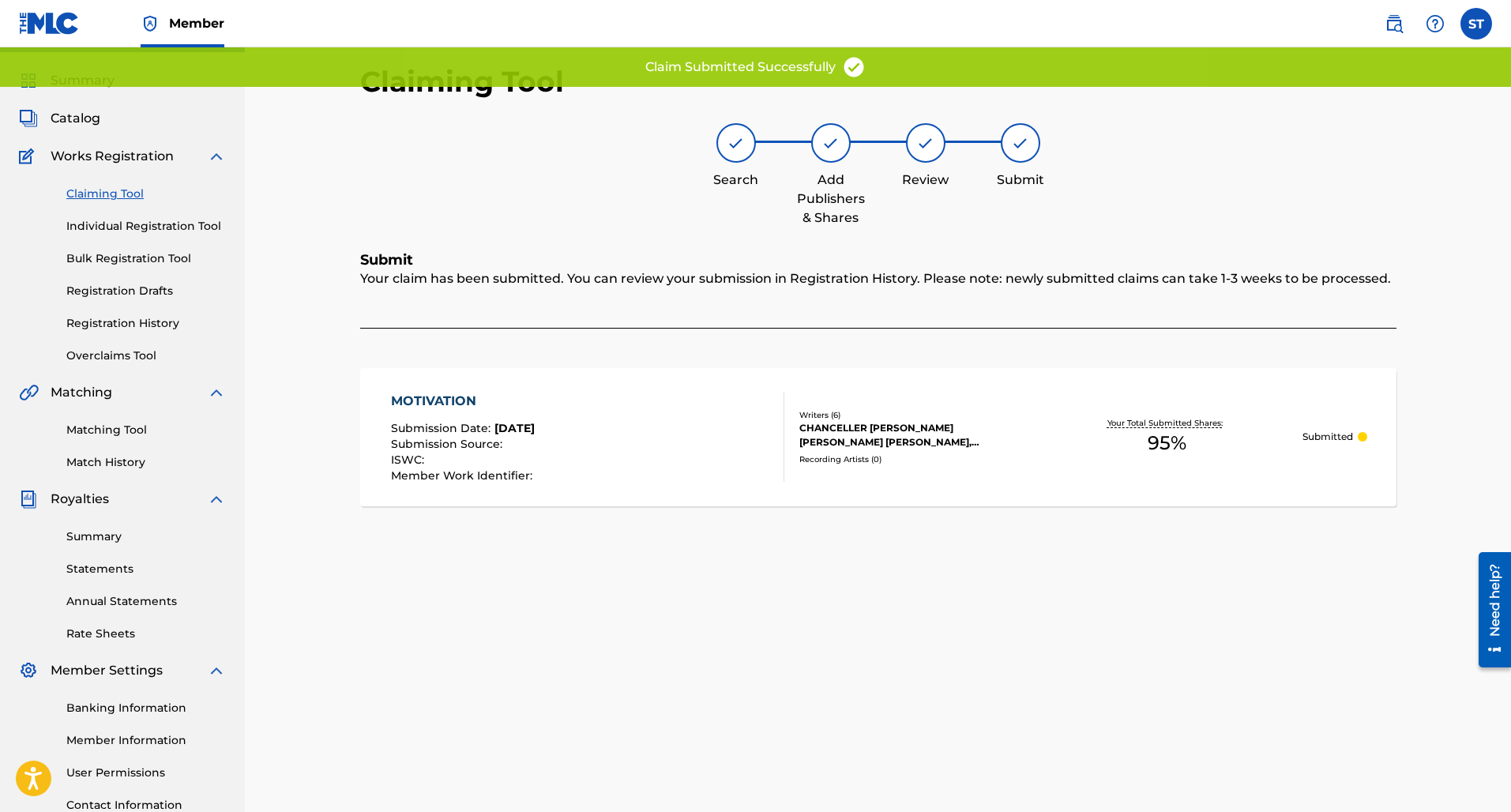 scroll, scrollTop: 33, scrollLeft: 0, axis: vertical 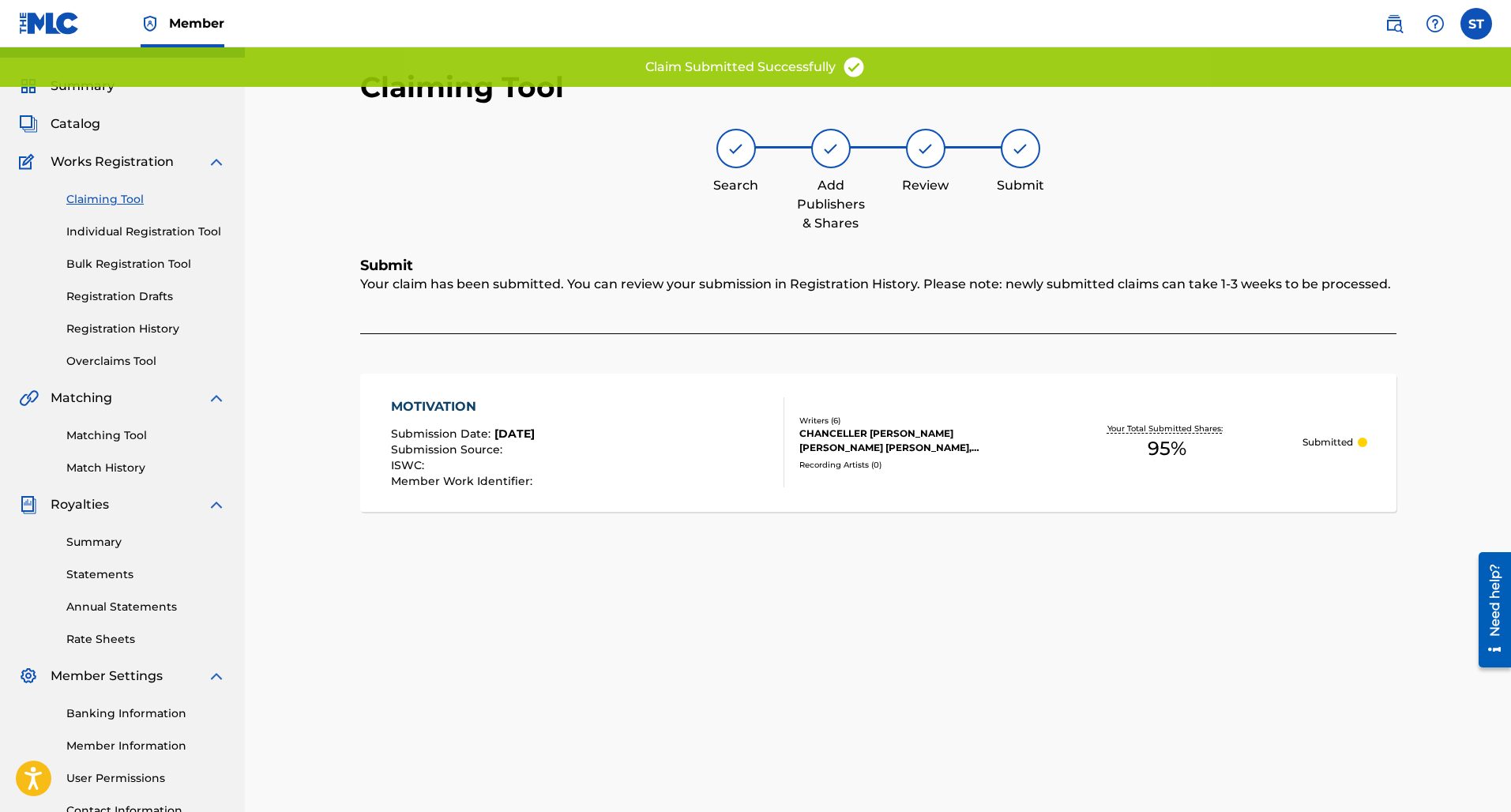 click on "Claiming Tool" at bounding box center [146, 199] 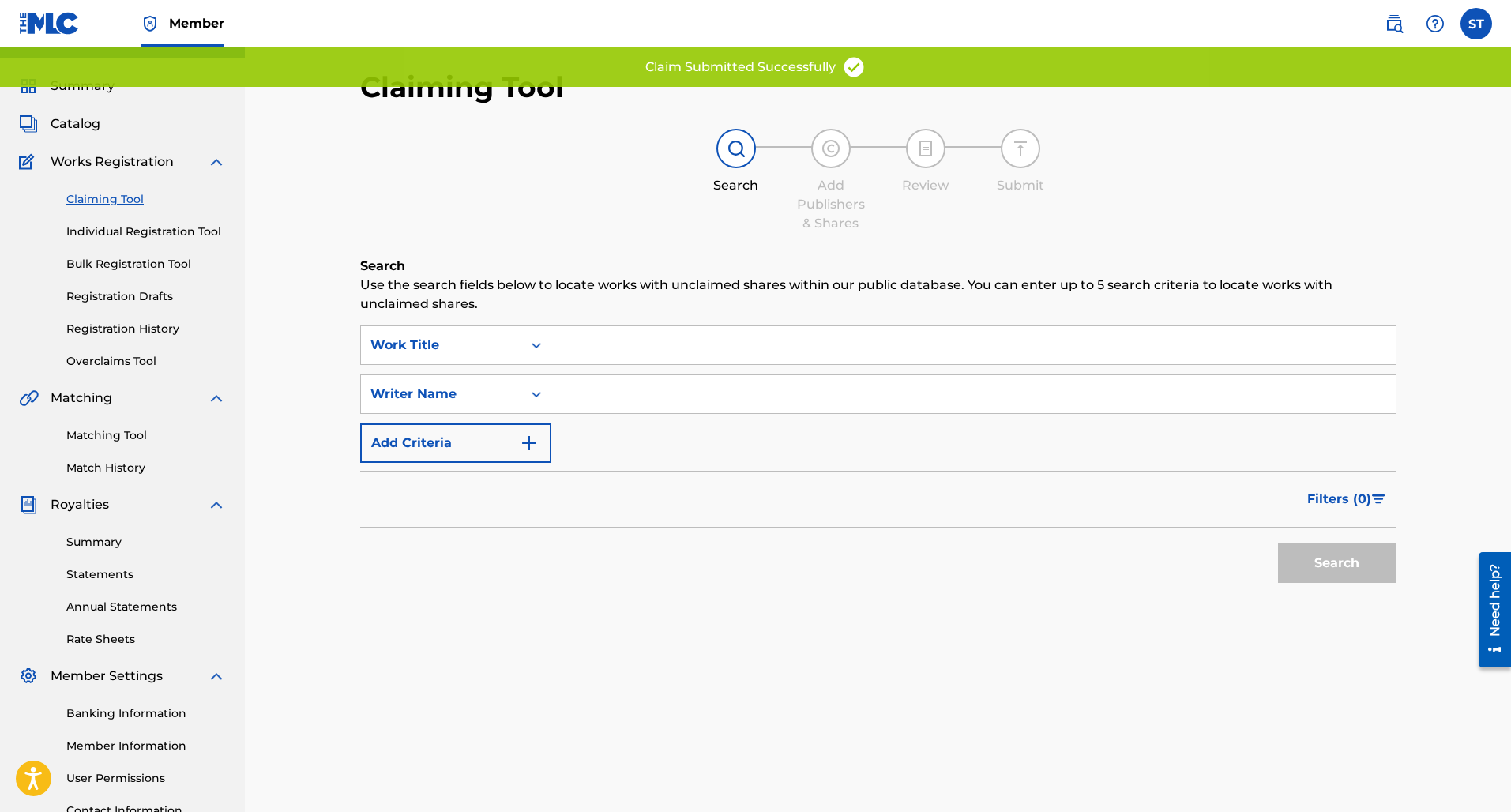 scroll, scrollTop: 0, scrollLeft: 0, axis: both 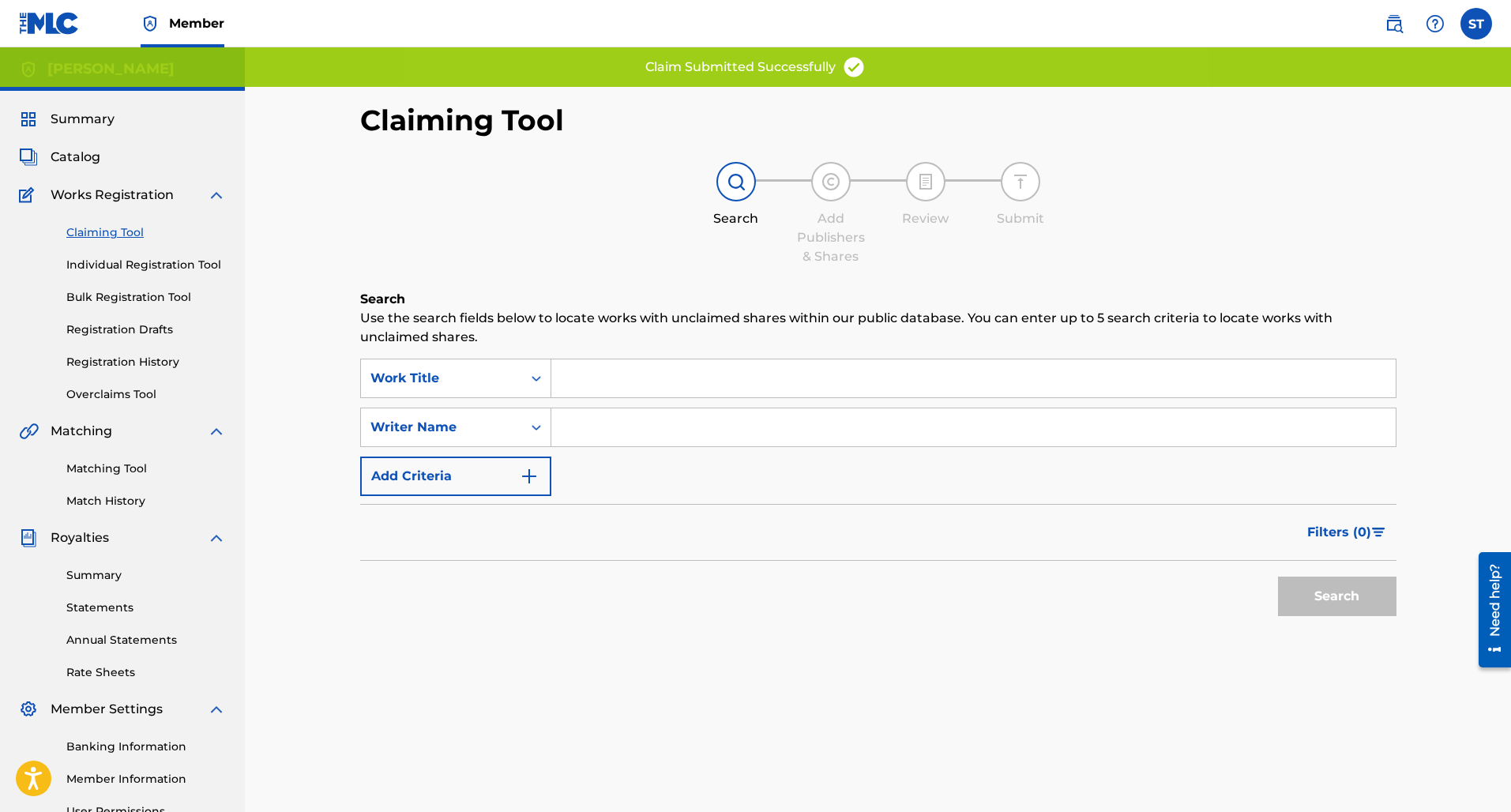 click at bounding box center [973, 427] 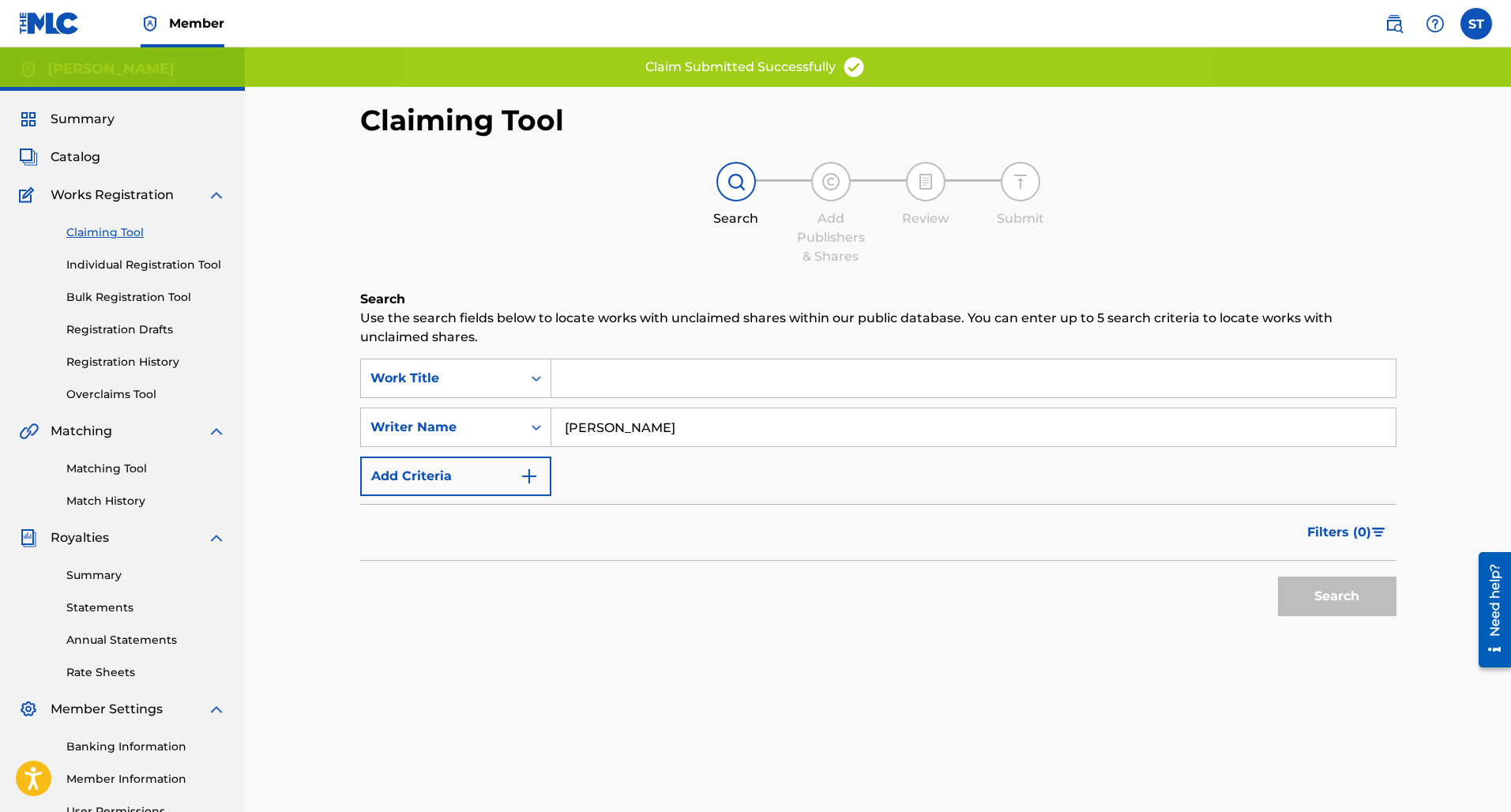 type on "Sione Toki" 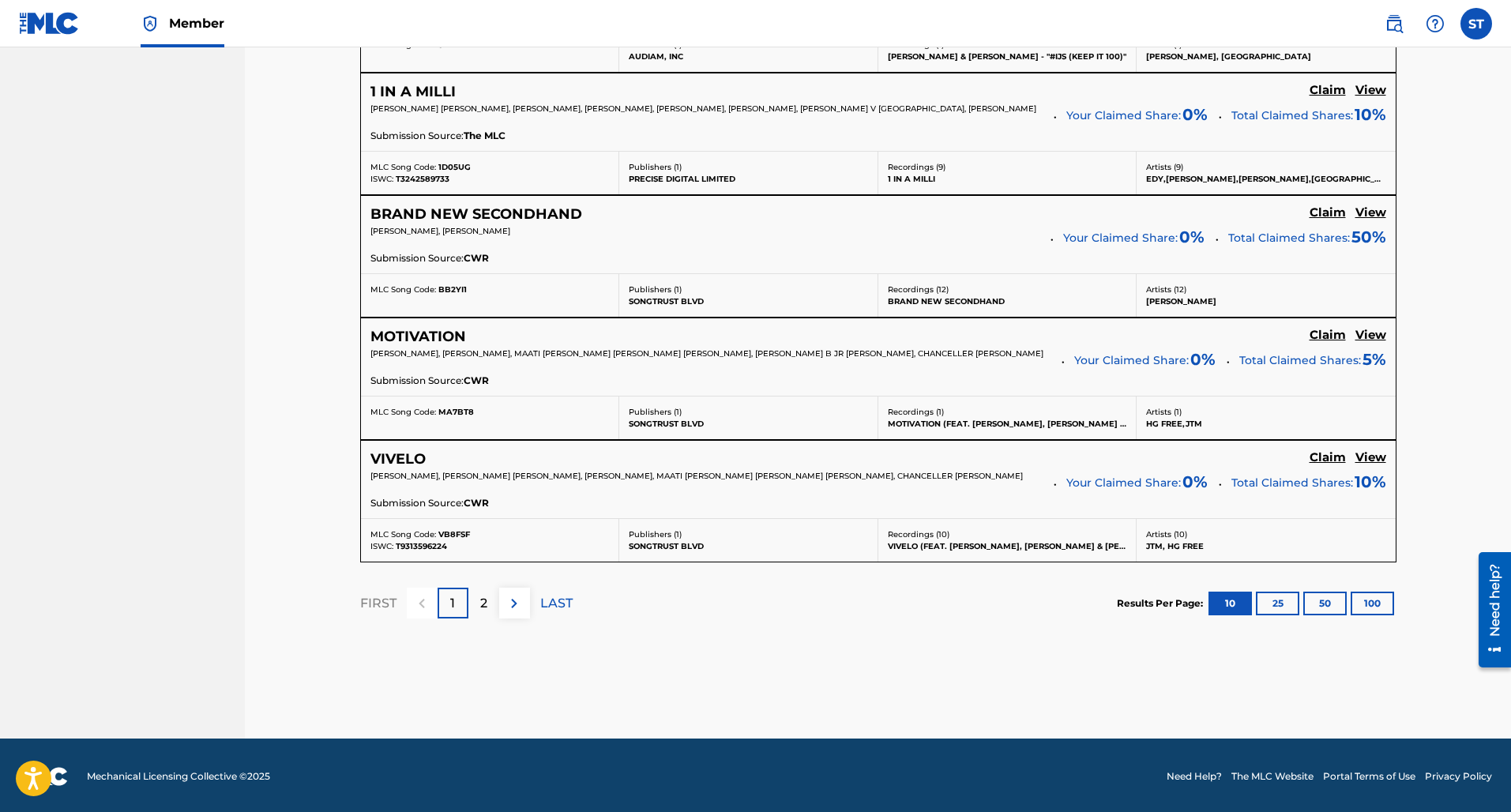 scroll, scrollTop: 1295, scrollLeft: 0, axis: vertical 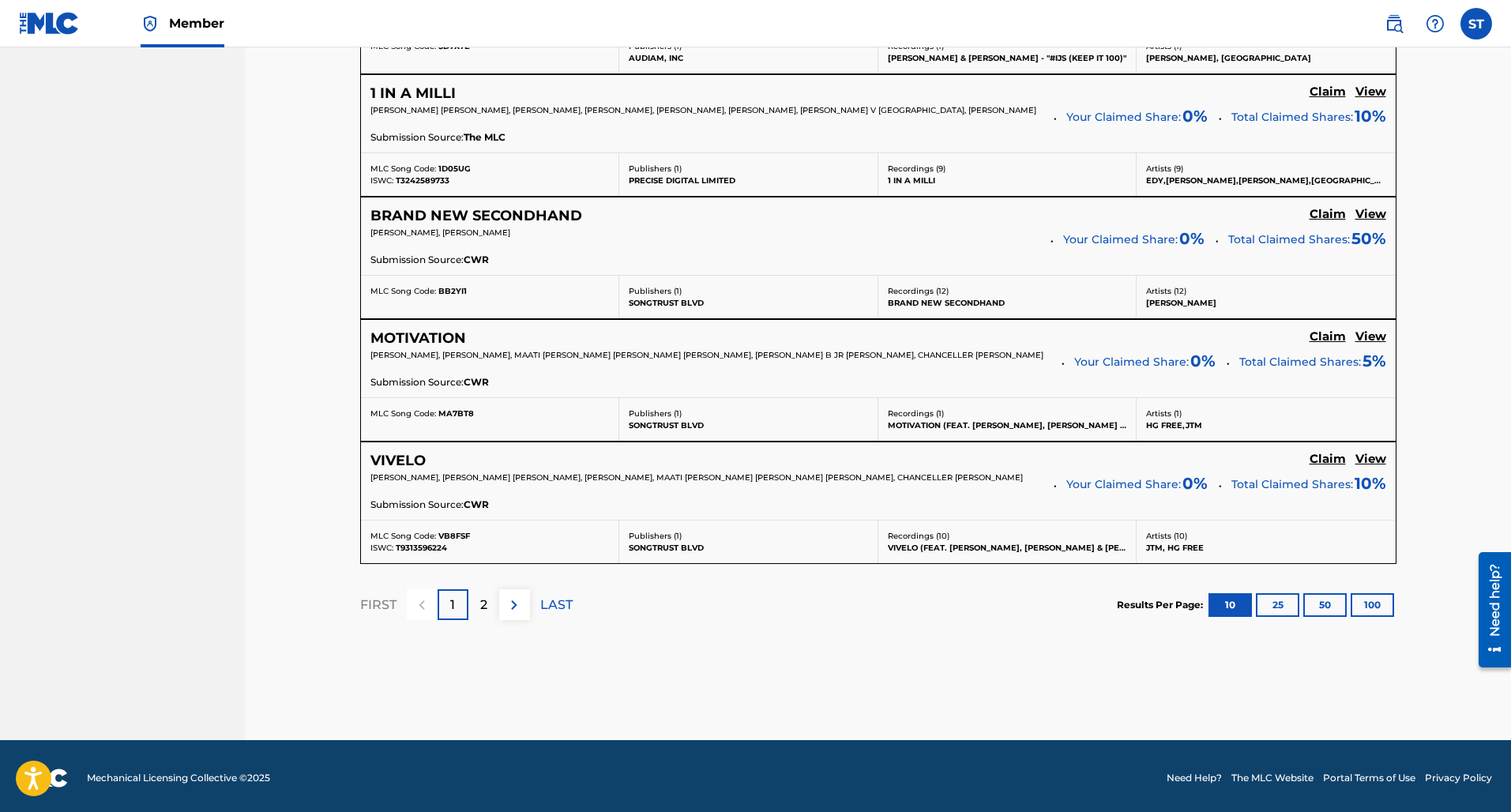 click on "Claim" at bounding box center [1328, -631] 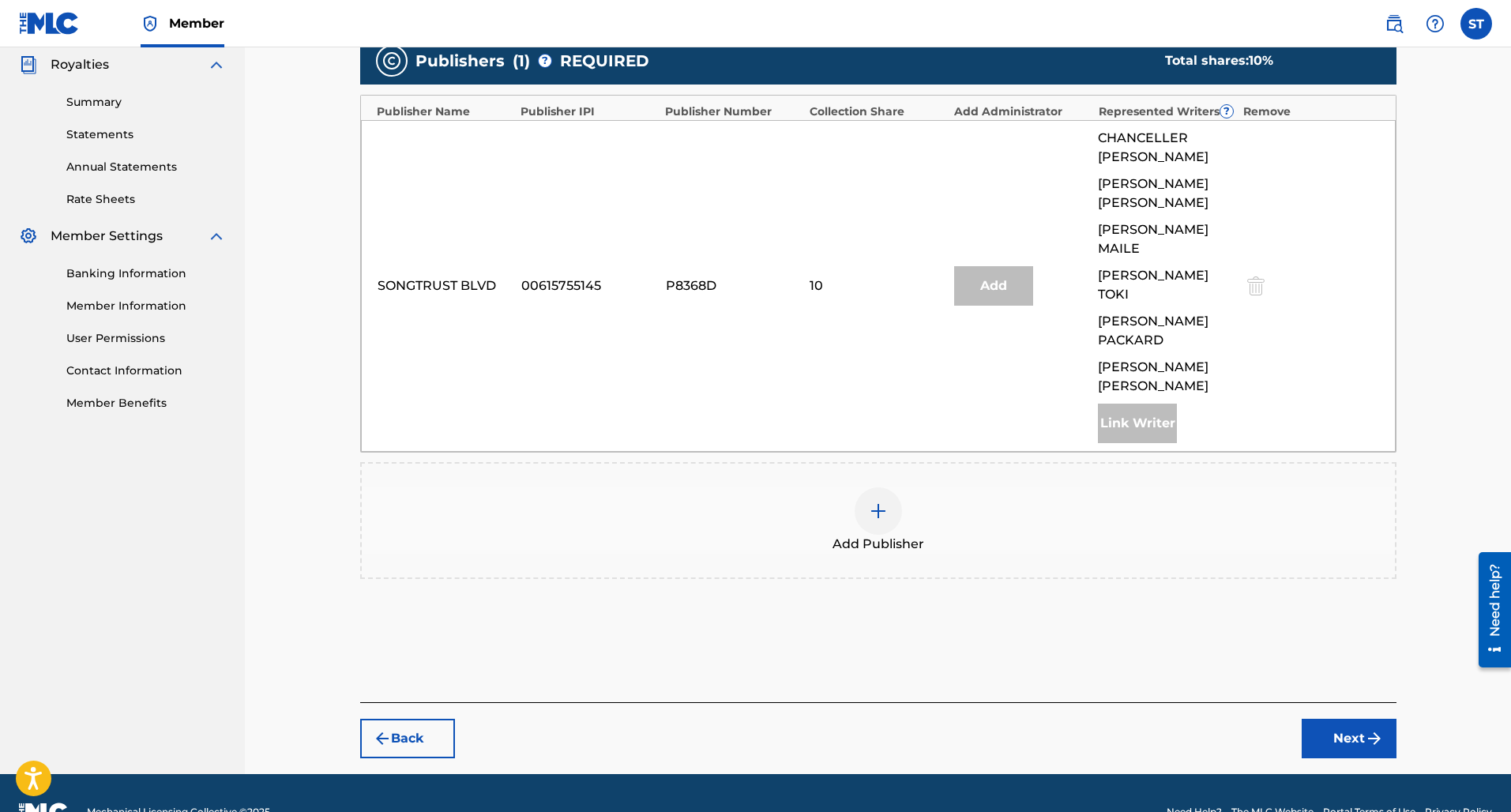 click at bounding box center [878, 511] 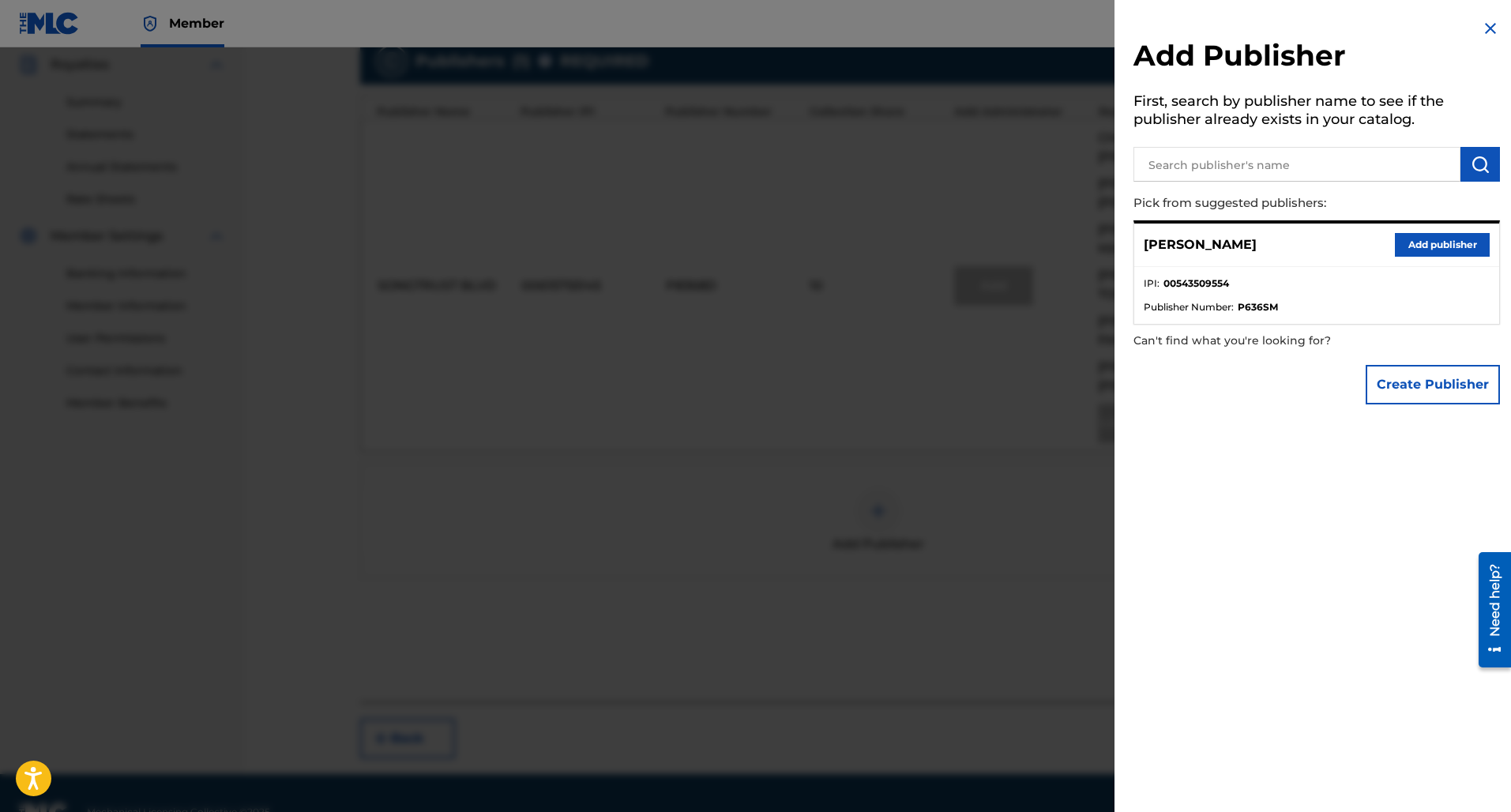 click on "Add publisher" at bounding box center (1442, 245) 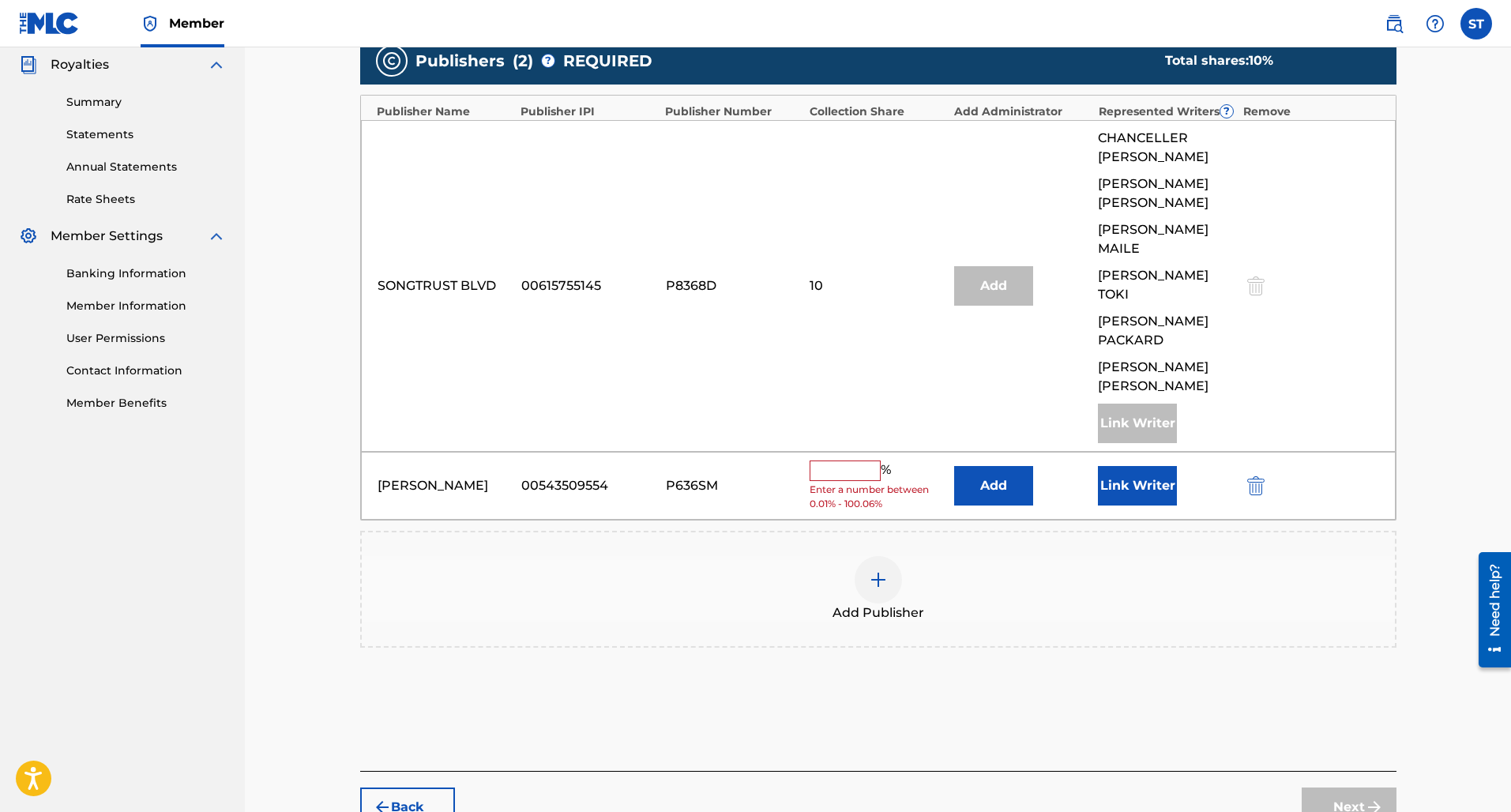 click at bounding box center (845, 471) 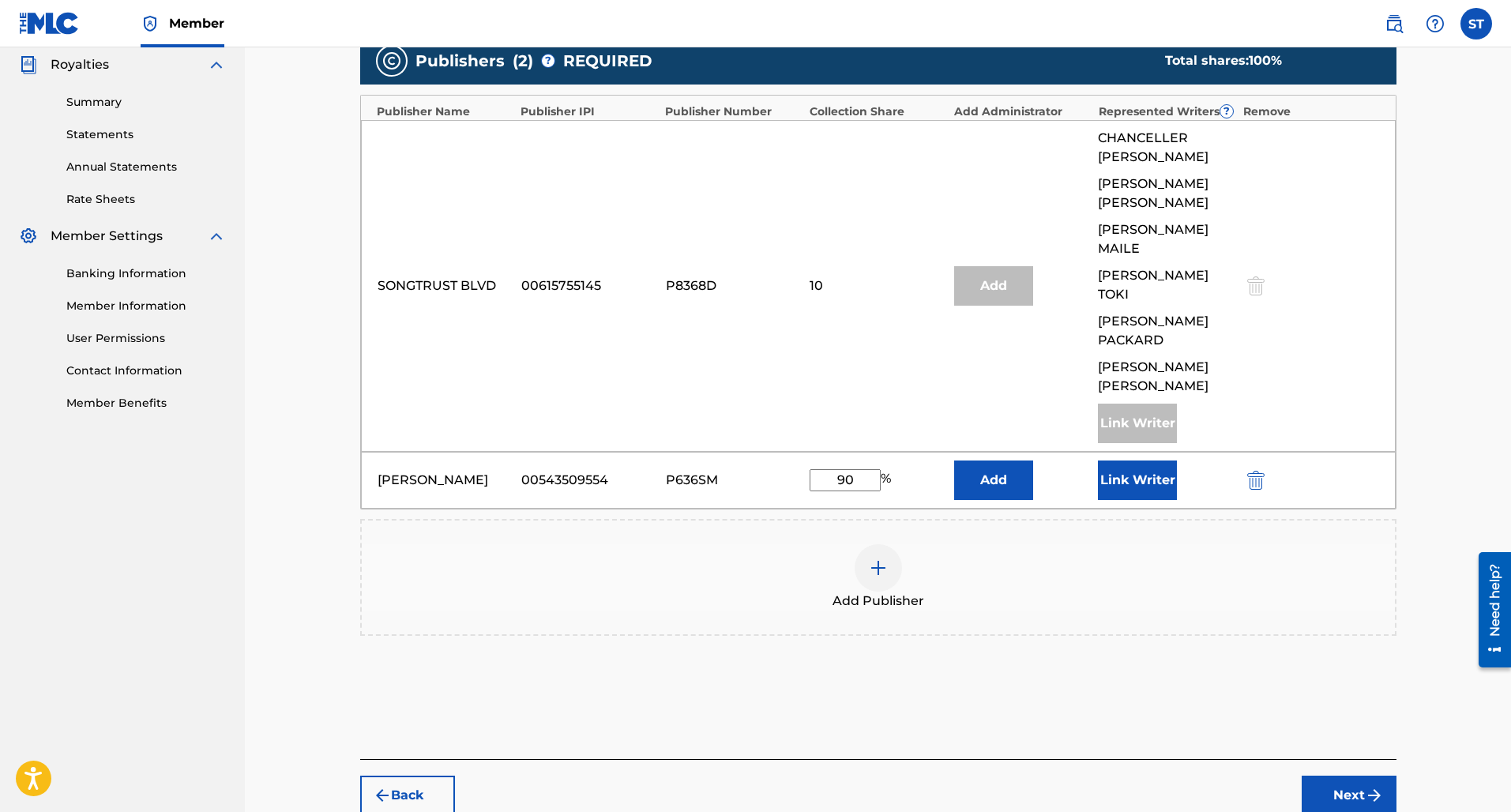 type on "90" 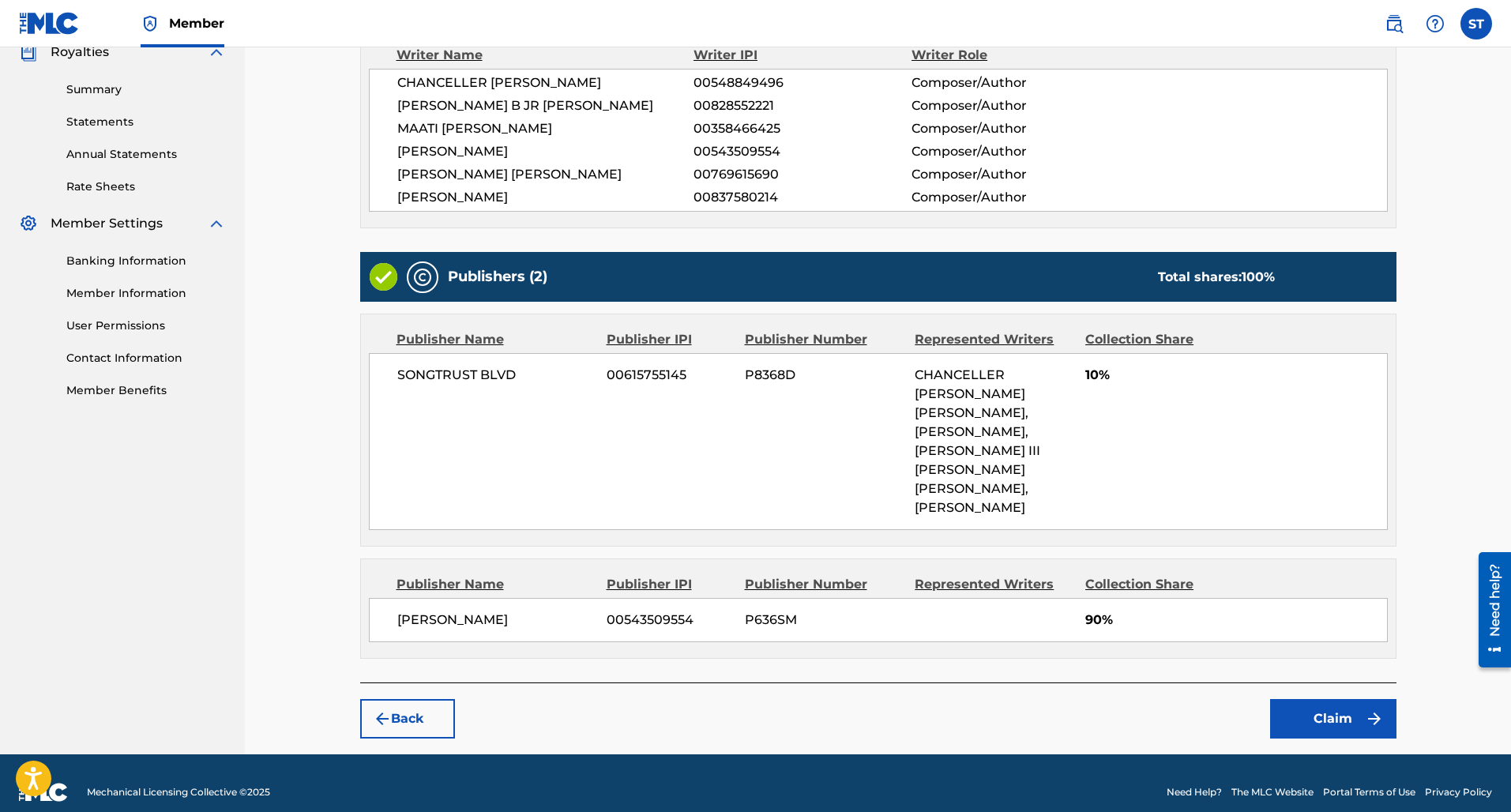 scroll, scrollTop: 485, scrollLeft: 0, axis: vertical 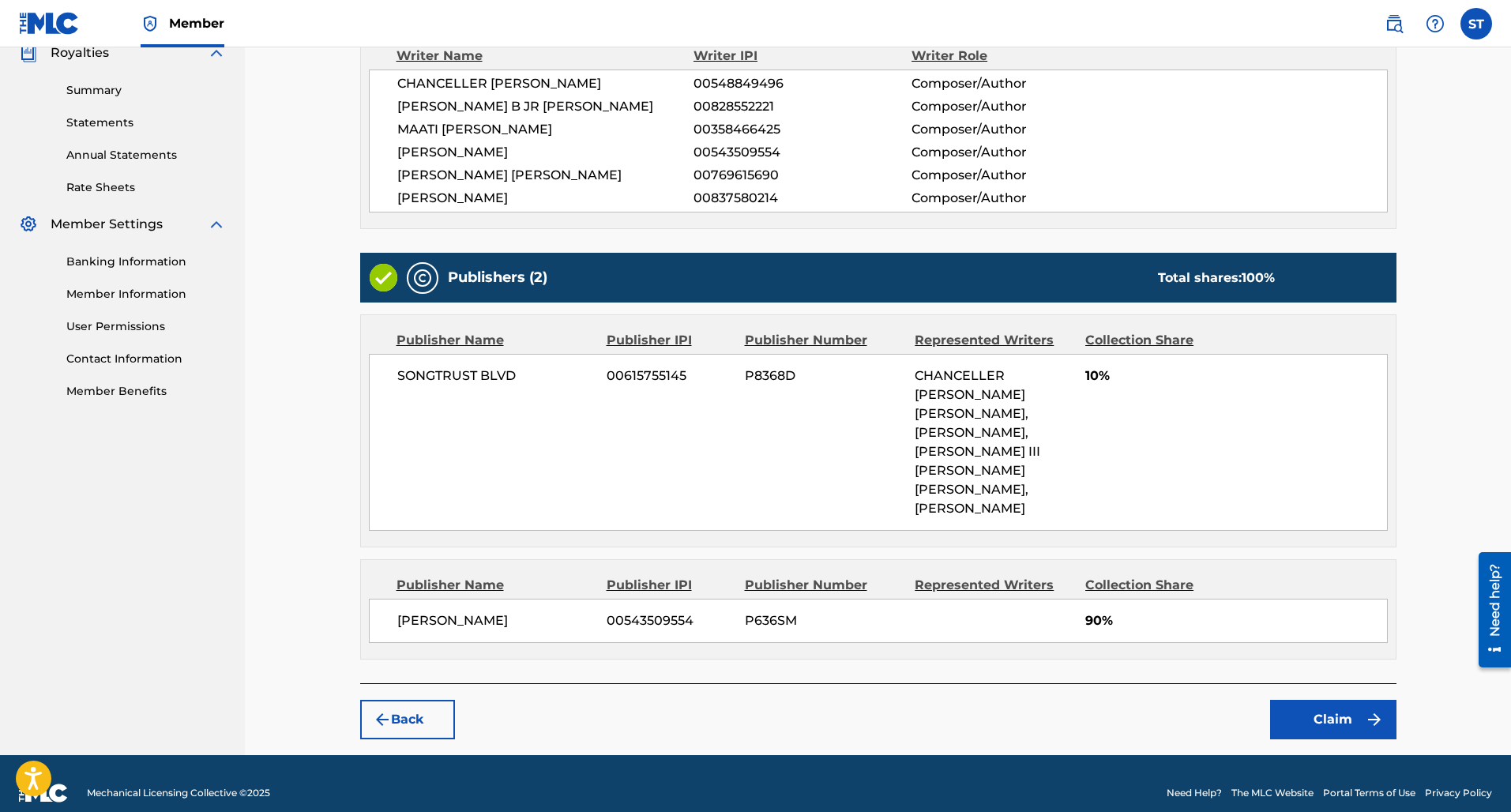 click on "Claim" at bounding box center (1333, 720) 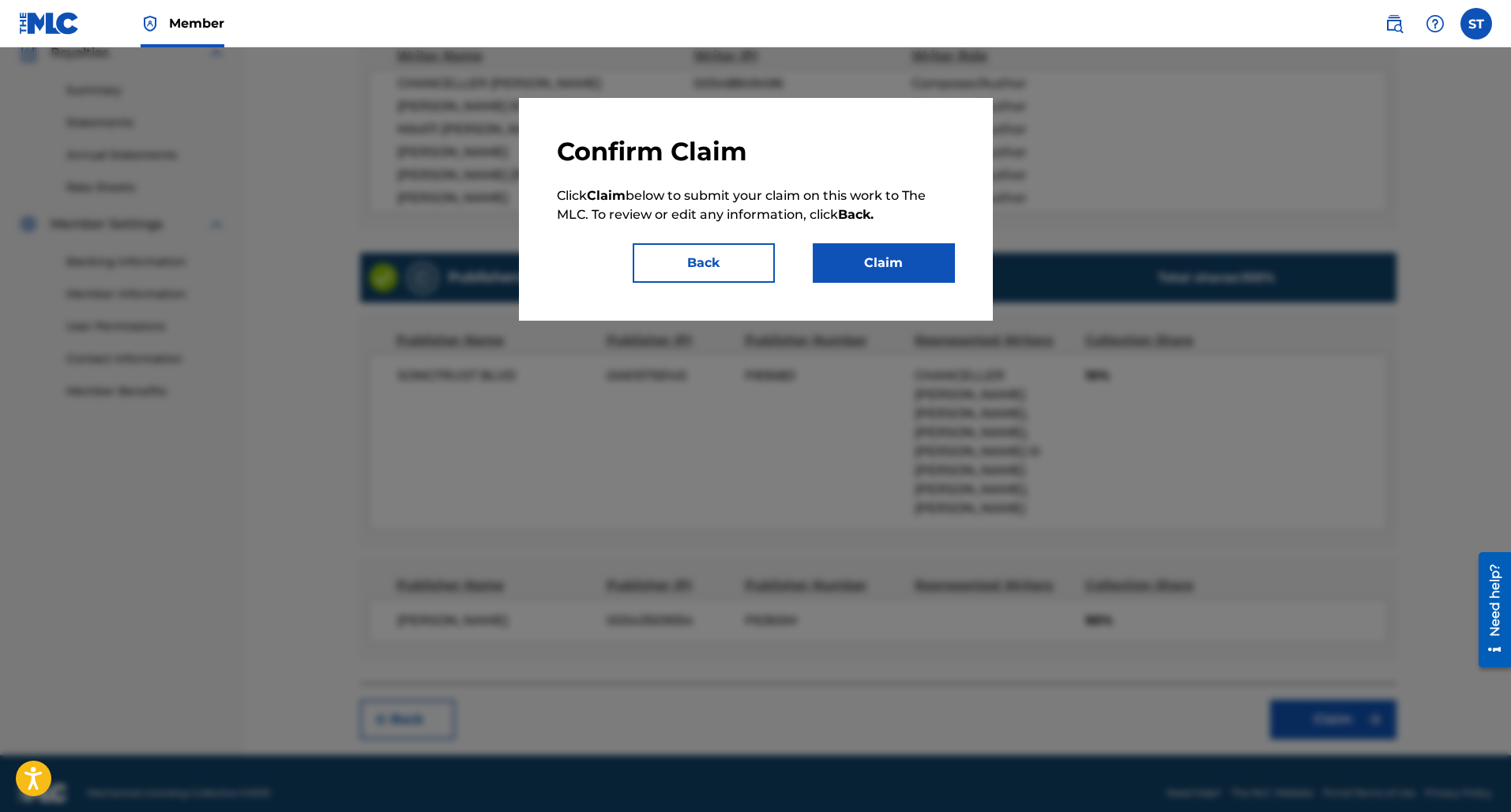 click on "Claim" at bounding box center [884, 263] 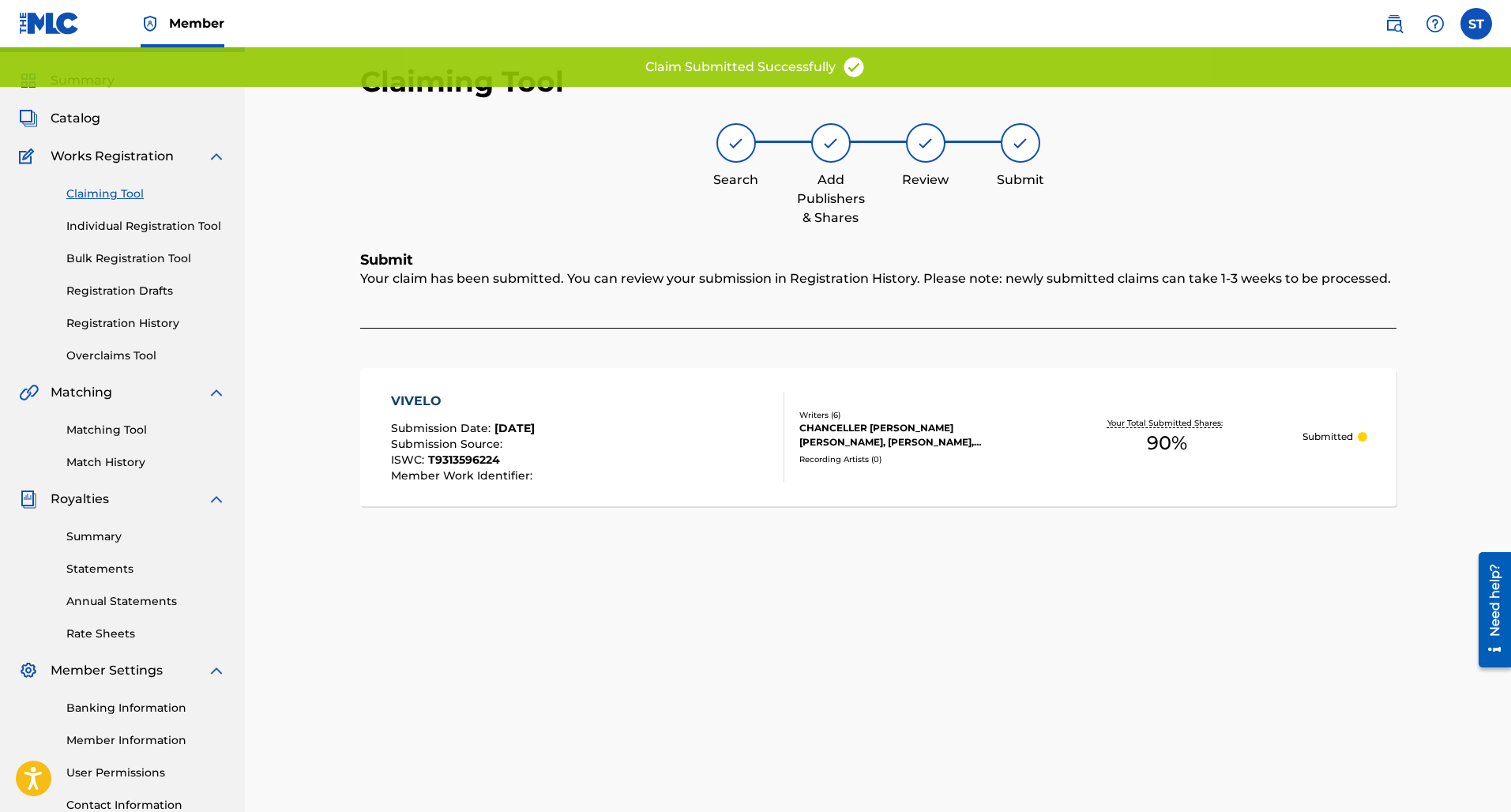 scroll, scrollTop: 39, scrollLeft: 0, axis: vertical 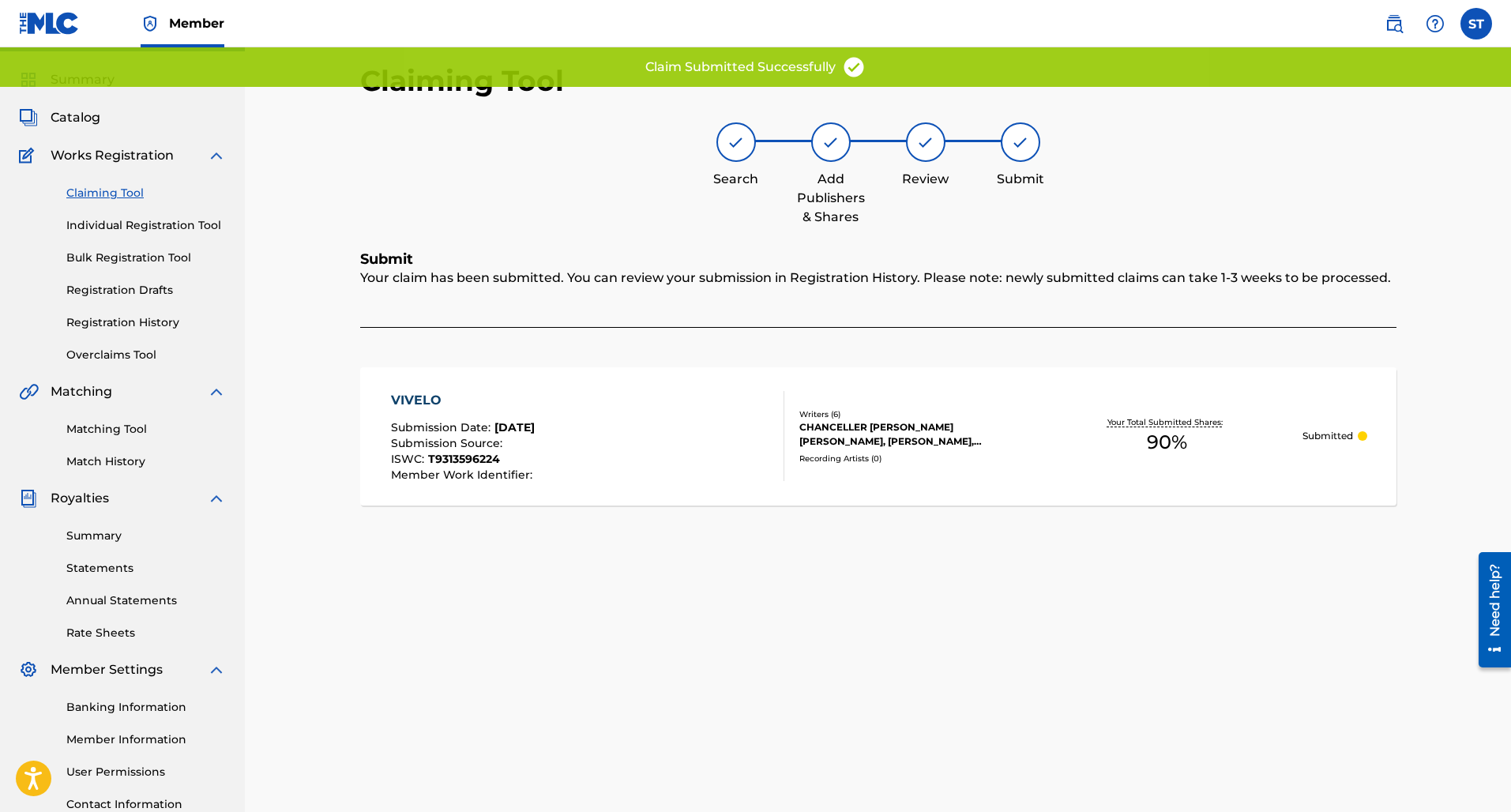click on "Claiming Tool" at bounding box center [146, 193] 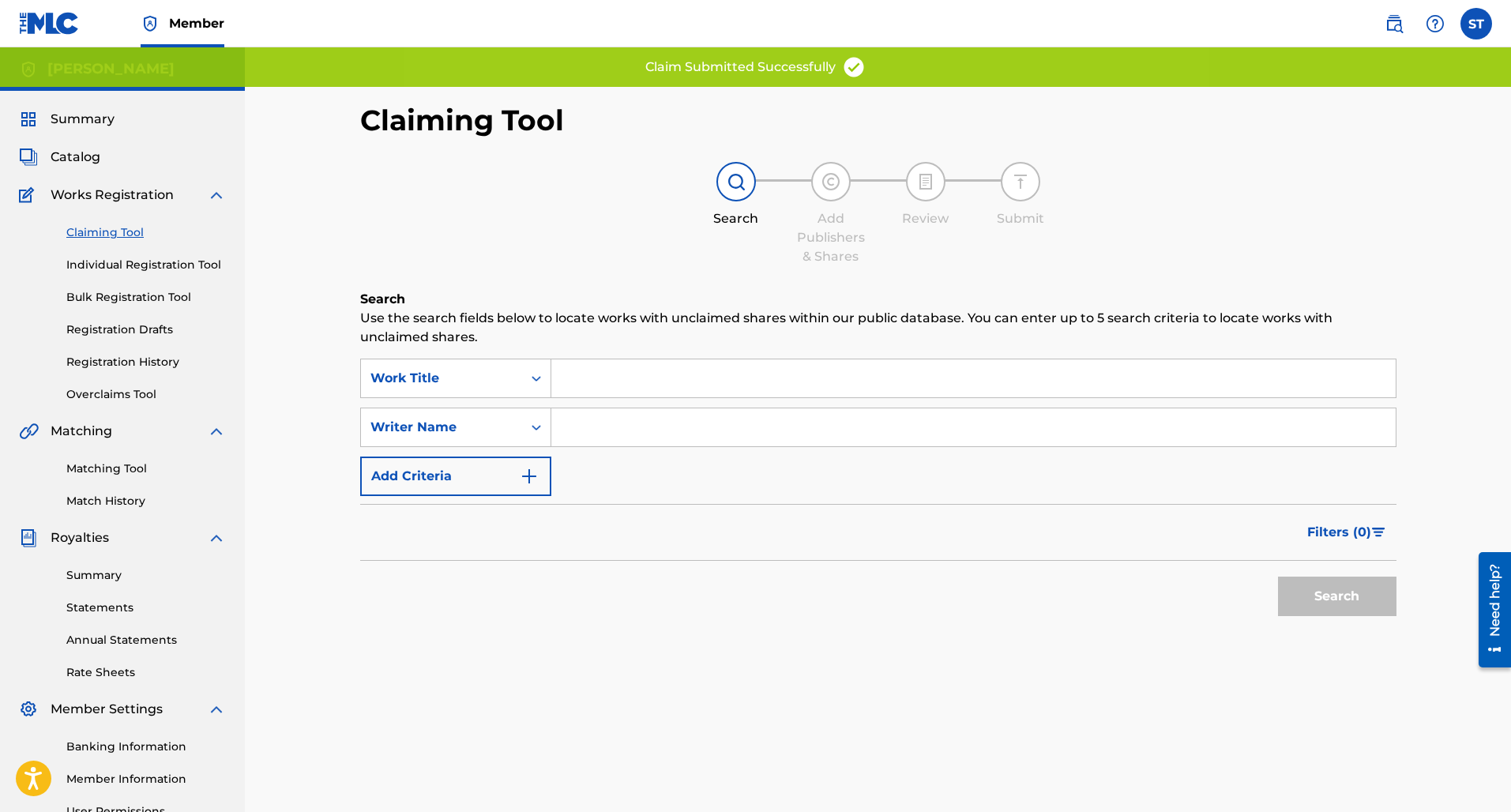 click at bounding box center [973, 427] 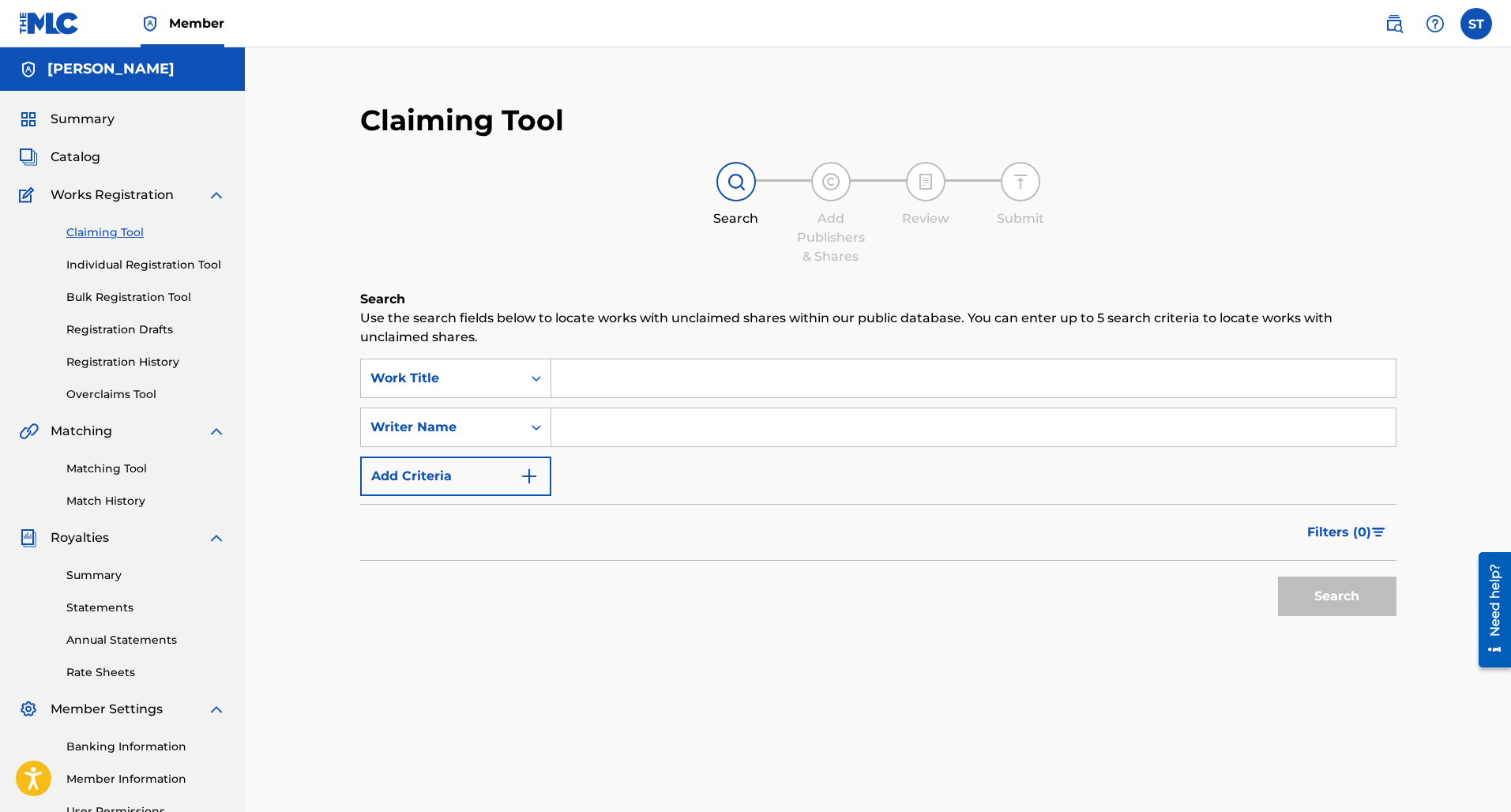 paste on "Sione Toki" 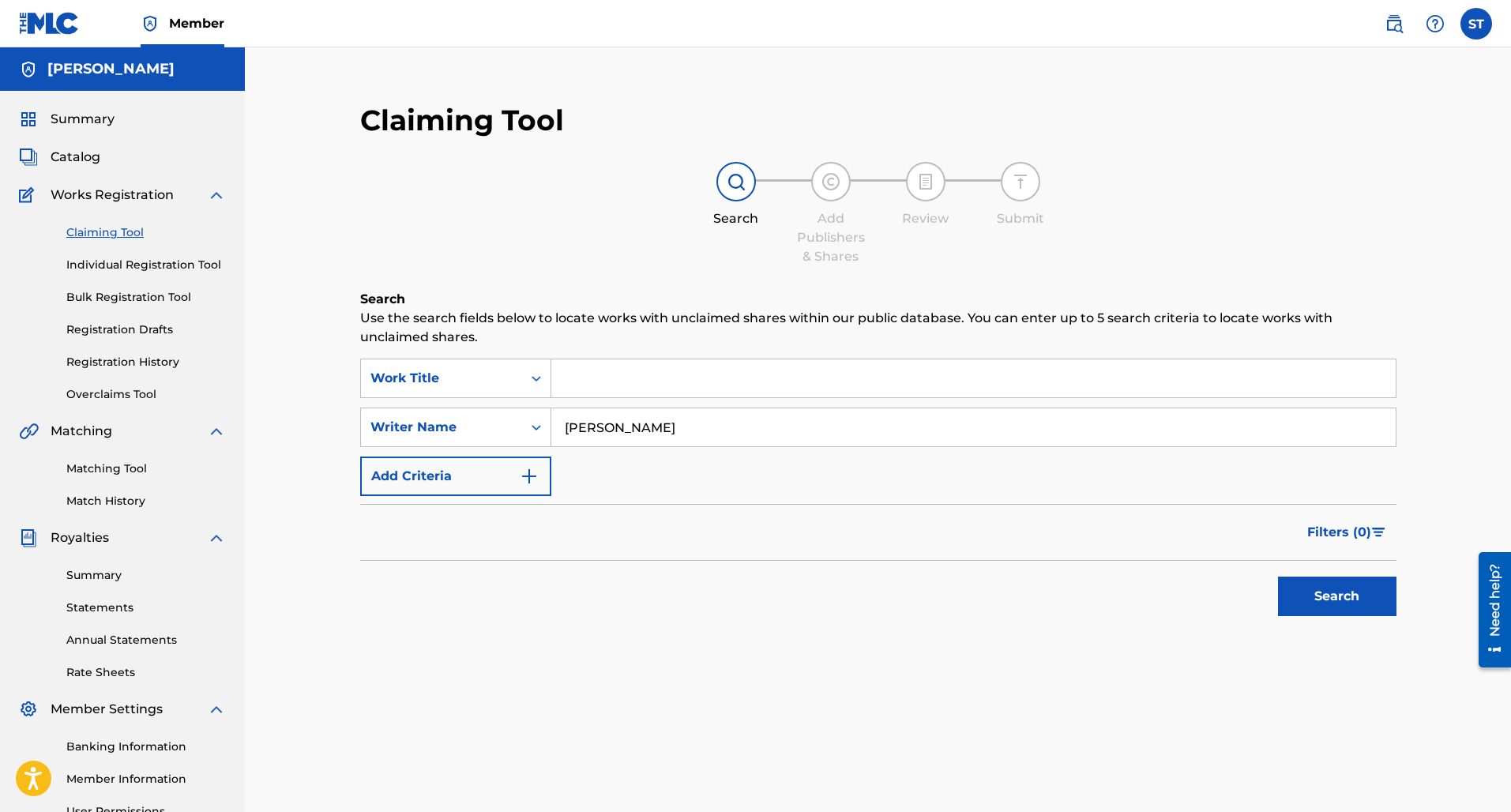 type on "Sione Toki" 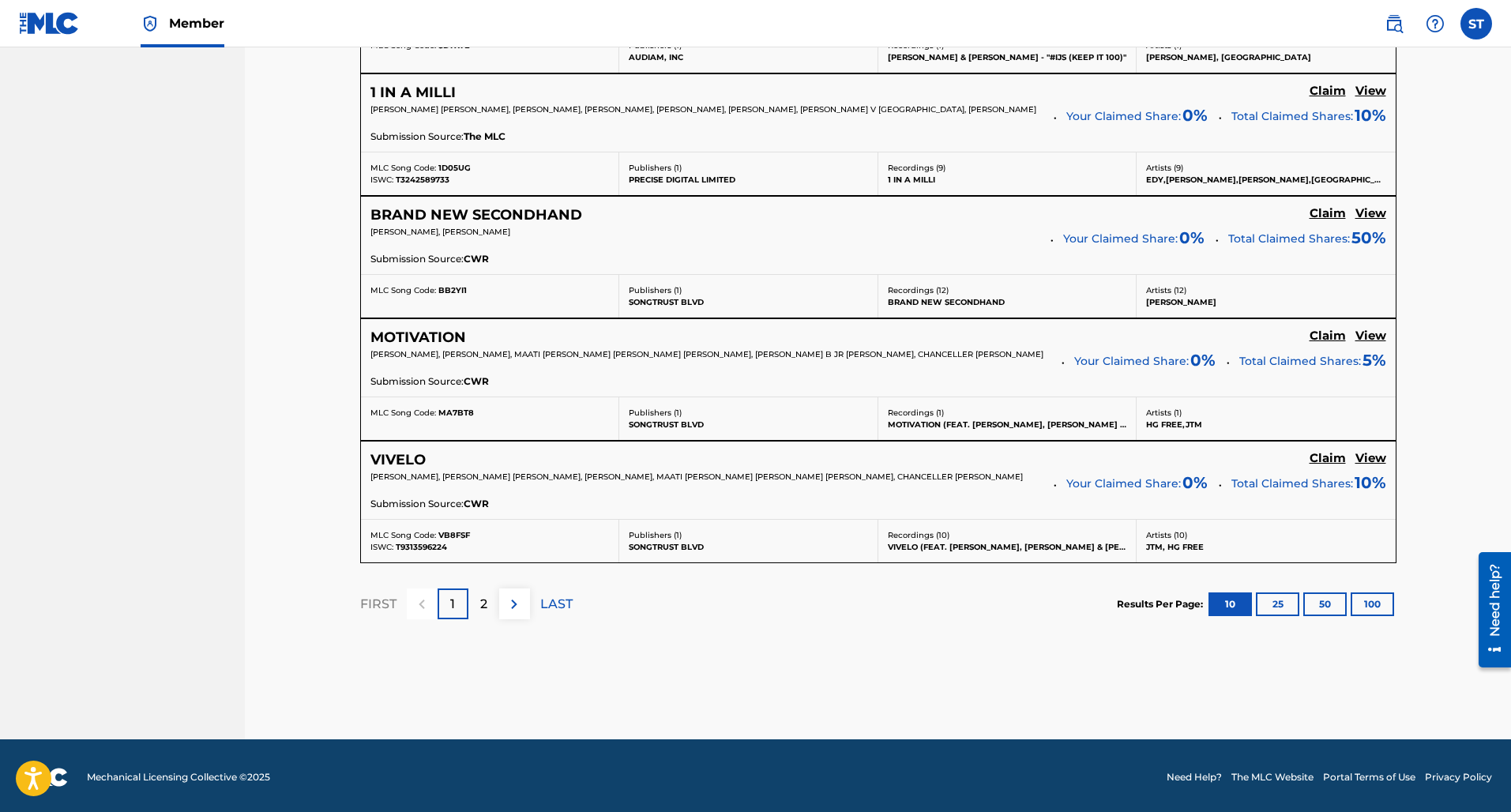 scroll, scrollTop: 1295, scrollLeft: 0, axis: vertical 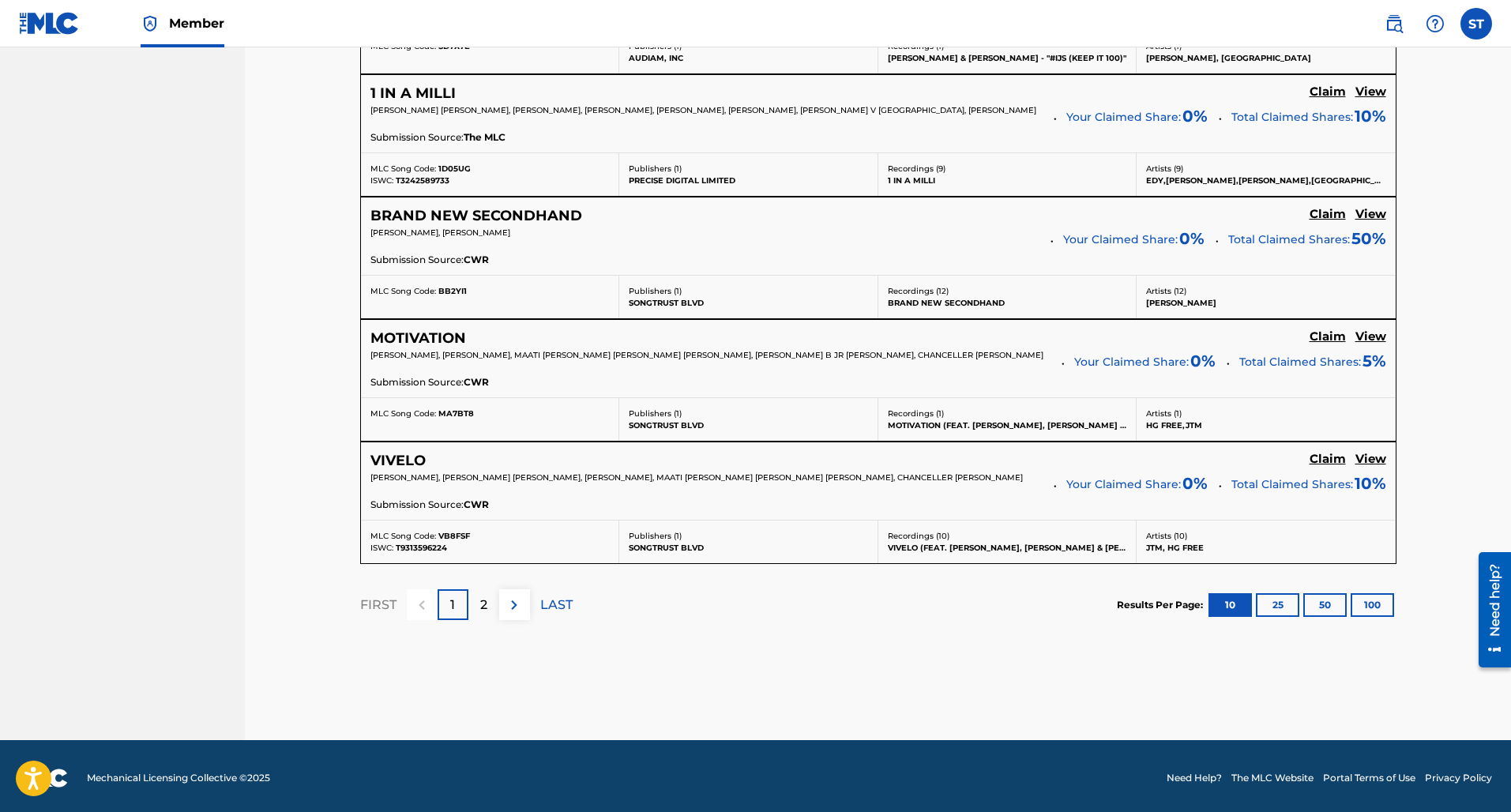 click on "2" at bounding box center [483, 605] 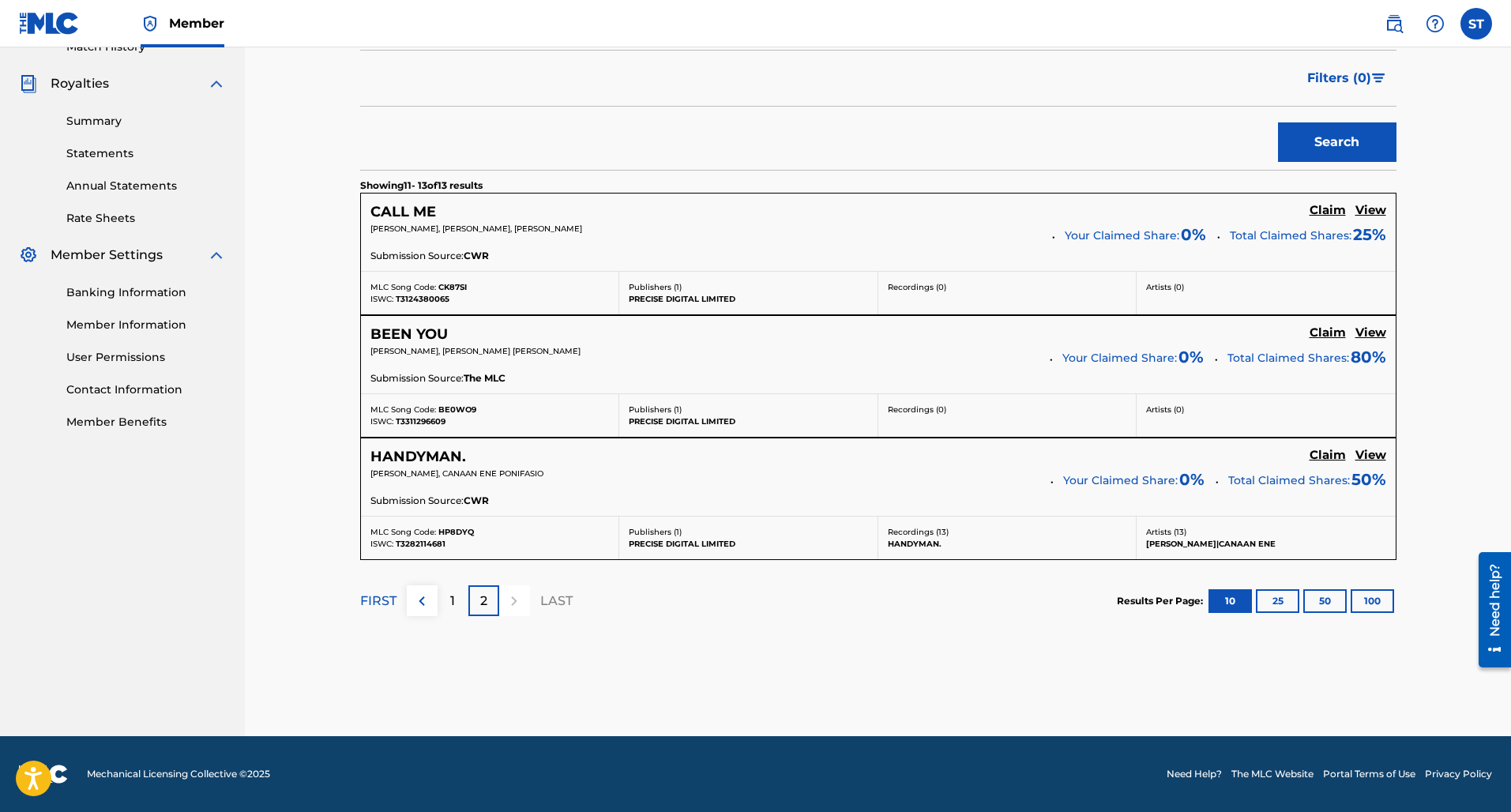 scroll, scrollTop: 453, scrollLeft: 0, axis: vertical 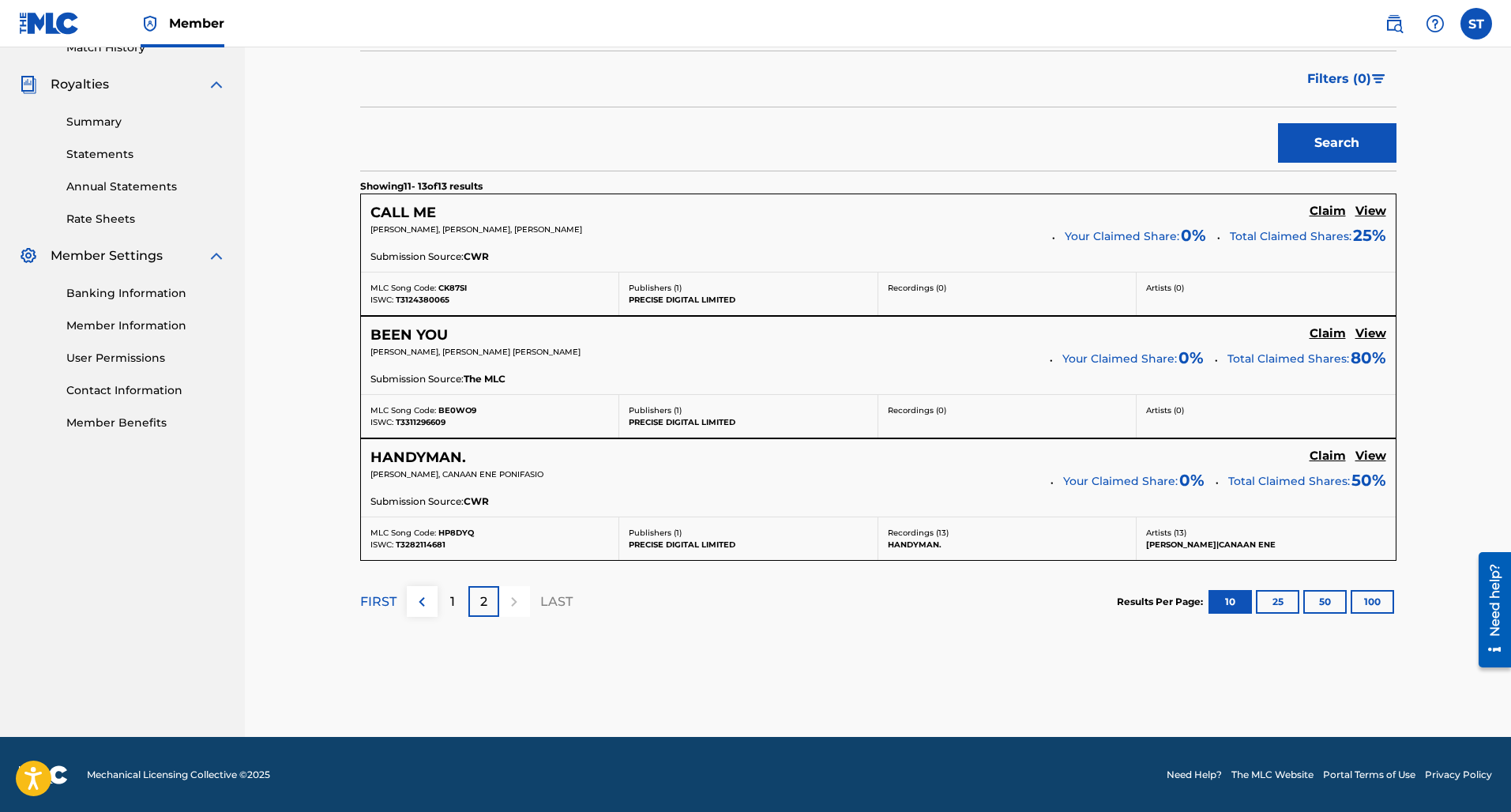 click on "Claim" at bounding box center [1328, 211] 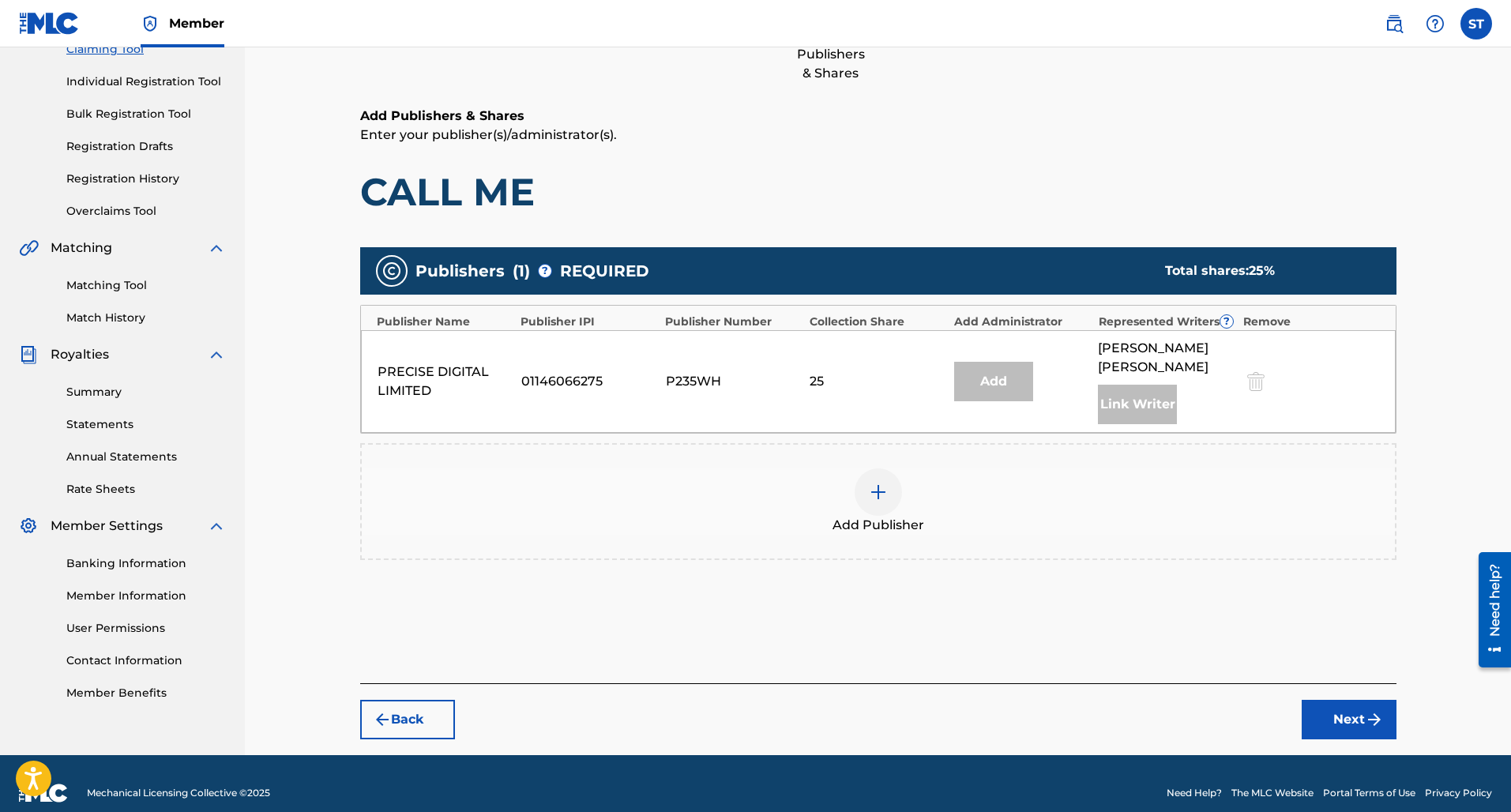 click at bounding box center (878, 492) 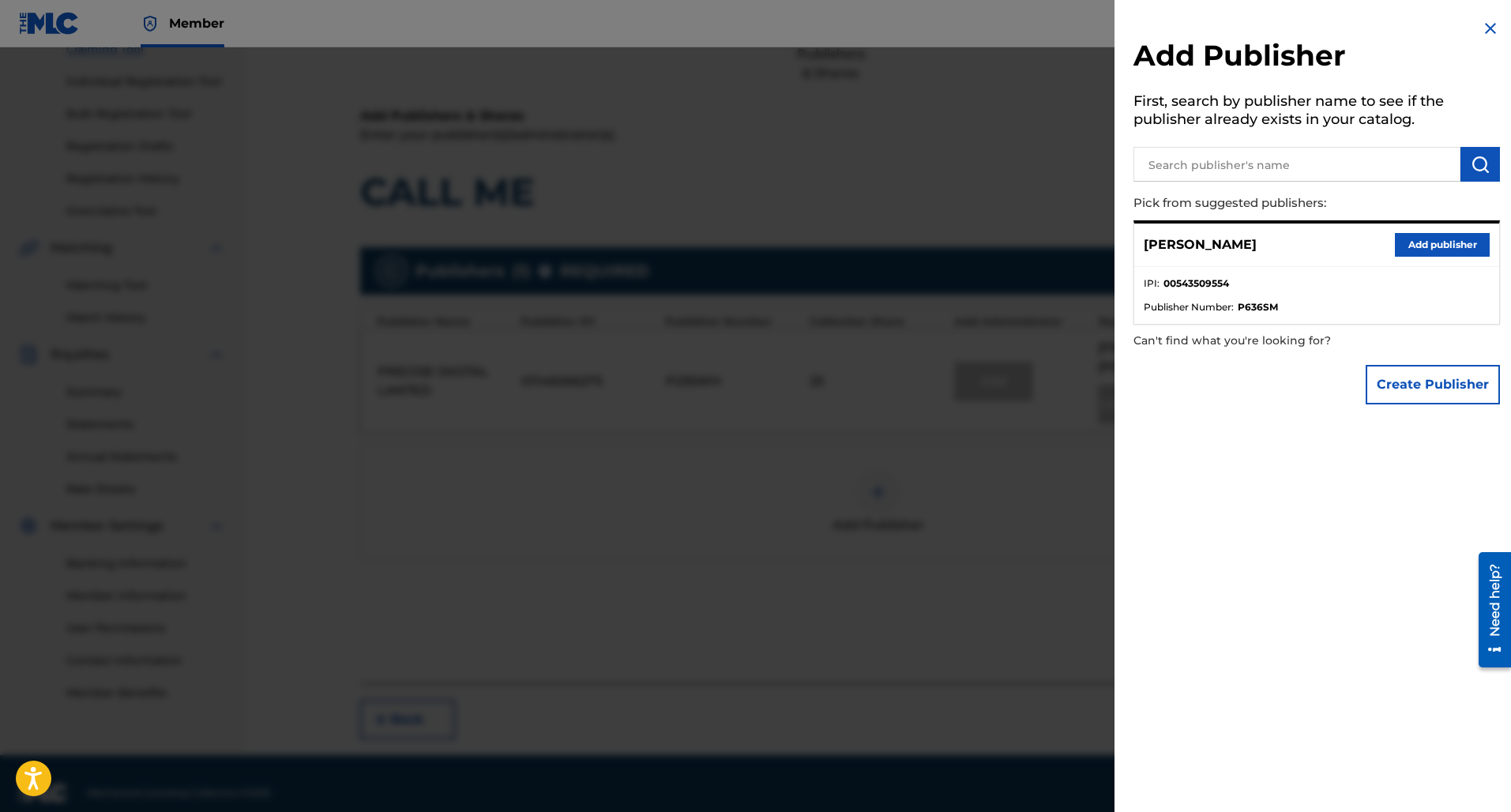 click on "Add publisher" at bounding box center [1442, 245] 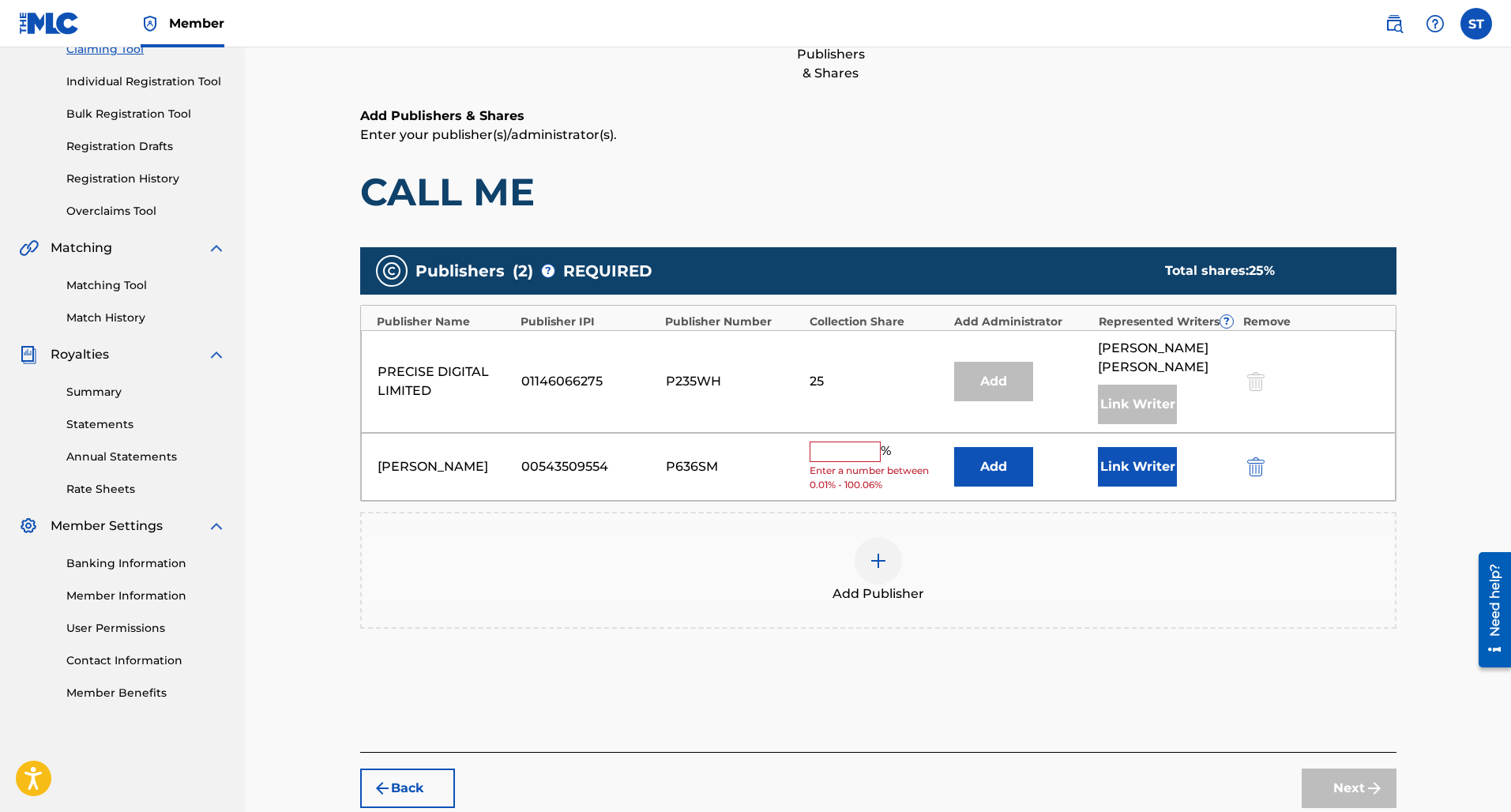 click at bounding box center [845, 452] 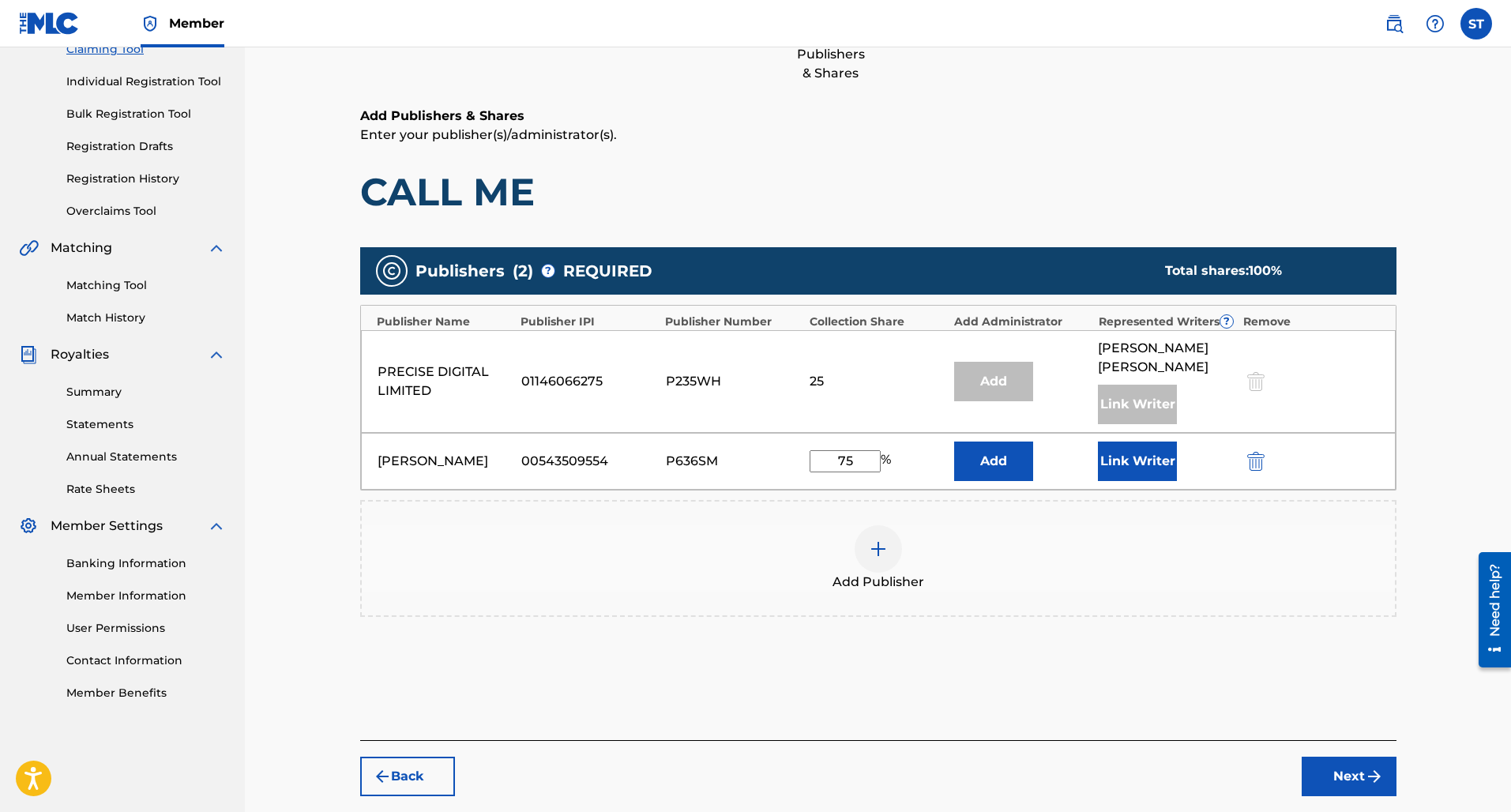 type on "75" 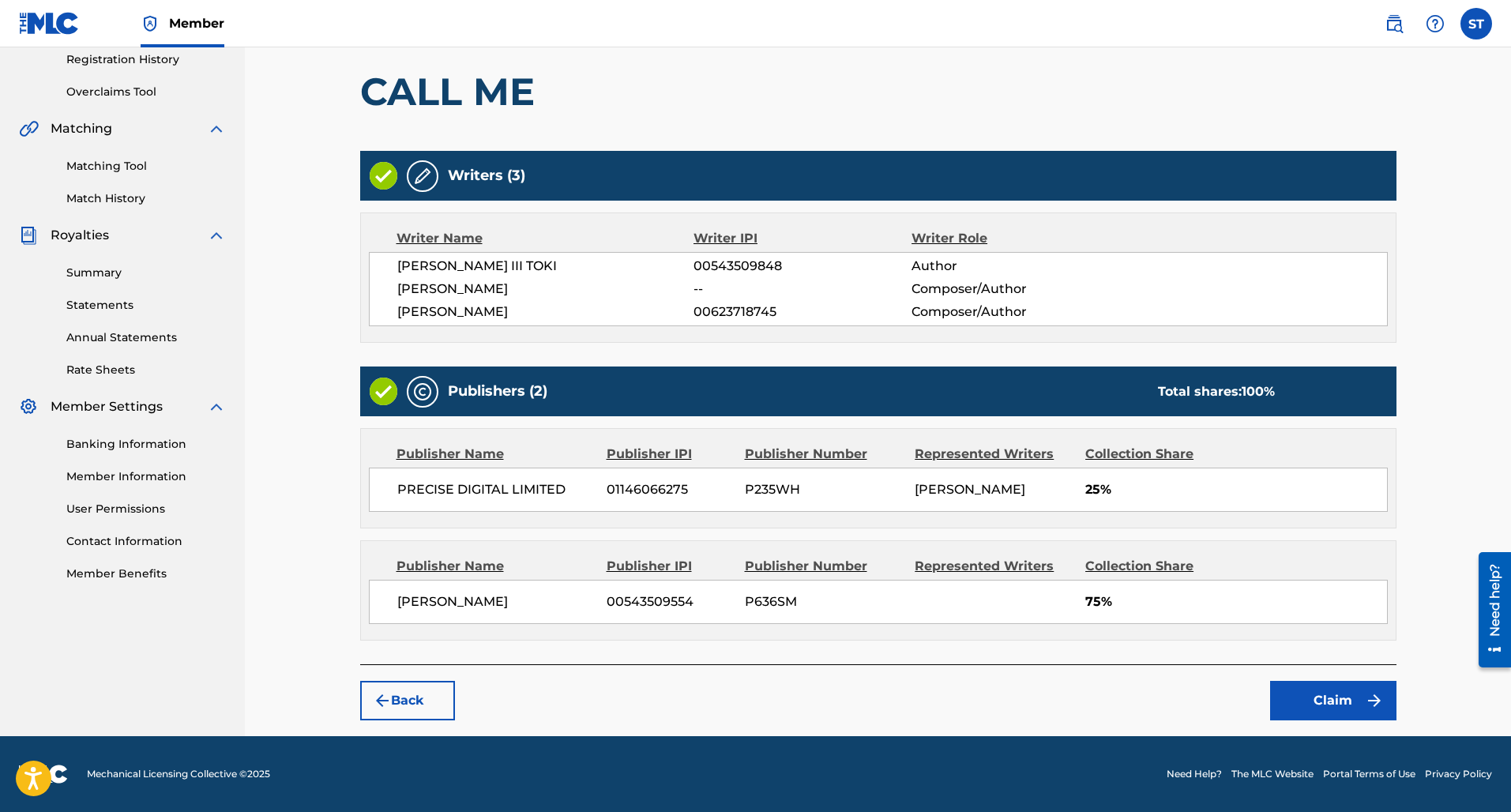 scroll, scrollTop: 303, scrollLeft: 0, axis: vertical 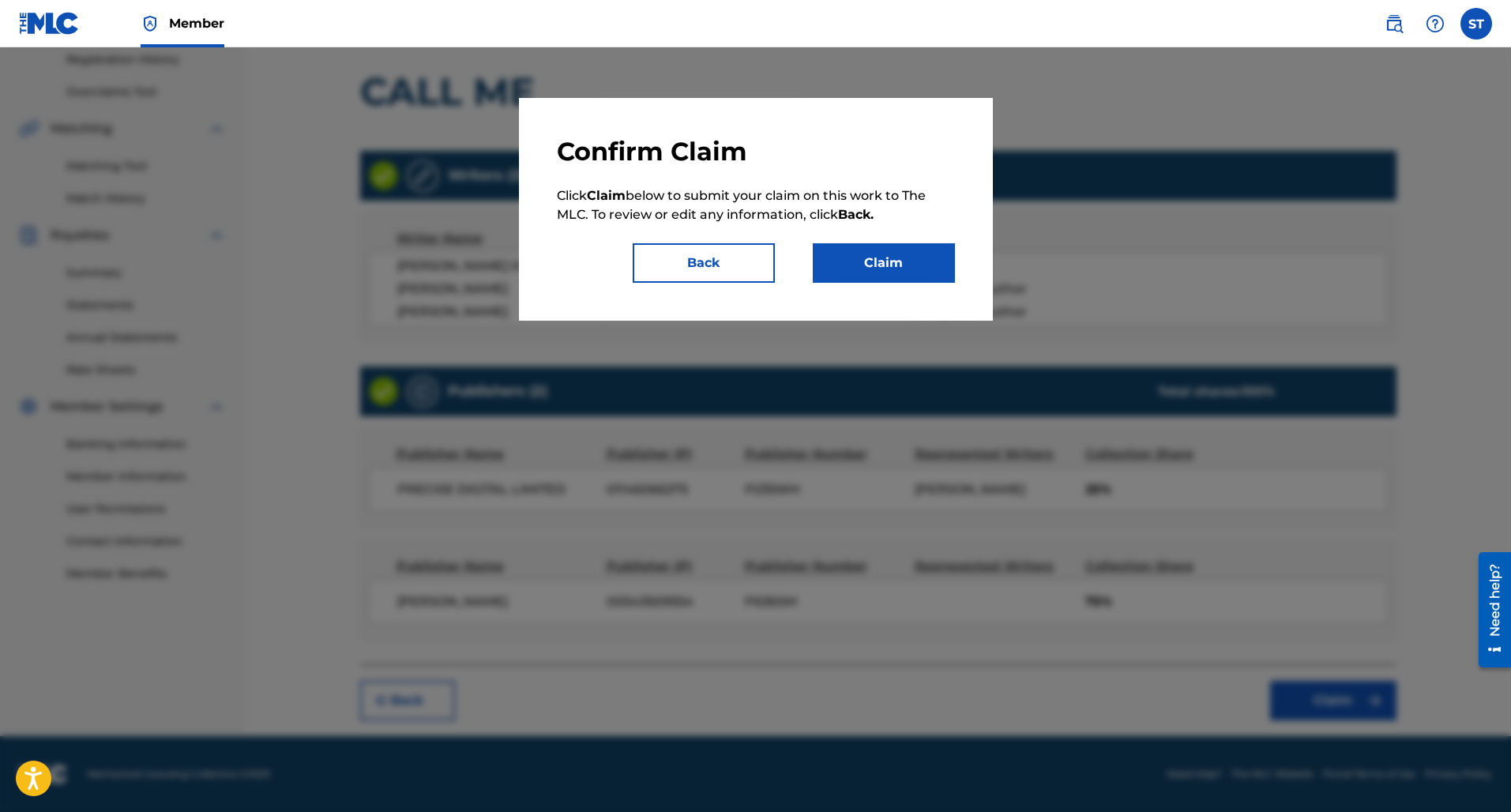 click on "Claim" at bounding box center [884, 263] 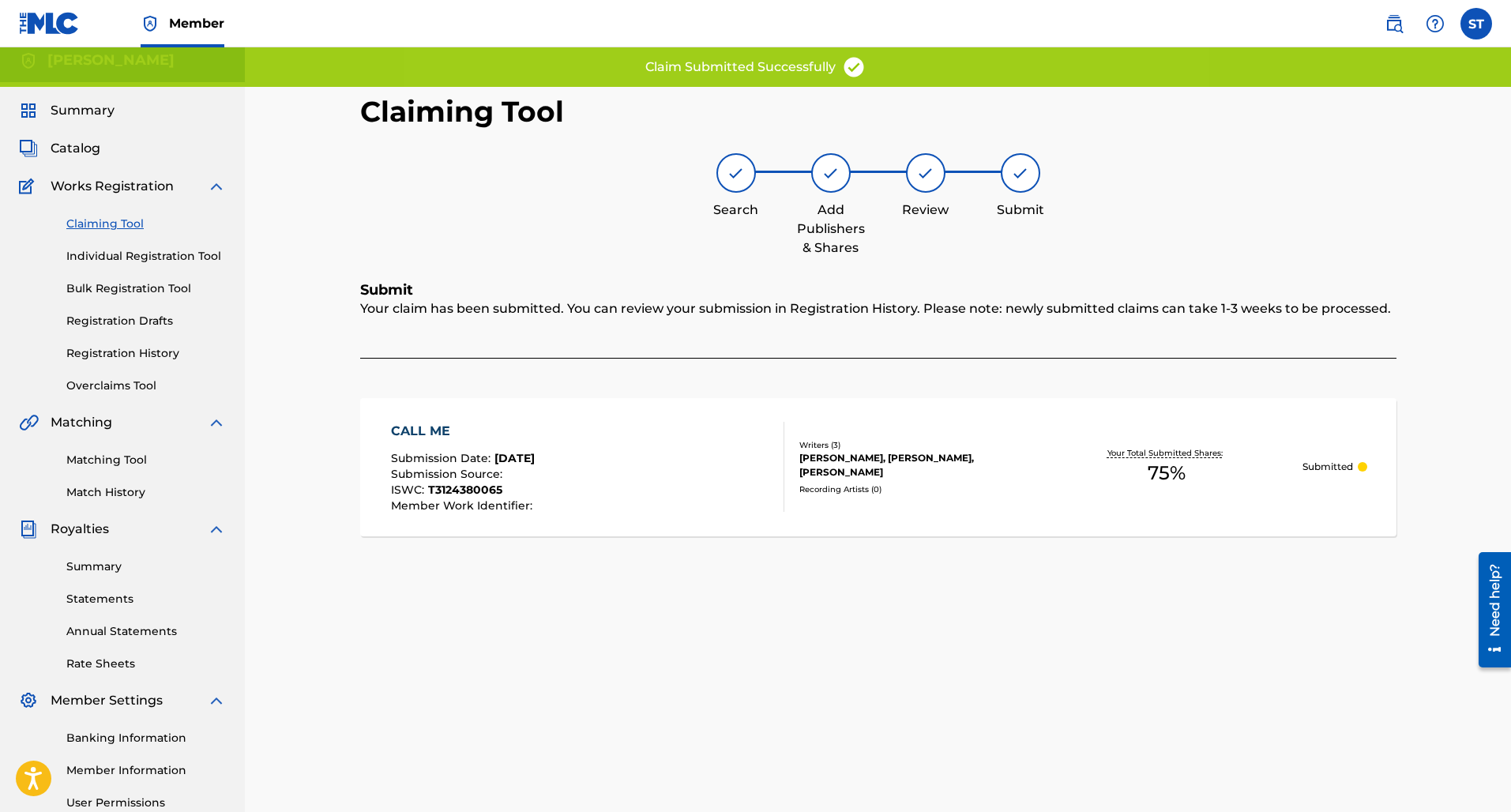 scroll, scrollTop: 5, scrollLeft: 0, axis: vertical 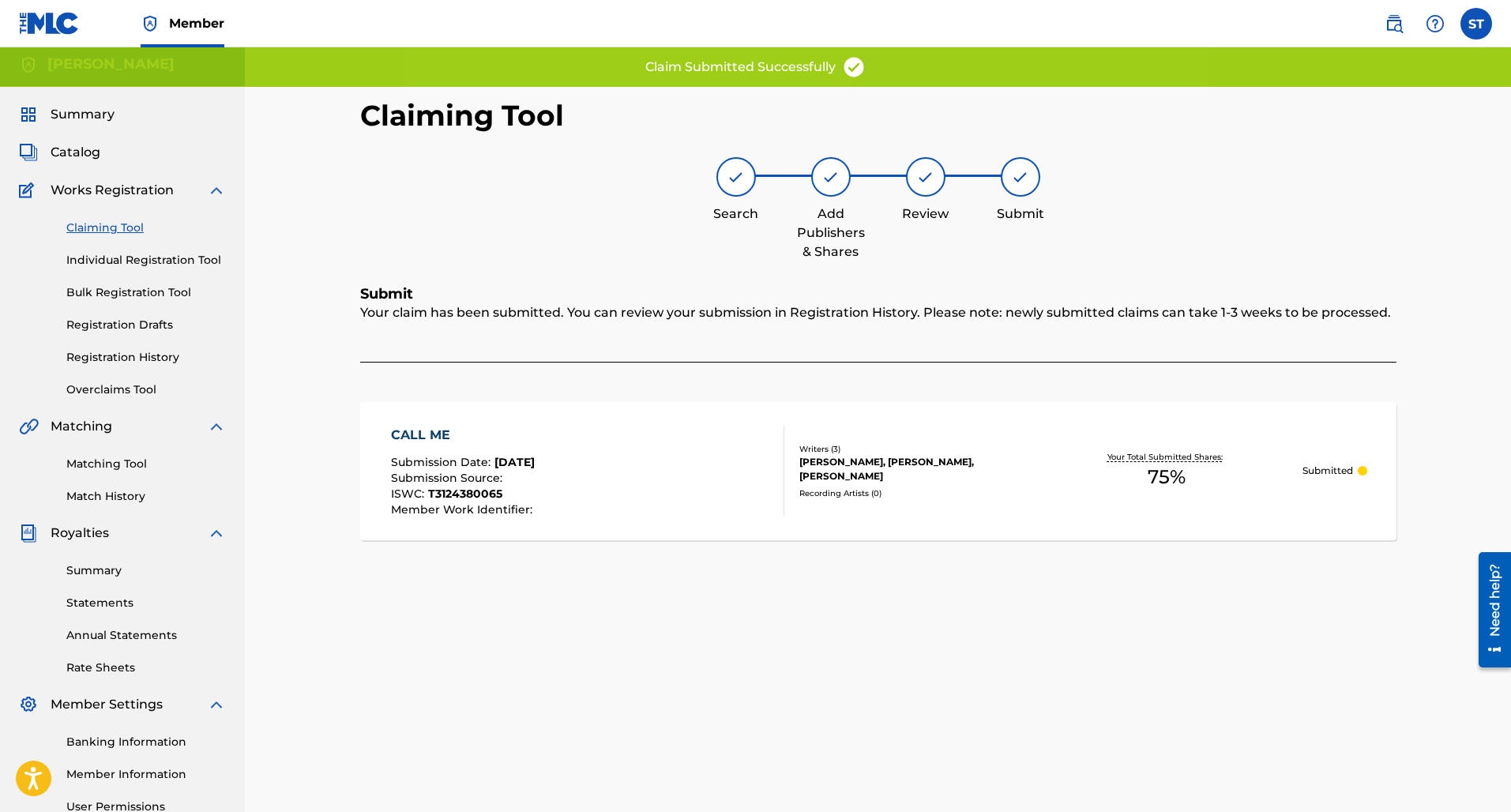 click on "Claiming Tool" at bounding box center [146, 227] 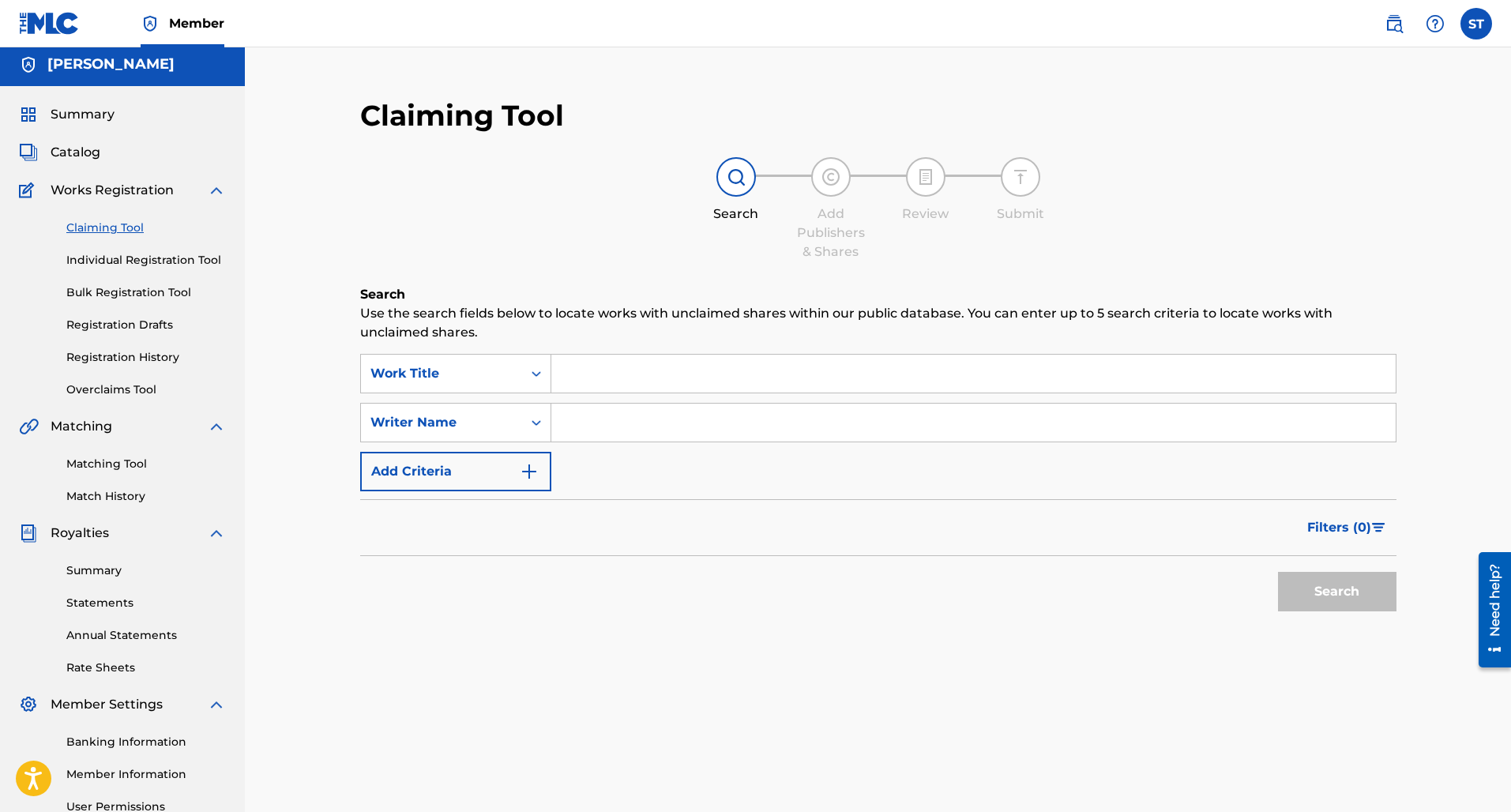 scroll, scrollTop: 0, scrollLeft: 0, axis: both 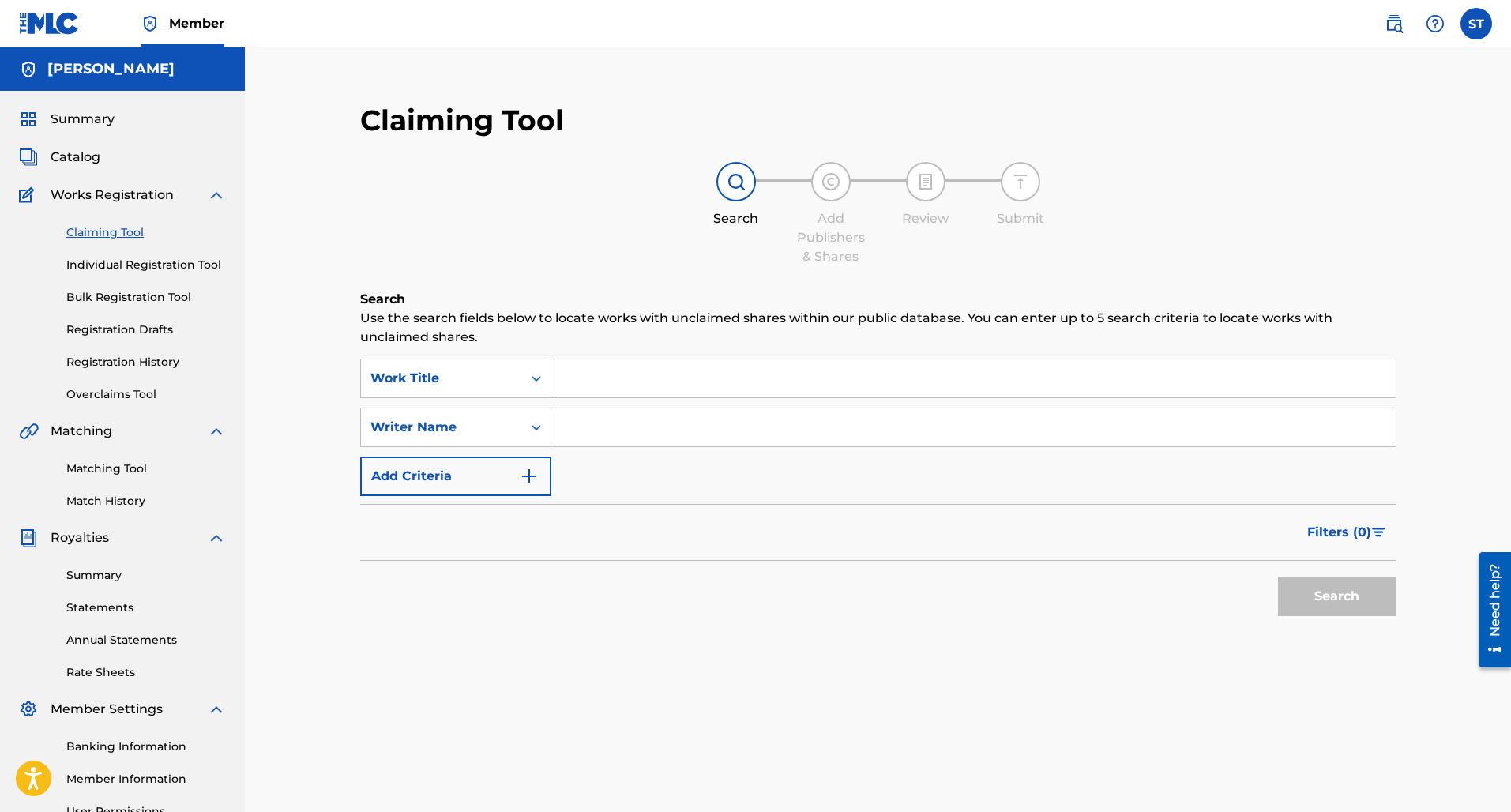 click at bounding box center (973, 427) 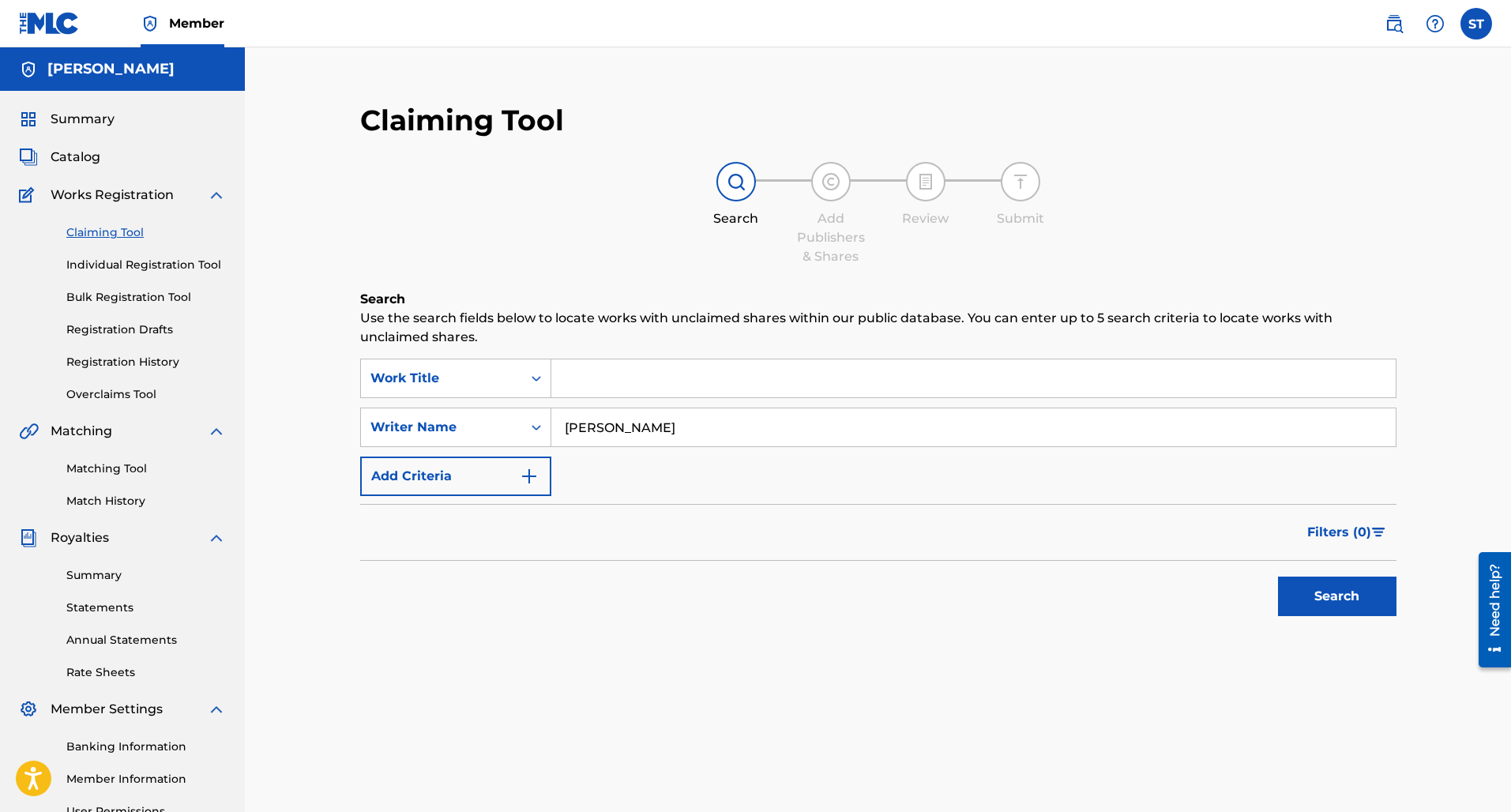 type on "Sione Toki" 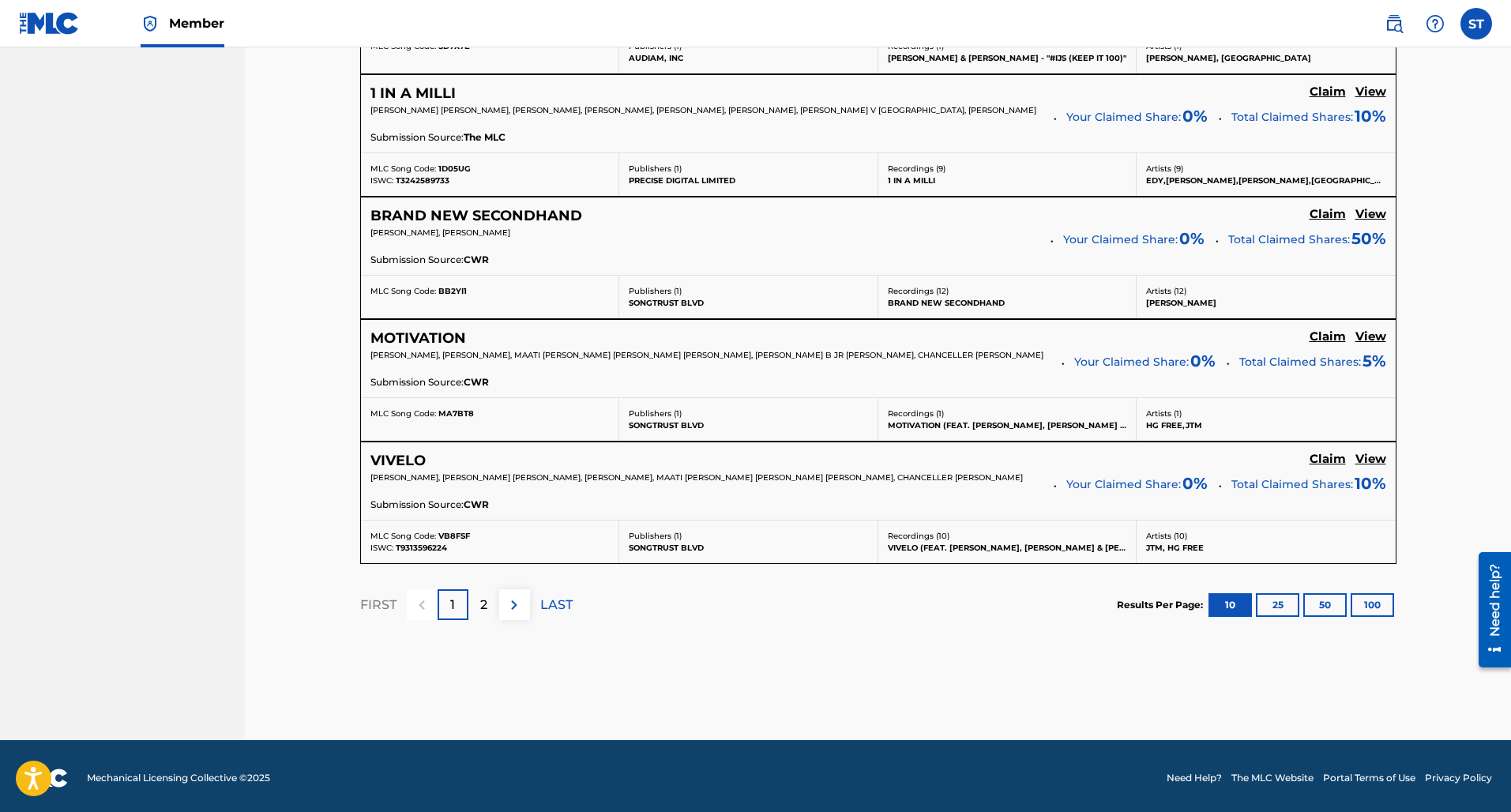 click on "2" at bounding box center [483, 605] 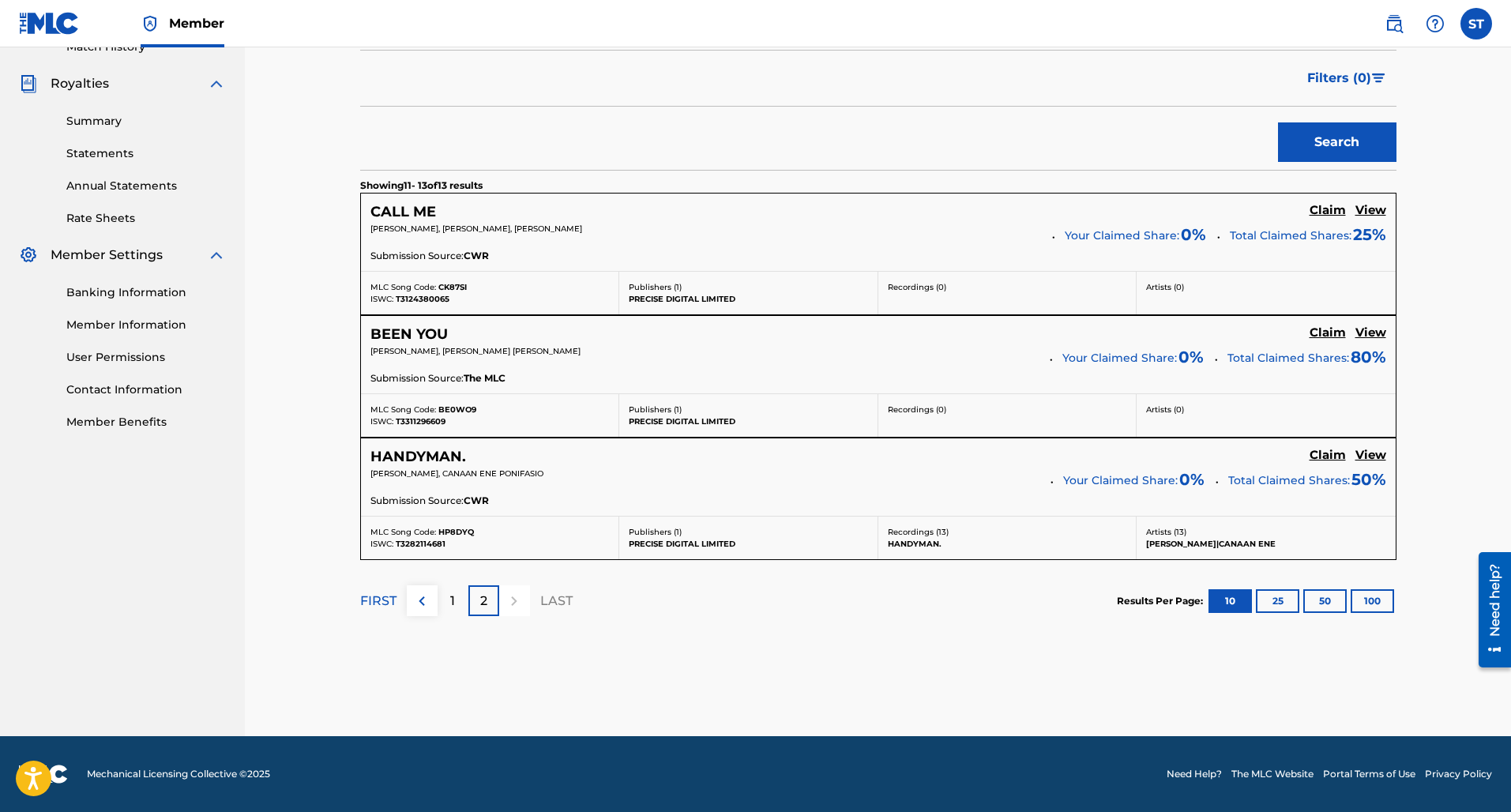 scroll, scrollTop: 453, scrollLeft: 0, axis: vertical 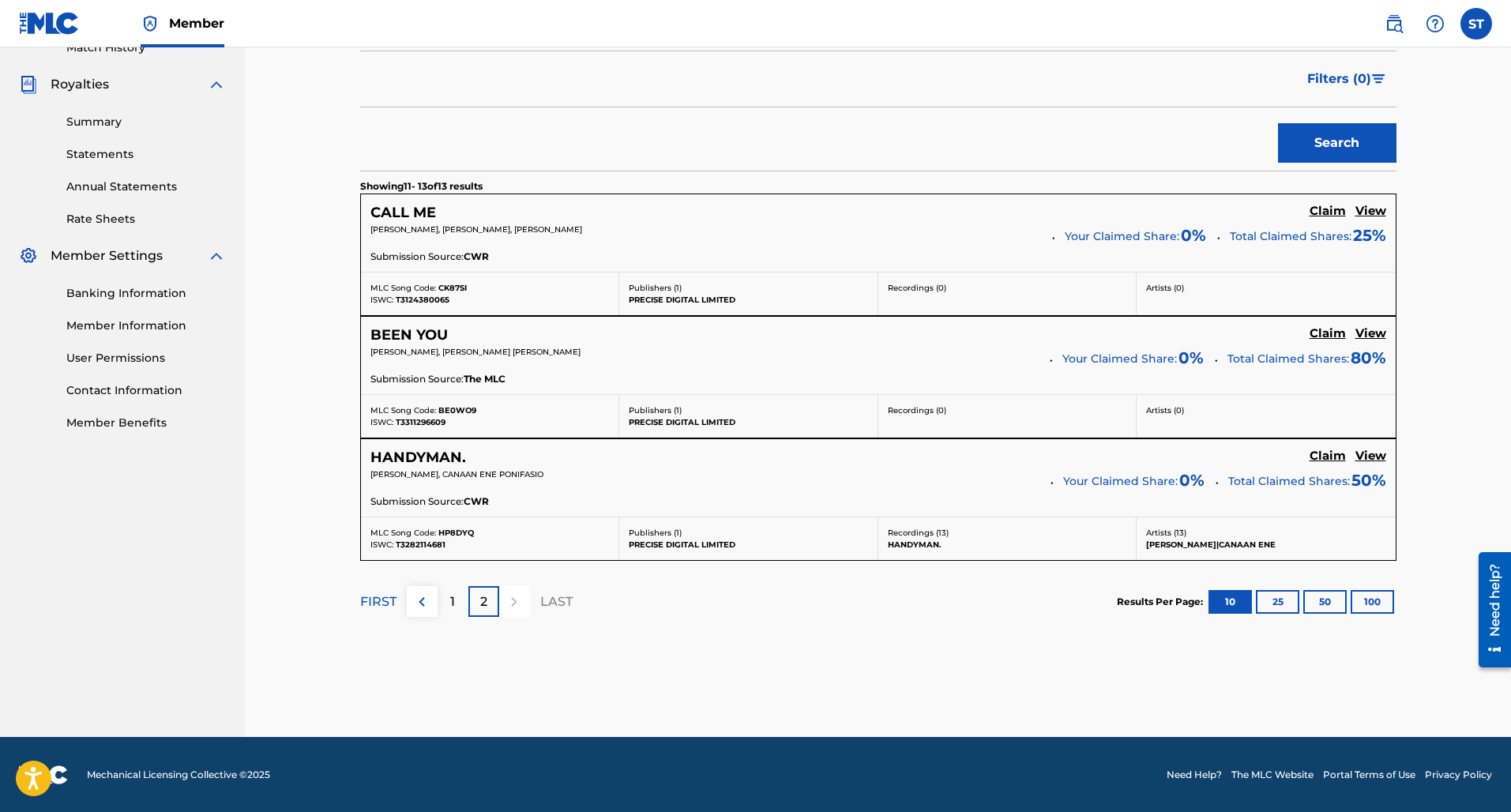 click on "Claim" at bounding box center (1328, 211) 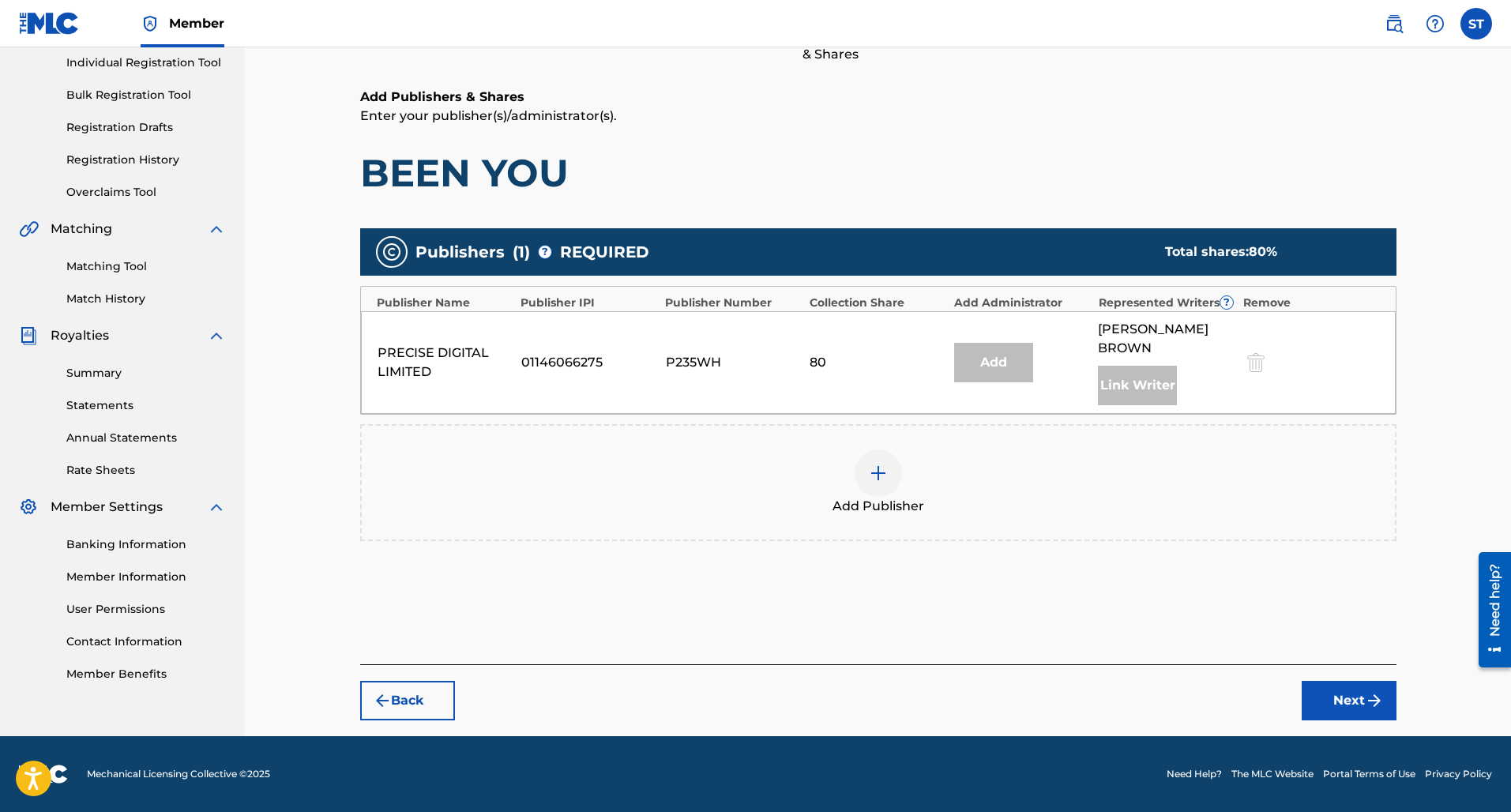 scroll, scrollTop: 202, scrollLeft: 0, axis: vertical 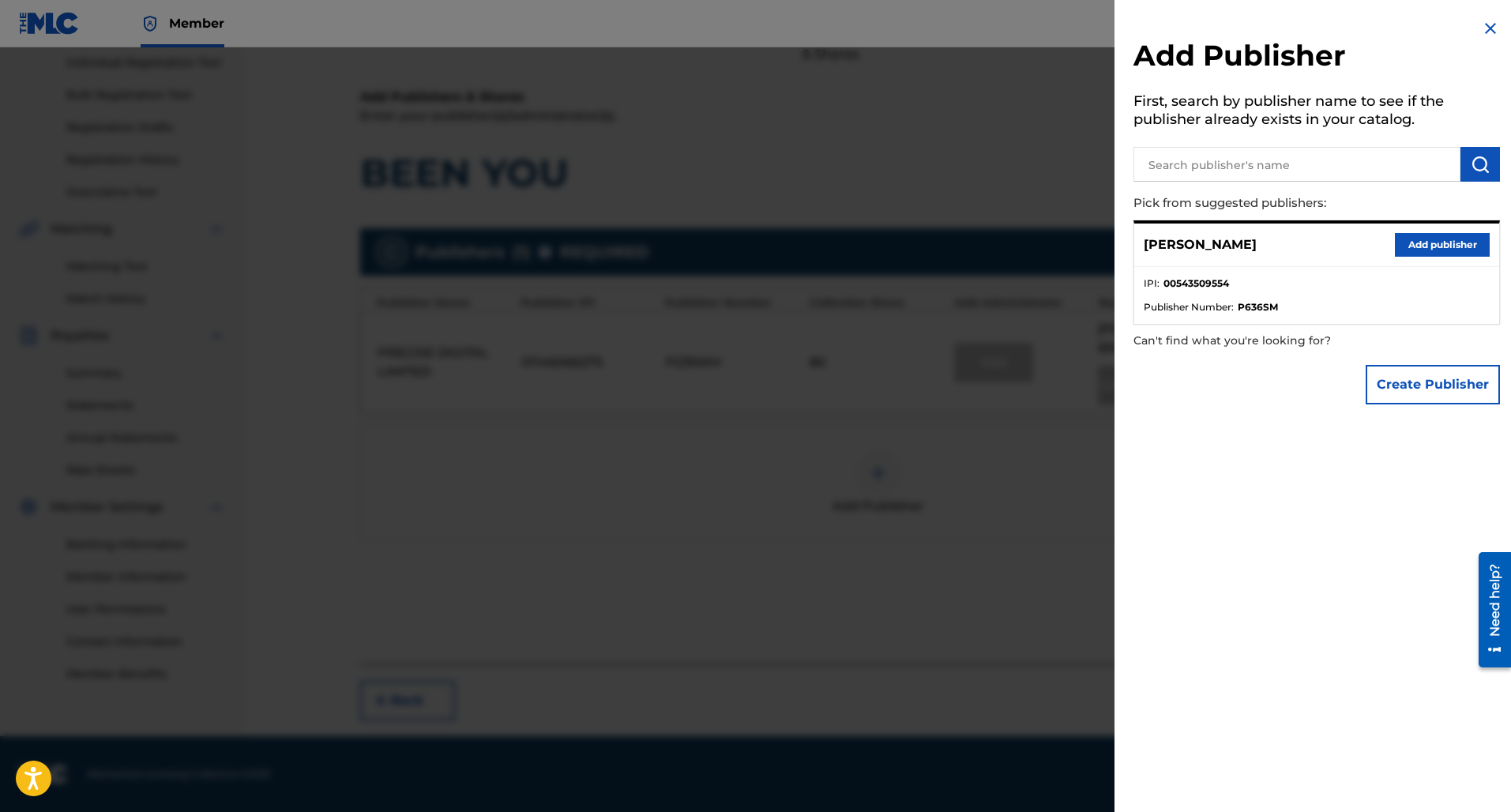 click on "Add publisher" at bounding box center [1442, 245] 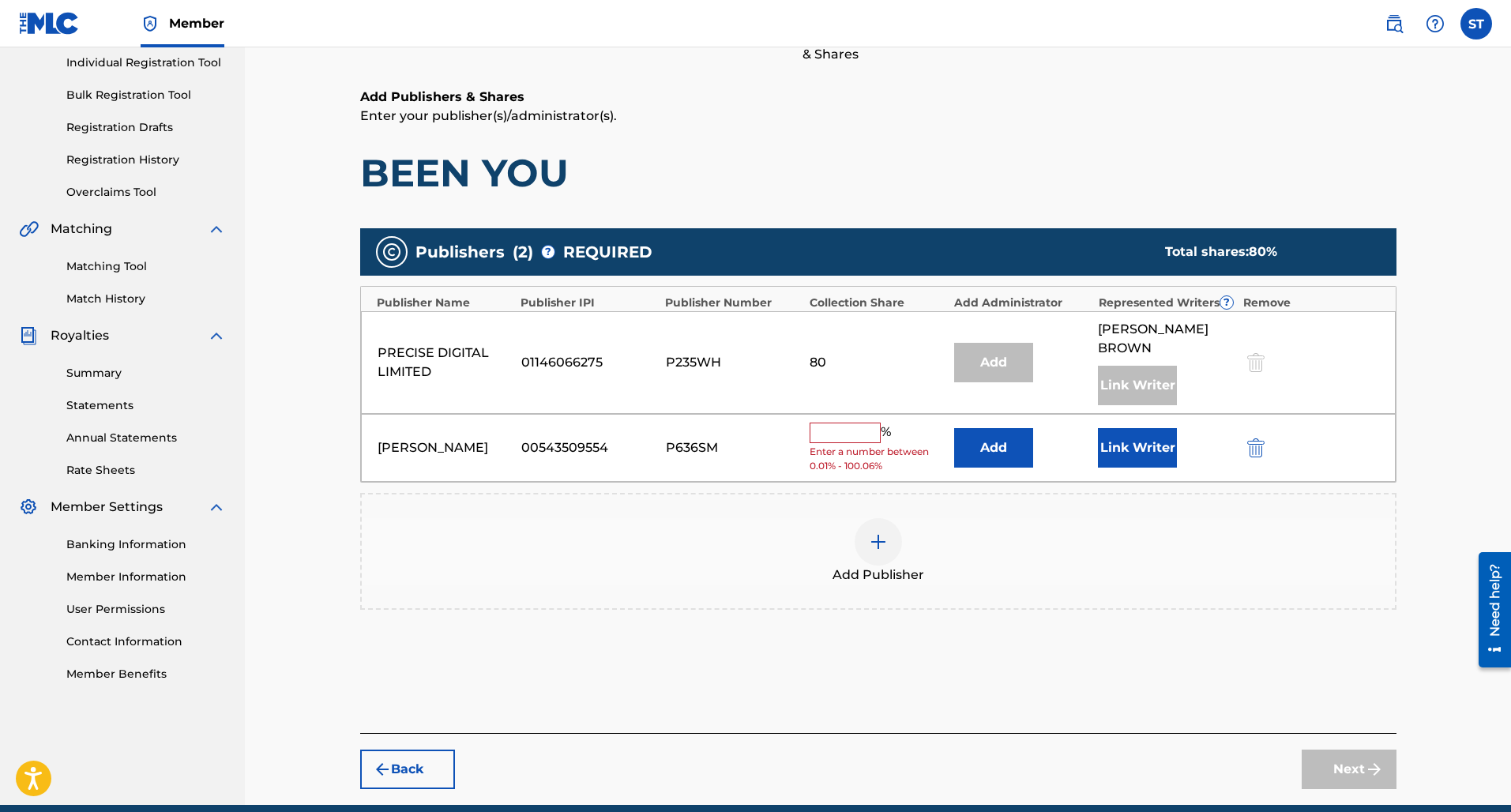 click at bounding box center (845, 433) 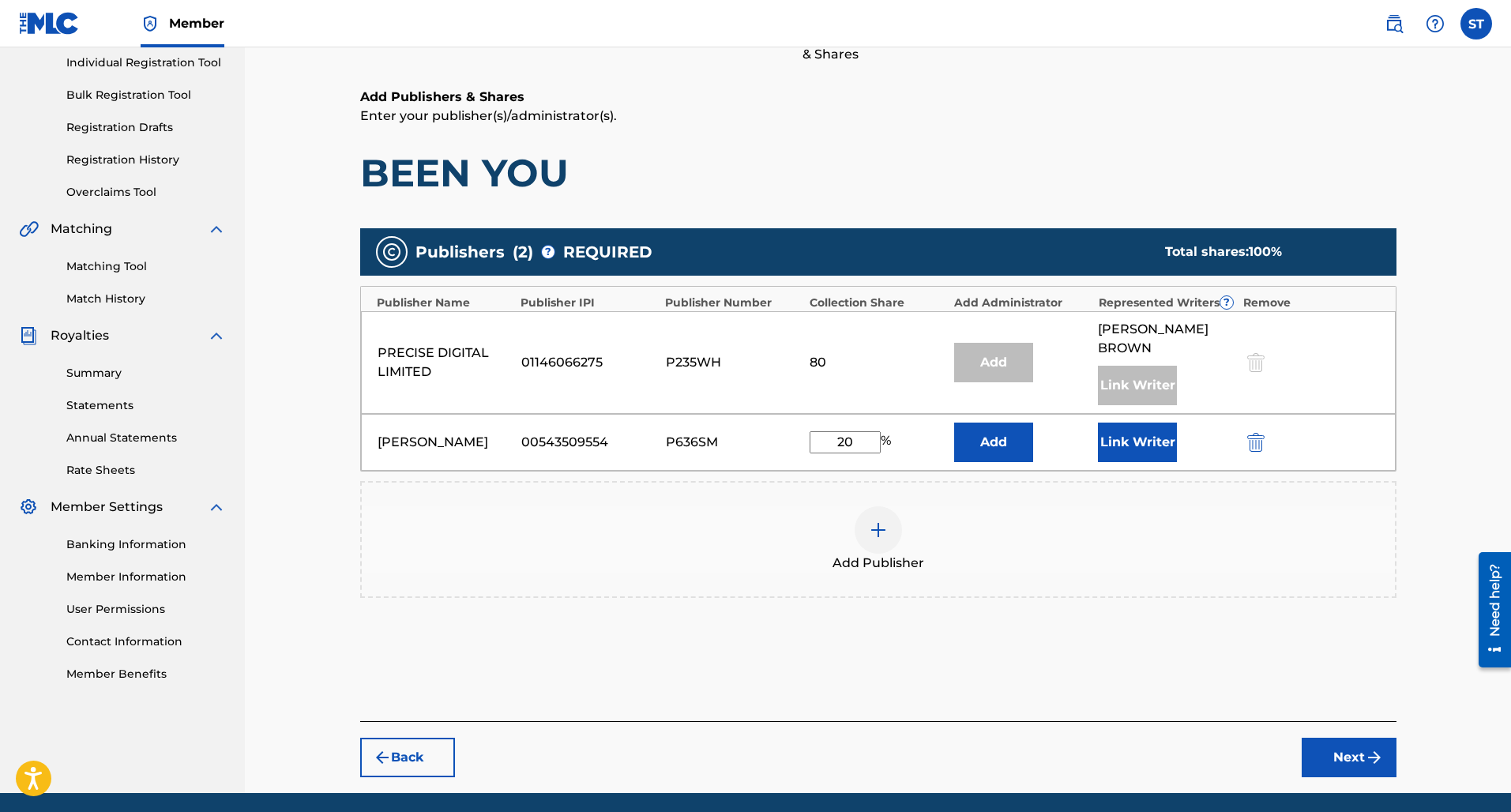 type on "20" 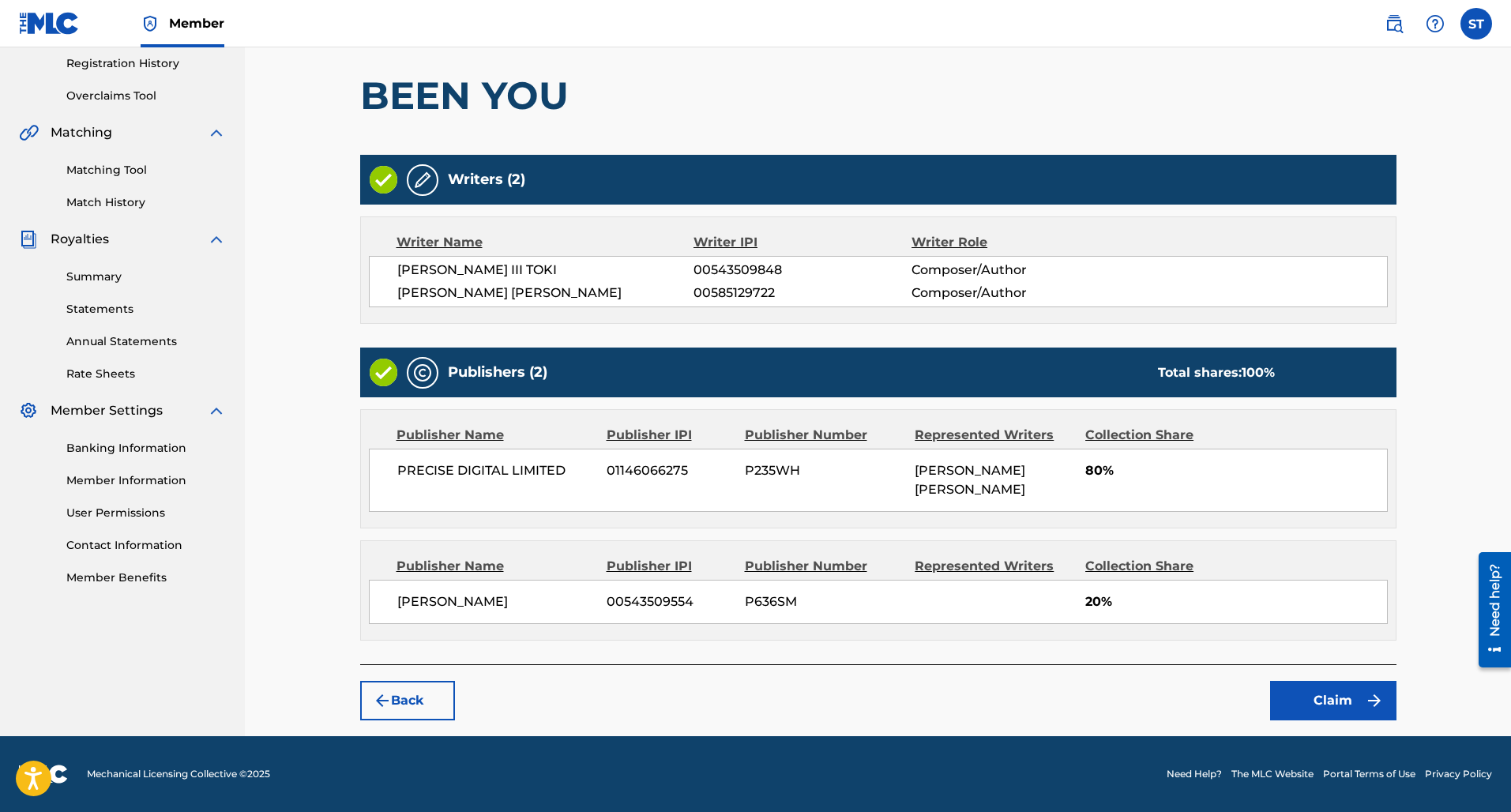scroll, scrollTop: 299, scrollLeft: 0, axis: vertical 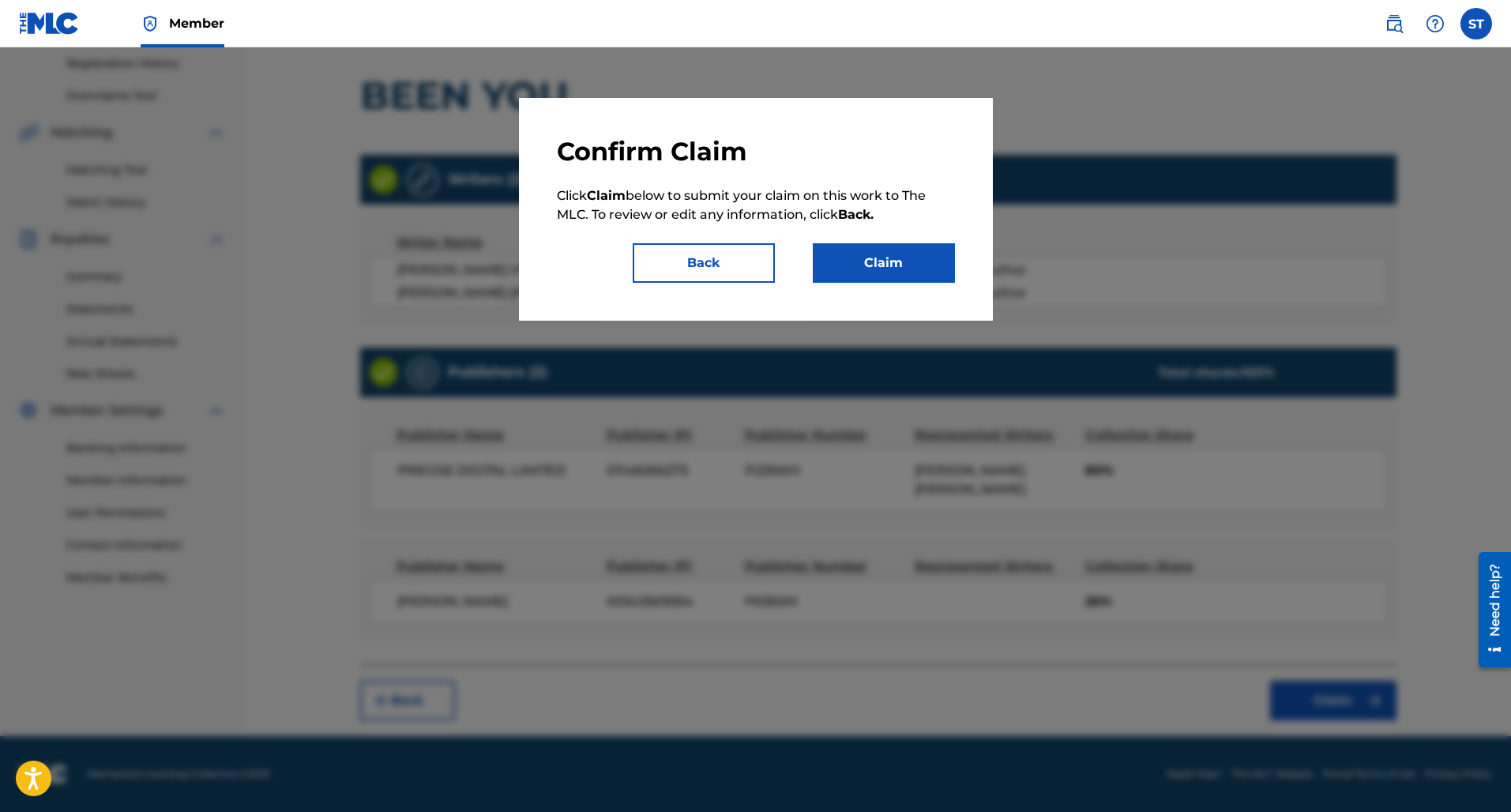 click on "Claim" at bounding box center (884, 263) 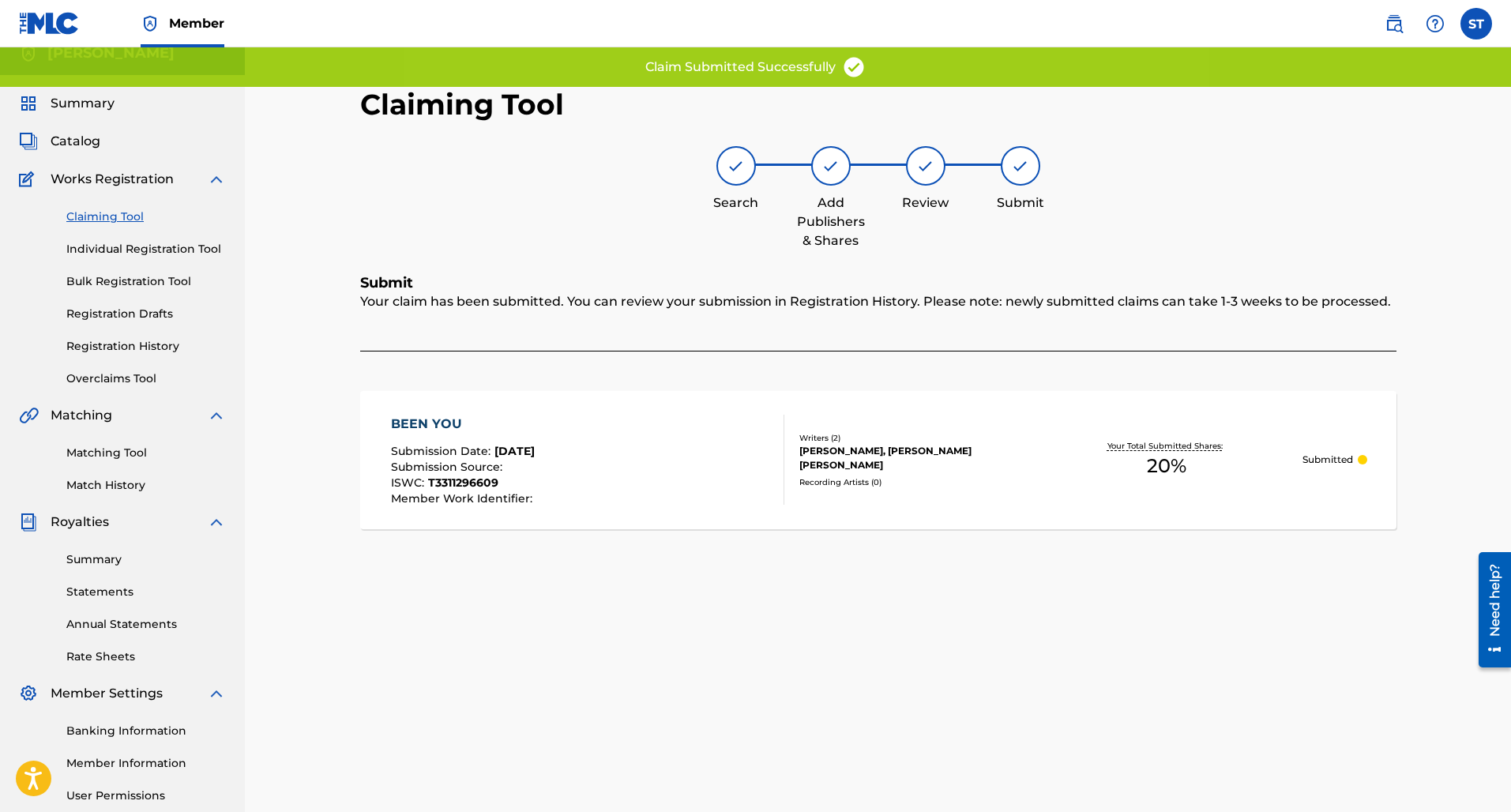 scroll, scrollTop: 10, scrollLeft: 0, axis: vertical 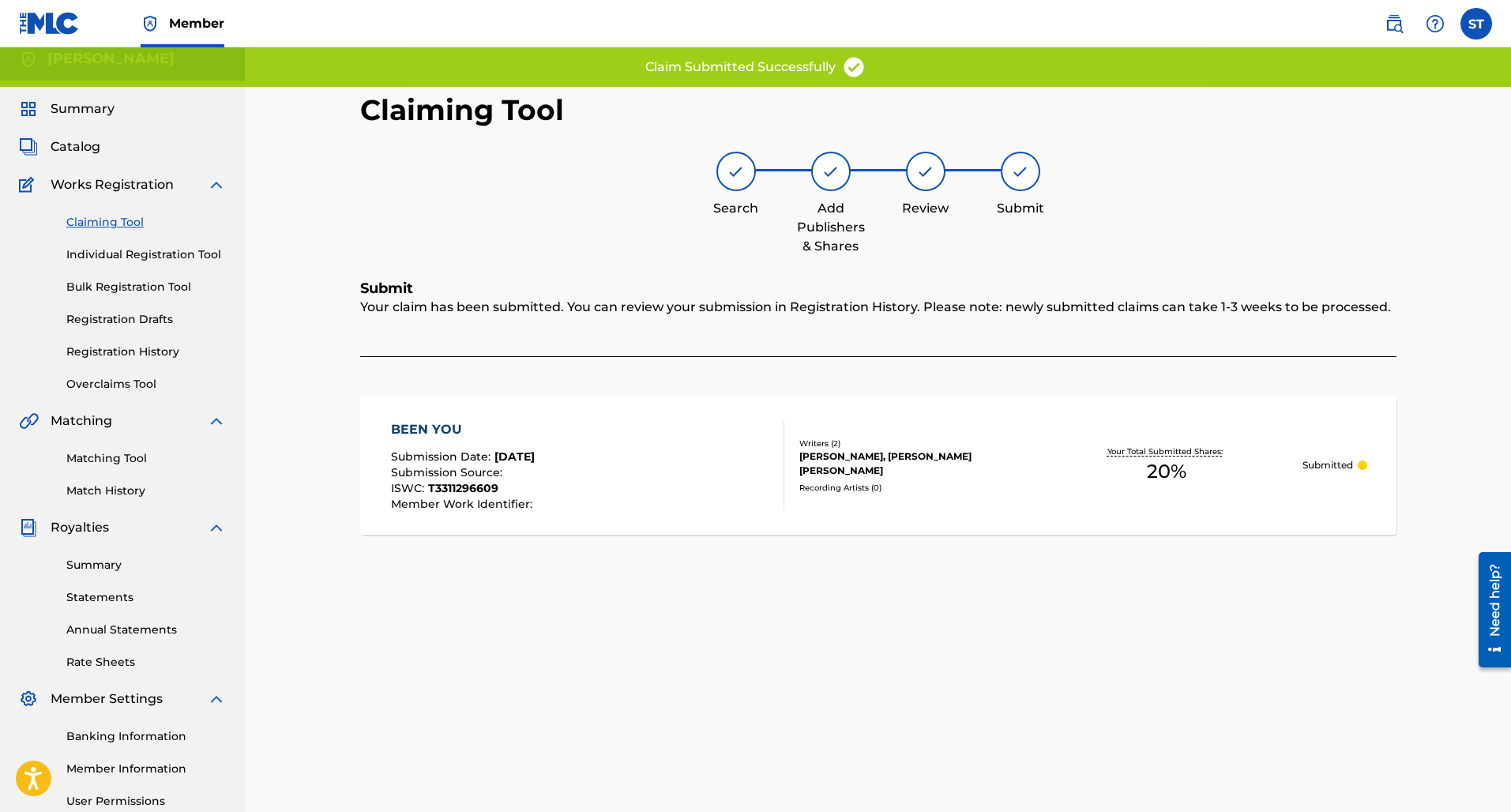 click on "Claiming Tool" at bounding box center [146, 222] 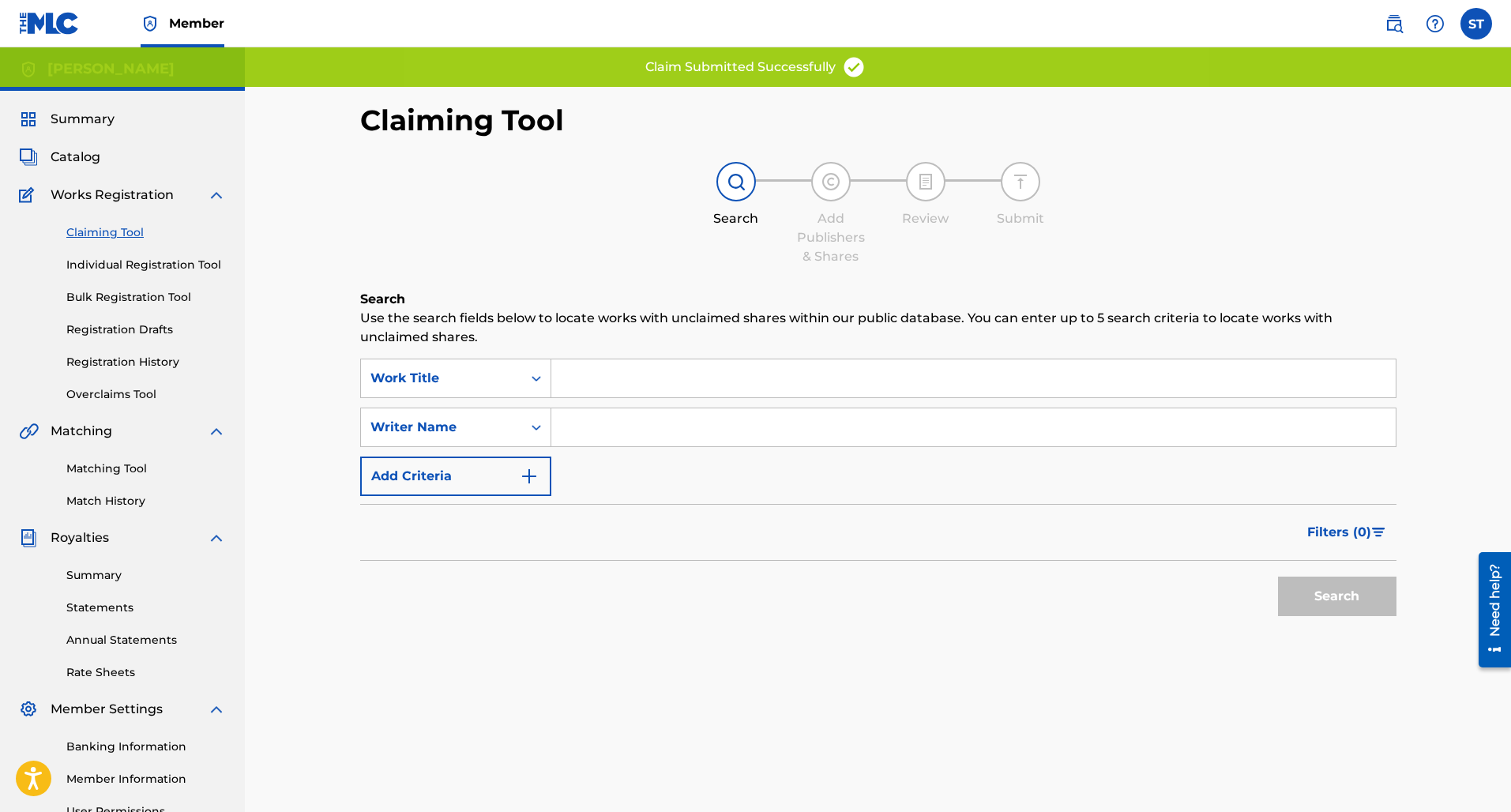 click at bounding box center (973, 427) 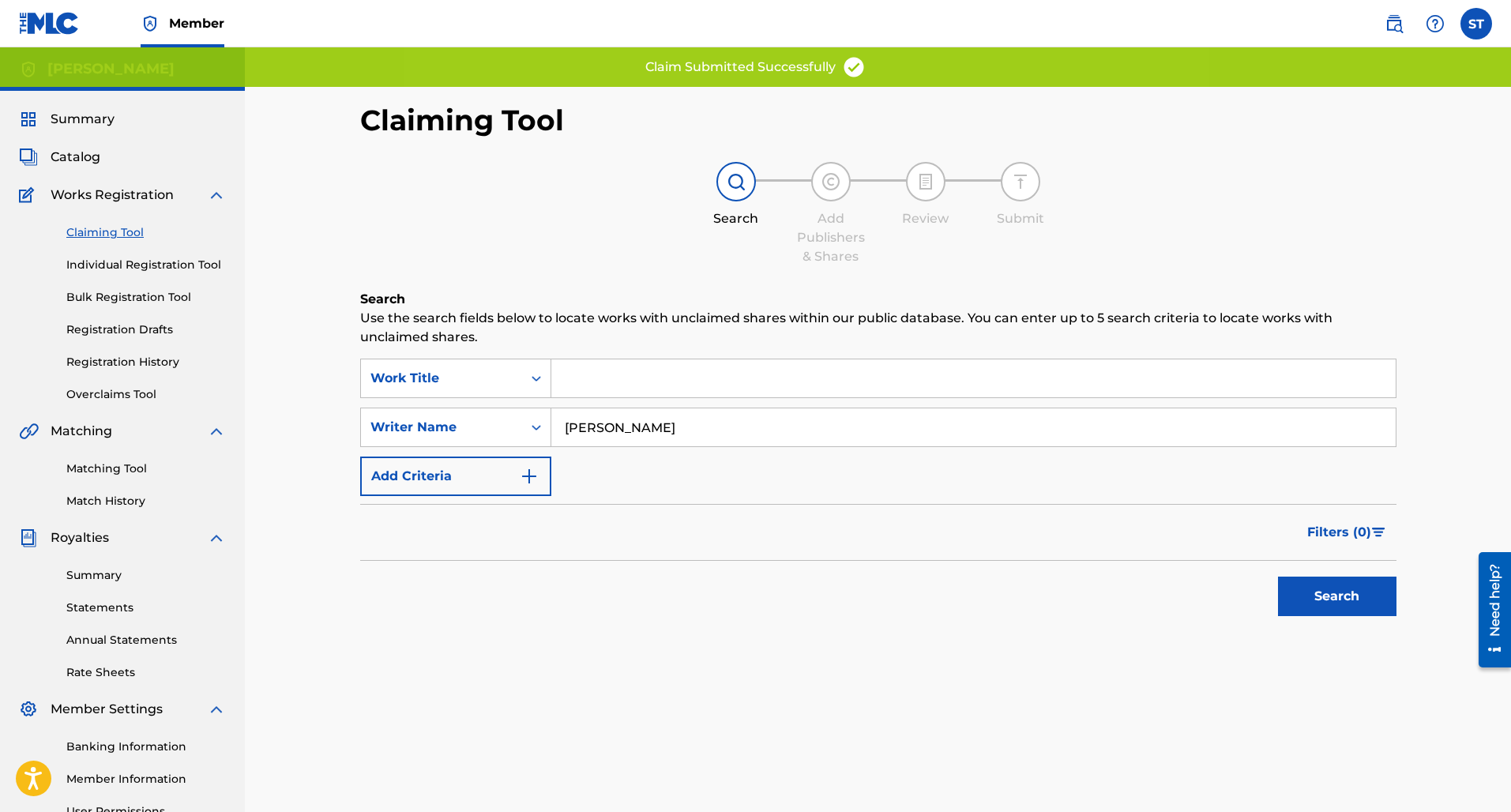 type on "Sione Toki" 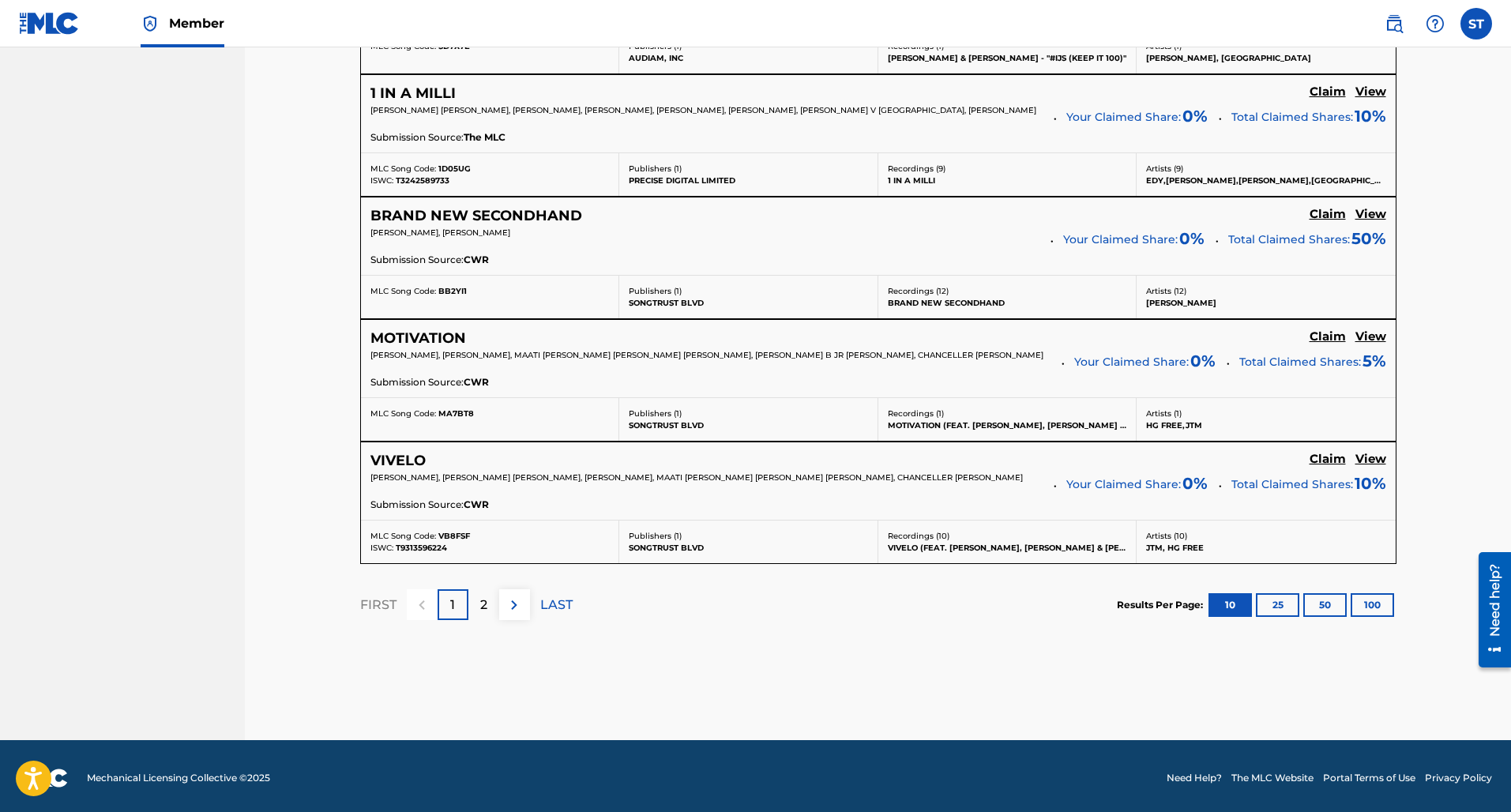 click on "2" at bounding box center (483, 605) 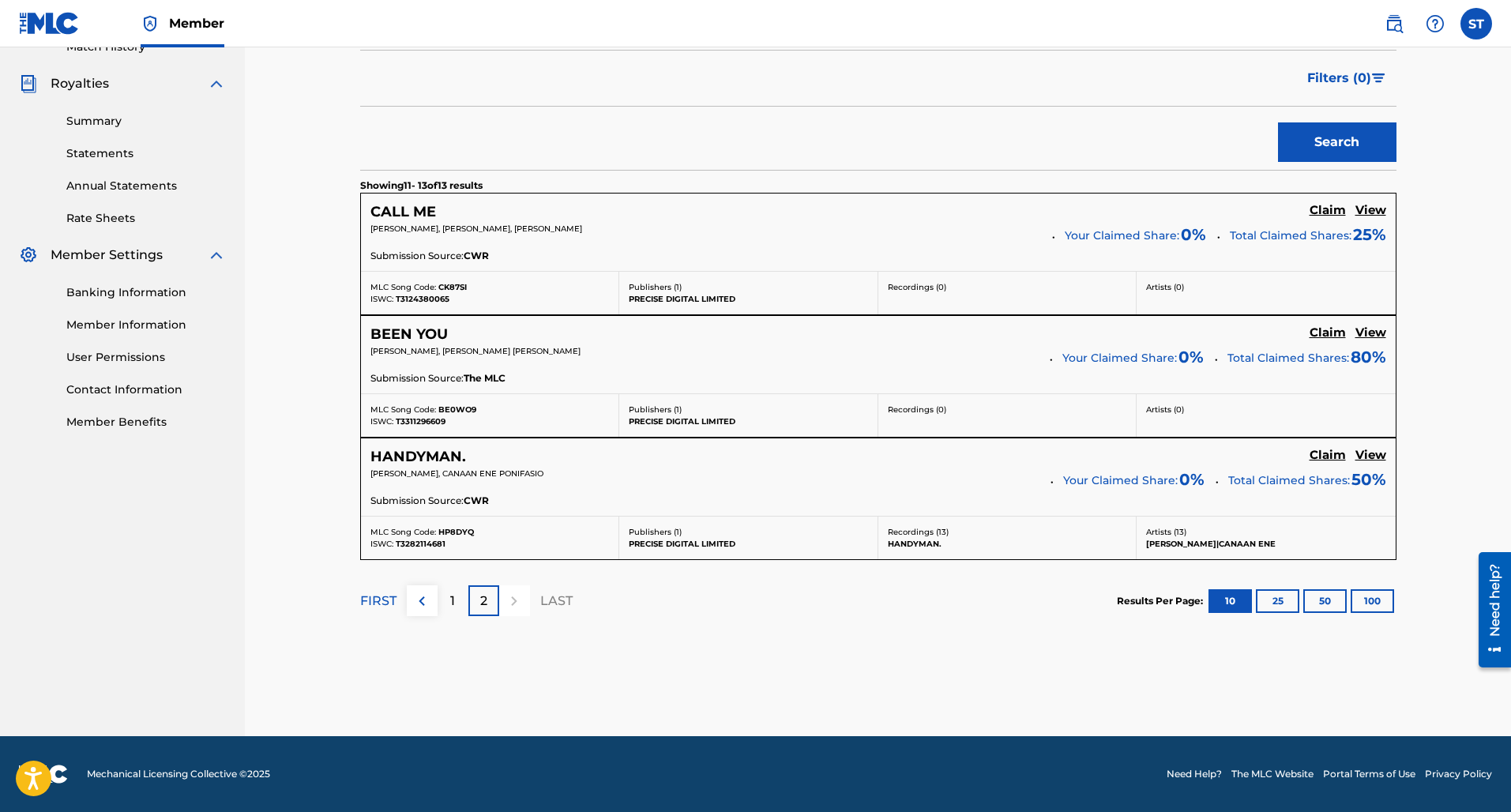 scroll, scrollTop: 453, scrollLeft: 0, axis: vertical 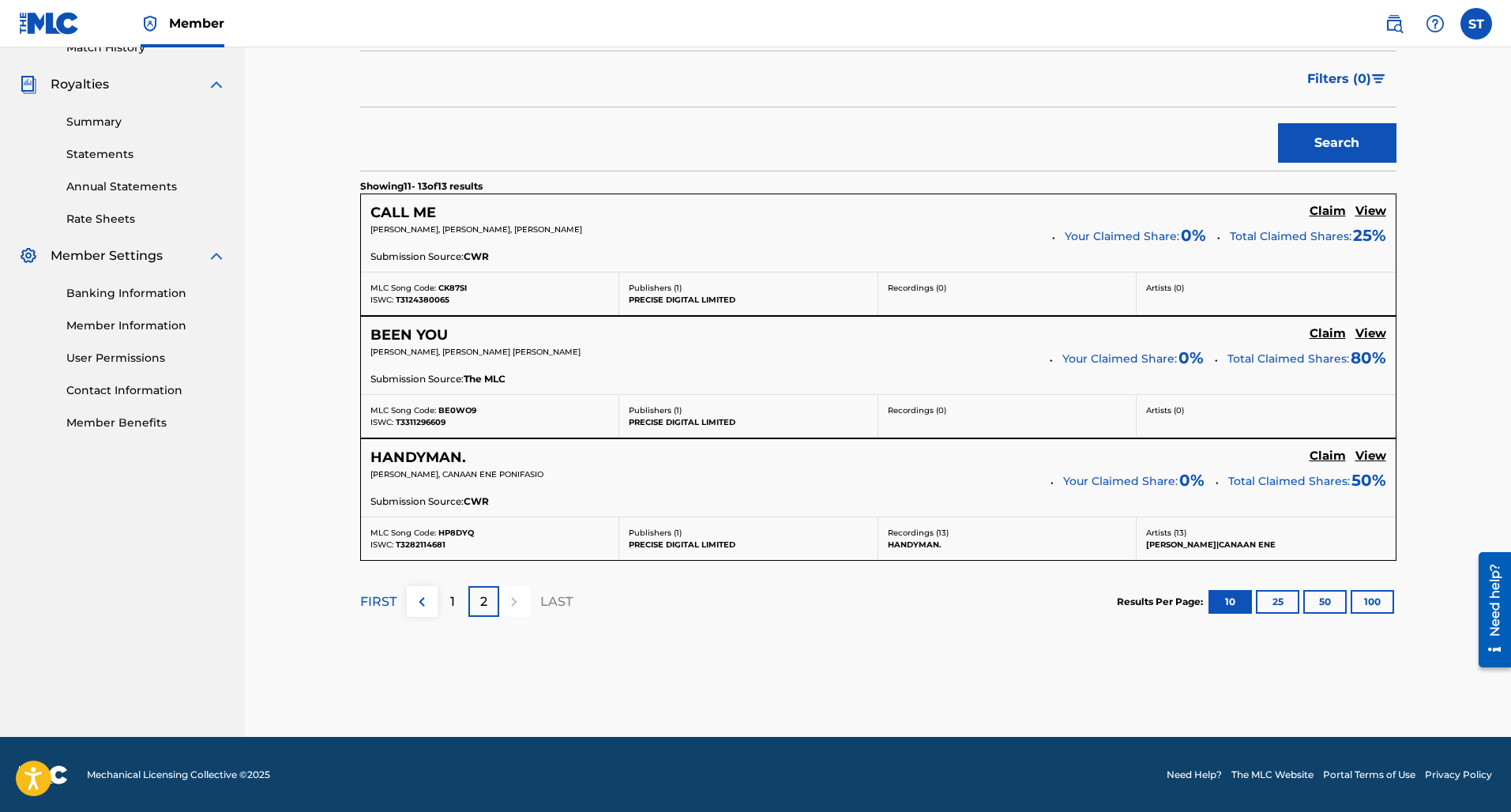 click on "Claim" at bounding box center (1328, 211) 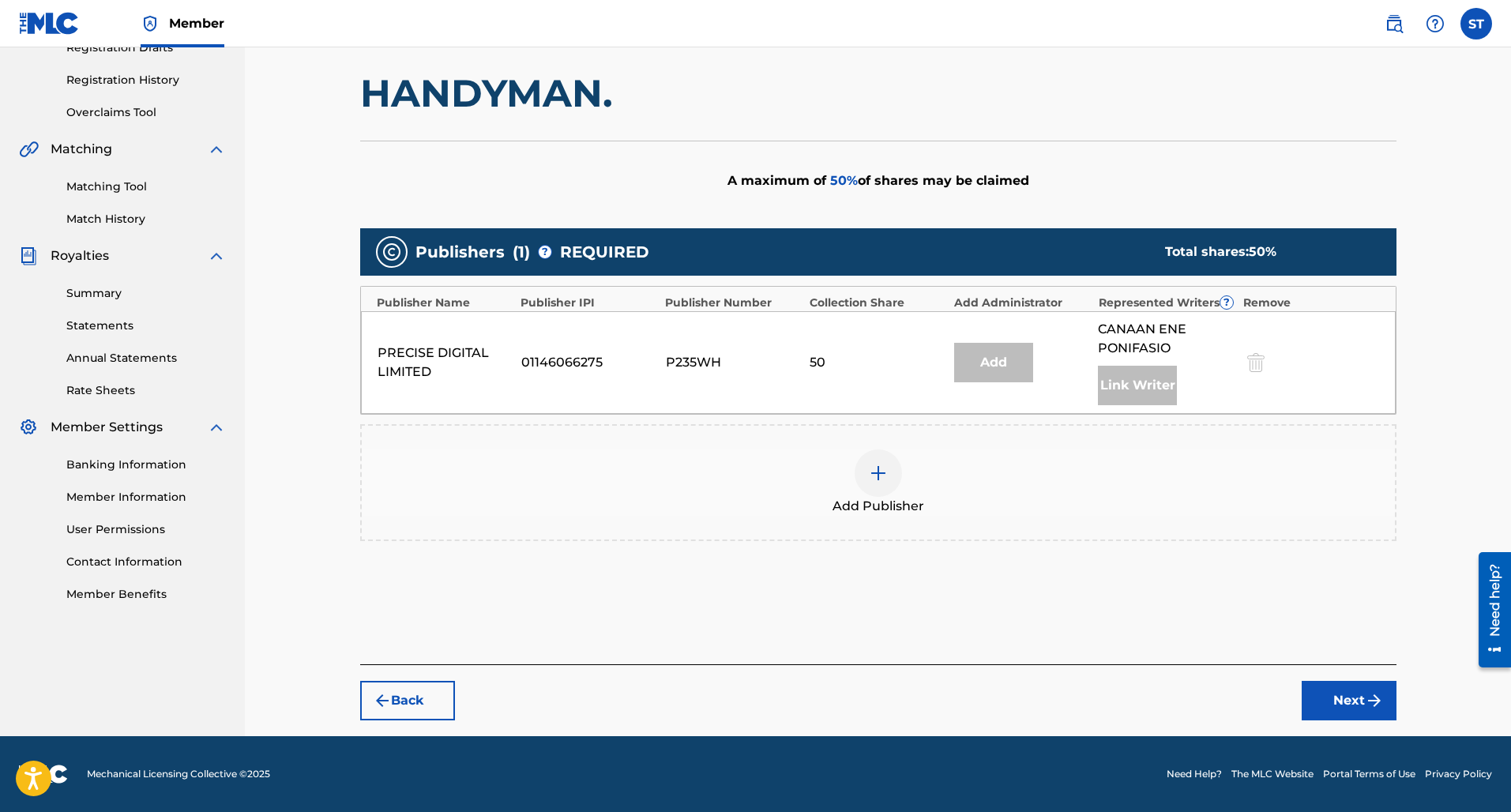 click at bounding box center [878, 473] 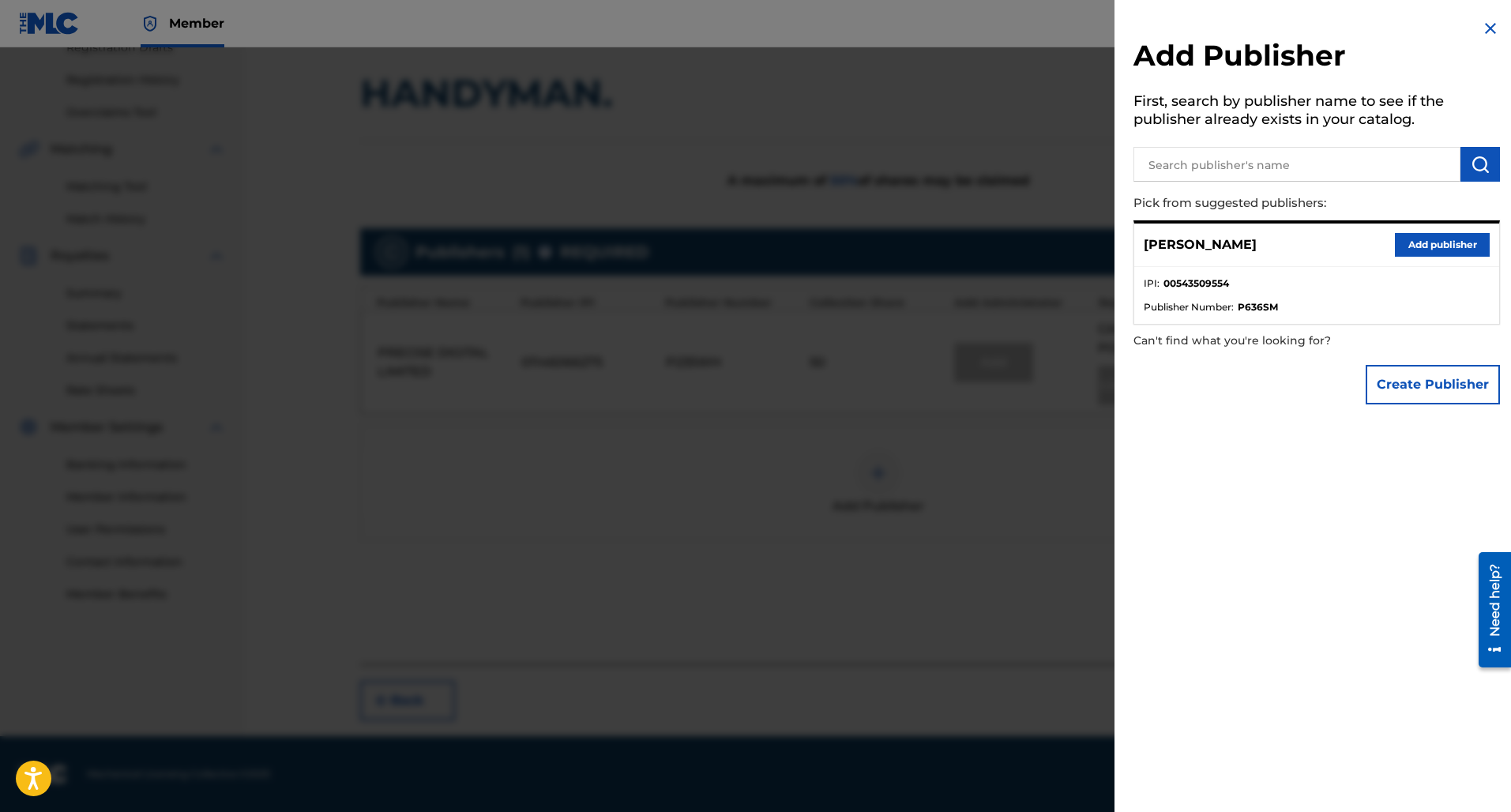 click on "Add publisher" at bounding box center (1442, 245) 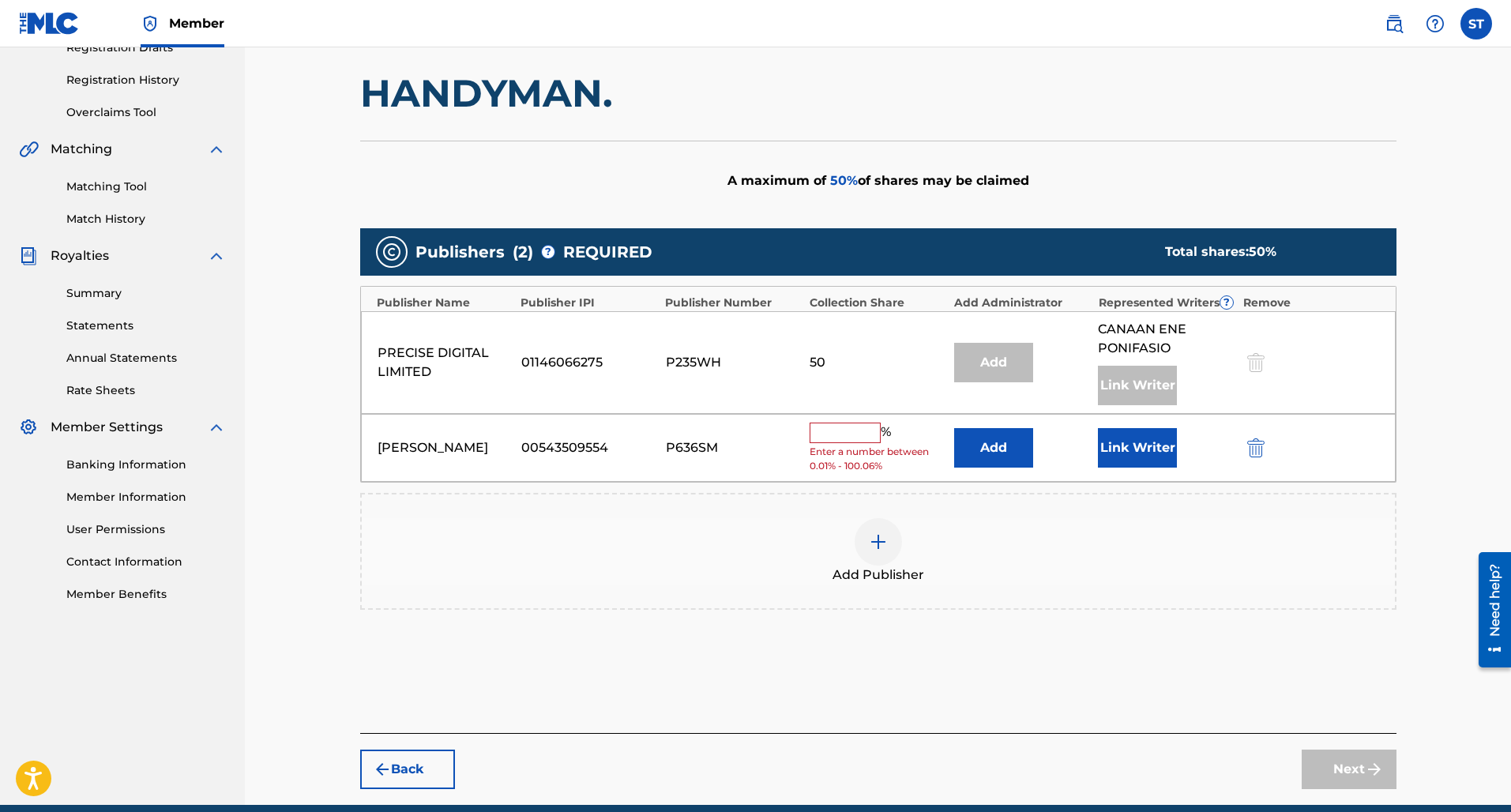 click at bounding box center (845, 433) 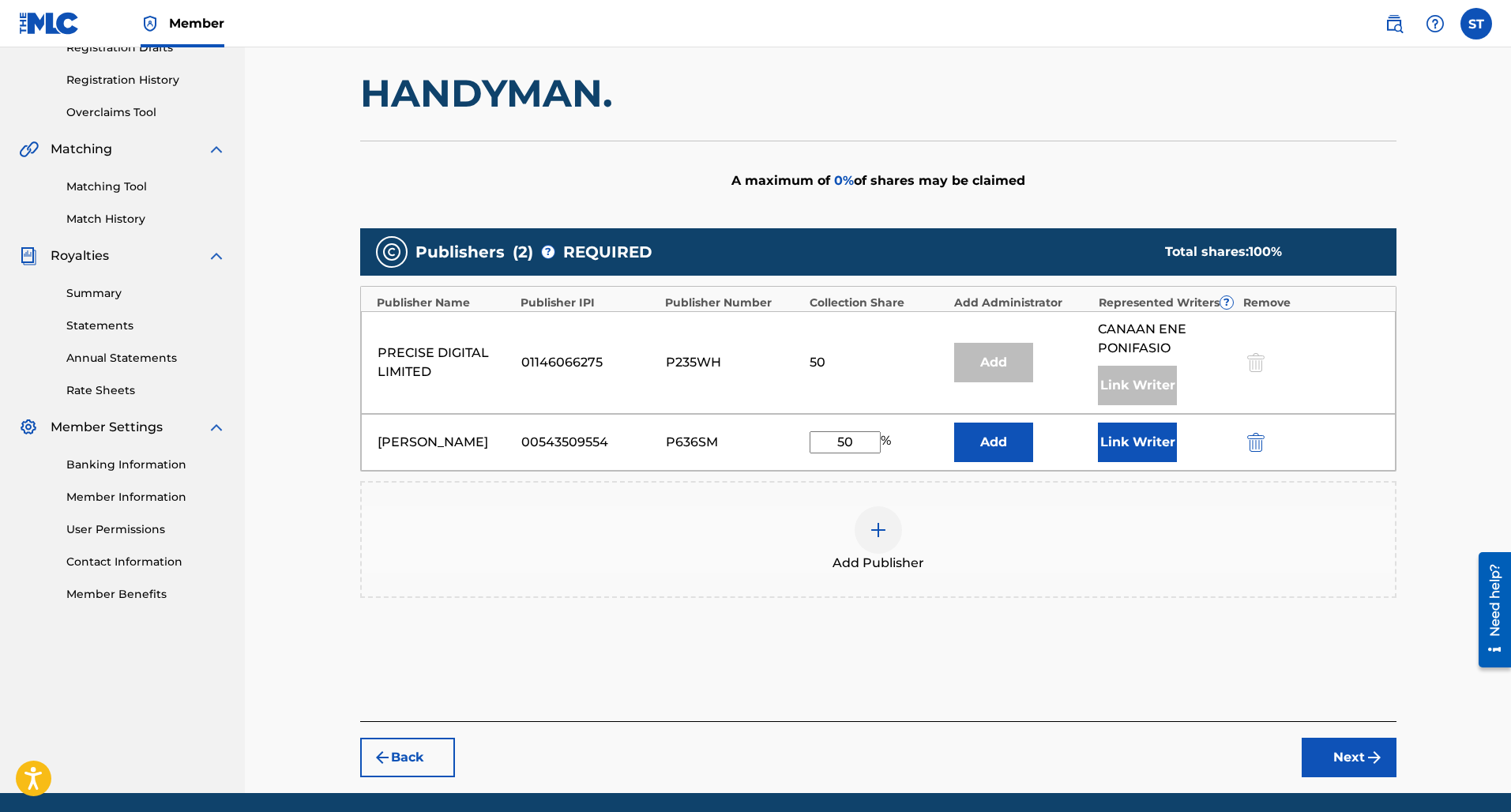 type on "50" 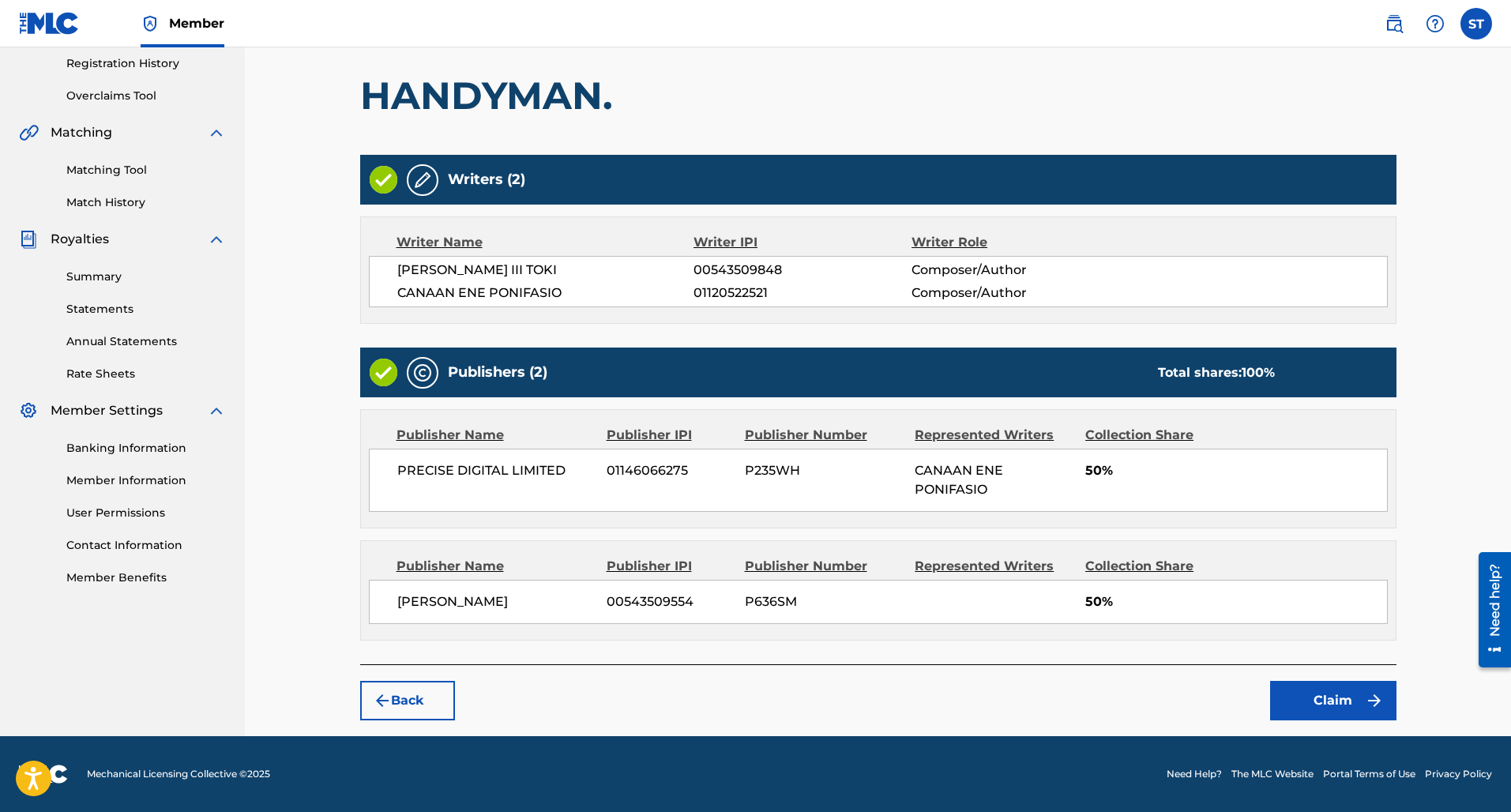 scroll, scrollTop: 299, scrollLeft: 0, axis: vertical 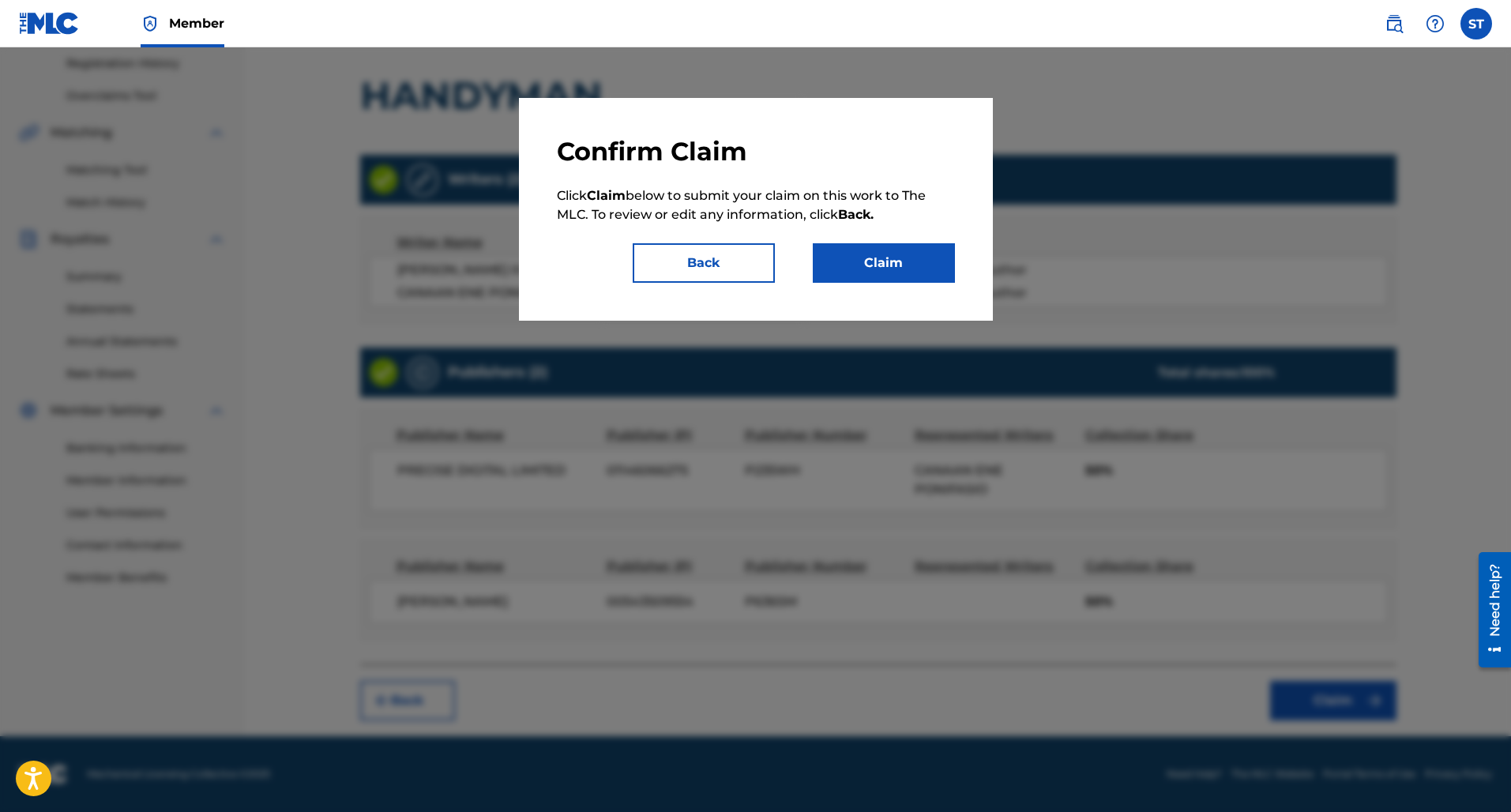 click on "Claim" at bounding box center (884, 263) 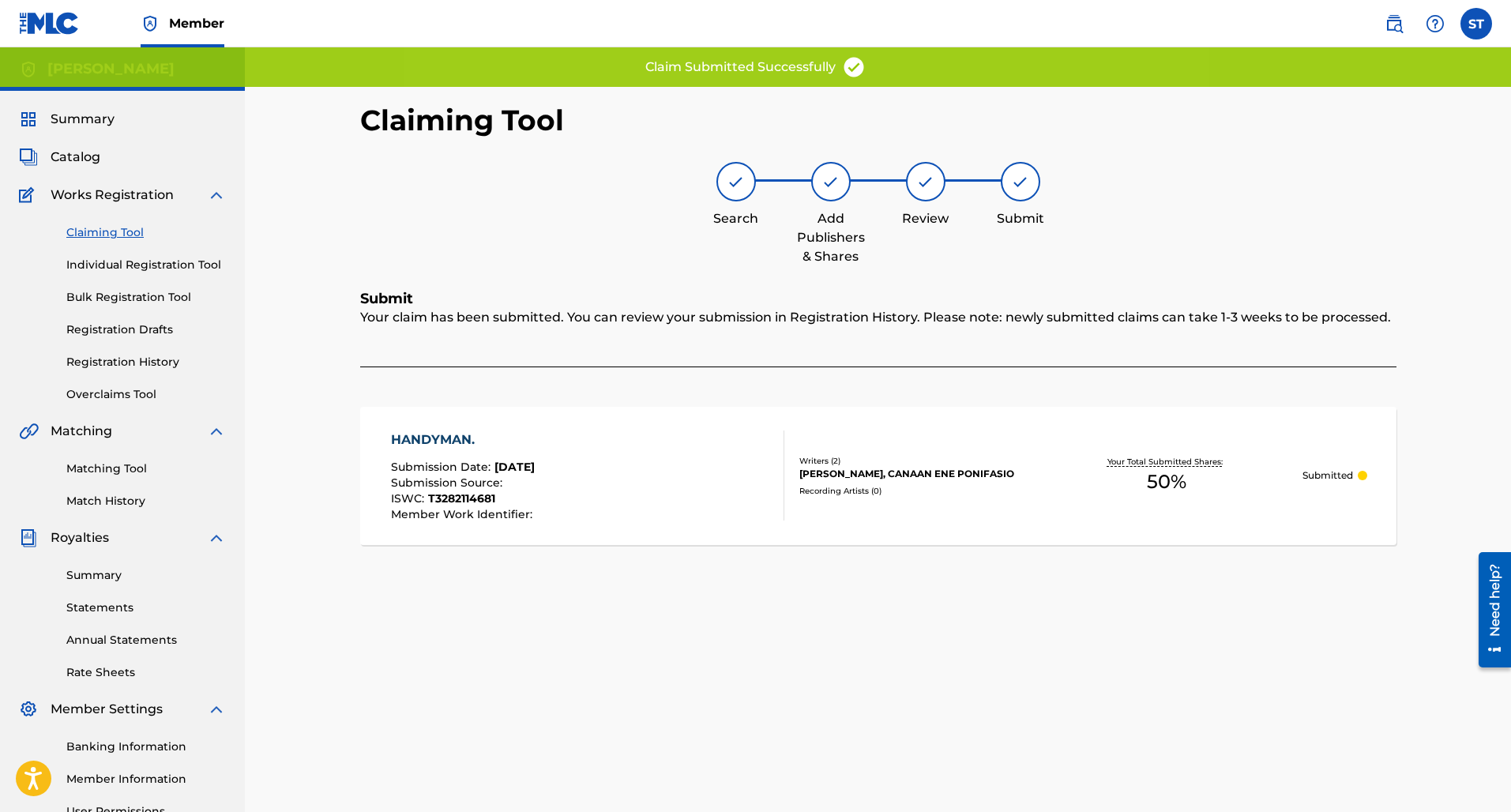 scroll, scrollTop: 0, scrollLeft: 0, axis: both 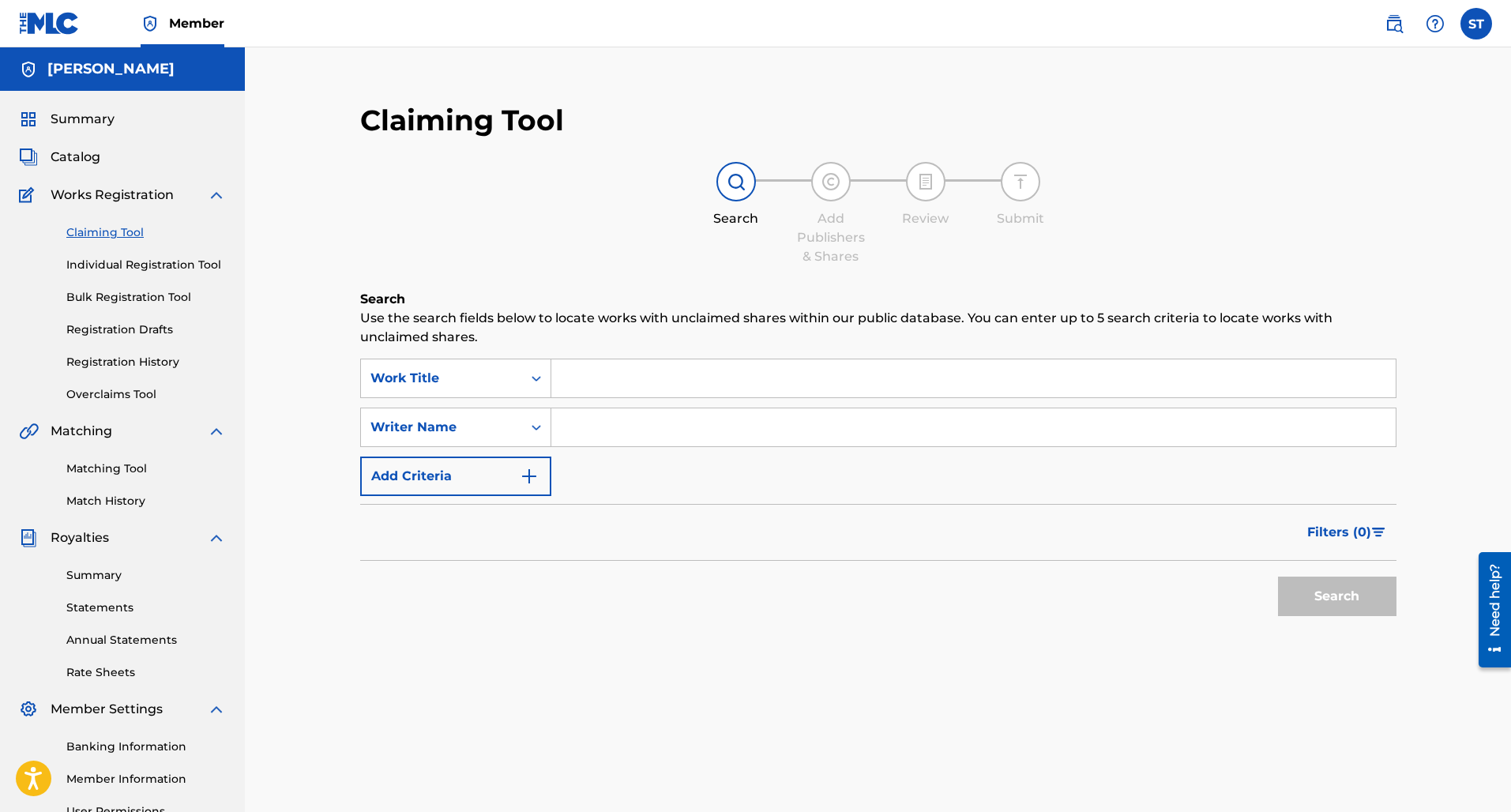 click on "Bulk Registration Tool" at bounding box center (146, 297) 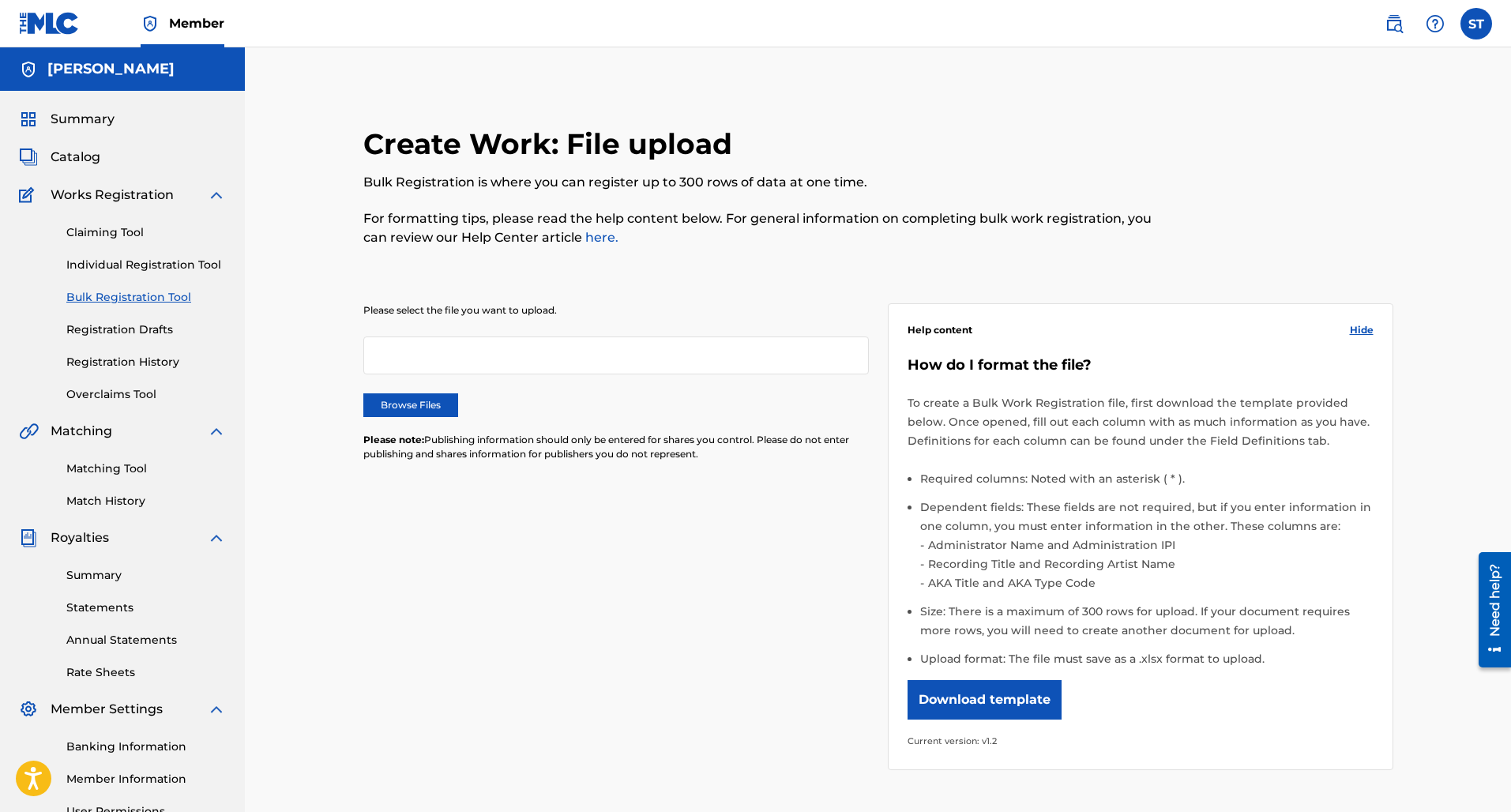 click on "Overclaims Tool" at bounding box center (146, 394) 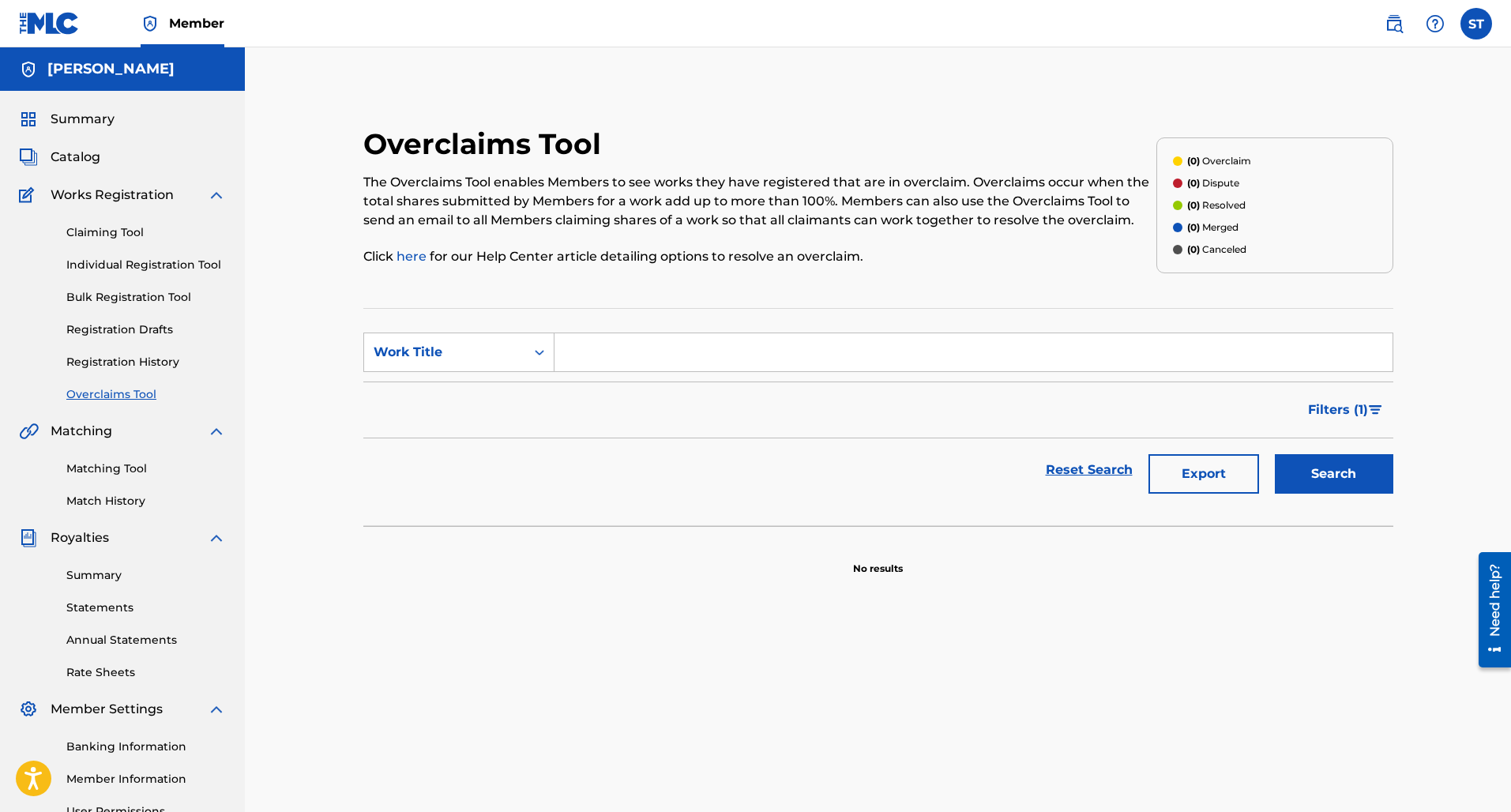 click on "Claiming Tool" at bounding box center (146, 232) 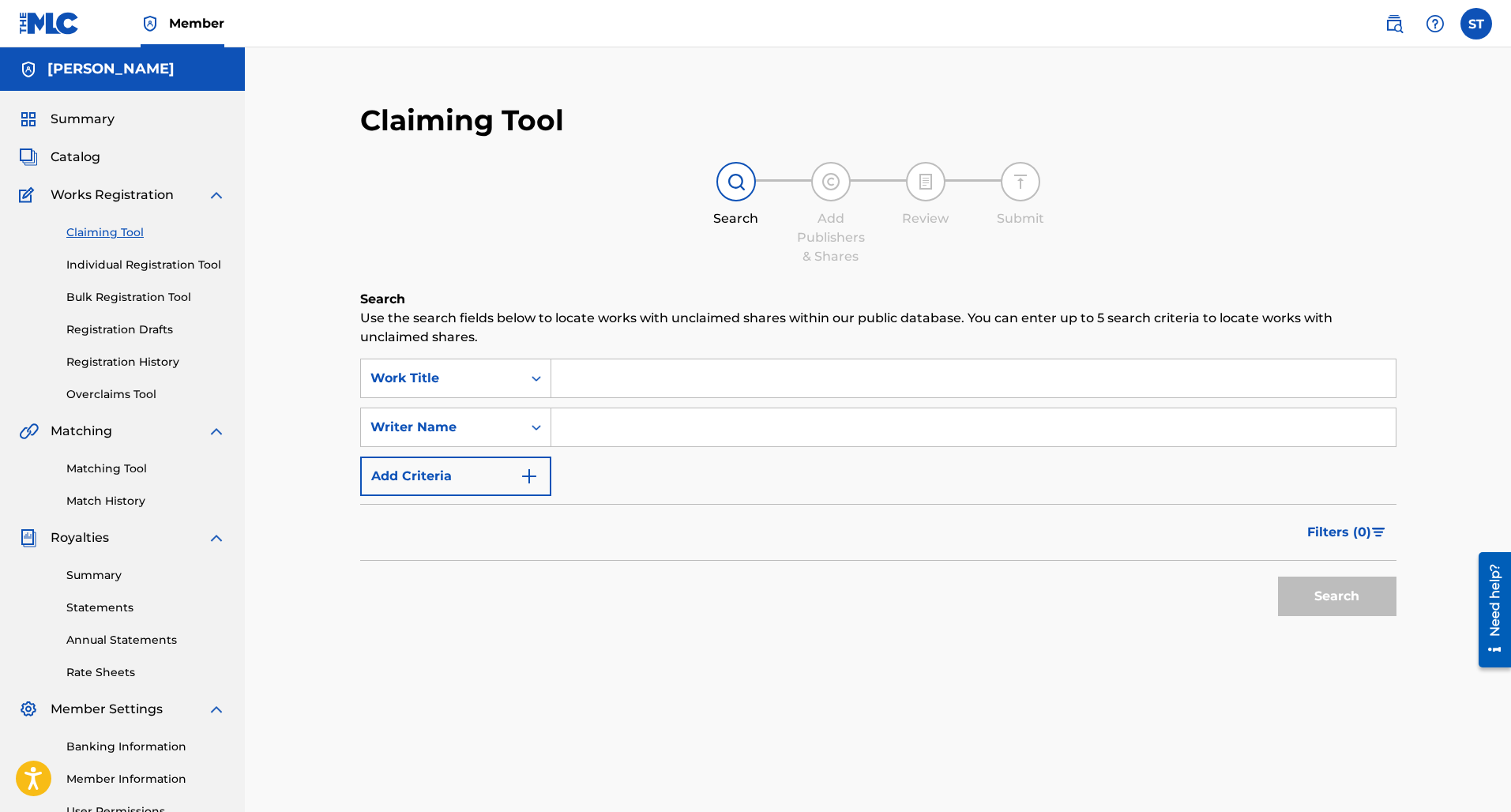 click on "Individual Registration Tool" at bounding box center (146, 265) 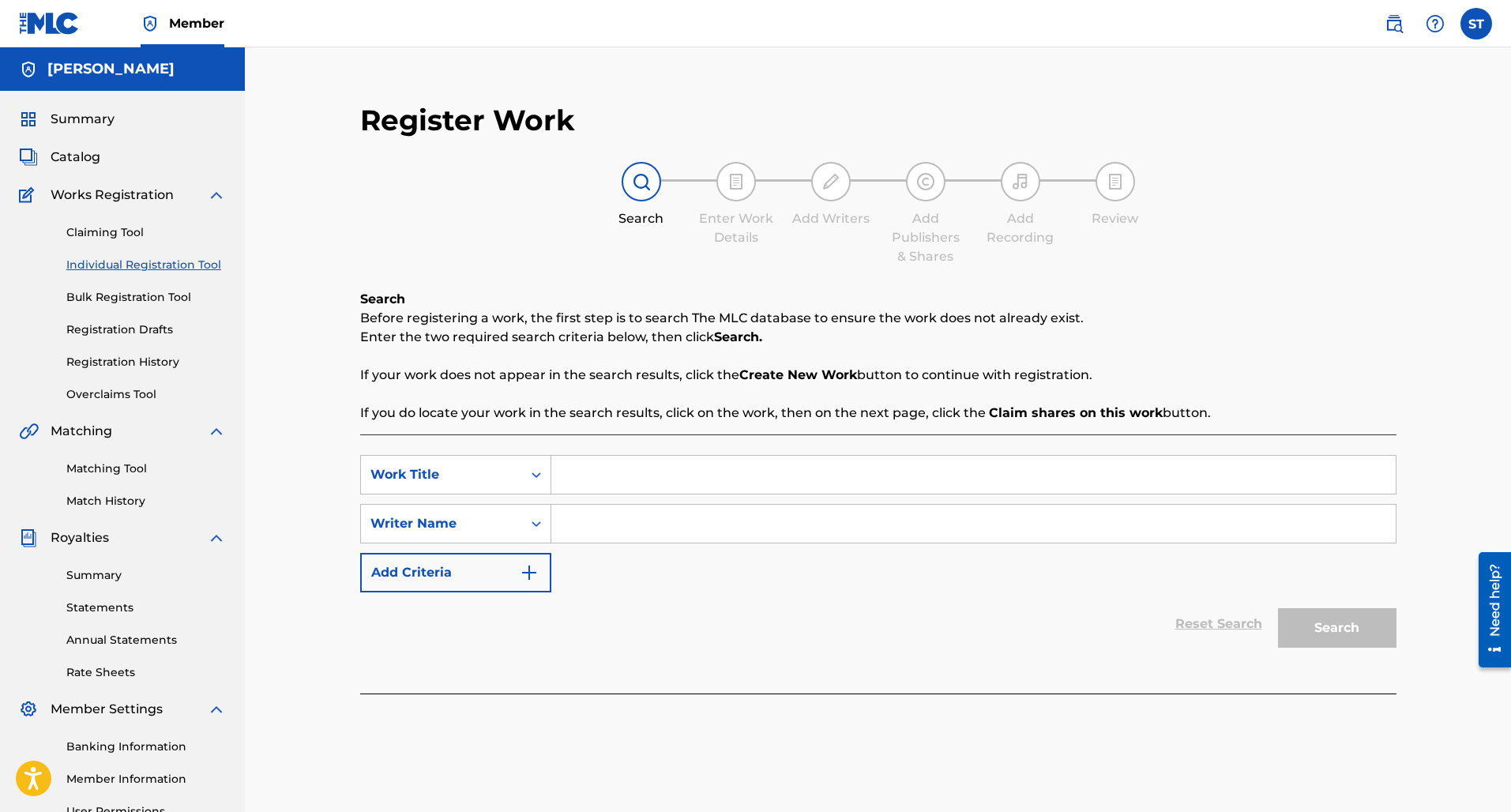 click at bounding box center [973, 524] 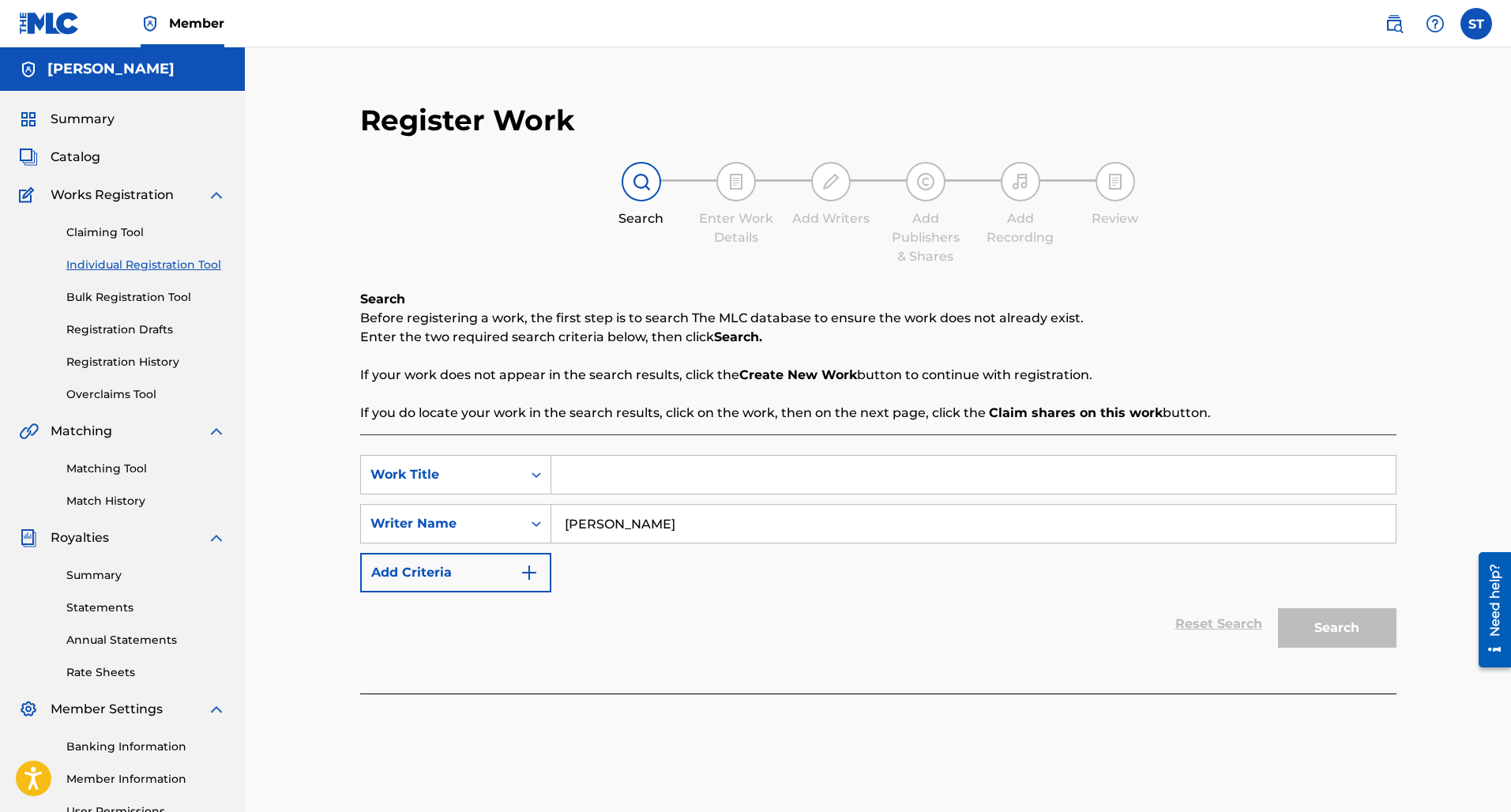 type on "Sione Toki" 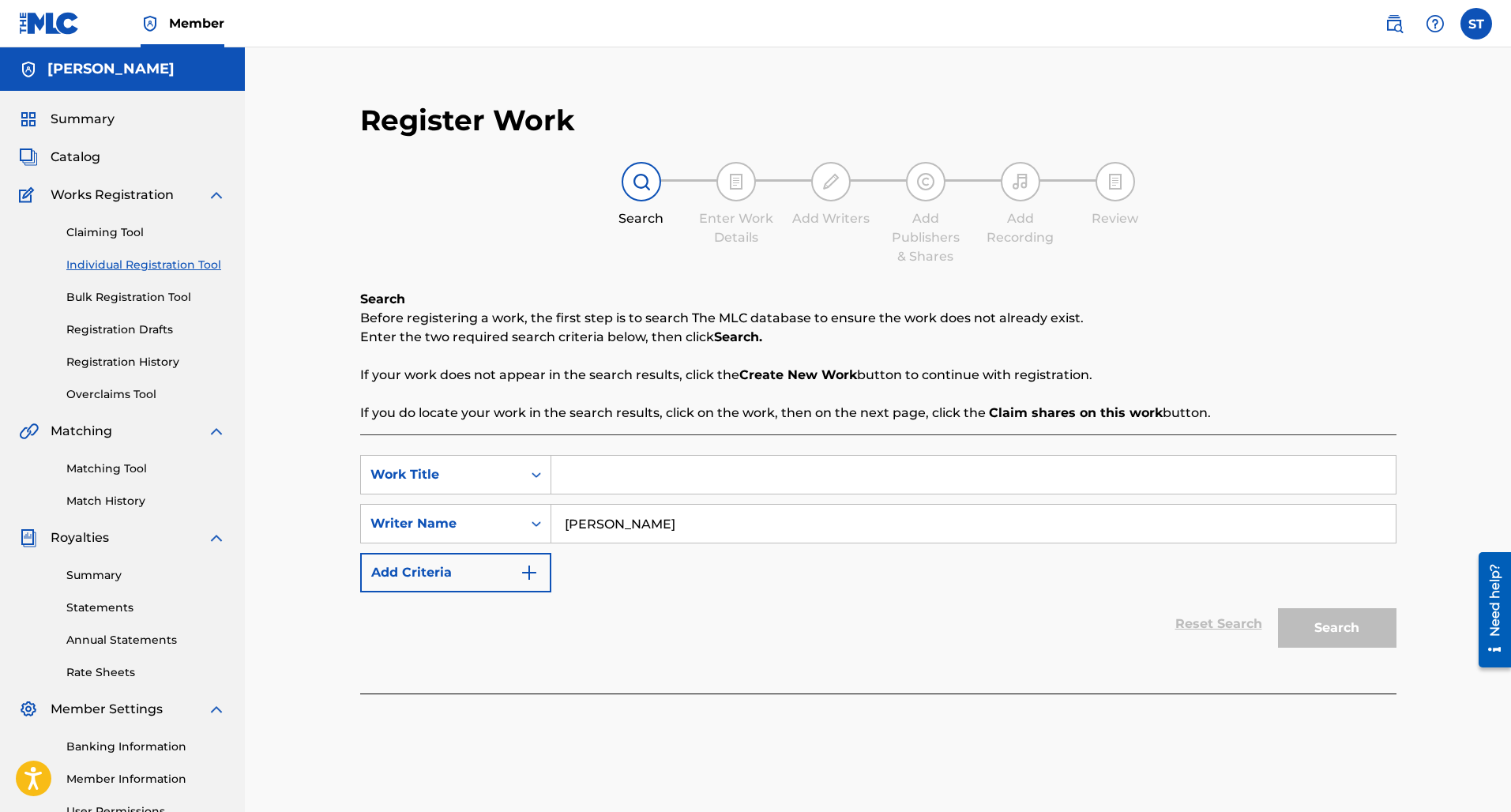 click on "Add Criteria" at bounding box center (456, 573) 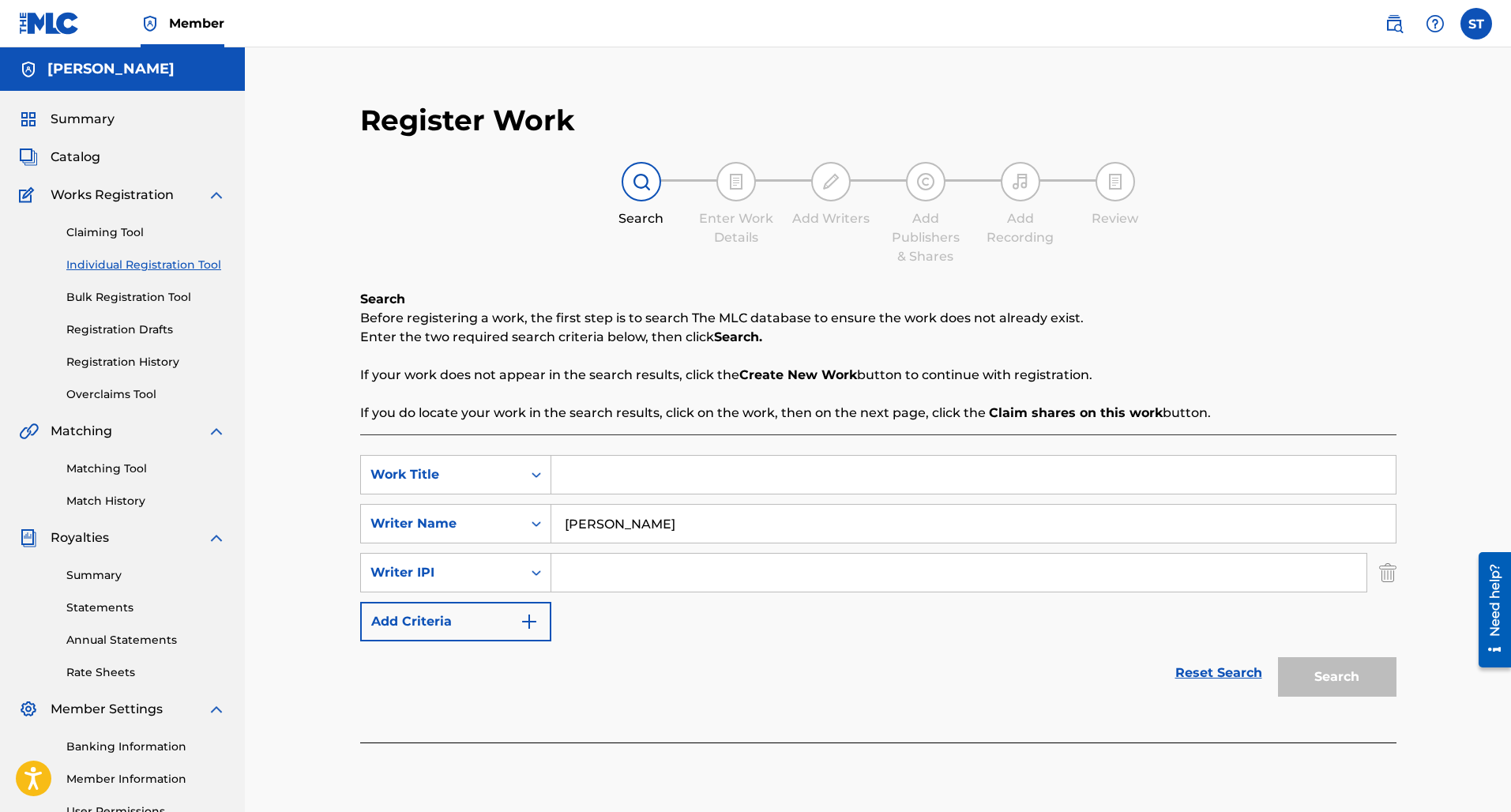 click on "Add Criteria" at bounding box center (456, 622) 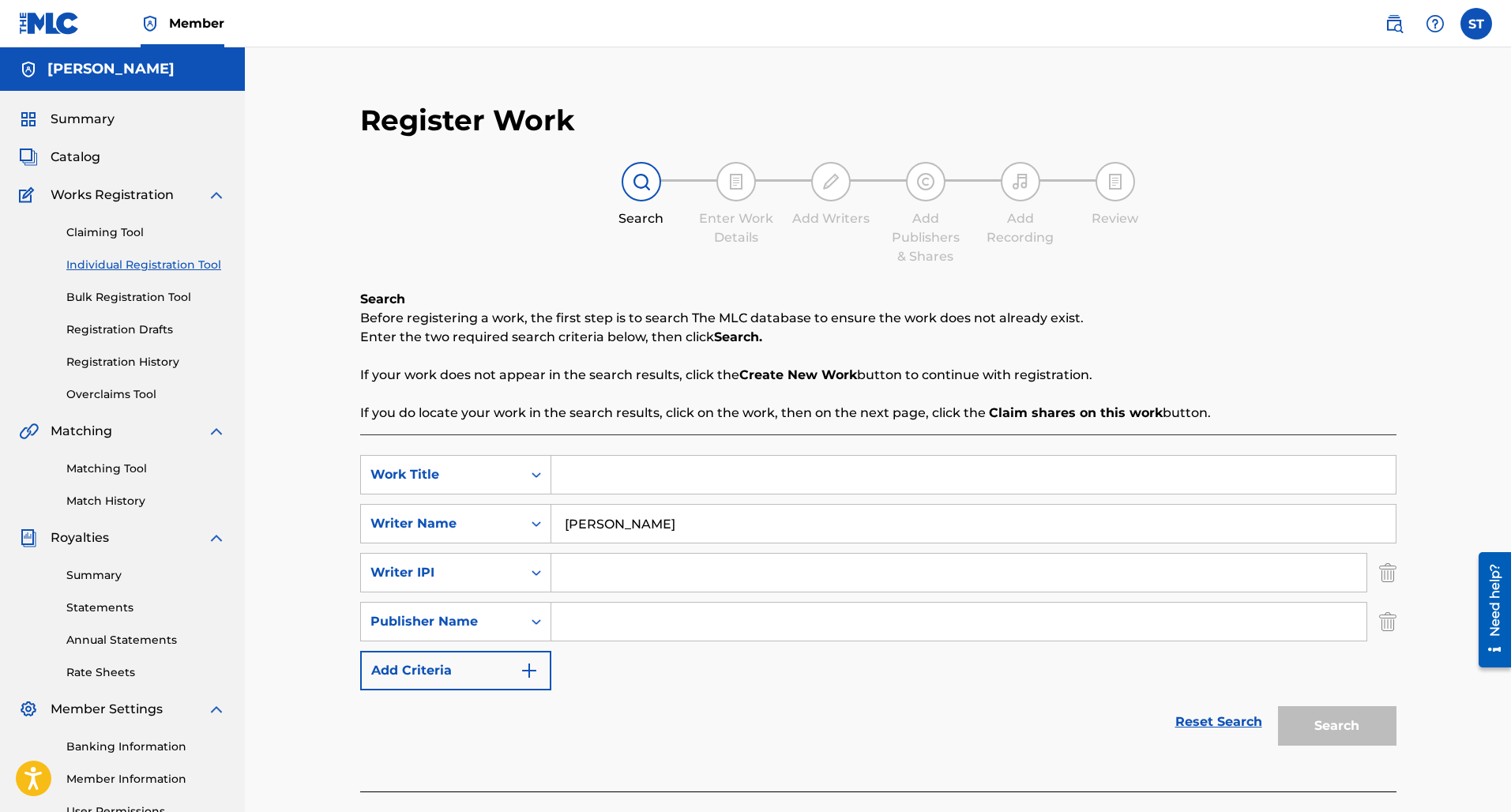 click on "Add Criteria" at bounding box center [456, 671] 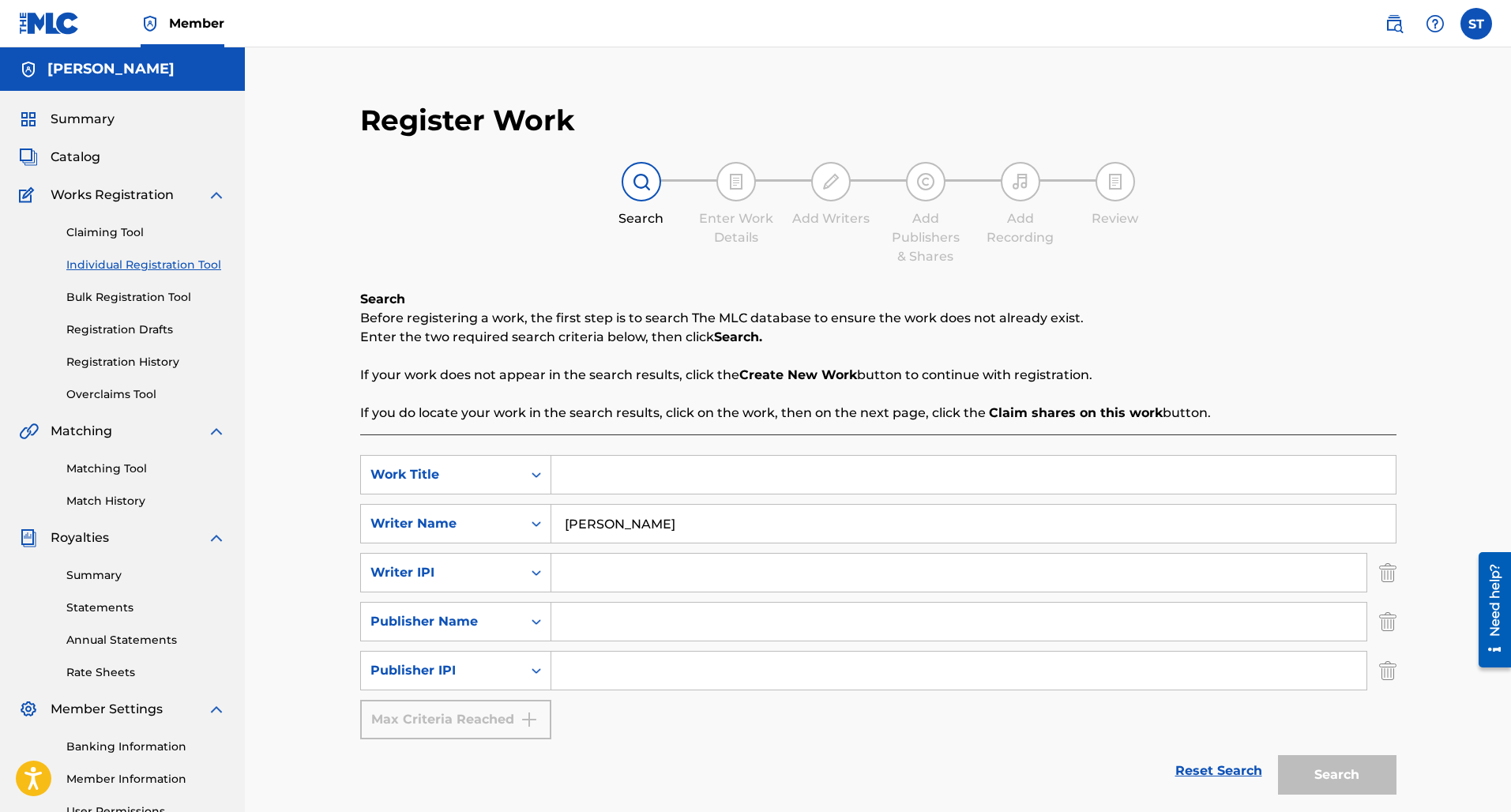click at bounding box center (973, 475) 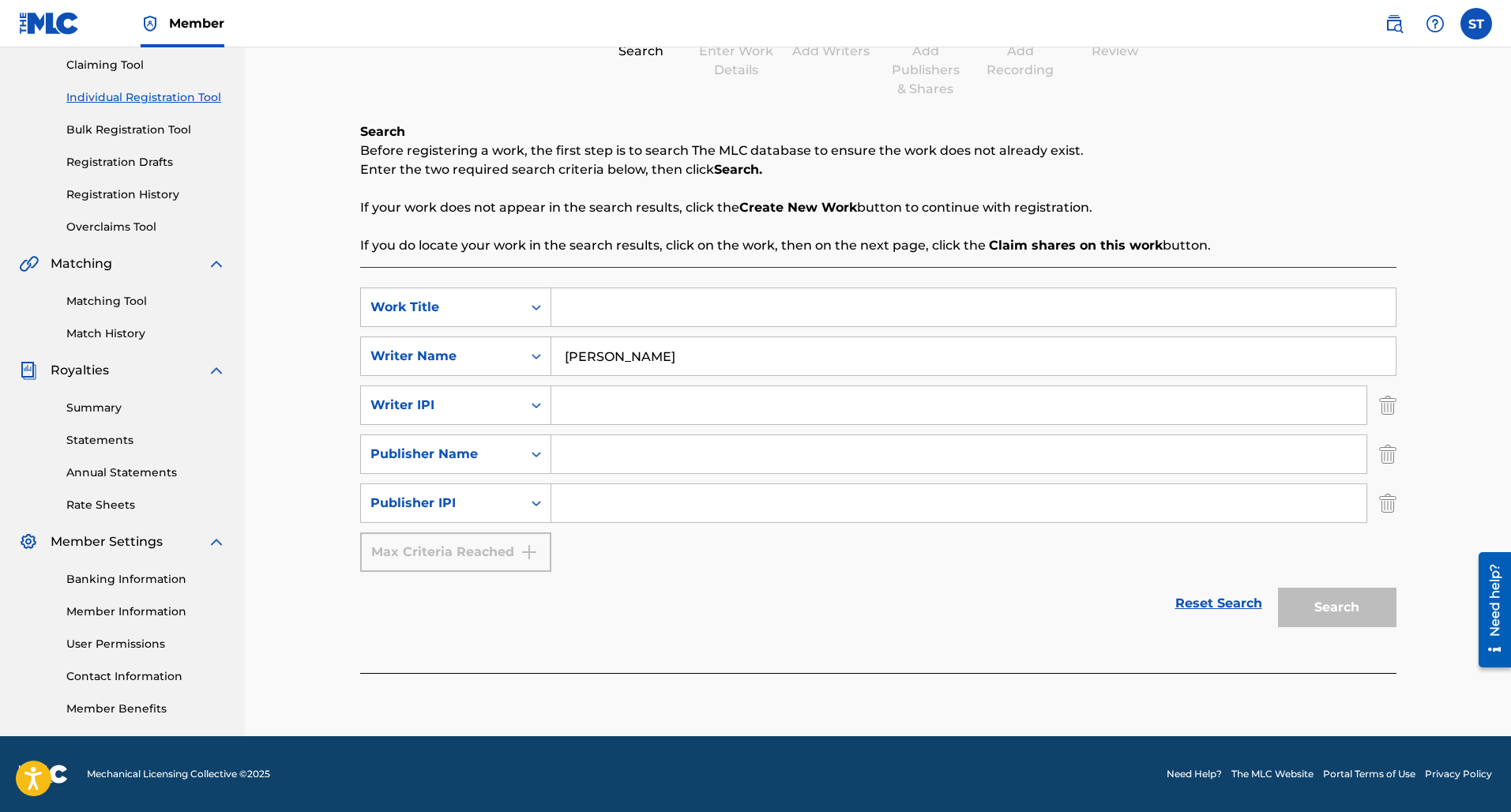 scroll, scrollTop: 167, scrollLeft: 0, axis: vertical 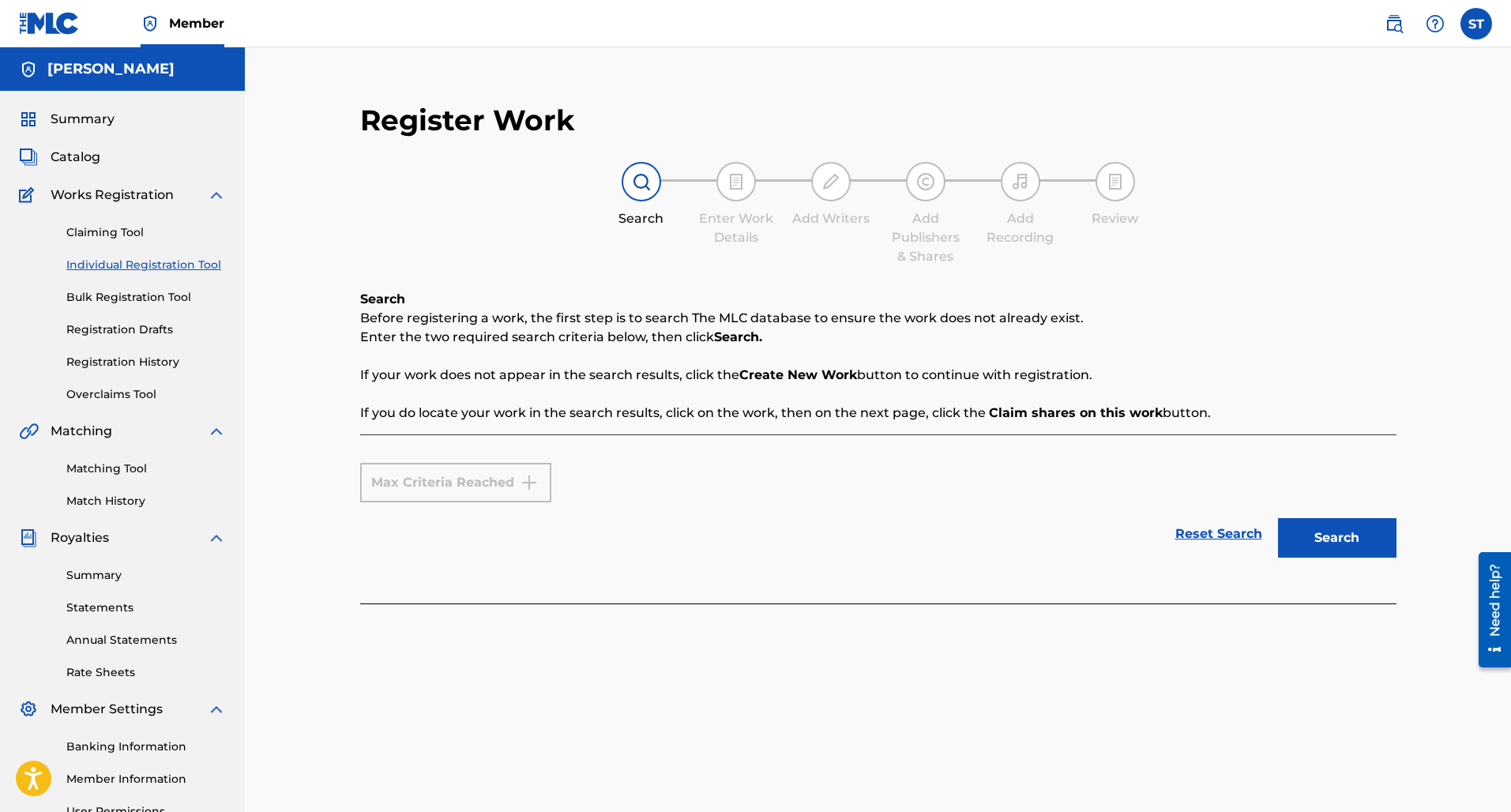 click on "Catalog" at bounding box center [75, 157] 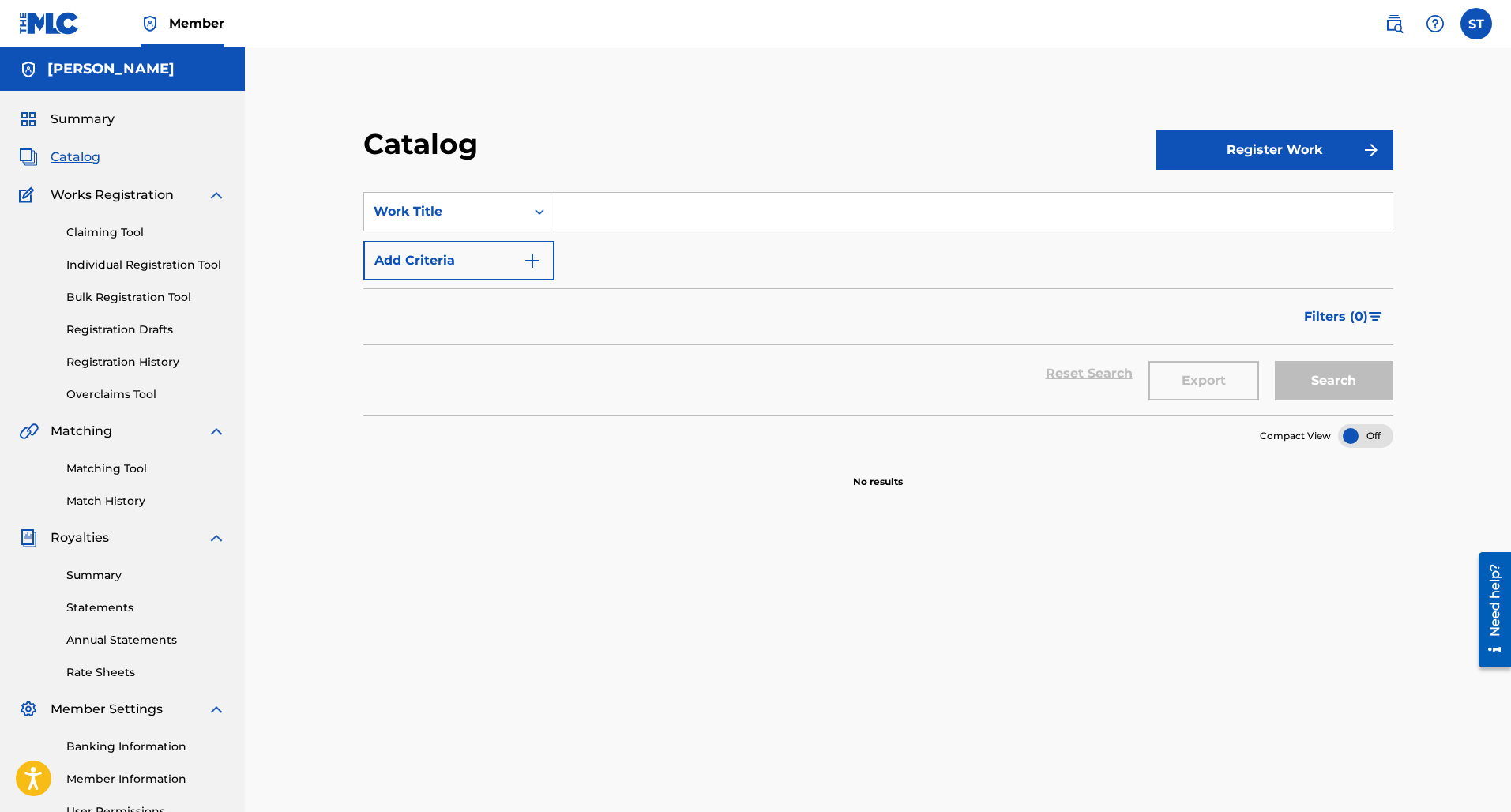 click on "Add Criteria" at bounding box center (459, 261) 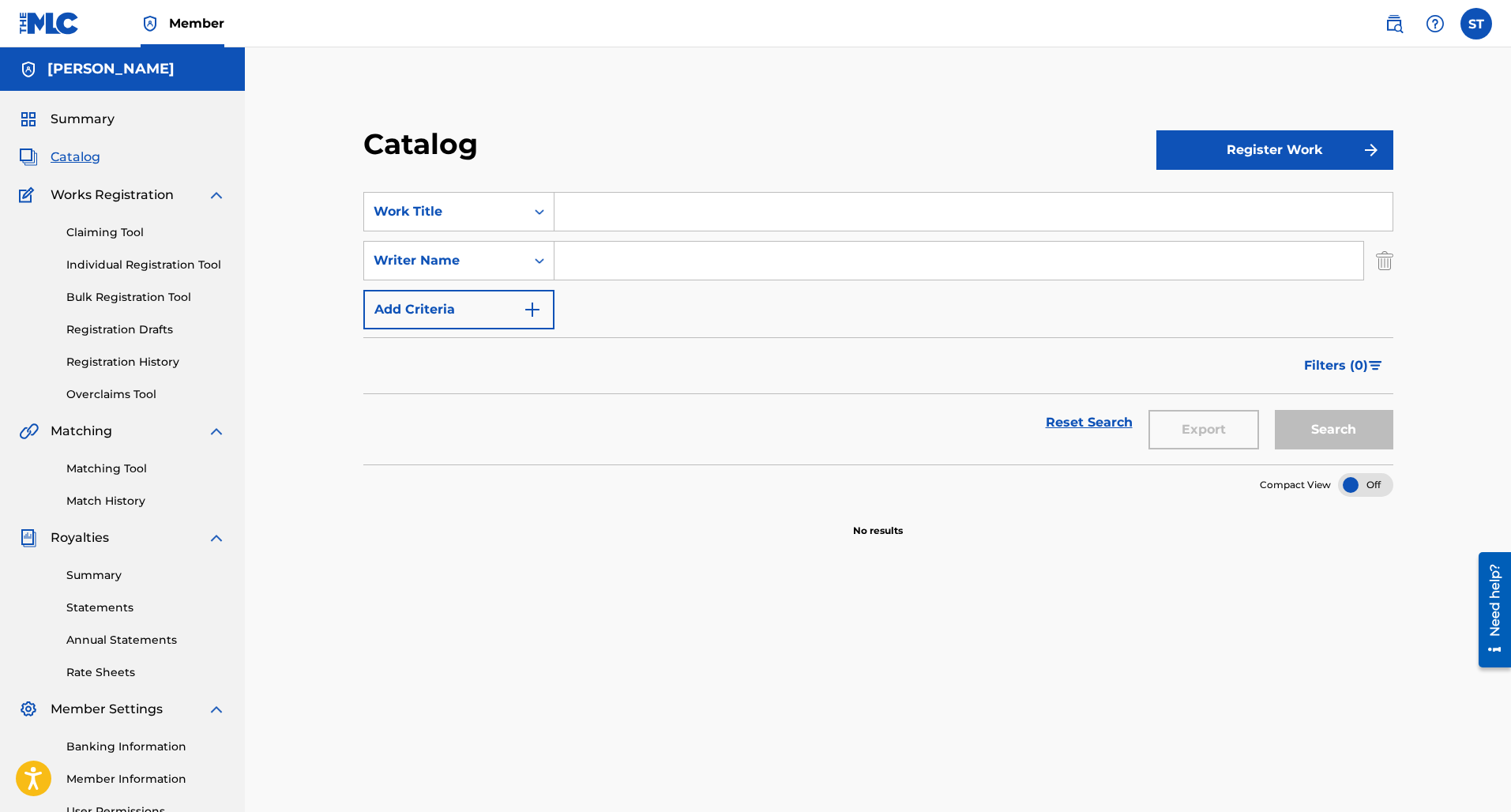 click at bounding box center [959, 261] 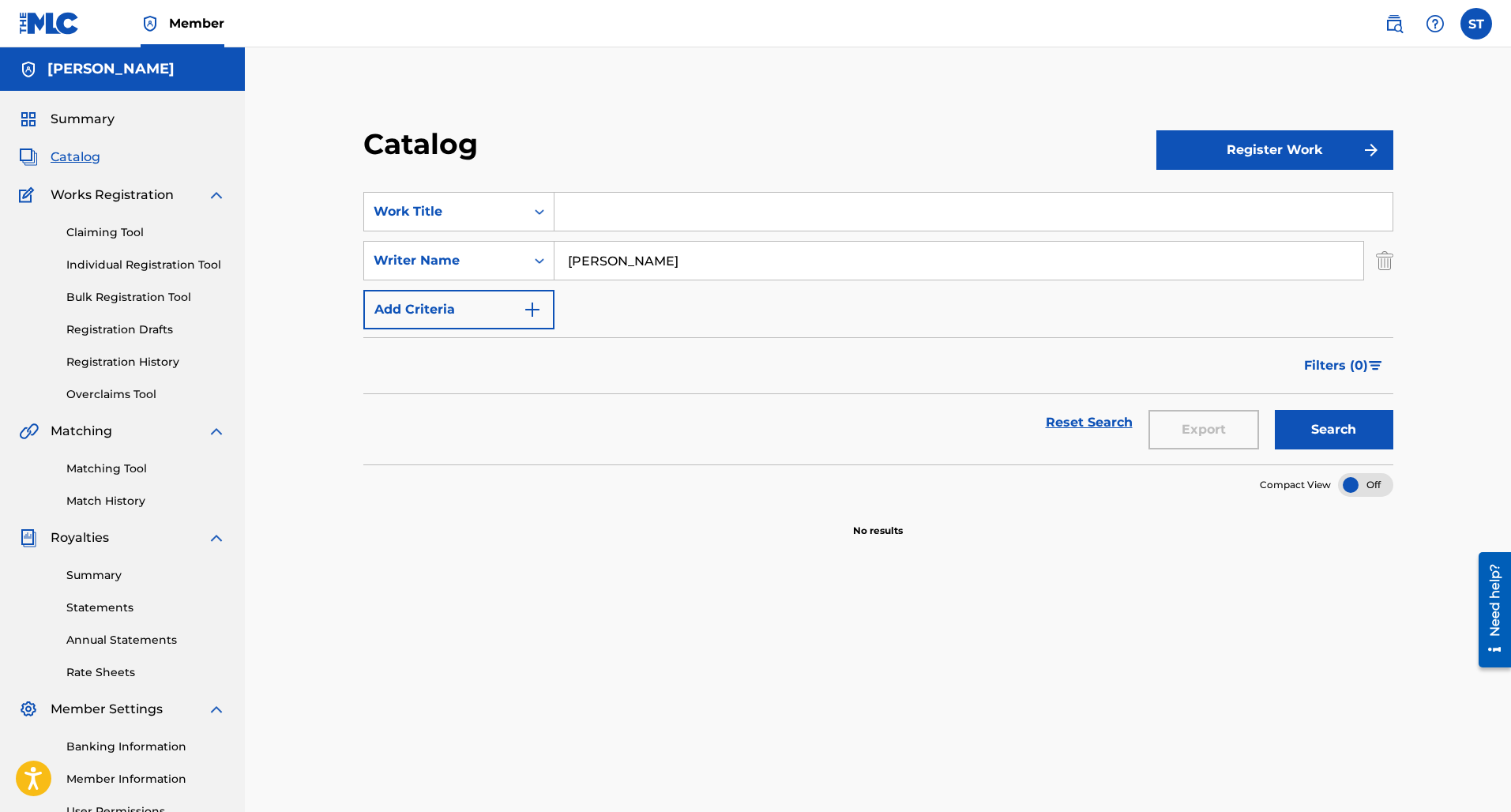 type on "Sione Toki" 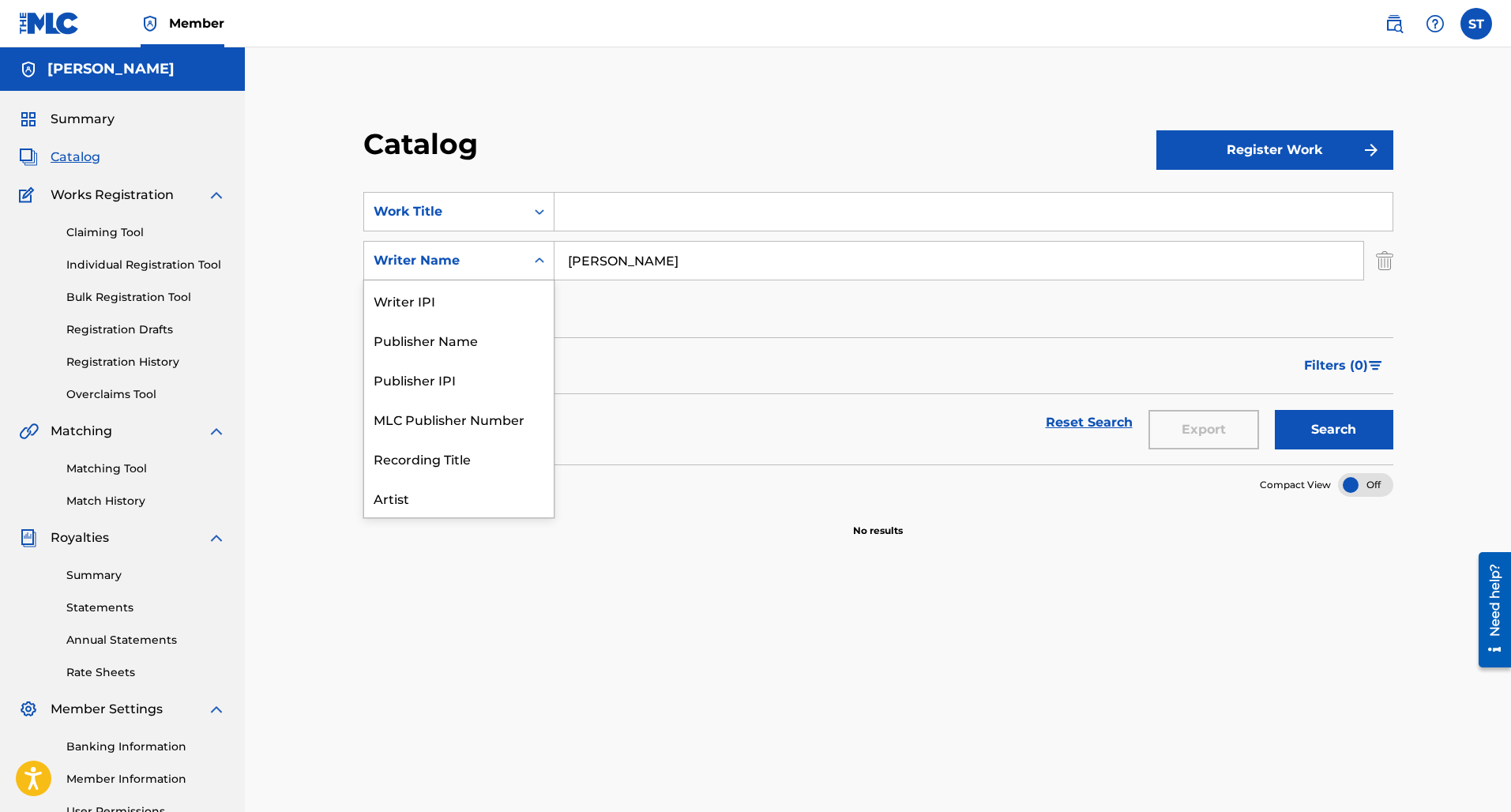 click on "Writer Name" at bounding box center (445, 261) 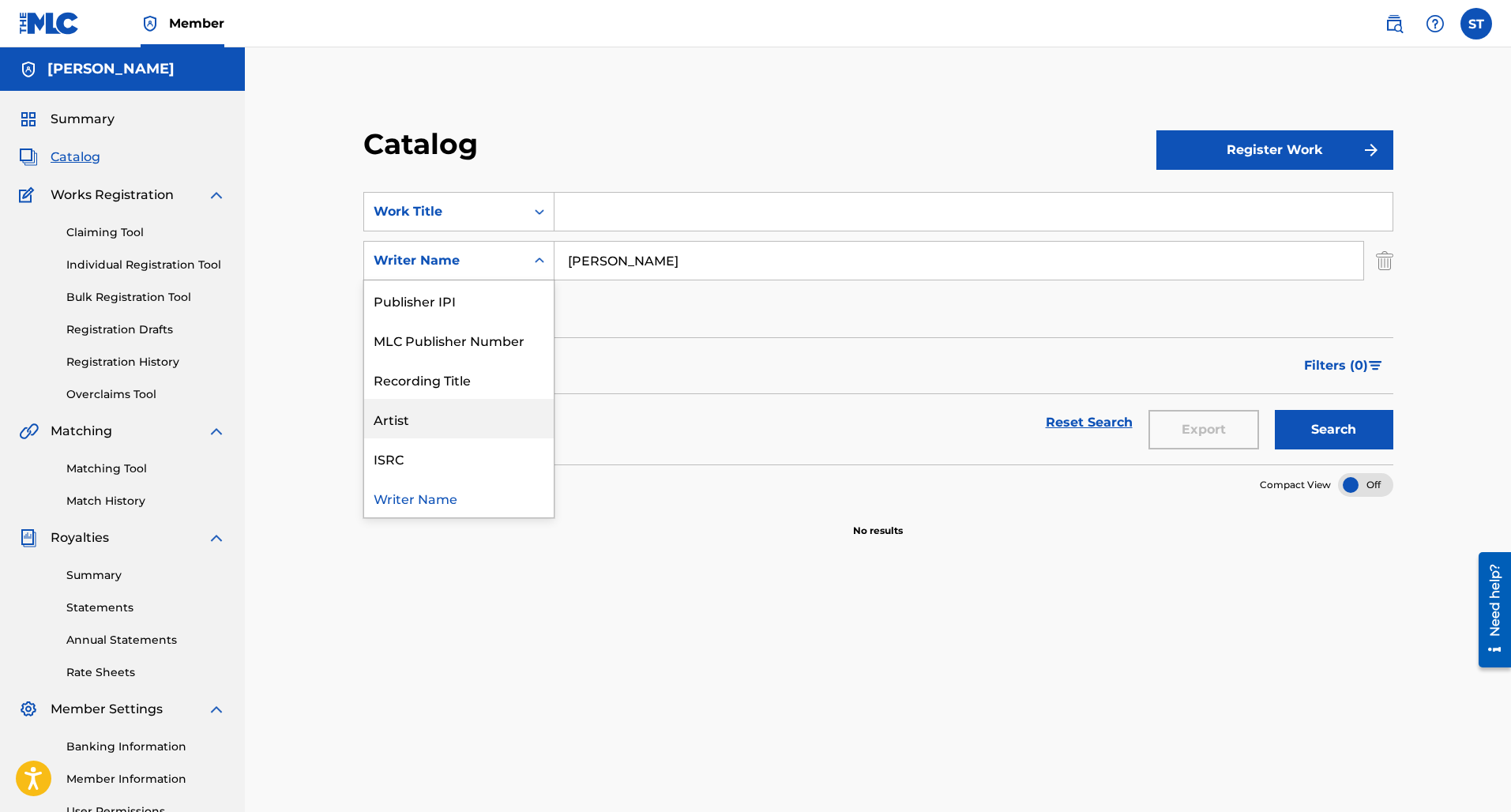 click on "Artist" at bounding box center (459, 419) 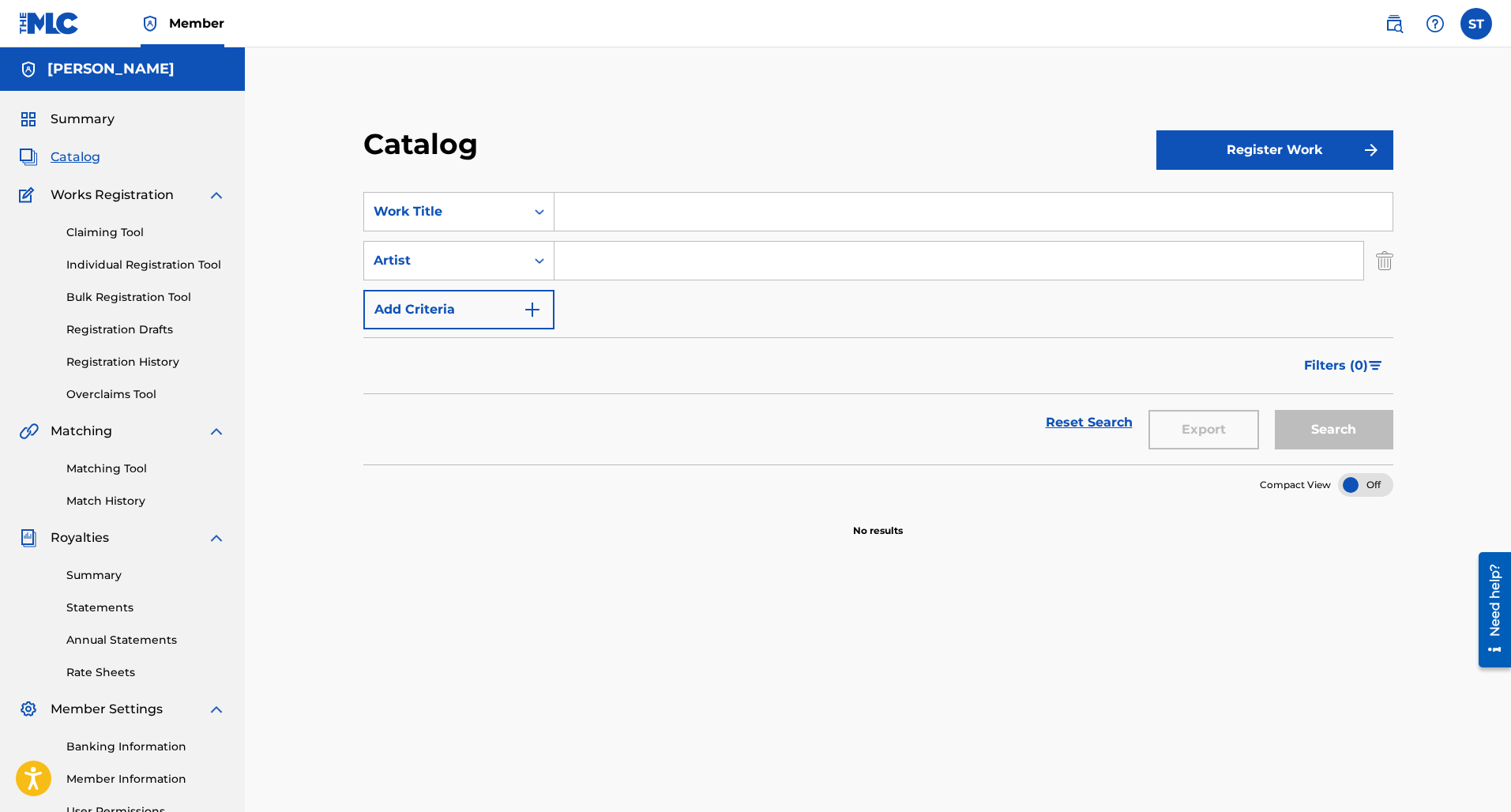click on "Claiming Tool" at bounding box center [146, 232] 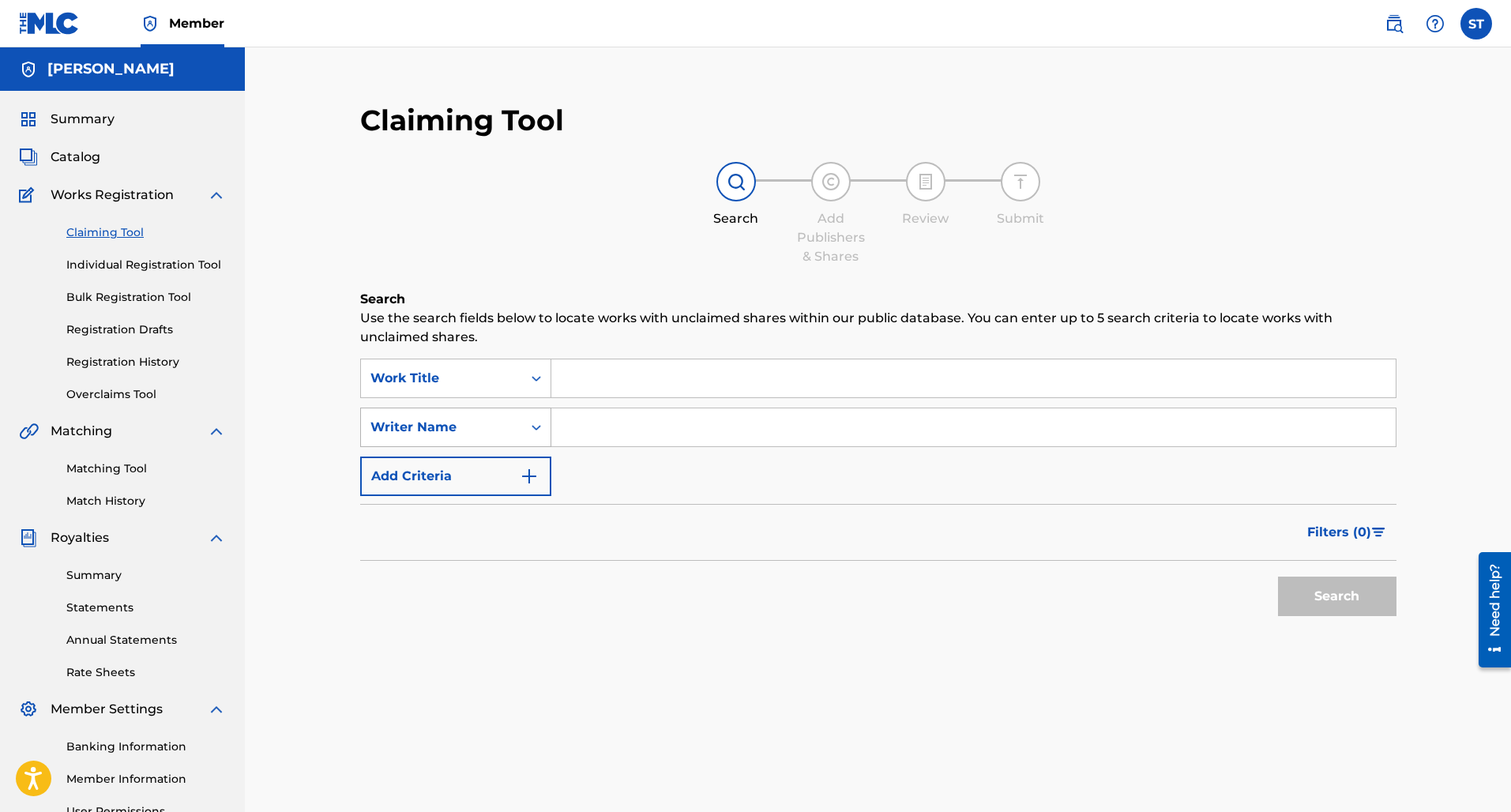 click on "Writer Name" at bounding box center (442, 427) 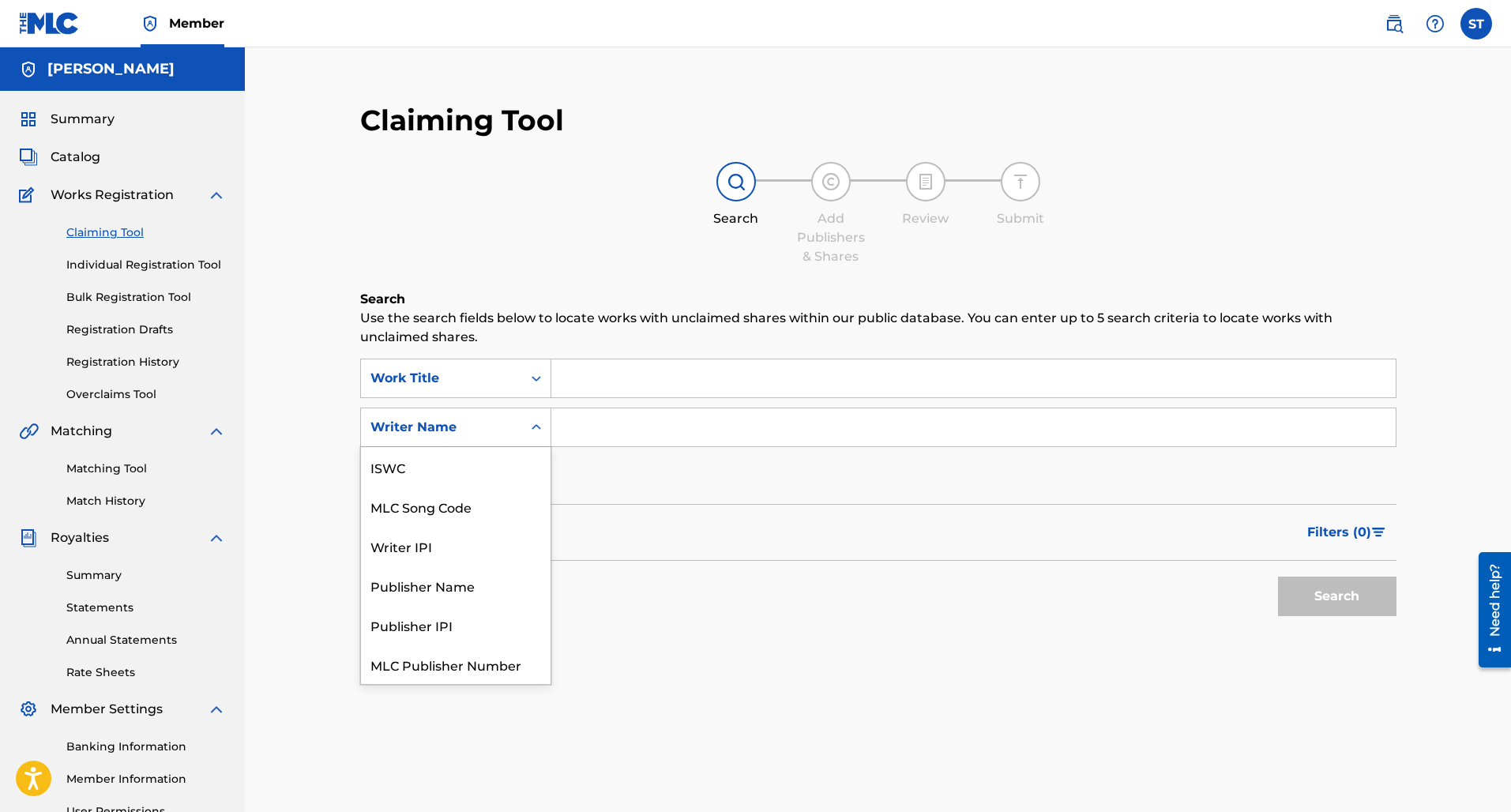 scroll, scrollTop: 39, scrollLeft: 0, axis: vertical 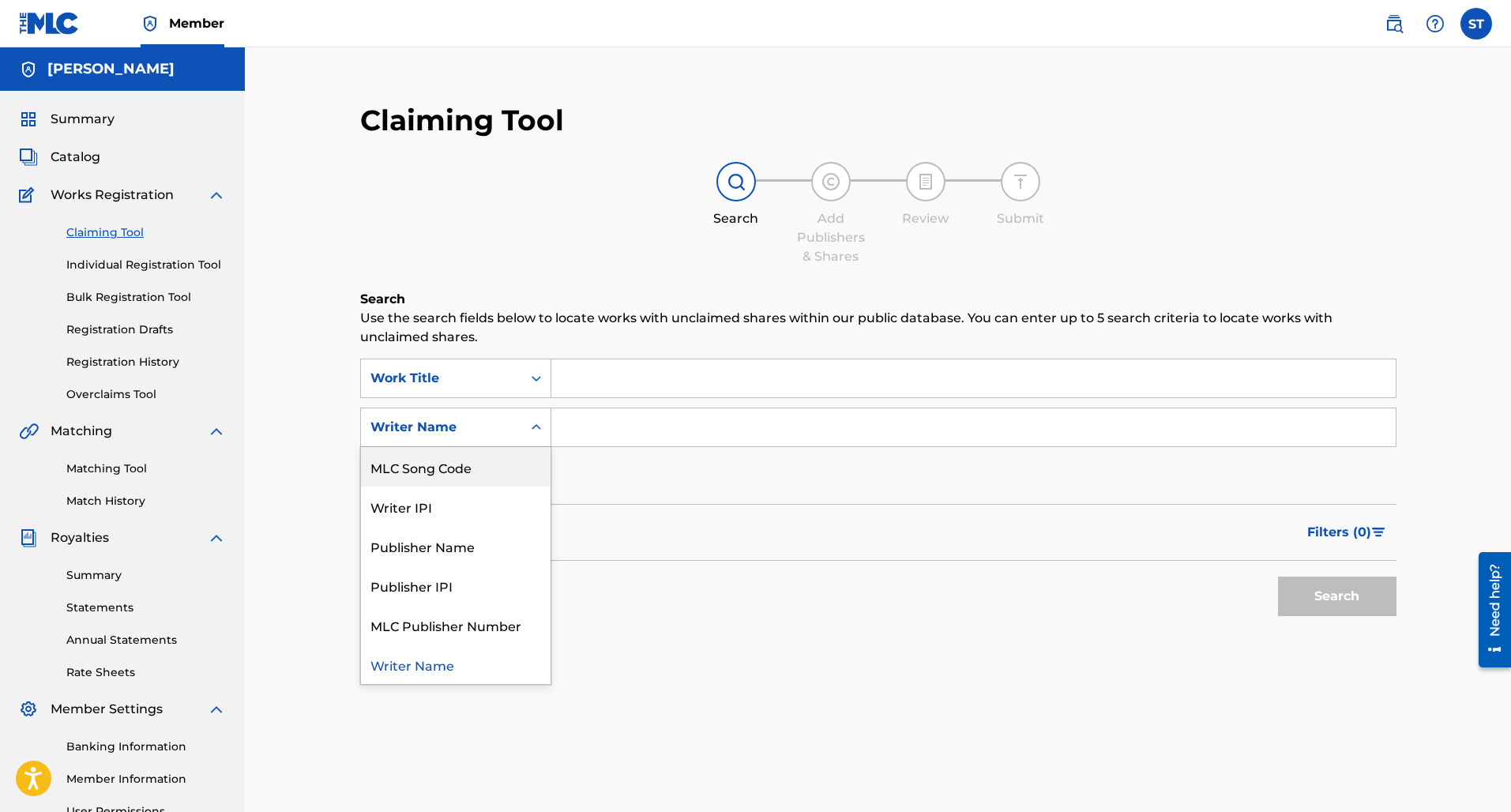 click on "Claiming Tool Search Add Publishers & Shares Review Submit Search Use the search fields below to locate works with unclaimed shares within our public database. You can enter up
to 5 search criteria to locate works with unclaimed shares. SearchWithCriteriaf3aba5a6-181a-463d-8b52-22f9e5c833cb Work Title SearchWithCriteriad62183f4-4d43-4a40-ab14-07da35780c9f MLC Song Code, 2 of 7. 7 results available. Use Up and Down to choose options, press Enter to select the currently focused option, press Escape to exit the menu, press Tab to select the option and exit the menu. Writer Name ISWC MLC Song Code Writer IPI Publisher Name Publisher IPI MLC Publisher Number Writer Name Add Criteria Filter Claim Search Filters Include works claimed by my Member   Remove Filters Apply Filters Filters ( 0 ) Search" at bounding box center [878, 476] 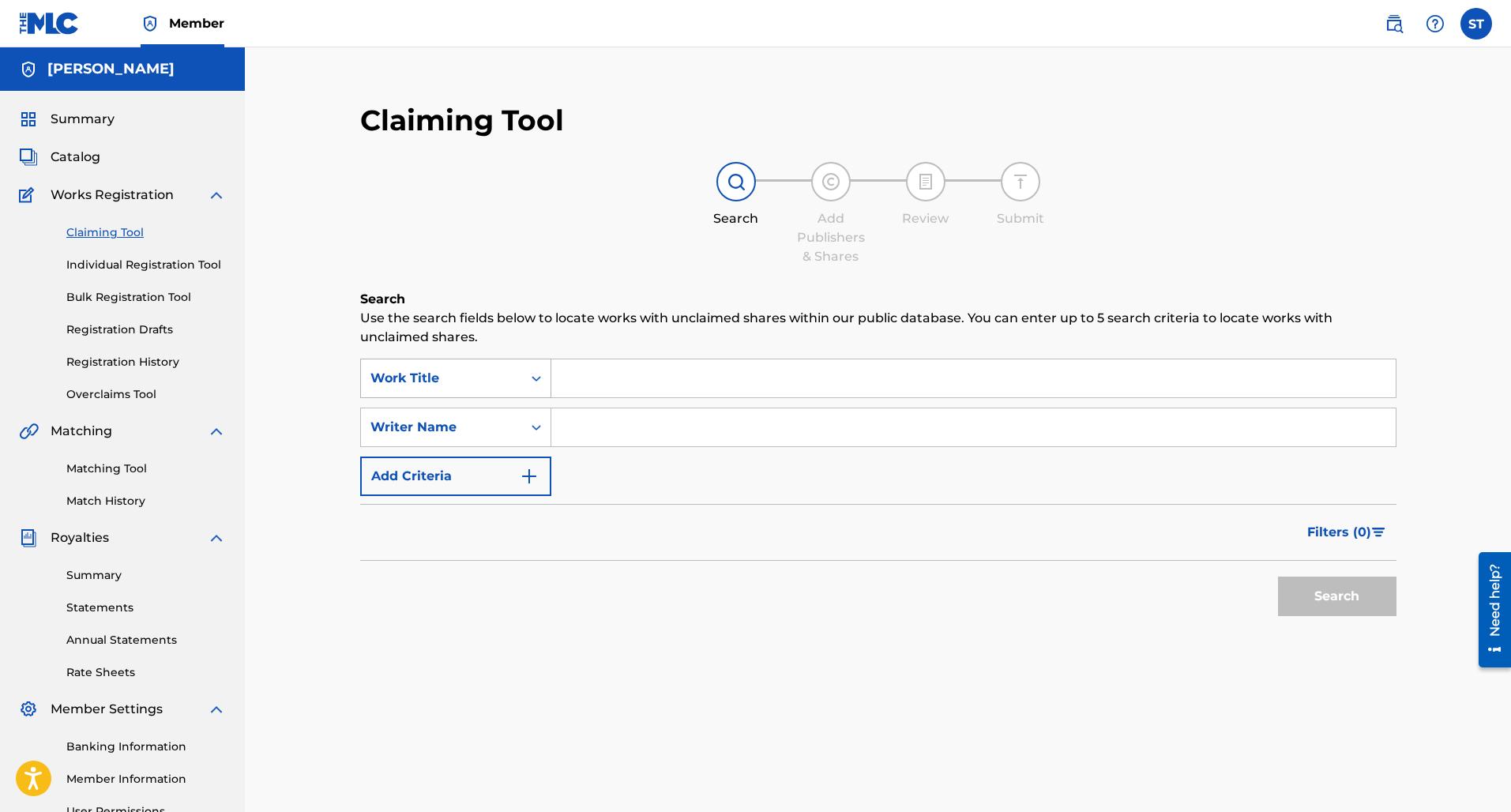 click on "Work Title" at bounding box center [442, 378] 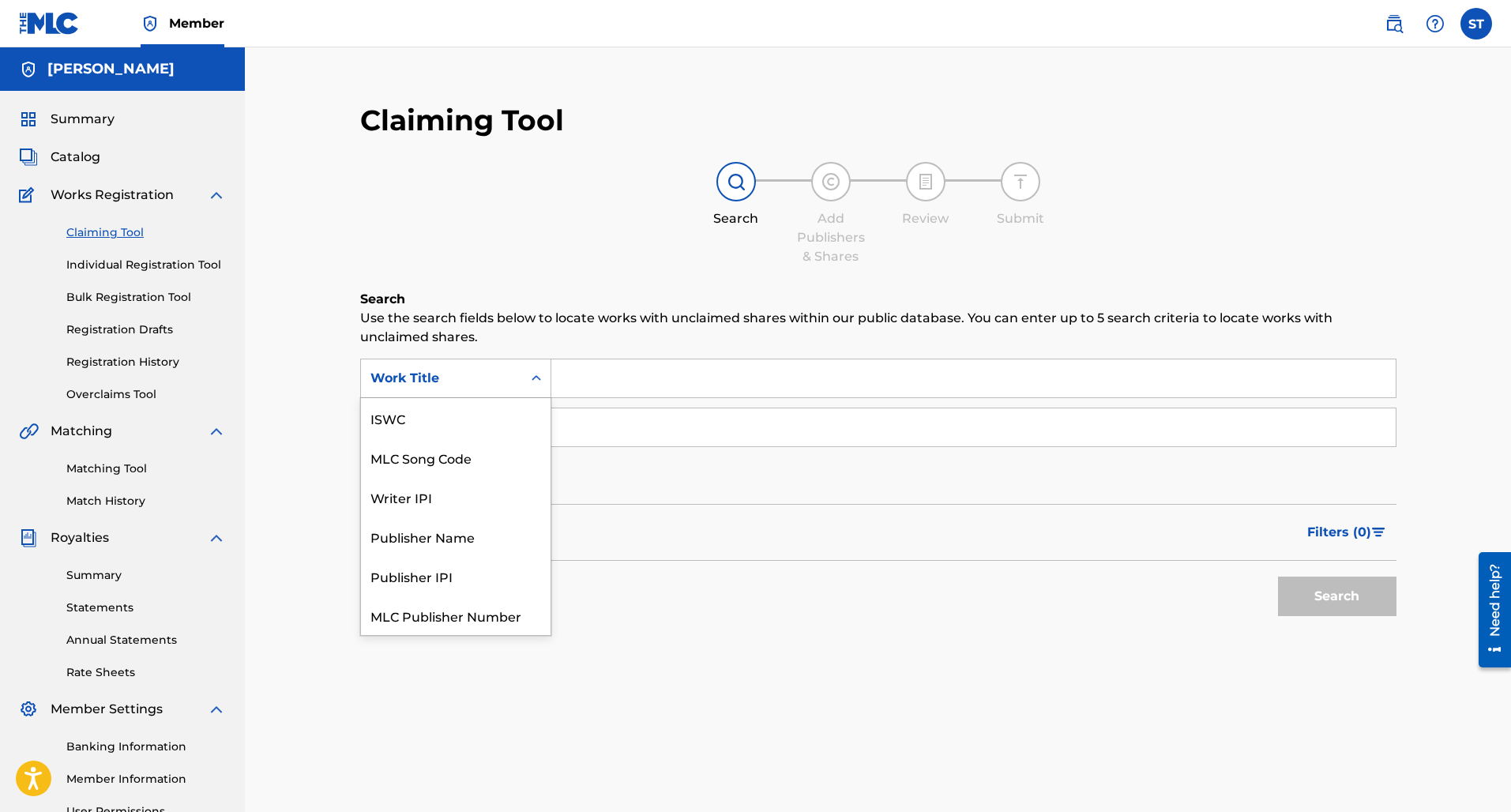 scroll, scrollTop: 39, scrollLeft: 0, axis: vertical 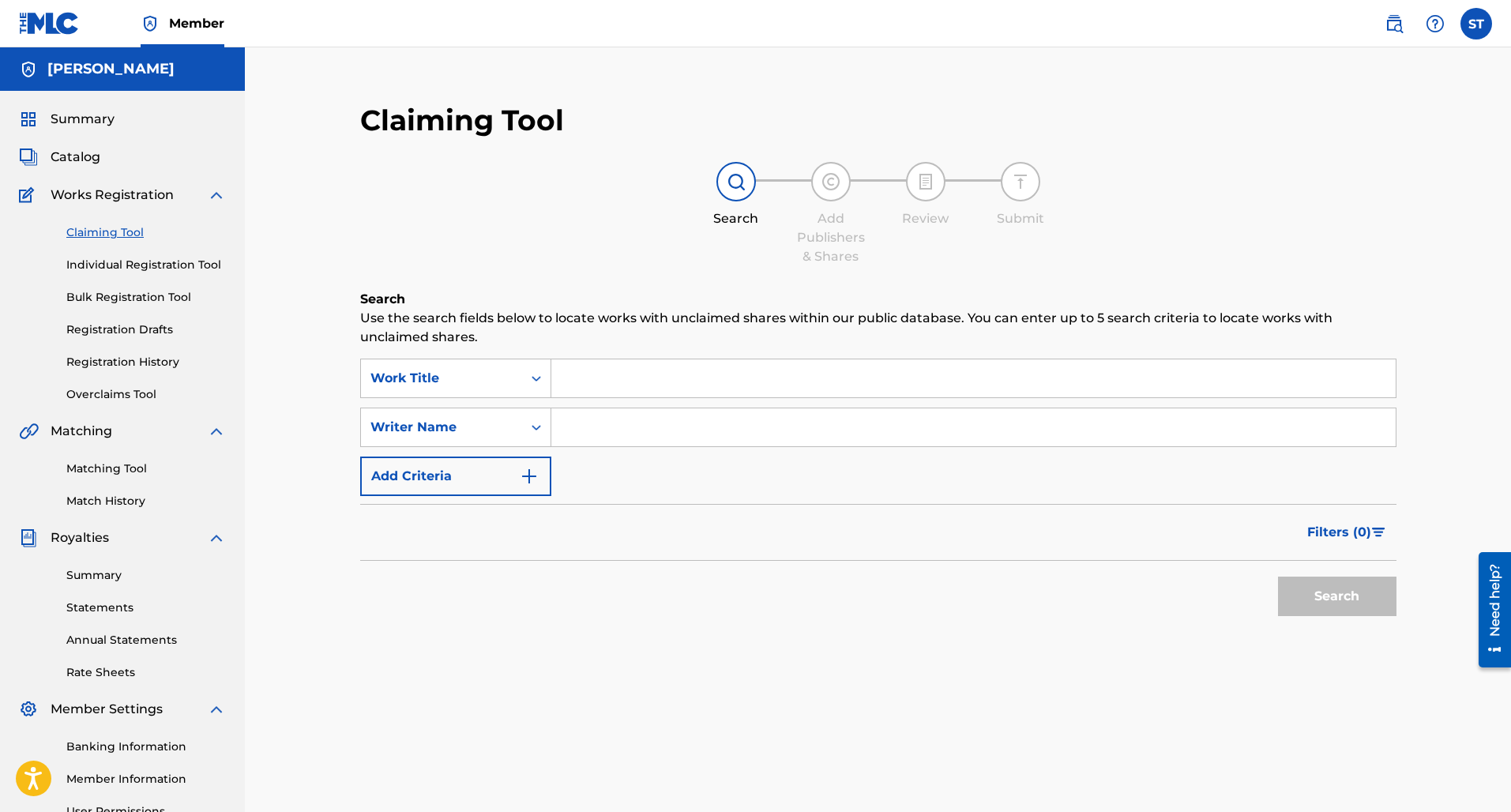 click on "Claiming Tool Search Add Publishers & Shares Review Submit Search Use the search fields below to locate works with unclaimed shares within our public database. You can enter up
to 5 search criteria to locate works with unclaimed shares. SearchWithCriteriaf3aba5a6-181a-463d-8b52-22f9e5c833cb Work Title SearchWithCriteriad62183f4-4d43-4a40-ab14-07da35780c9f Writer Name Add Criteria Filter Claim Search Filters Include works claimed by my Member   Remove Filters Apply Filters Filters ( 0 ) Search" at bounding box center (878, 476) 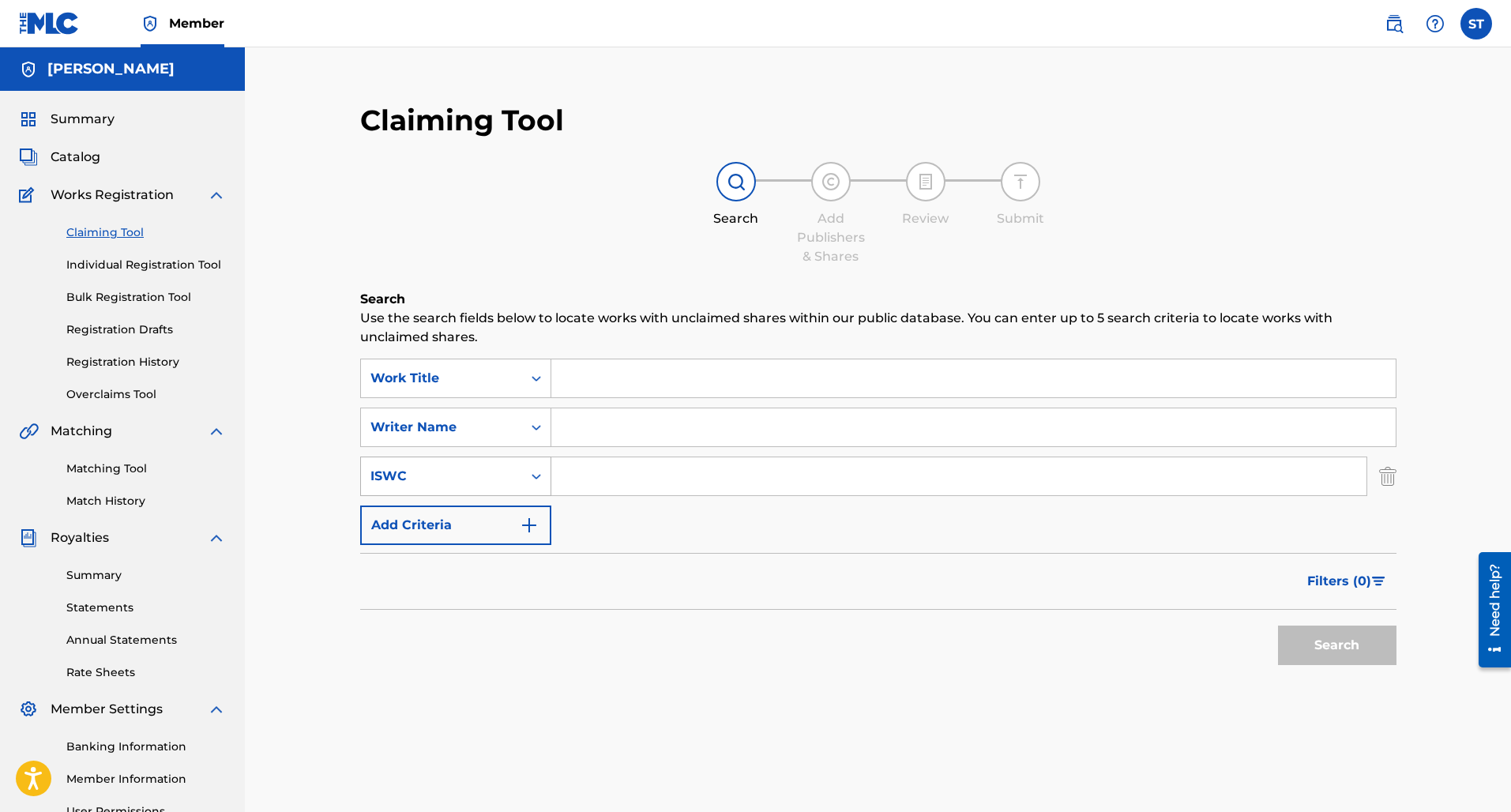click on "ISWC" at bounding box center (442, 476) 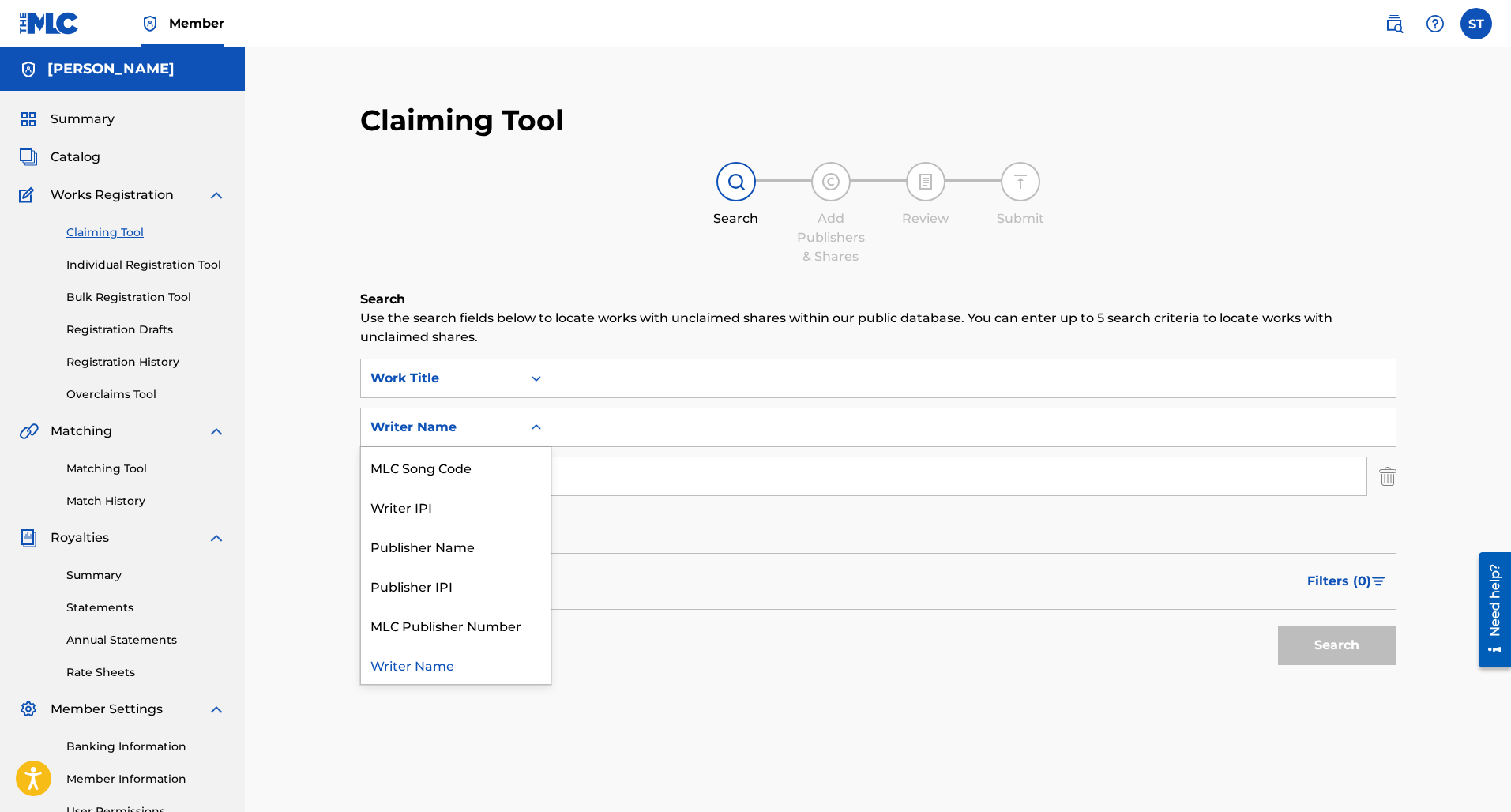 click on "Writer Name" at bounding box center [442, 427] 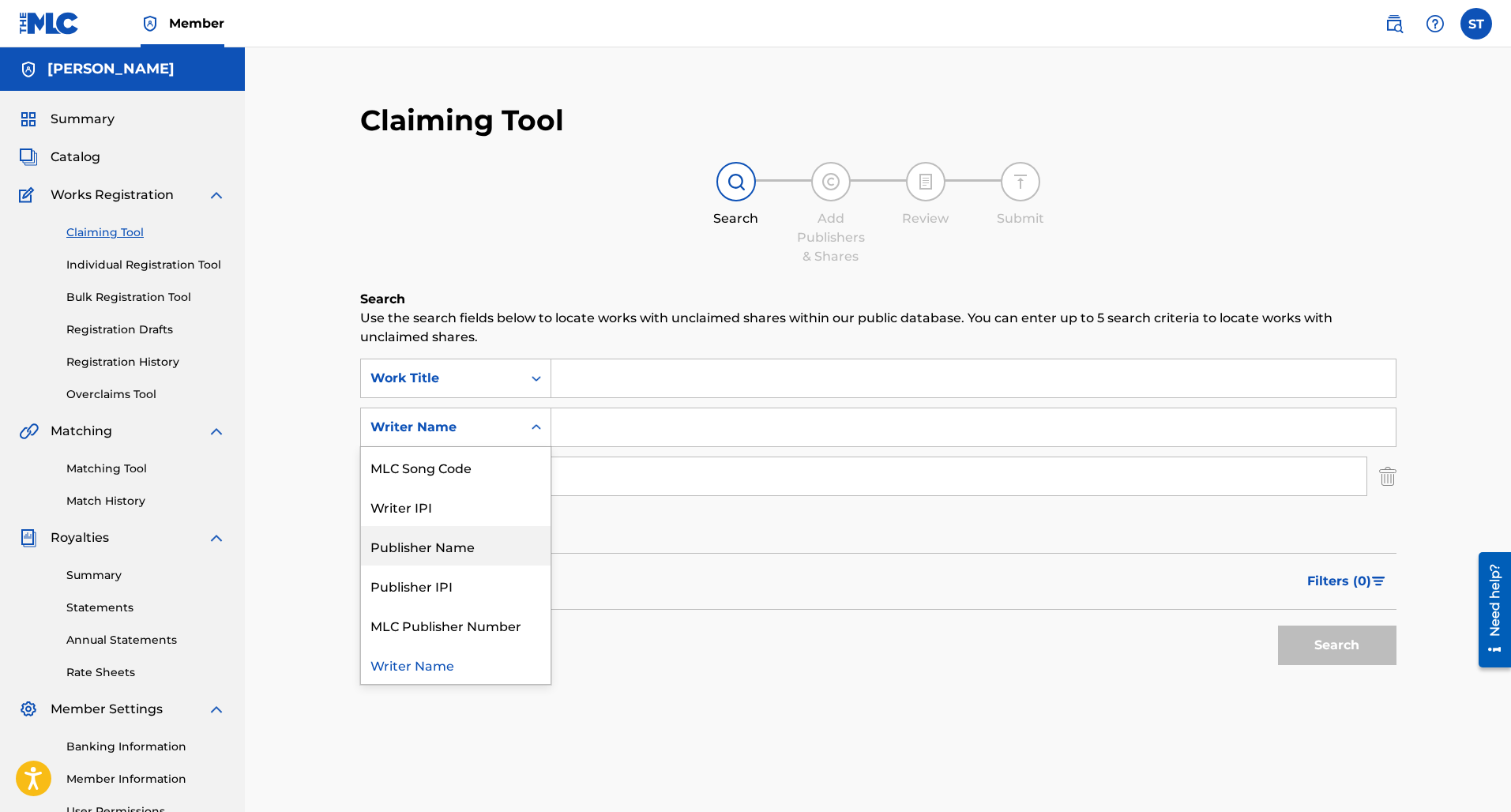 click on "Claiming Tool Search Add Publishers & Shares Review Submit Search Use the search fields below to locate works with unclaimed shares within our public database. You can enter up
to 5 search criteria to locate works with unclaimed shares. SearchWithCriteriaf3aba5a6-181a-463d-8b52-22f9e5c833cb Work Title SearchWithCriteriad62183f4-4d43-4a40-ab14-07da35780c9f Publisher Name, 3 of 6. 6 results available. Use Up and Down to choose options, press Enter to select the currently focused option, press Escape to exit the menu, press Tab to select the option and exit the menu. Writer Name MLC Song Code Writer IPI Publisher Name Publisher IPI MLC Publisher Number Writer Name SearchWithCriteria3a425955-5852-4dce-8bbd-d69bd4344b1e ISWC Add Criteria Filter Claim Search Filters Include works claimed by my Member   Remove Filters Apply Filters Filters ( 0 ) Search" at bounding box center (878, 476) 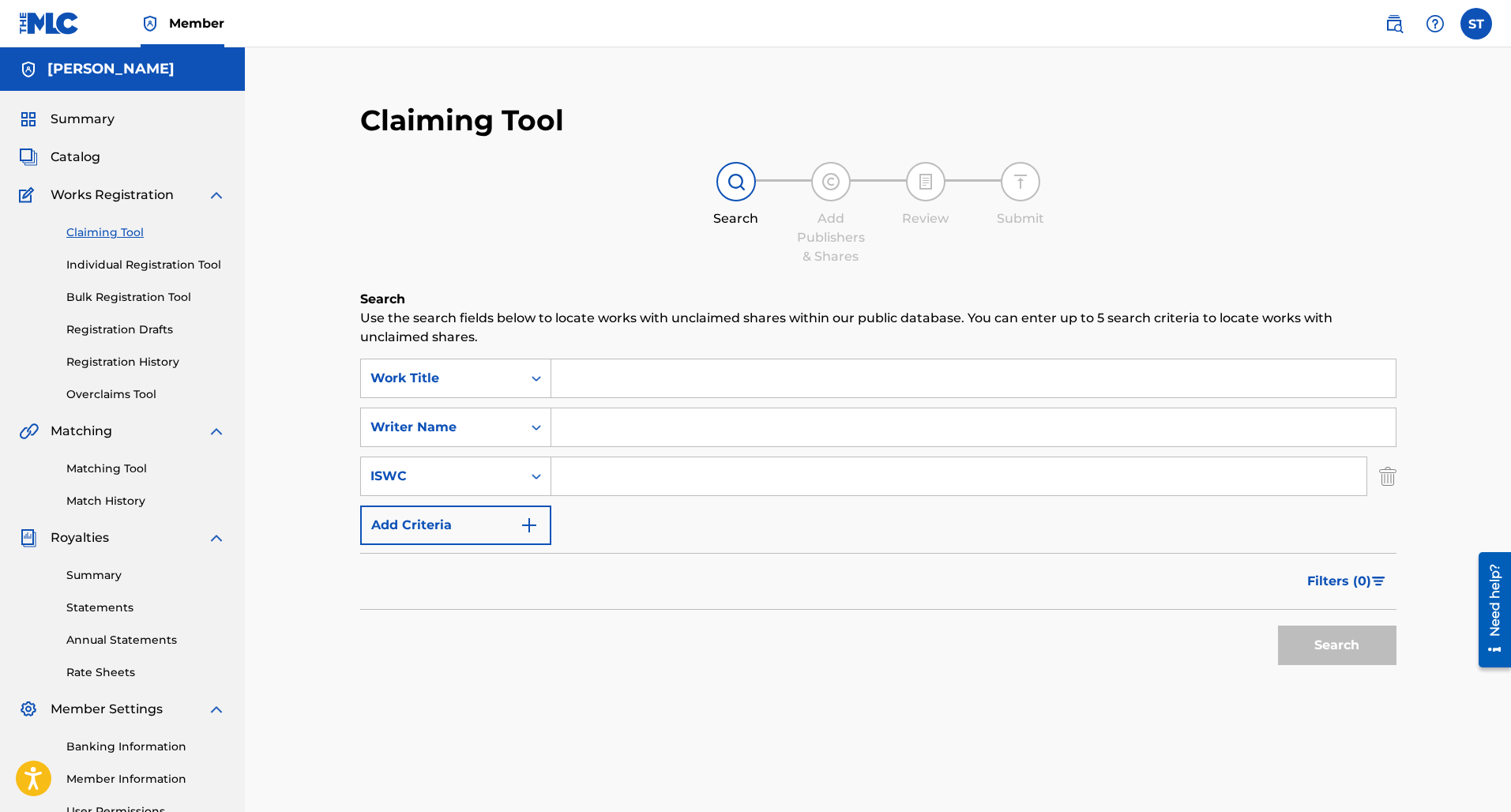 click at bounding box center (973, 427) 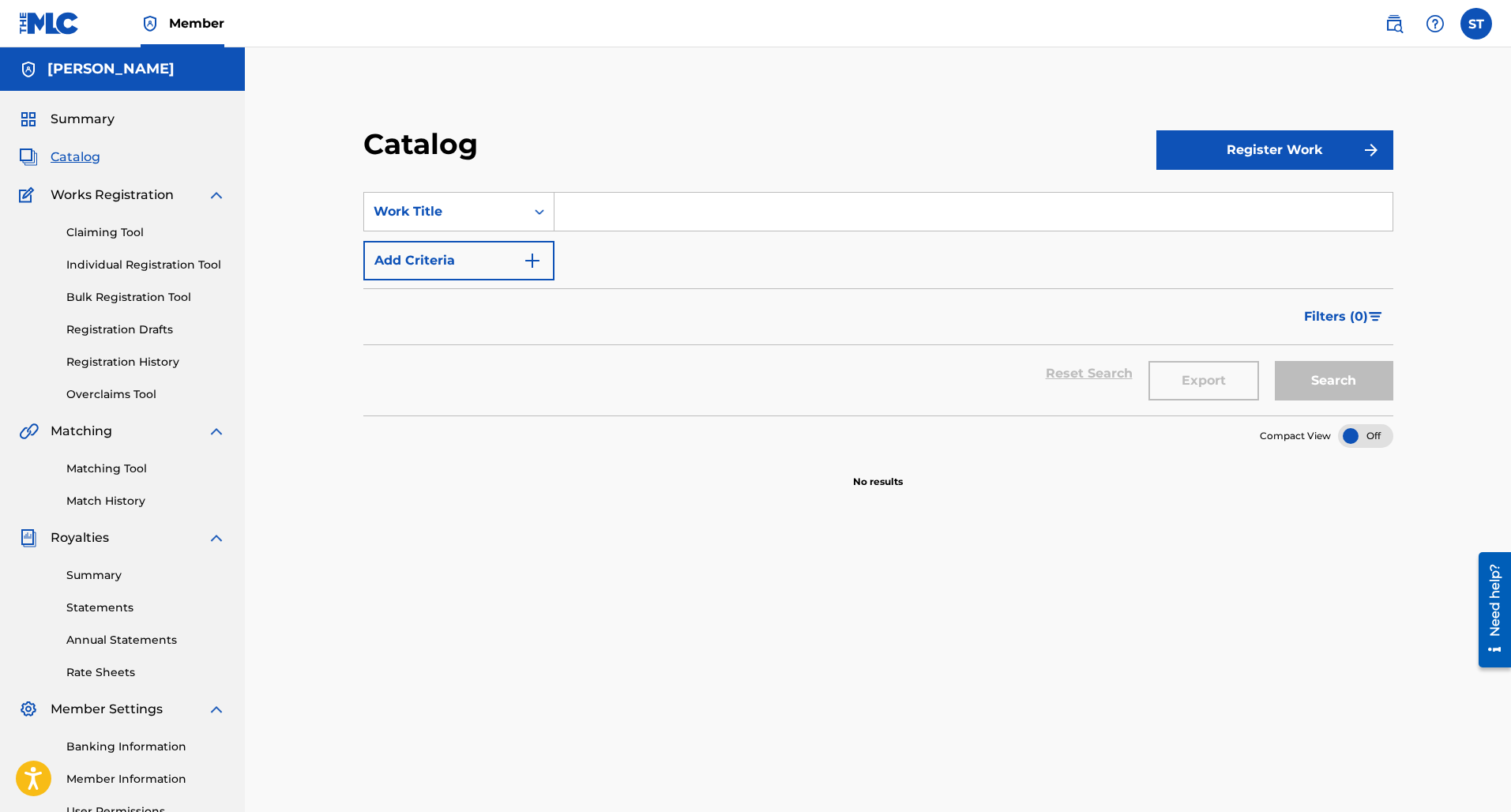 click on "Summary" at bounding box center (82, 119) 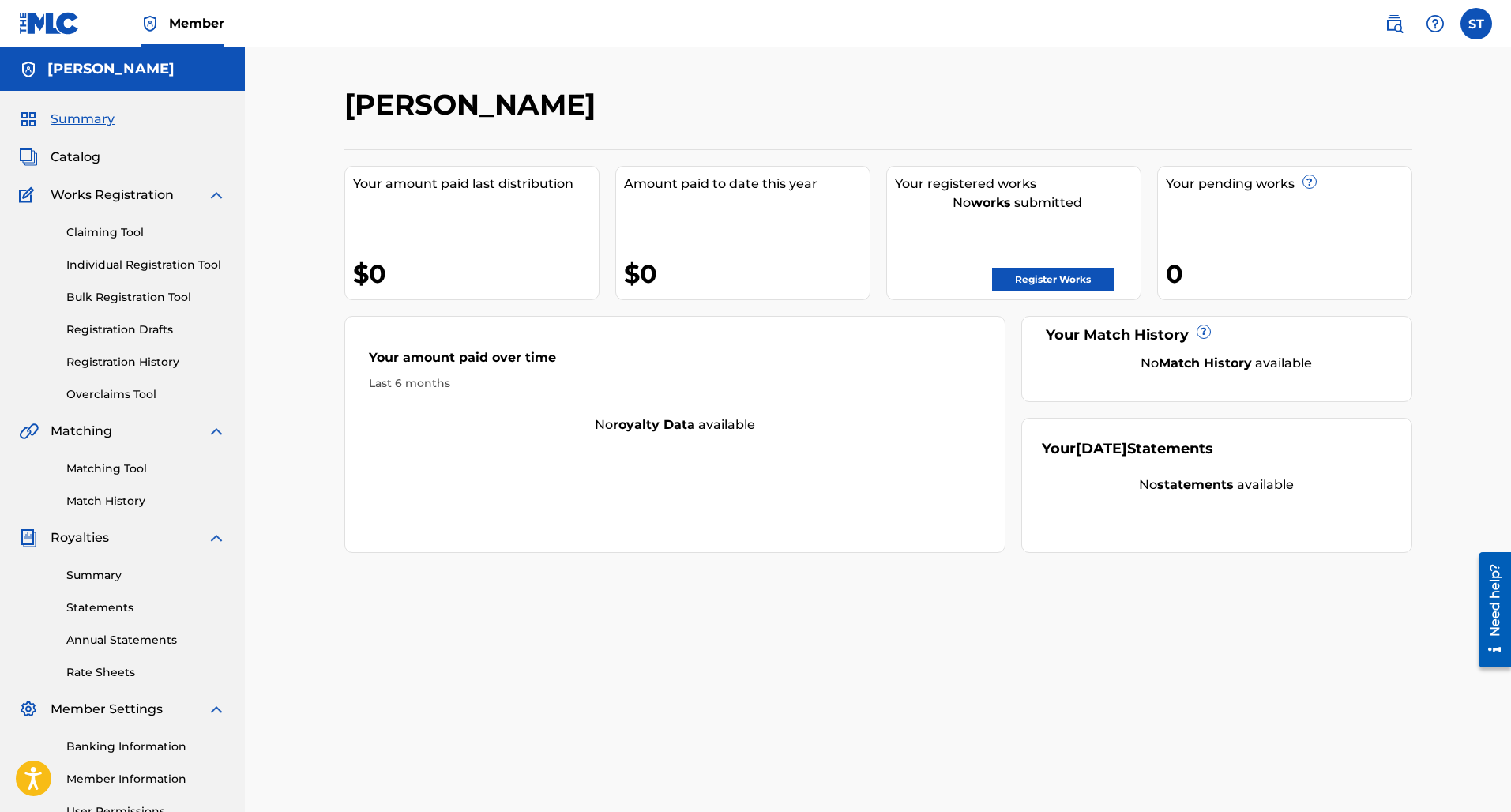 click on "Register Works" at bounding box center (1053, 280) 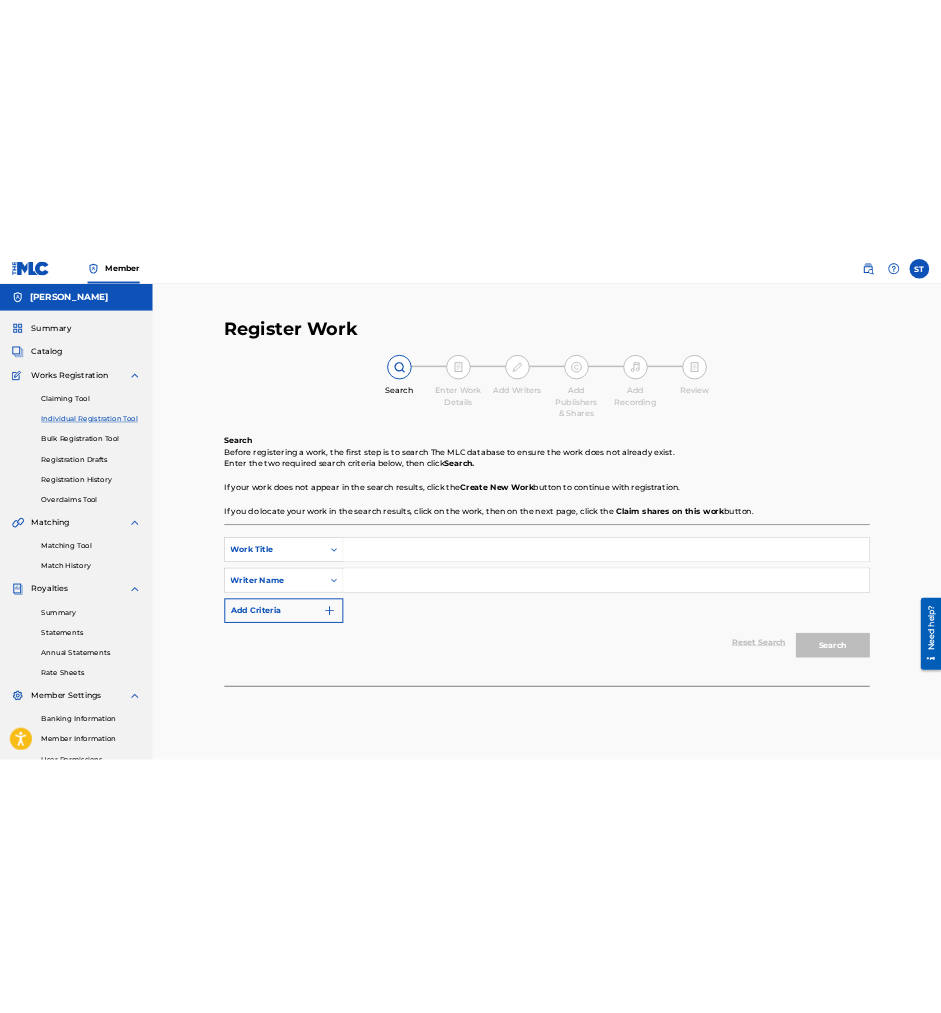 scroll, scrollTop: 0, scrollLeft: 0, axis: both 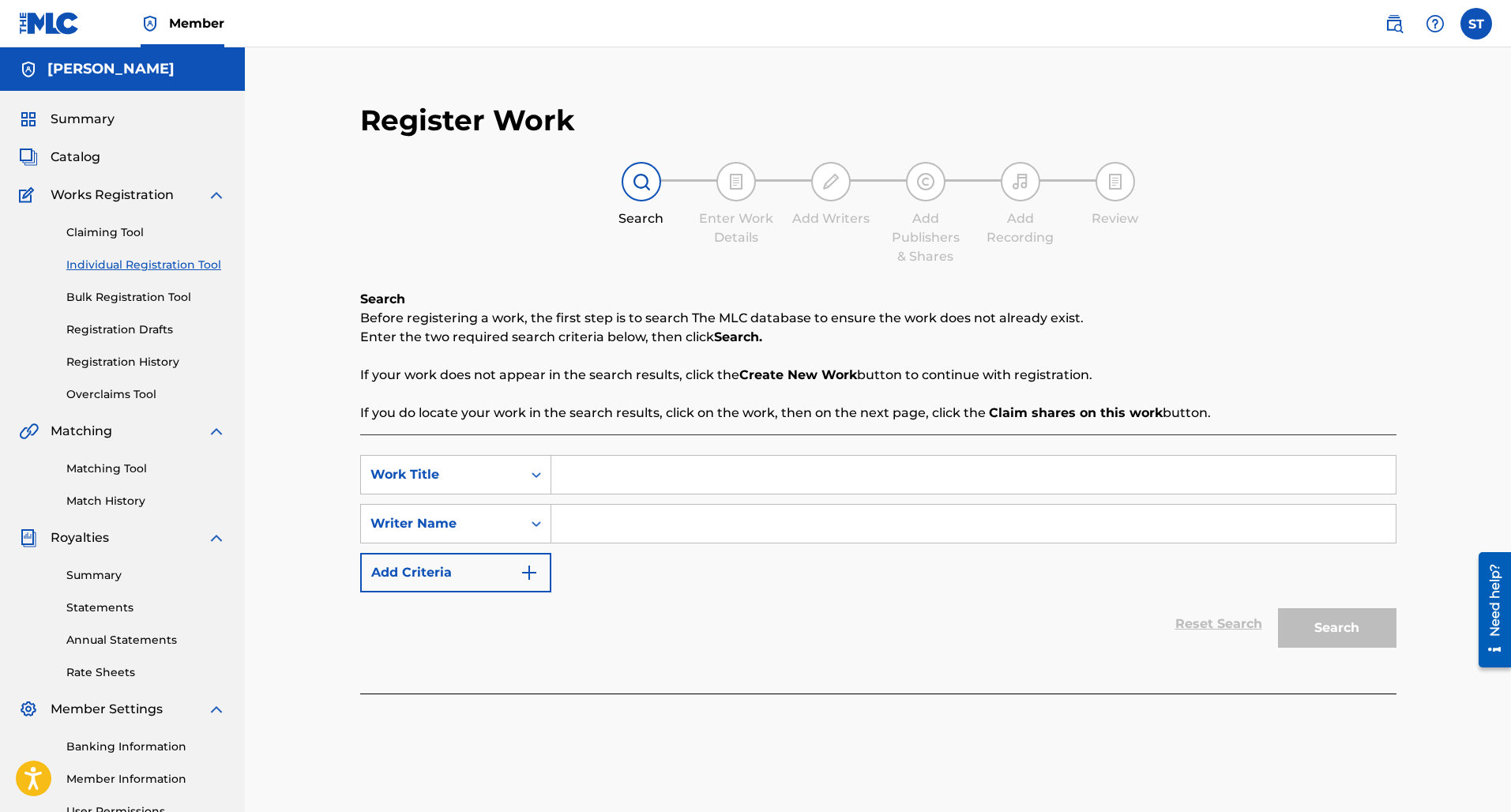 click at bounding box center (973, 475) 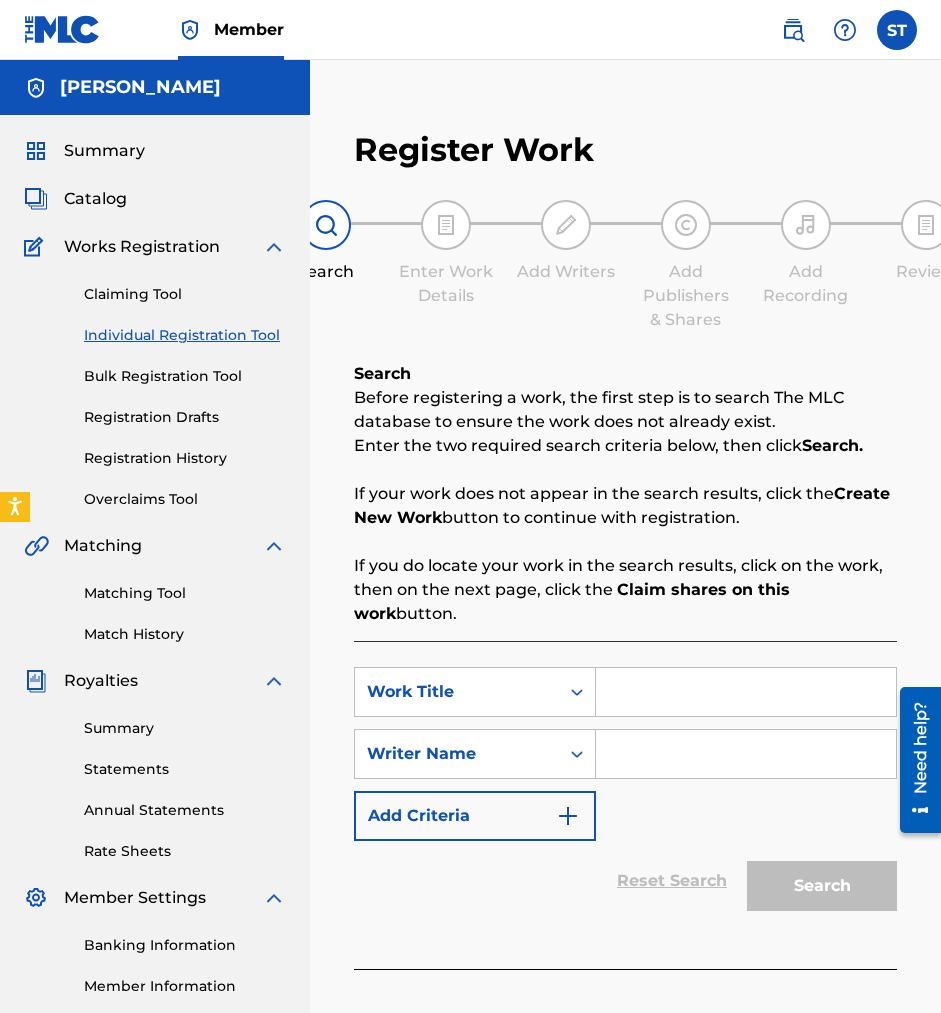 scroll, scrollTop: 0, scrollLeft: 0, axis: both 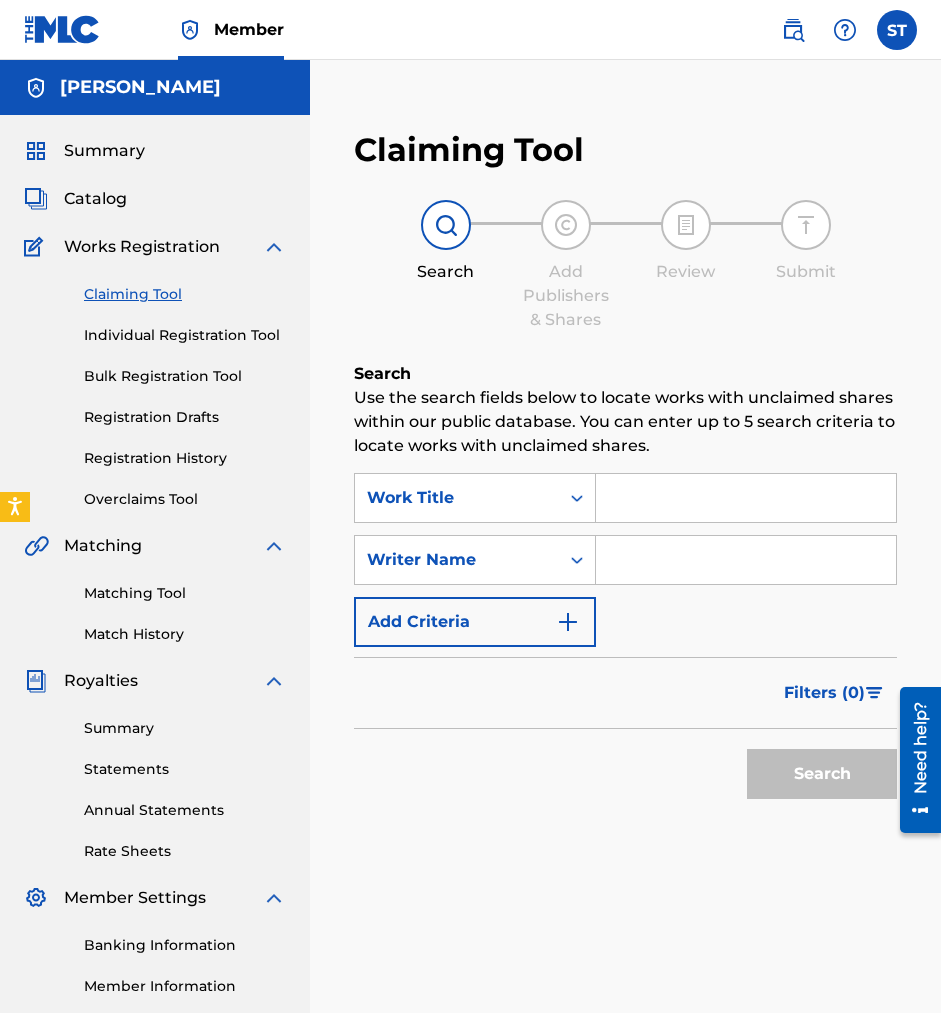 click on "Claiming Tool" at bounding box center (185, 294) 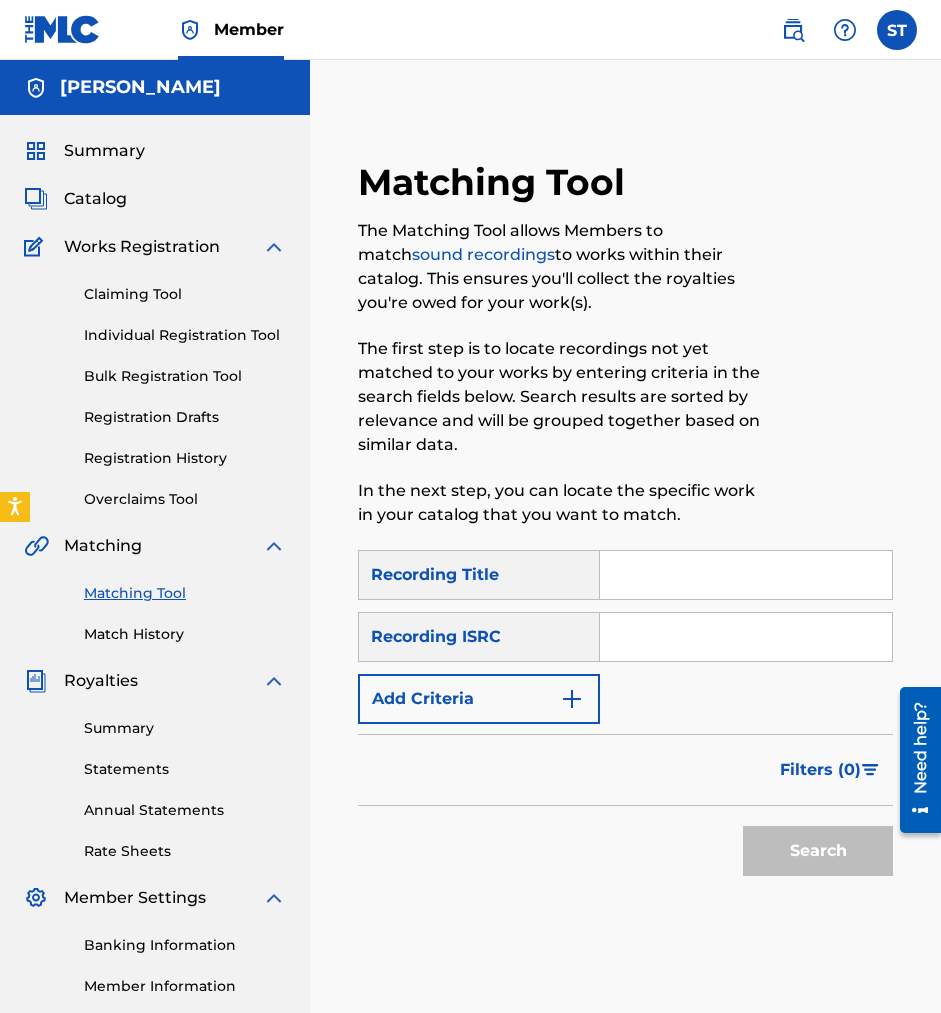 click on "Add Criteria" at bounding box center (479, 699) 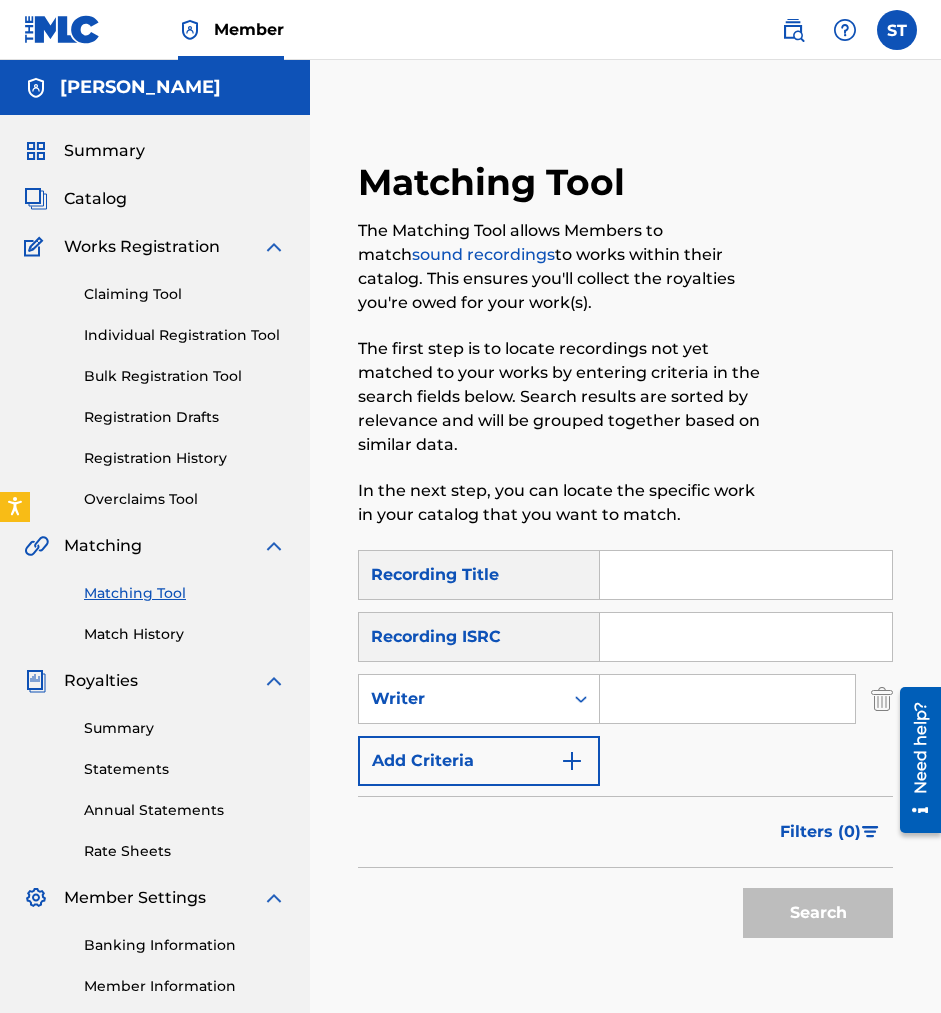 click at bounding box center [727, 699] 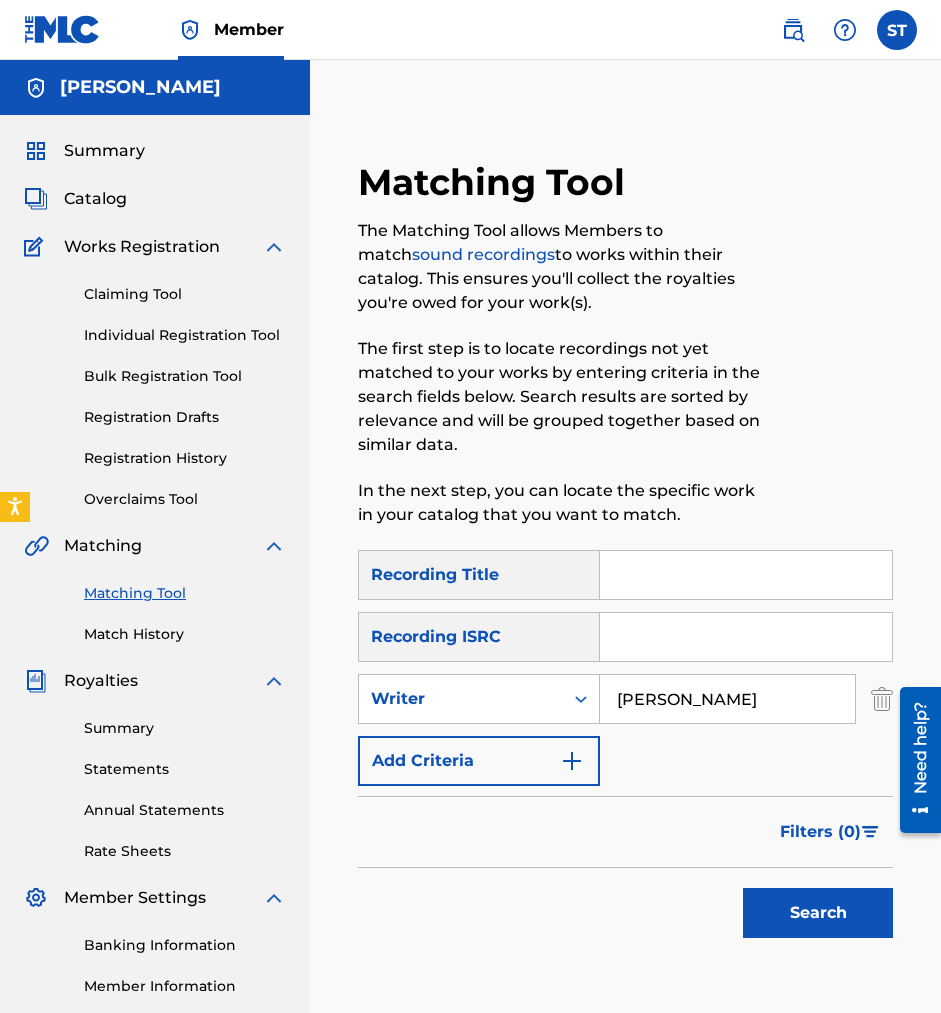 type on "Sione Toki" 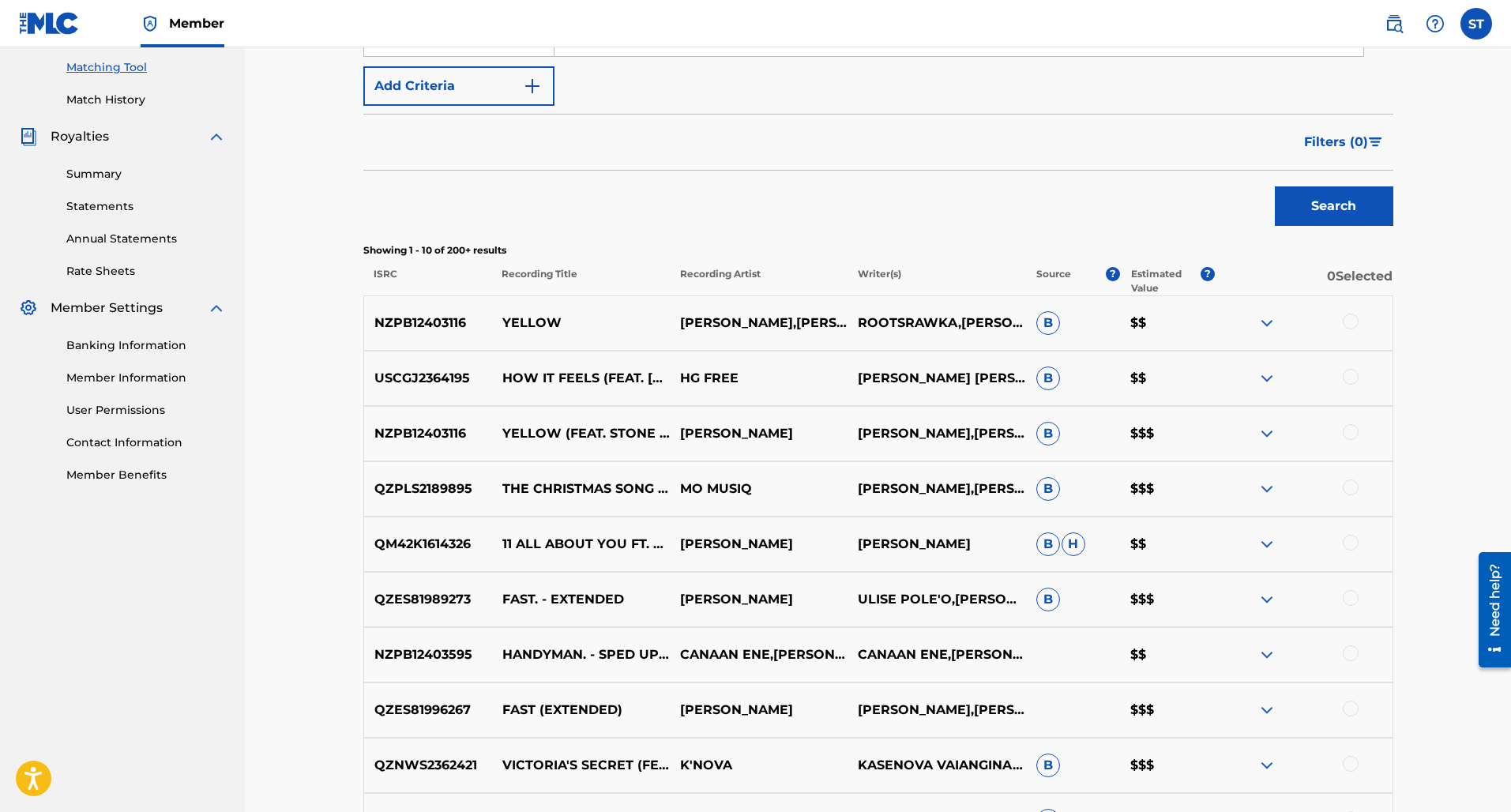 scroll, scrollTop: 532, scrollLeft: 0, axis: vertical 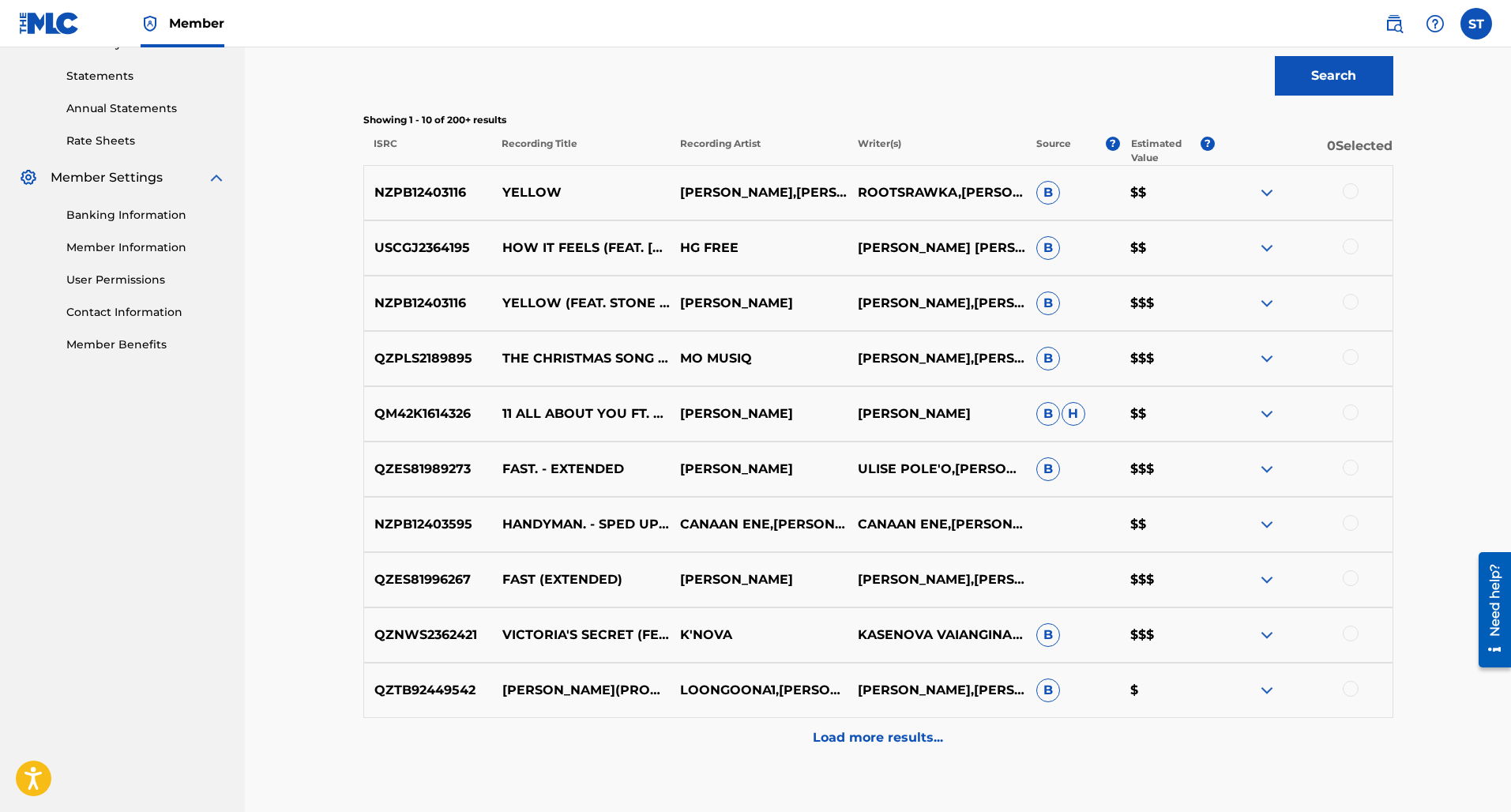 click at bounding box center (1267, 193) 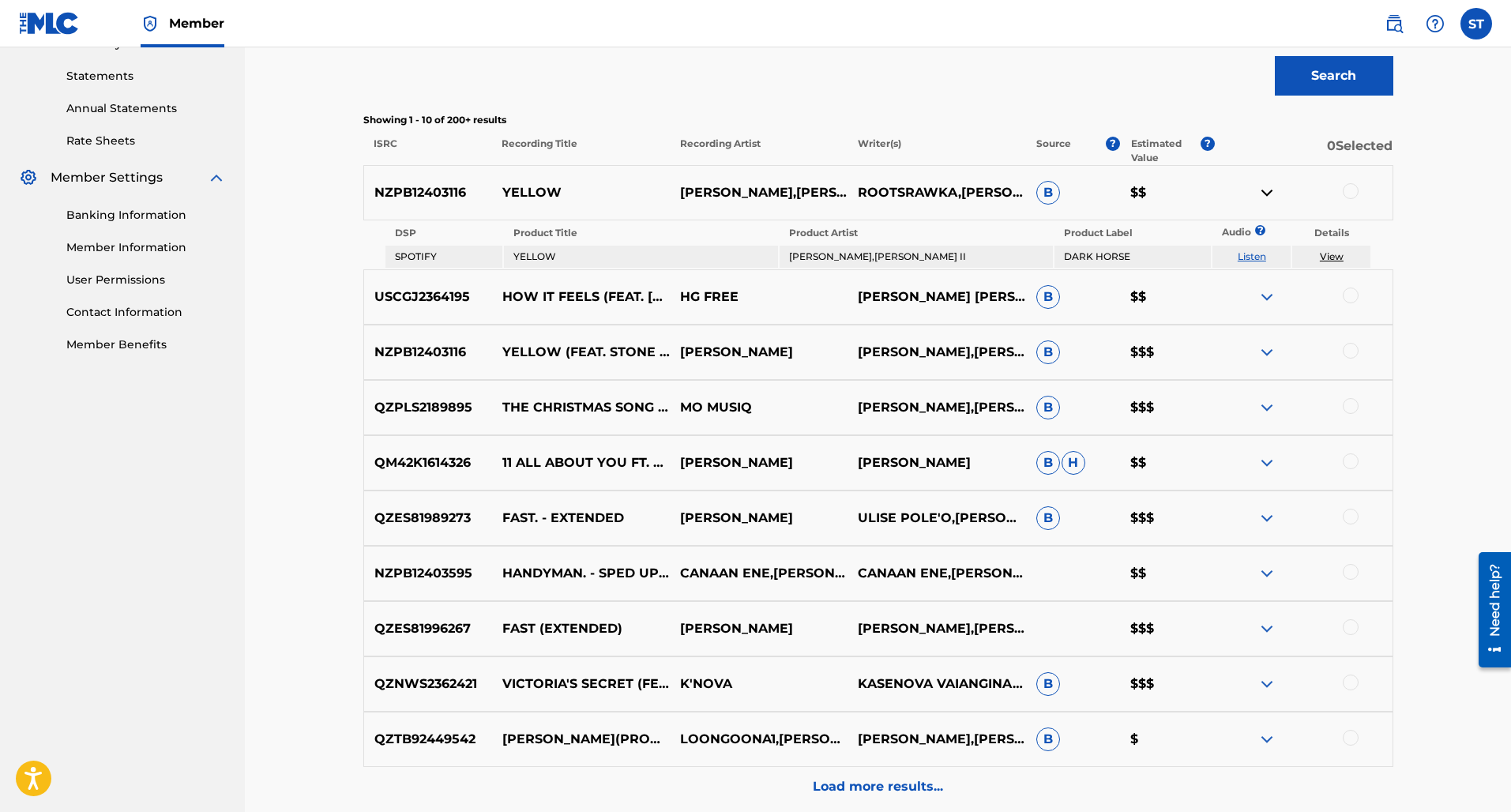 click on "View" at bounding box center (1332, 256) 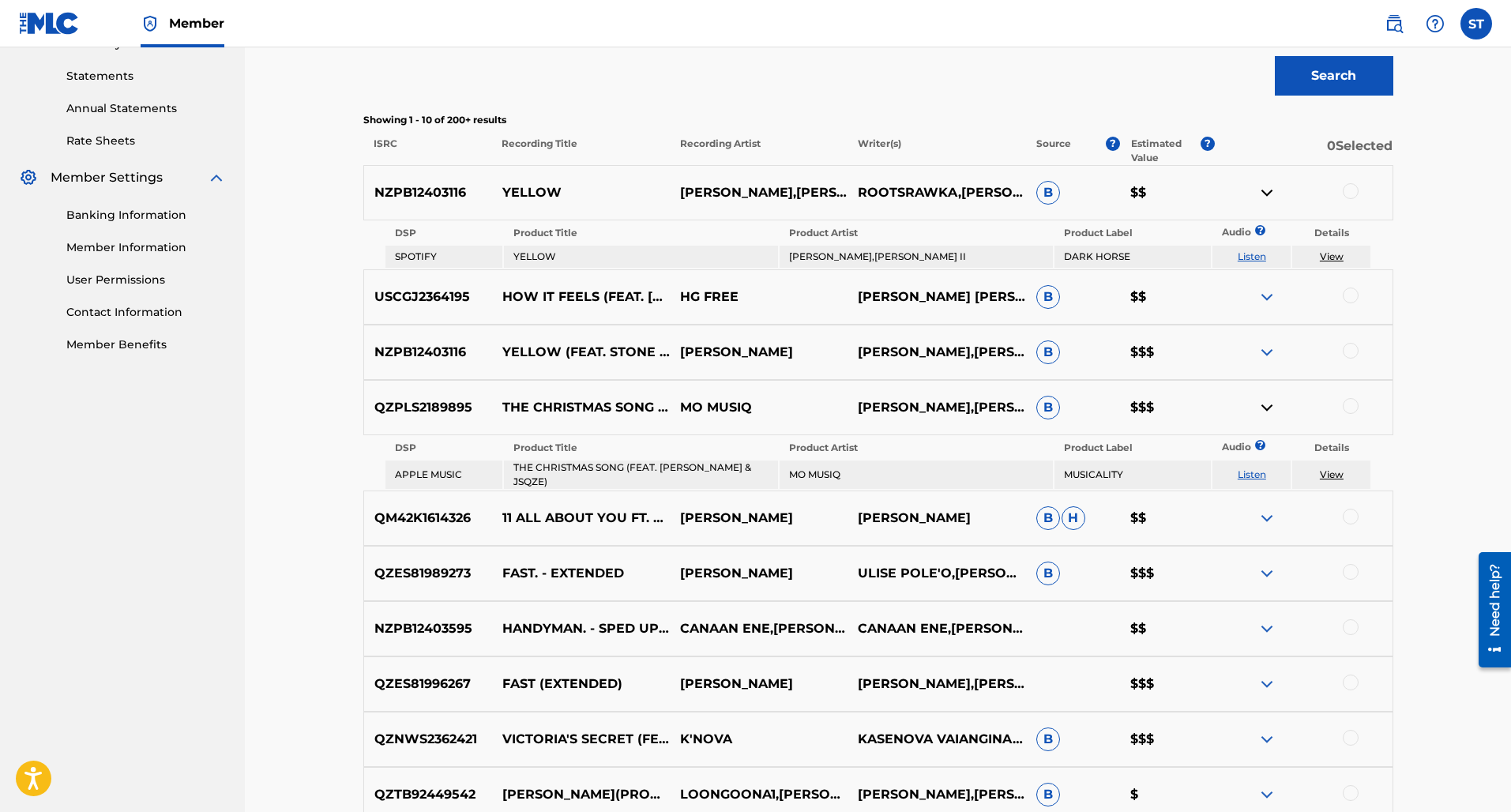 click at bounding box center [1267, 408] 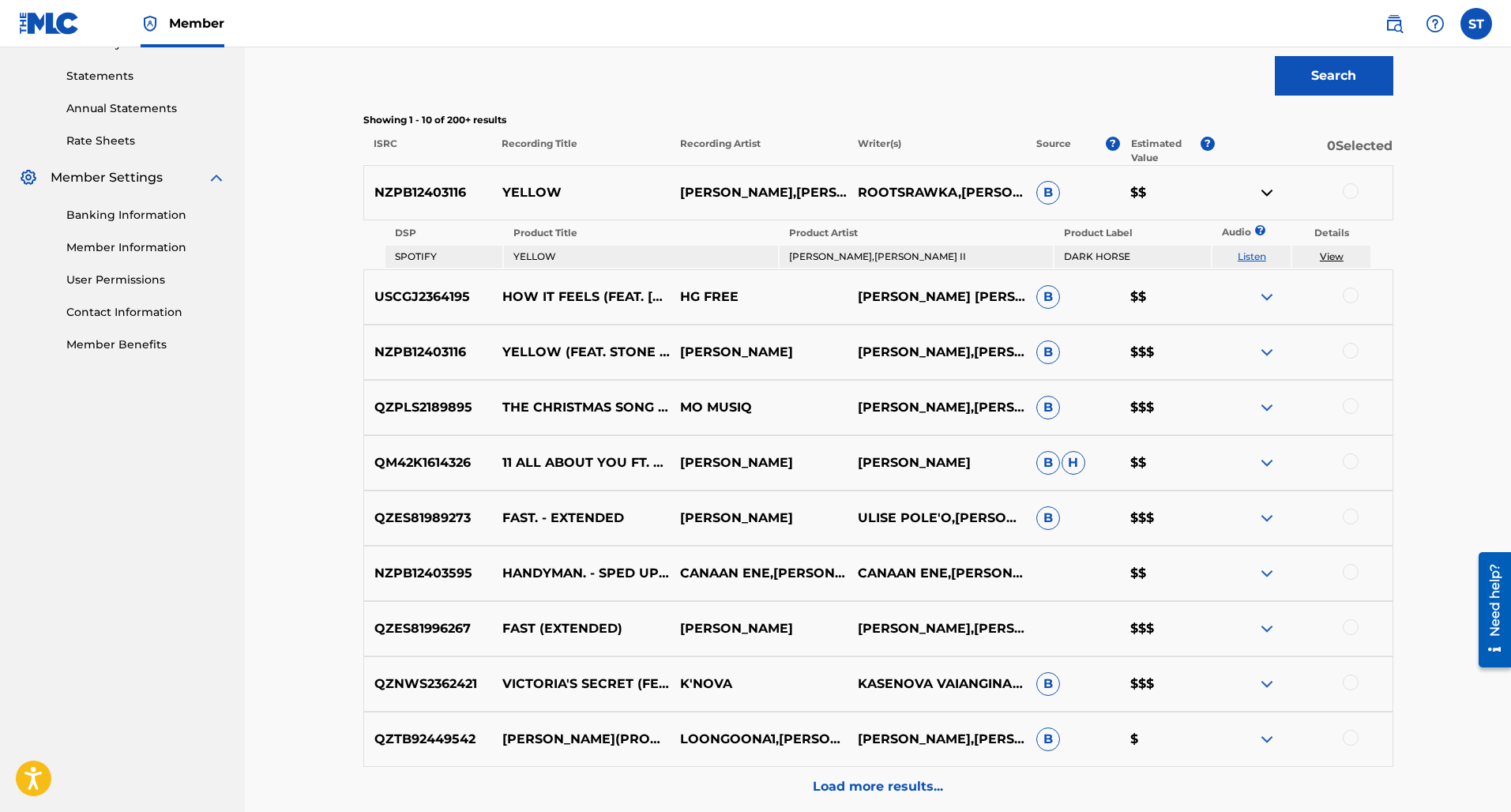 scroll, scrollTop: 545, scrollLeft: 0, axis: vertical 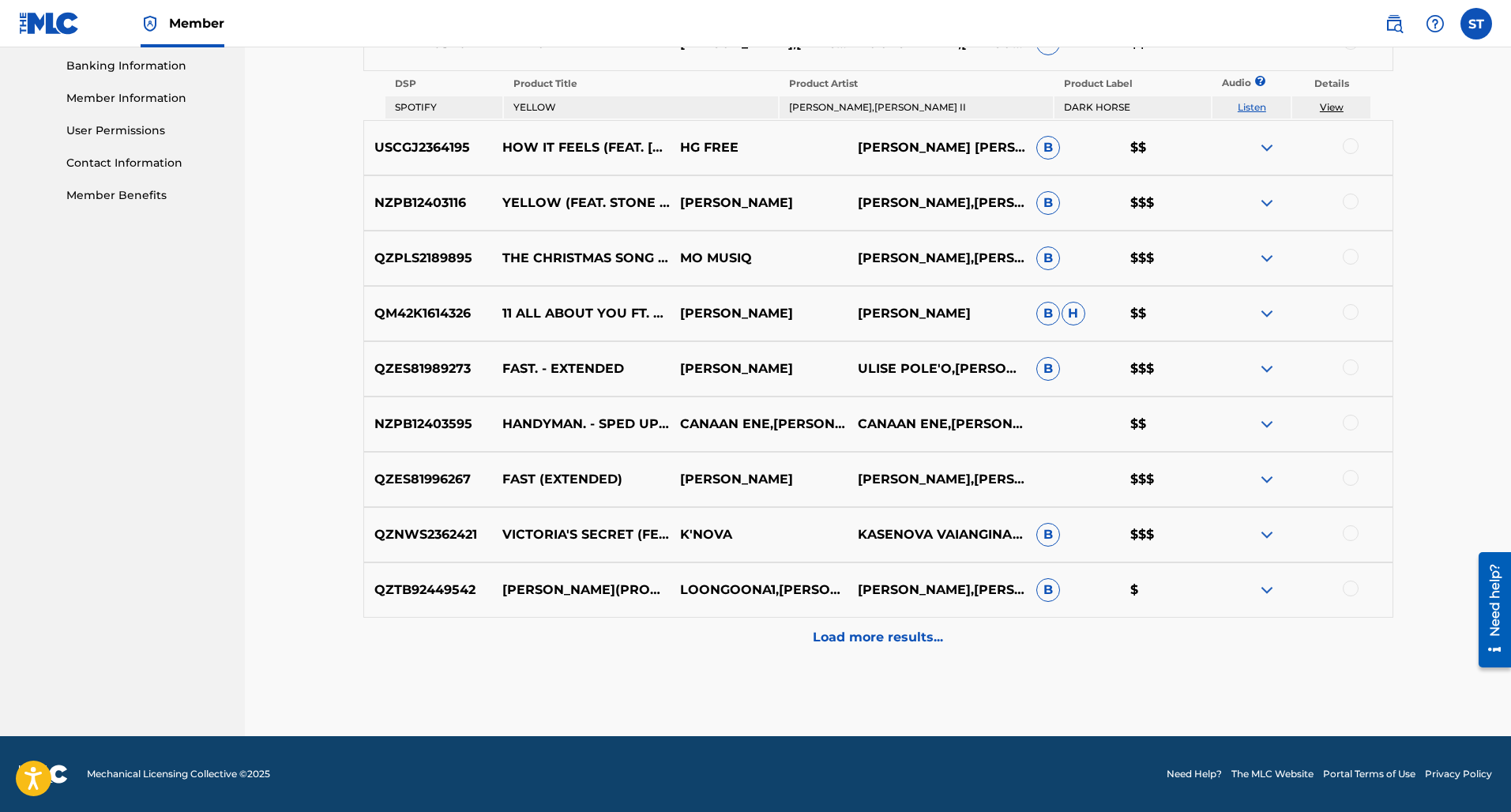 click on "Load more results..." at bounding box center (878, 637) 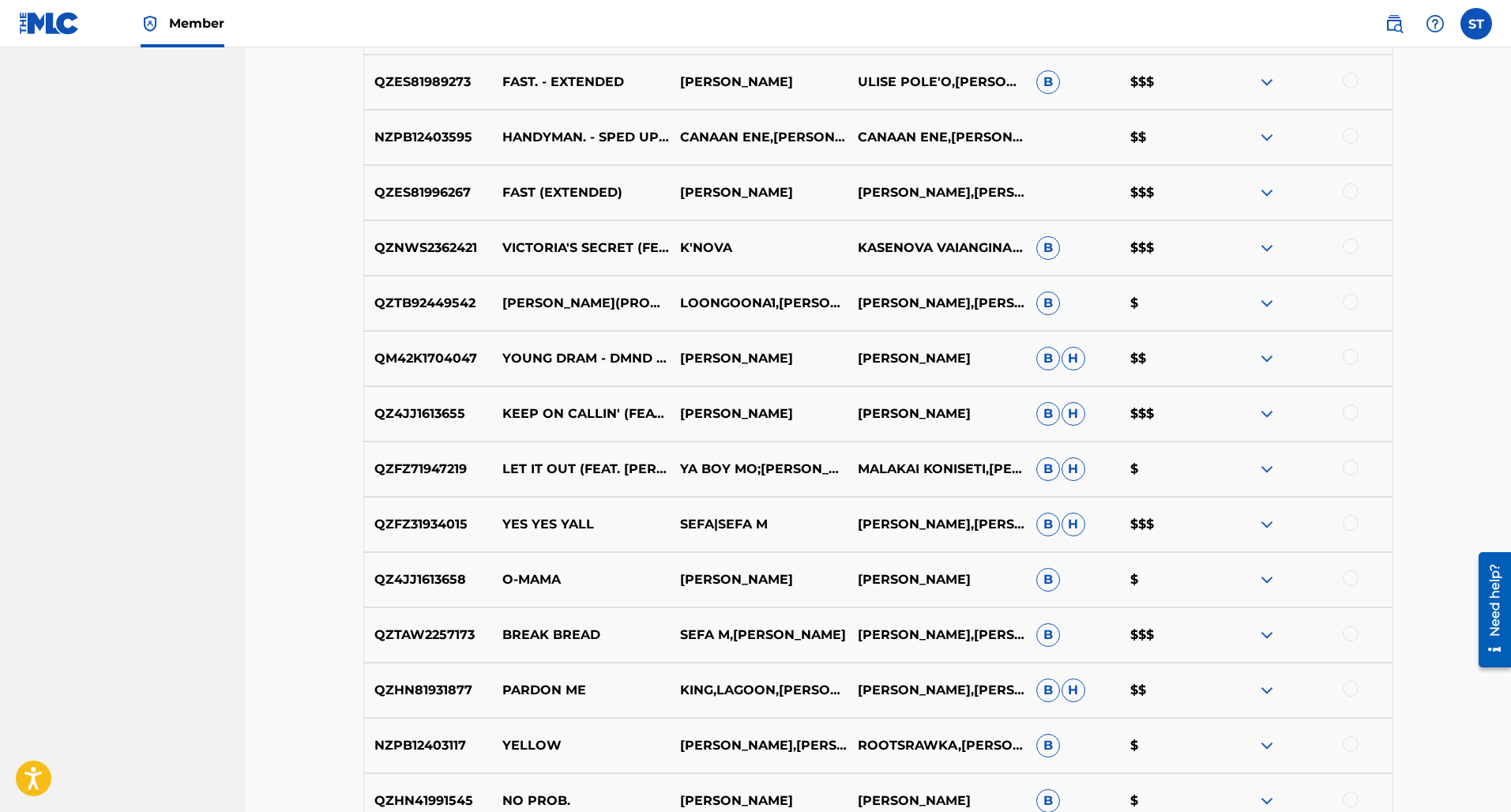 scroll, scrollTop: 919, scrollLeft: 0, axis: vertical 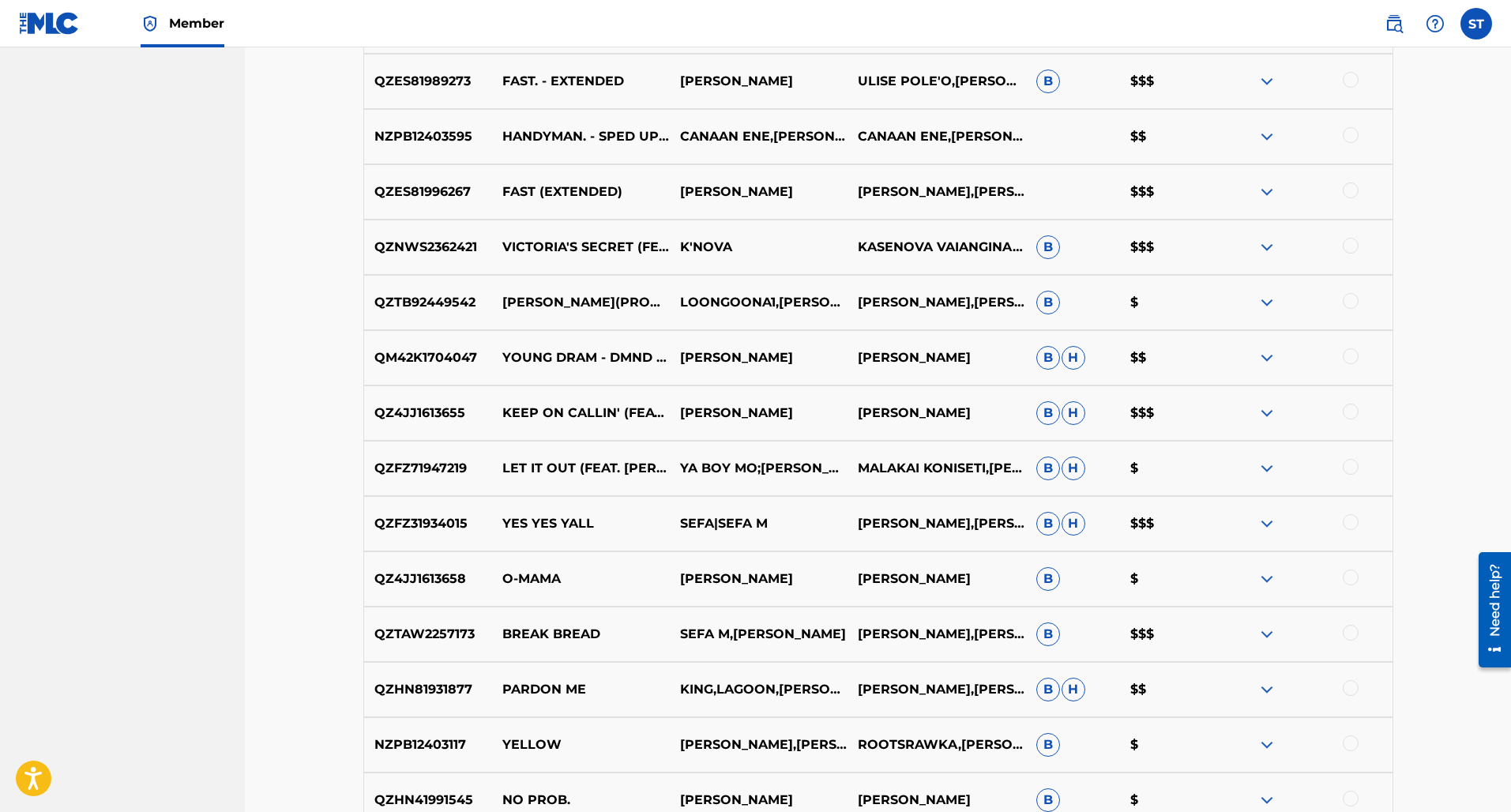 click at bounding box center (1267, 247) 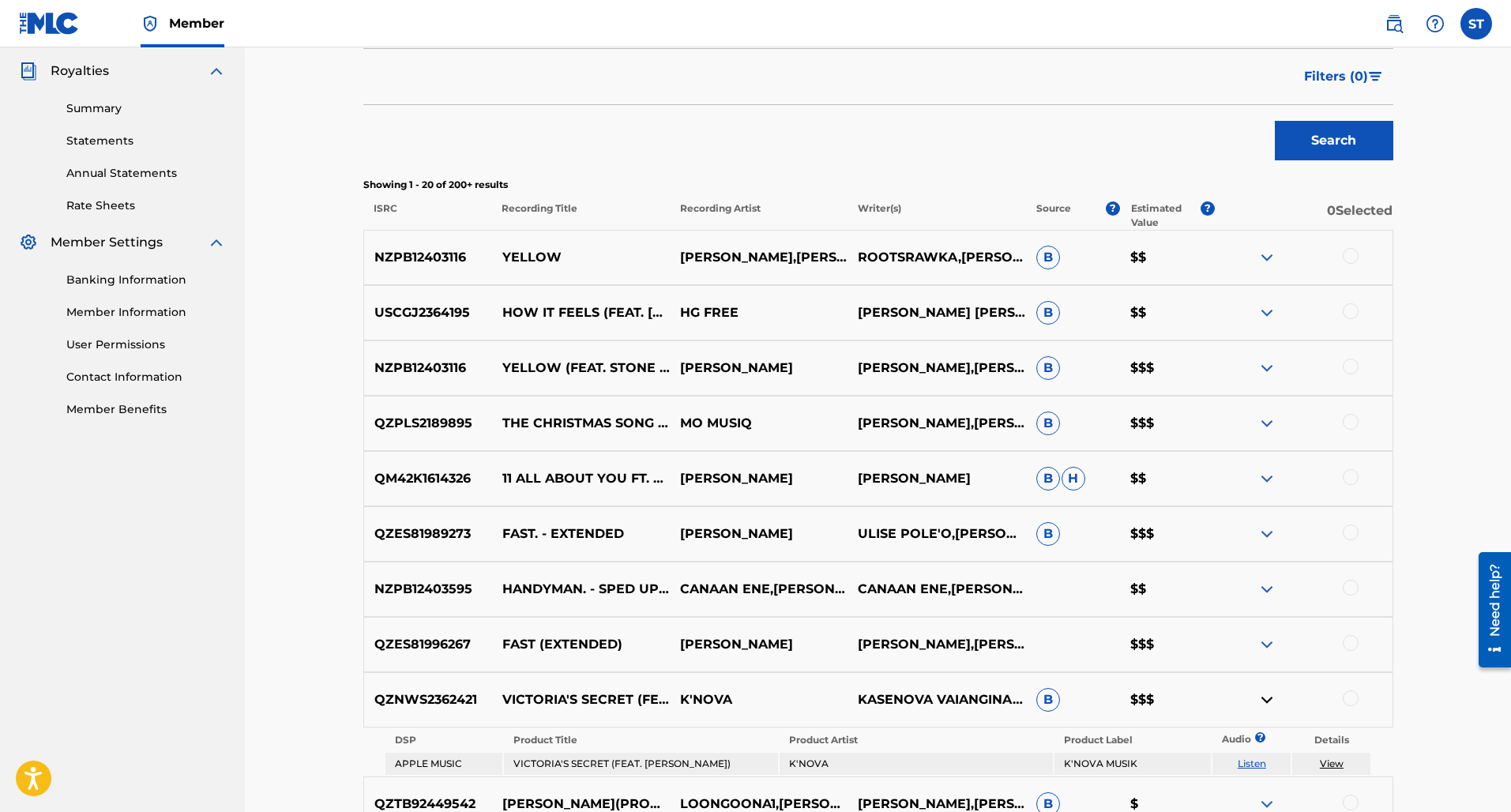 scroll, scrollTop: 461, scrollLeft: 0, axis: vertical 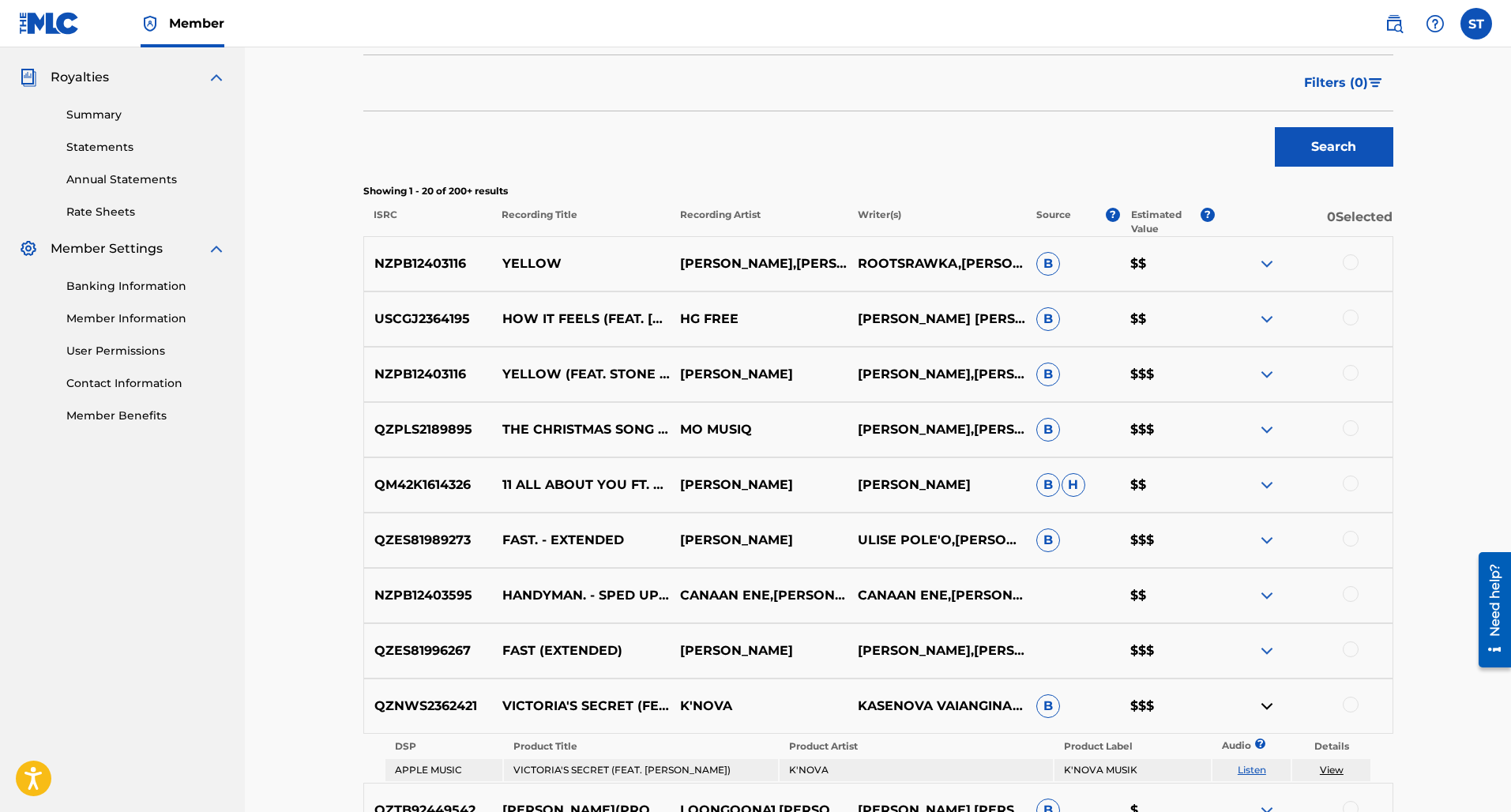 click at bounding box center [1351, 262] 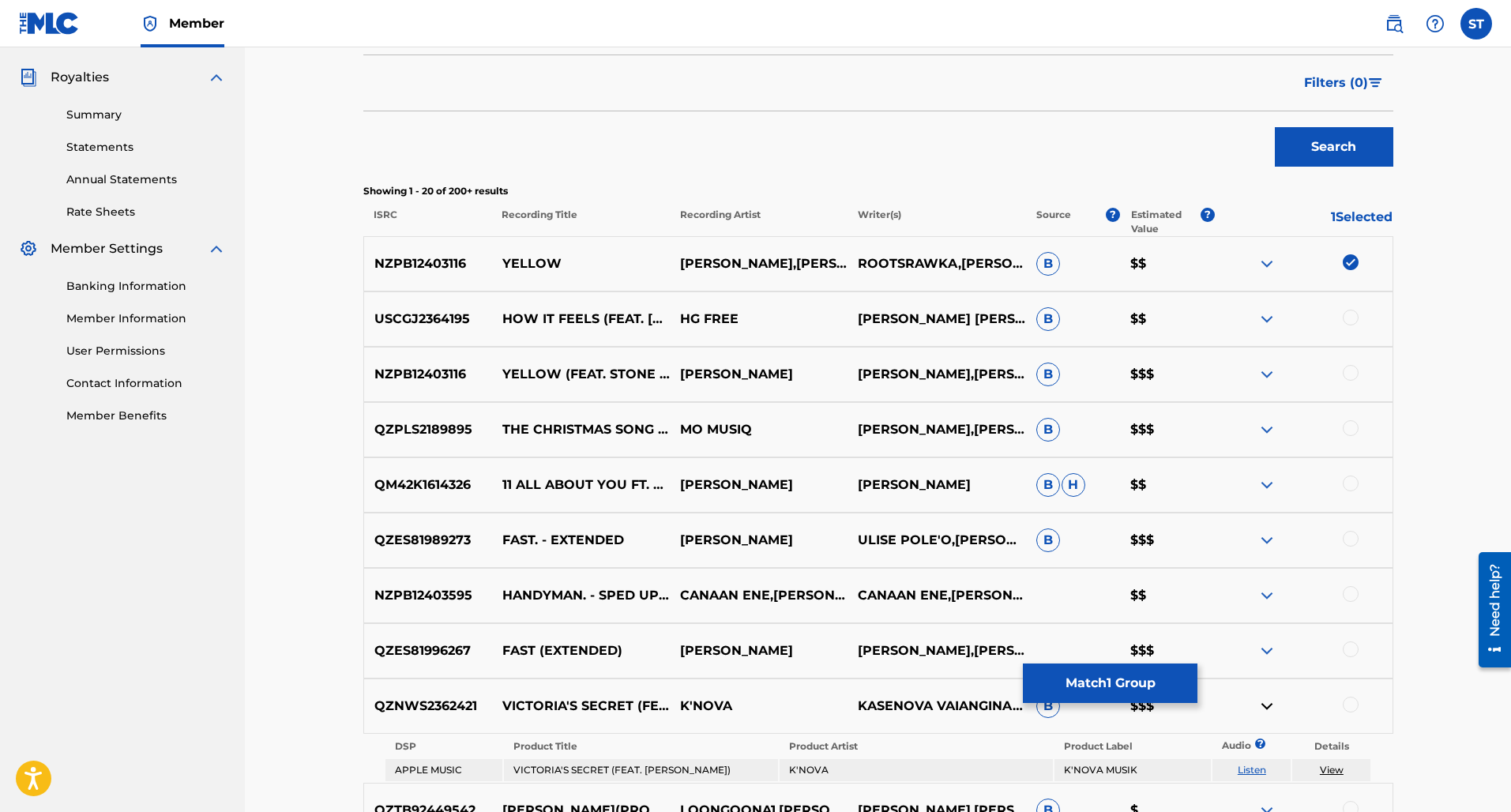 click on "NZPB12403116 YELLOW SIONE TOKI,STONE II ROOTSRAWKA,SIONE TOKI,STONE II B $$" at bounding box center [878, 264] 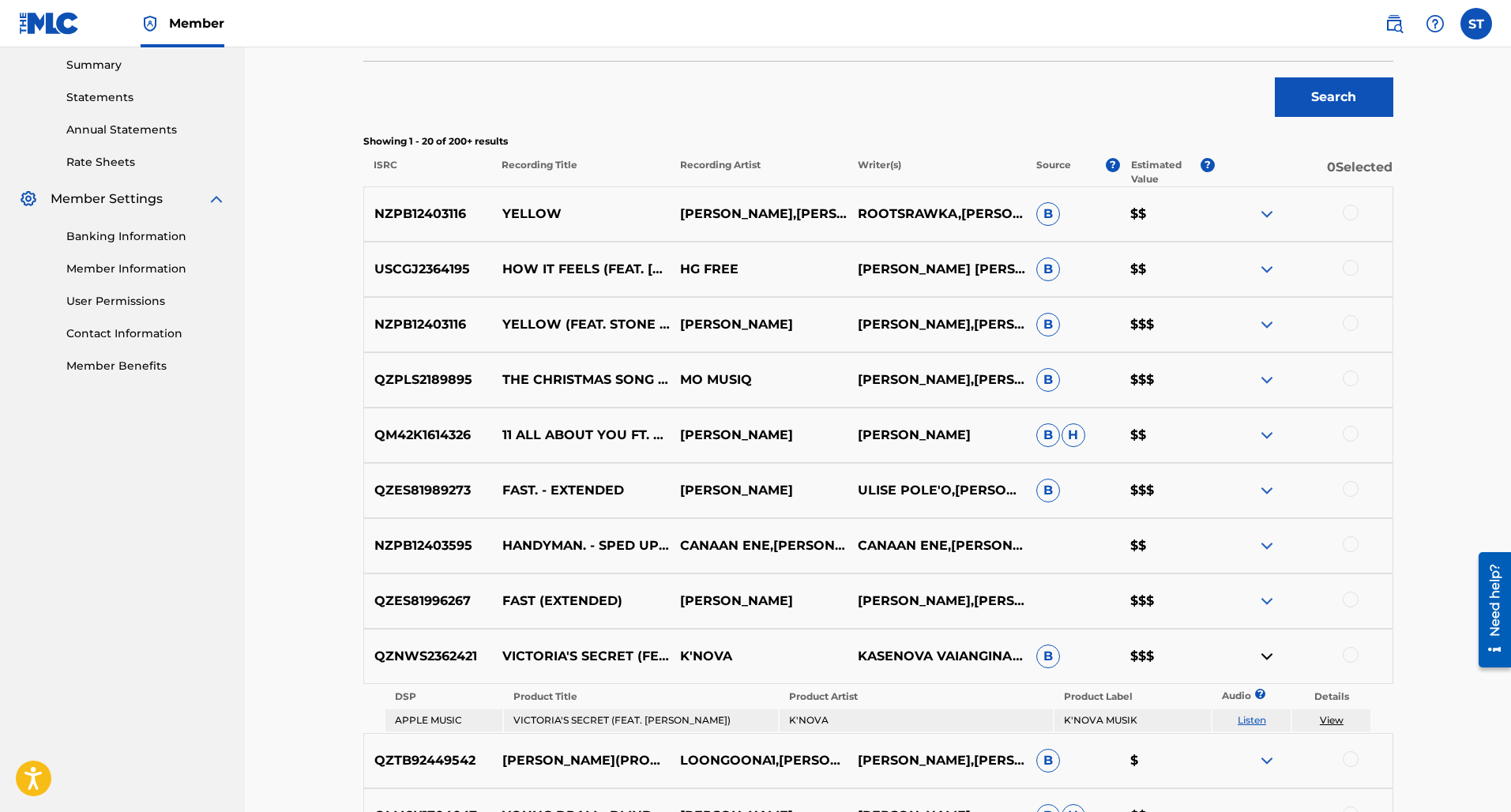 scroll, scrollTop: 506, scrollLeft: 0, axis: vertical 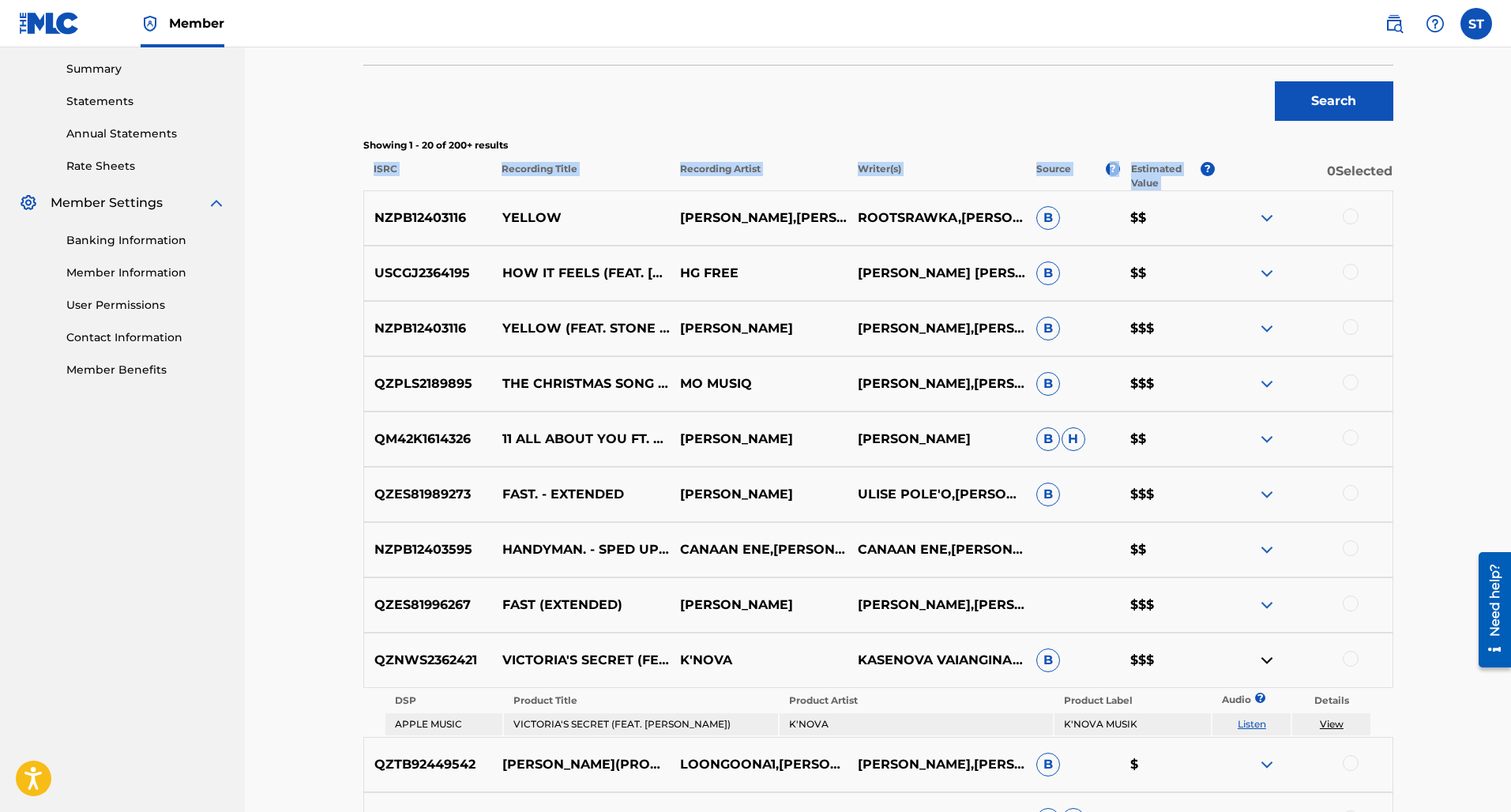 drag, startPoint x: 1206, startPoint y: 169, endPoint x: 1204, endPoint y: 151, distance: 18.11077 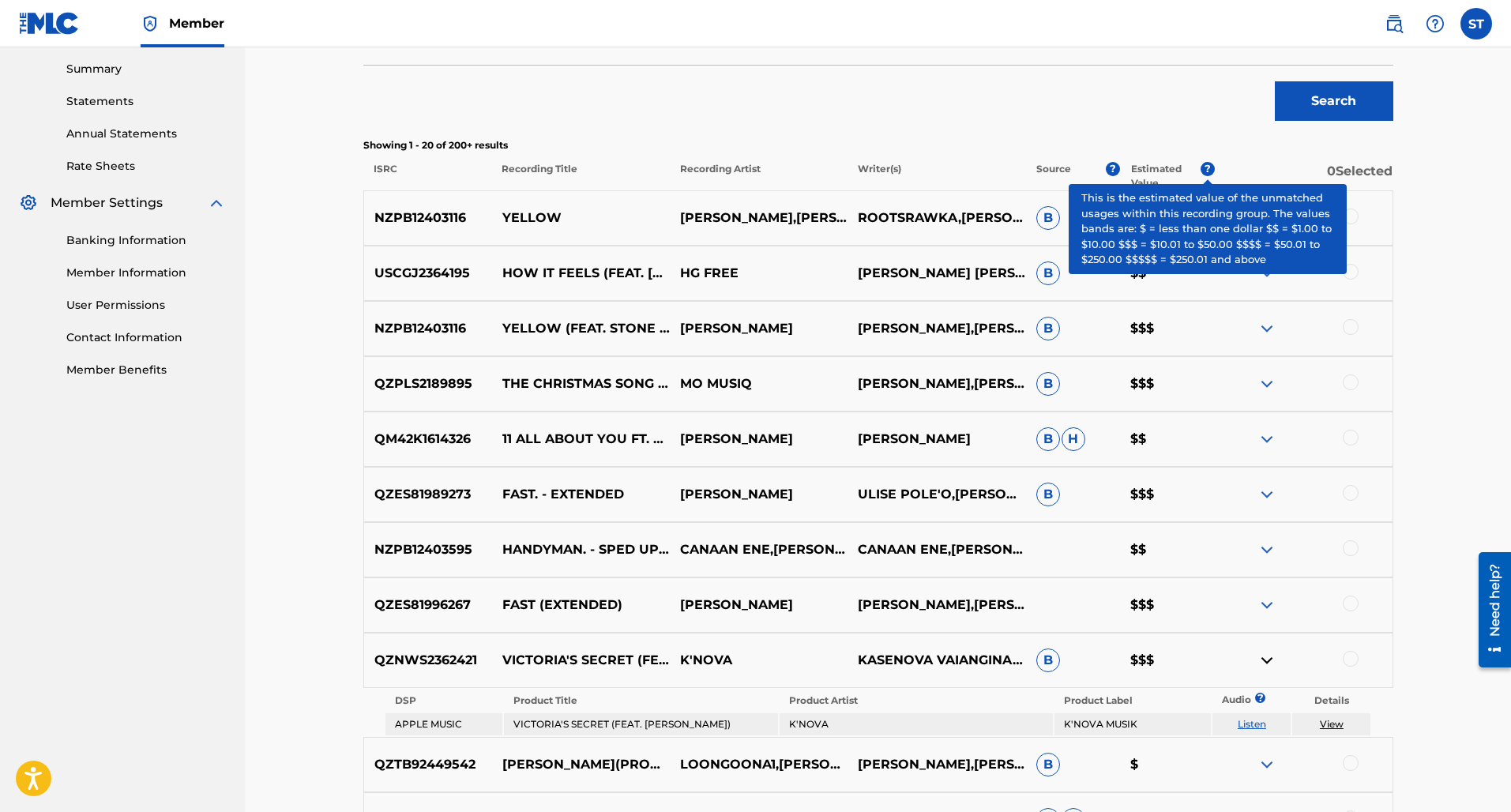 click on "?" at bounding box center [1208, 169] 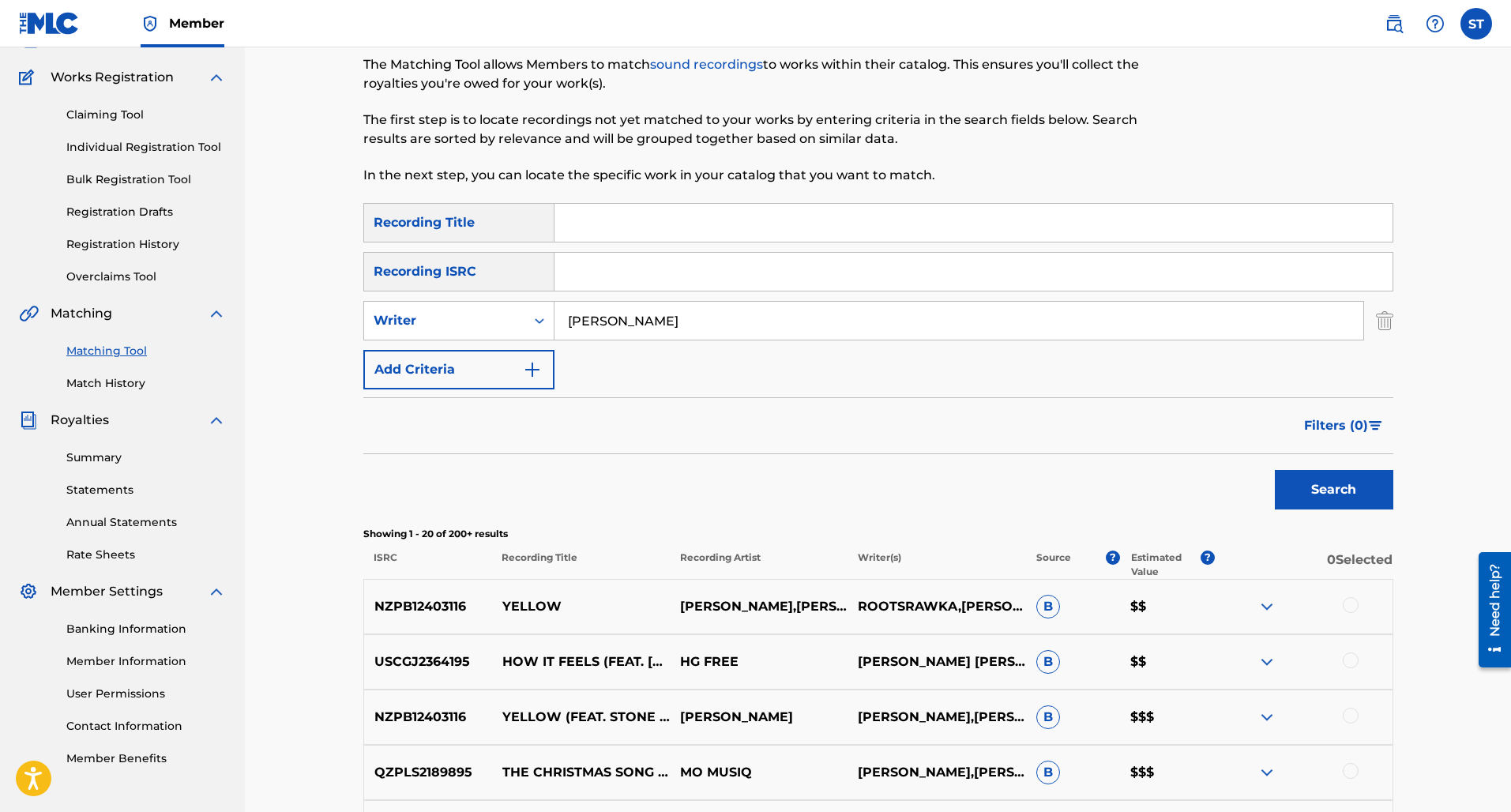 scroll, scrollTop: 280, scrollLeft: 0, axis: vertical 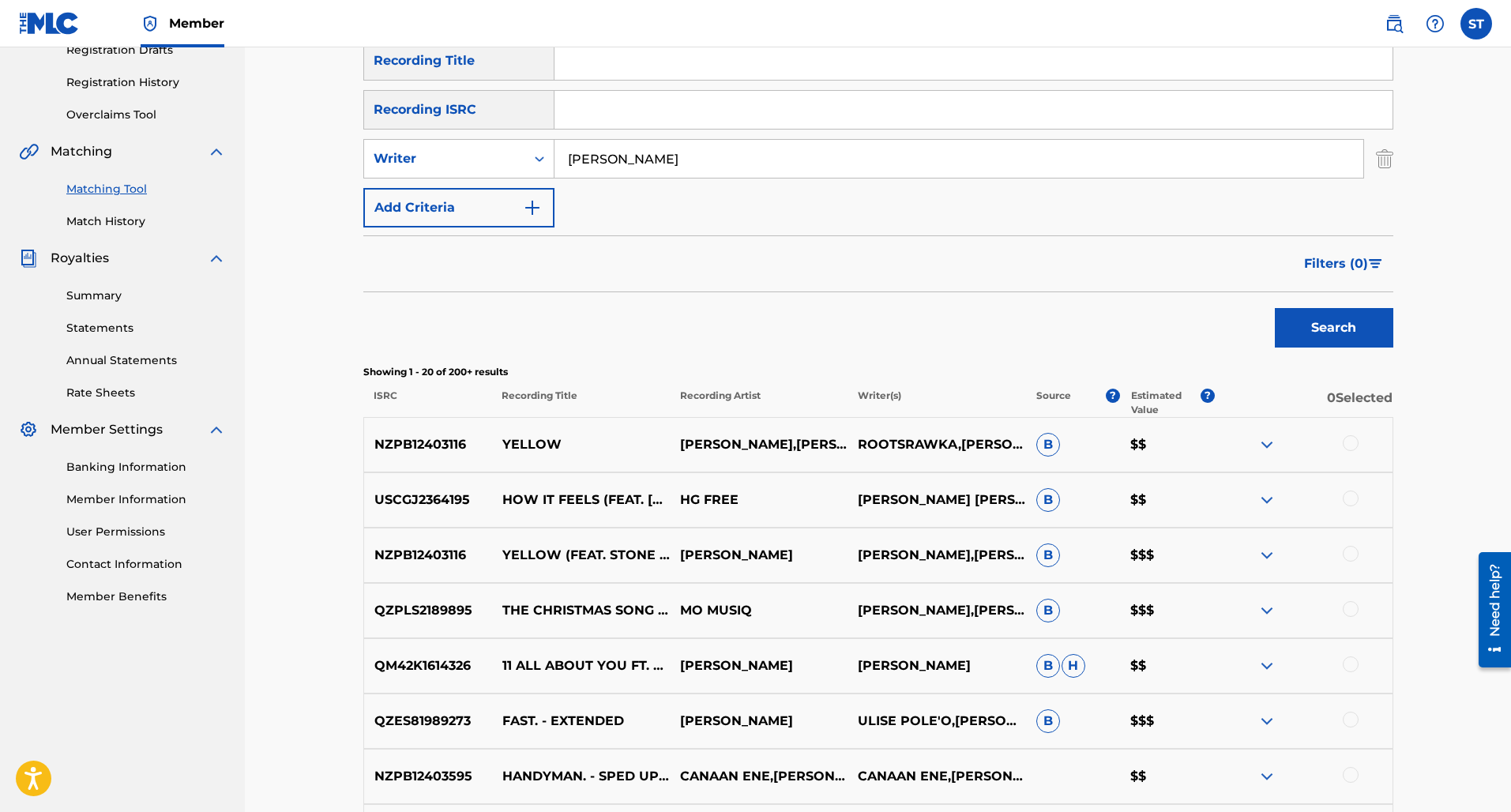 click on "Estimated Value" at bounding box center [1166, 403] 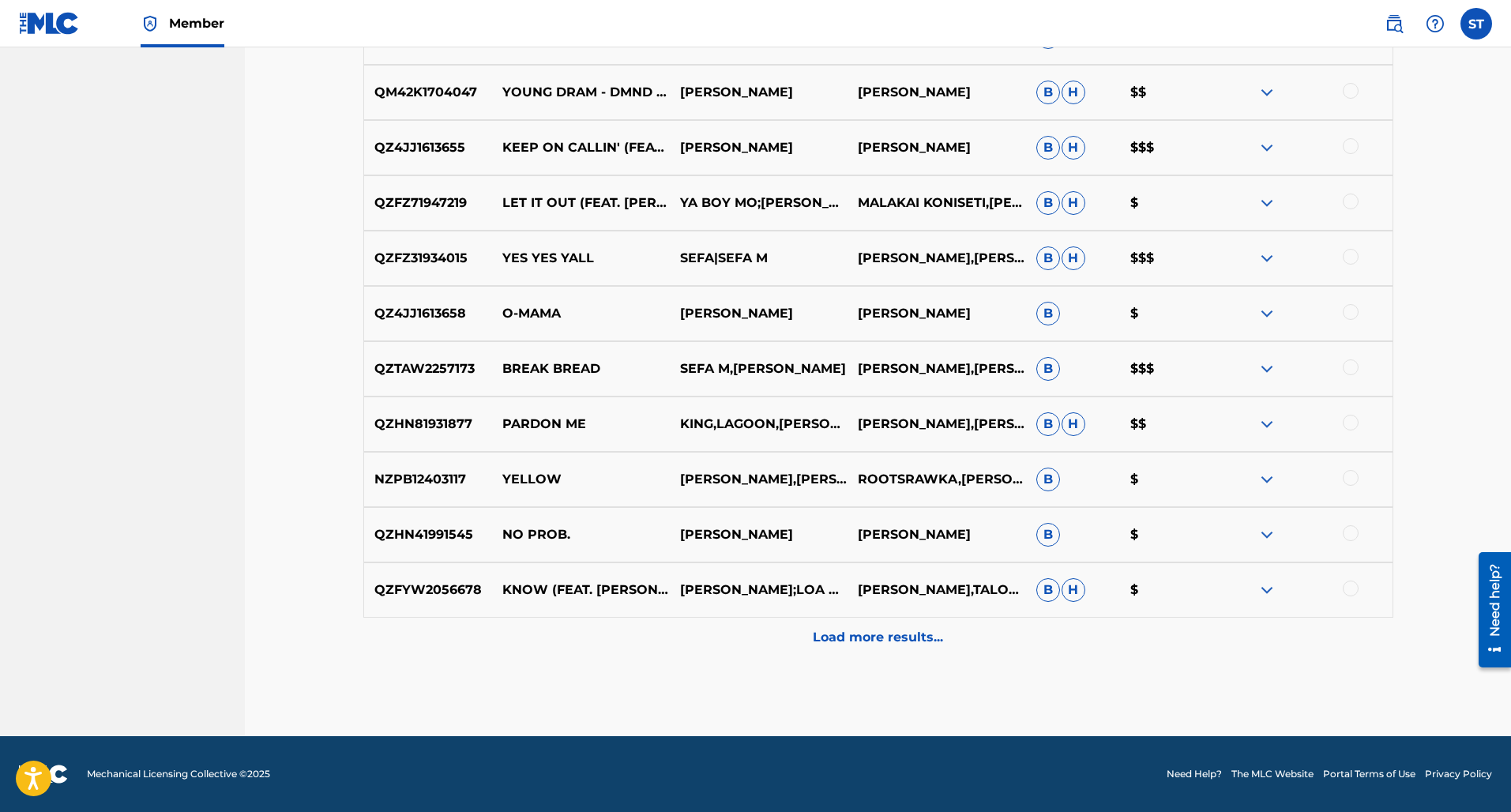 scroll, scrollTop: 1234, scrollLeft: 0, axis: vertical 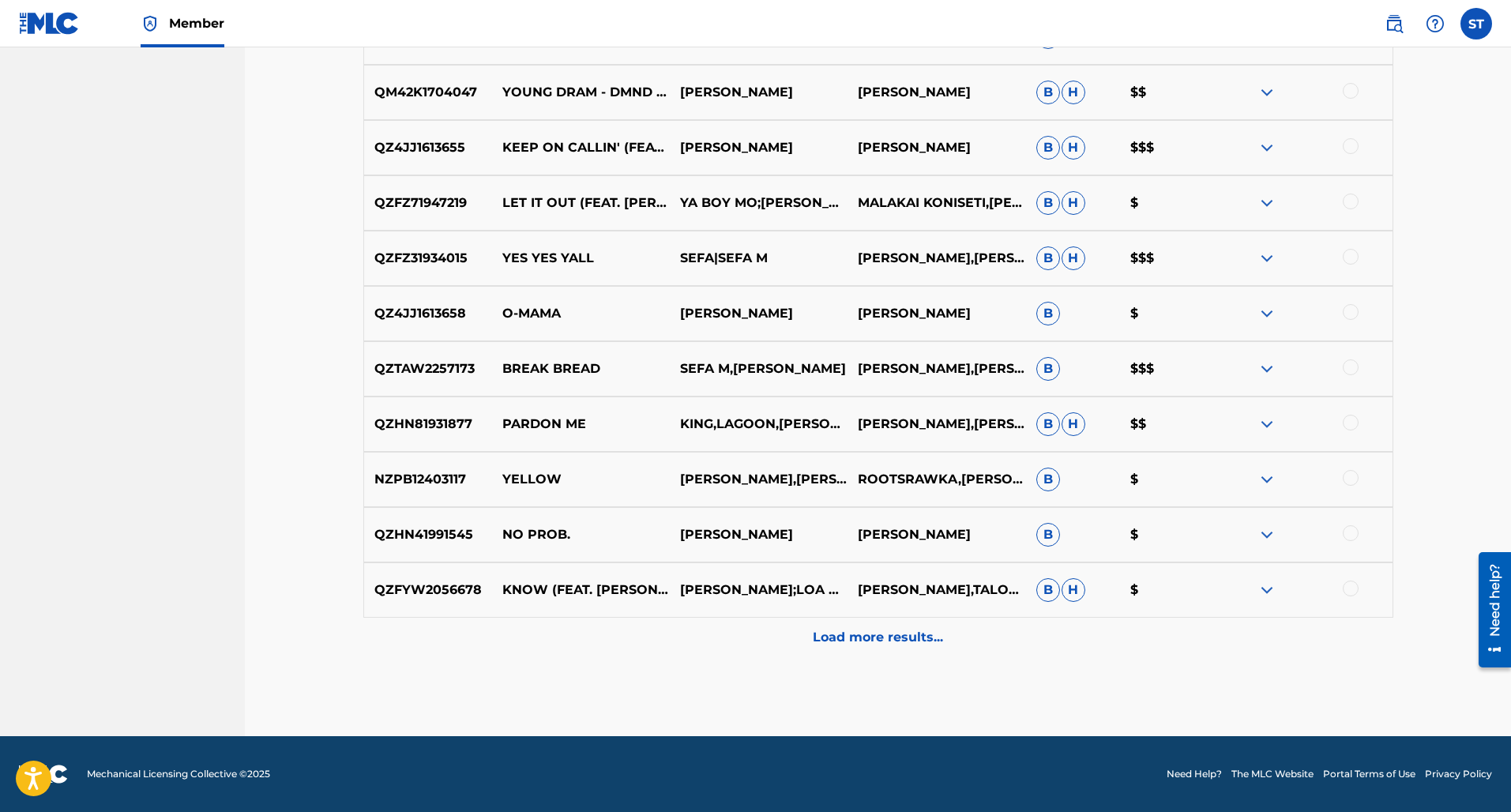 click on "Load more results..." at bounding box center [878, 637] 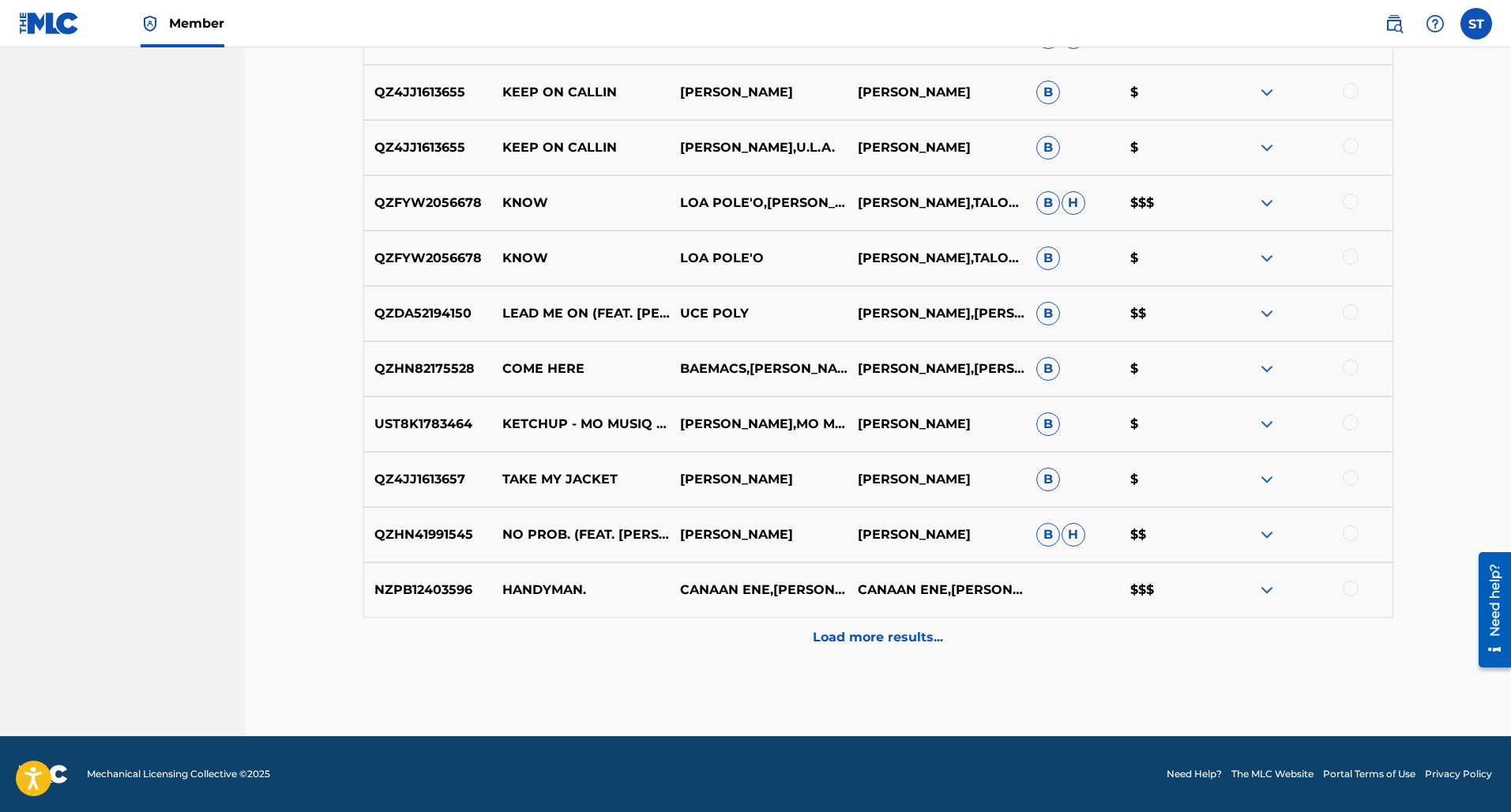 scroll, scrollTop: 1738, scrollLeft: 0, axis: vertical 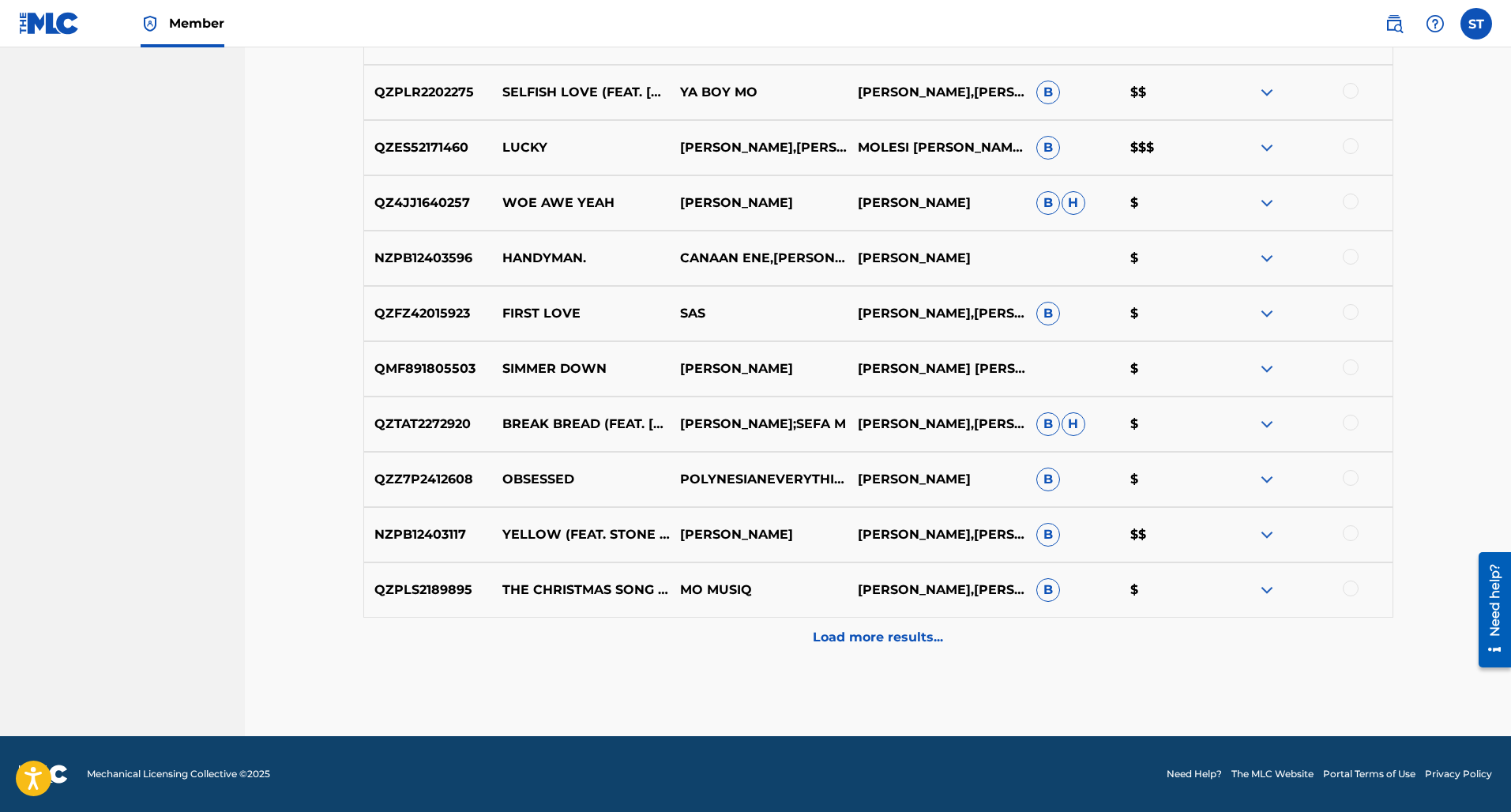click on "Load more results..." at bounding box center (878, 637) 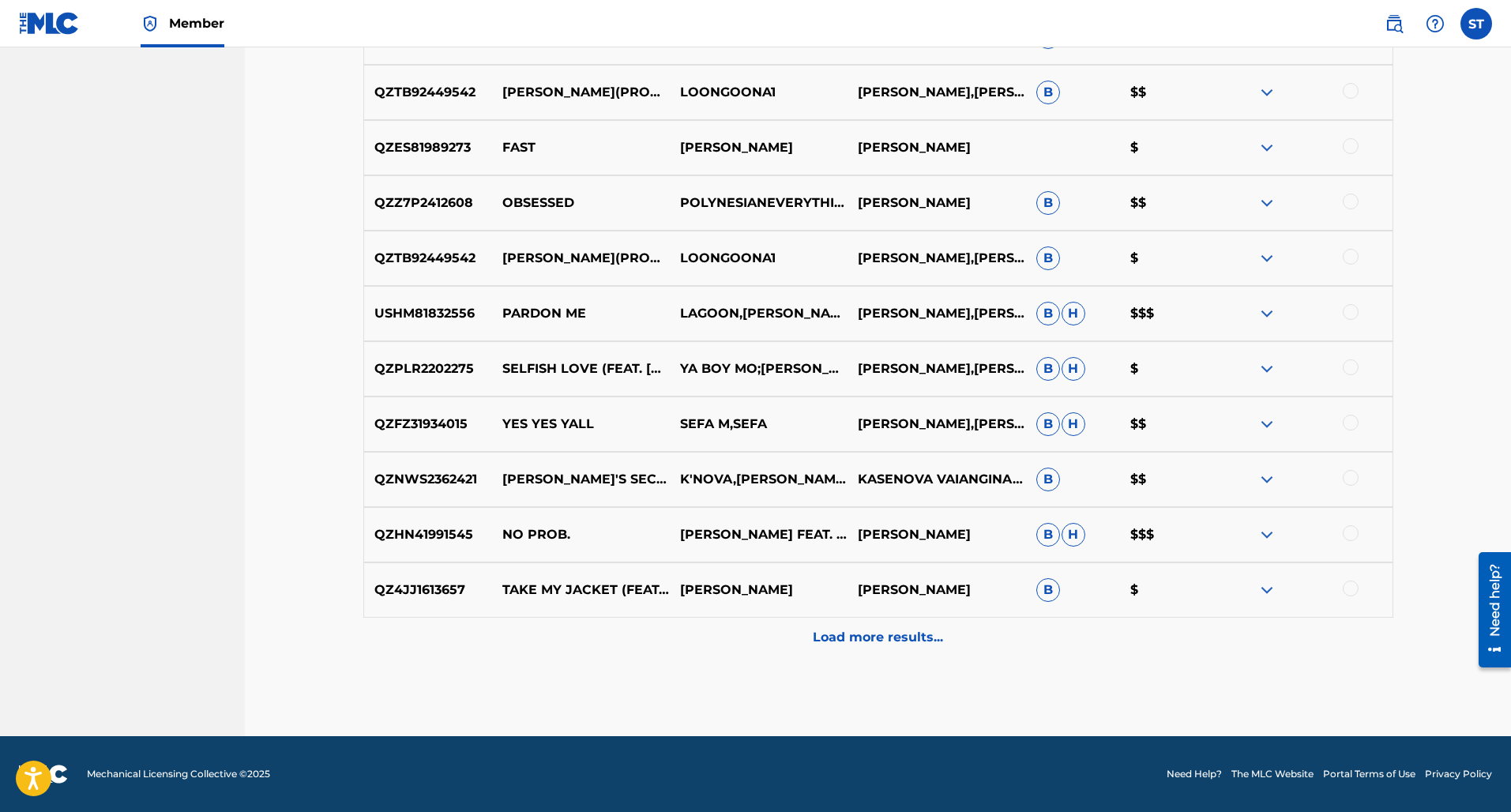 scroll, scrollTop: 2844, scrollLeft: 0, axis: vertical 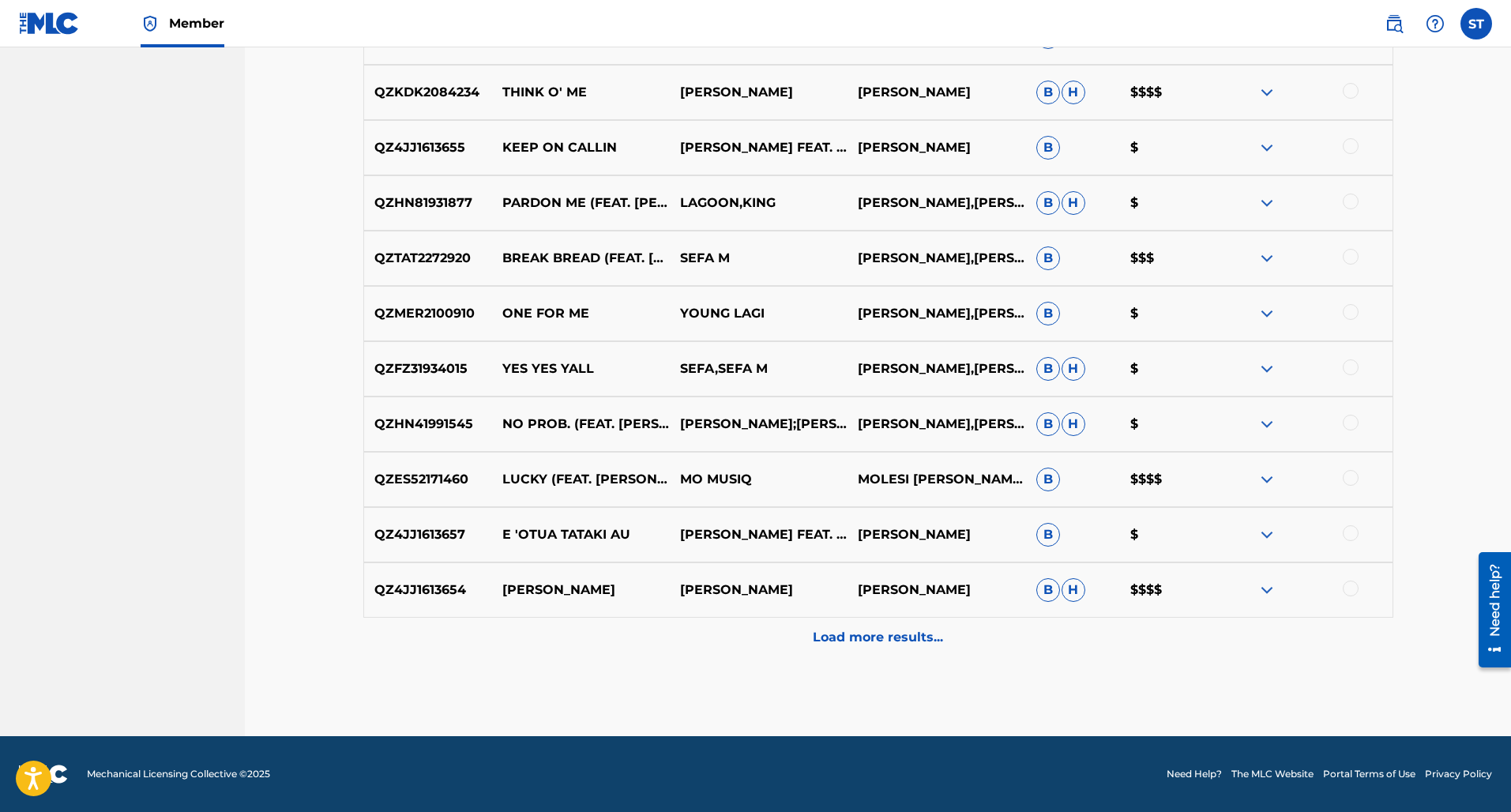 click at bounding box center (1351, 478) 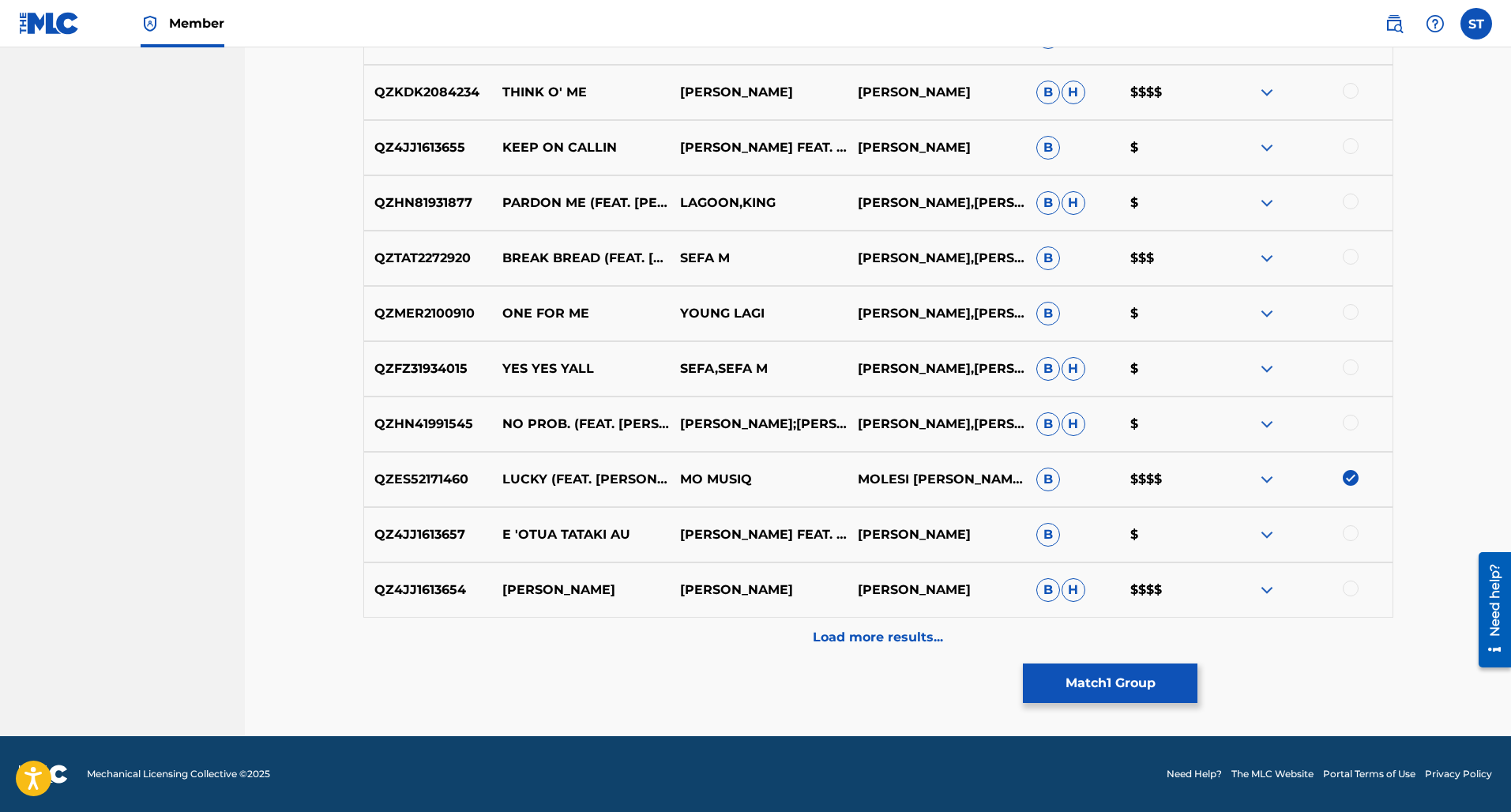 click at bounding box center (1351, 588) 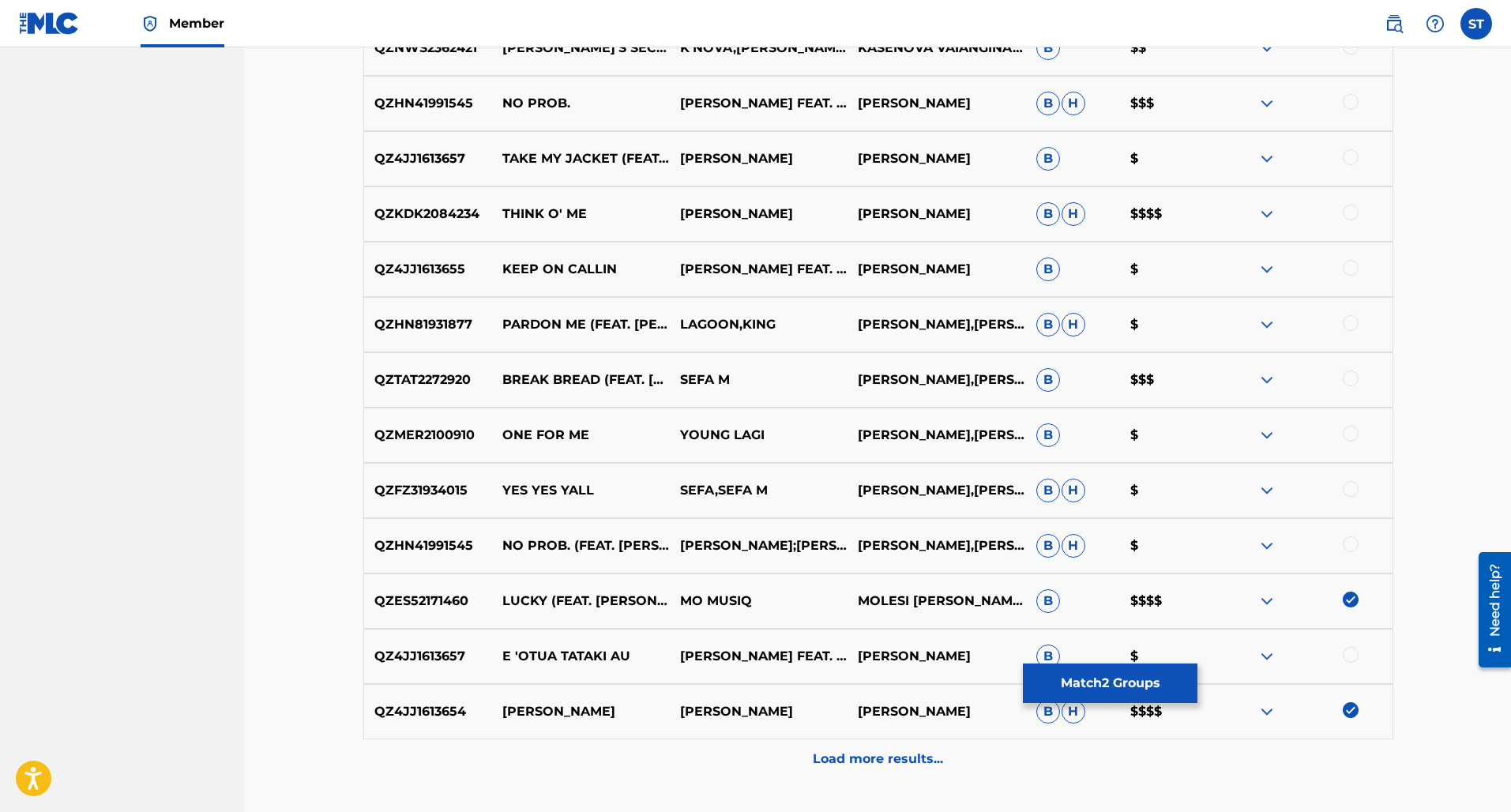 scroll, scrollTop: 3295, scrollLeft: 0, axis: vertical 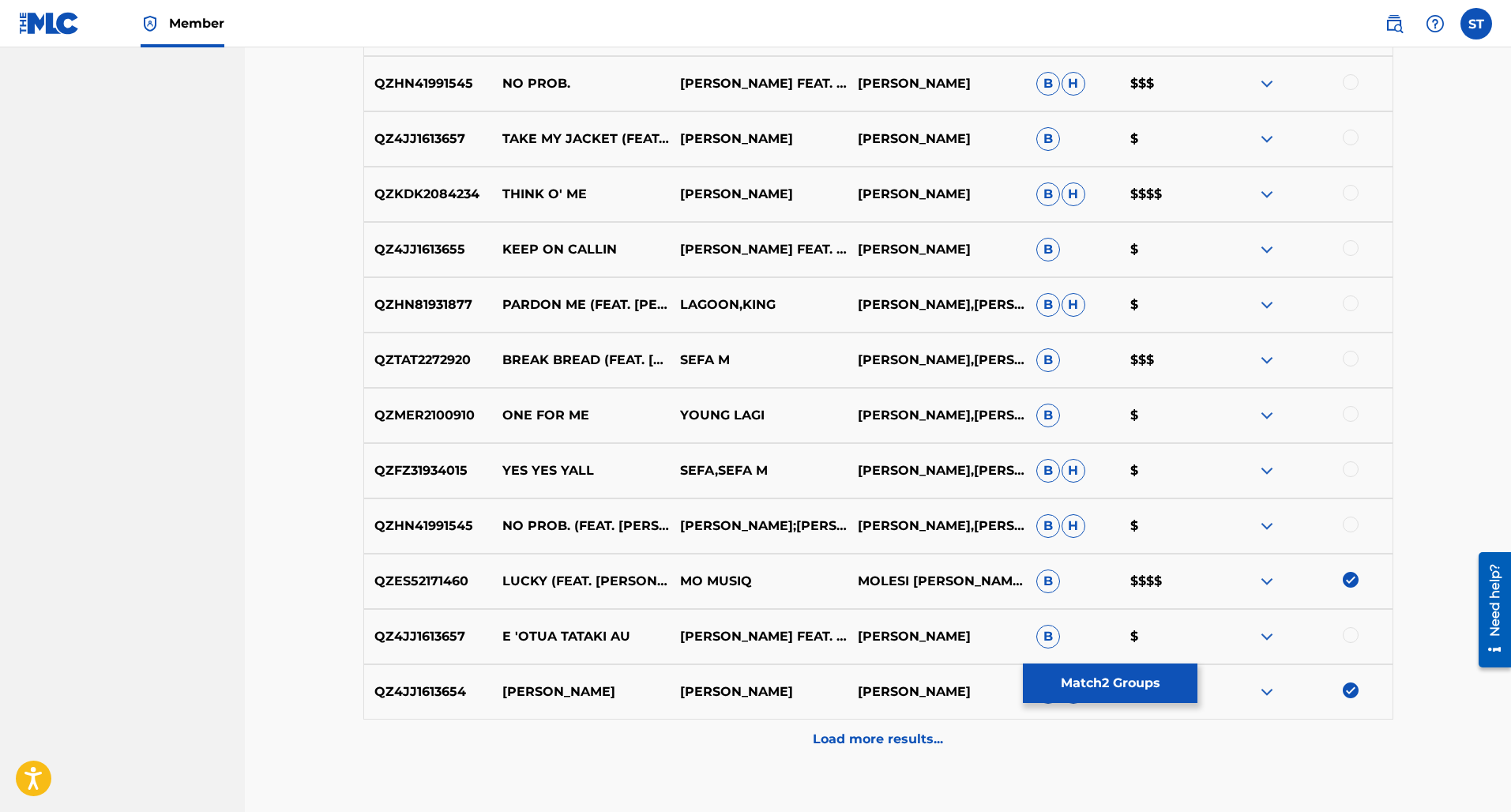 click at bounding box center [1351, 359] 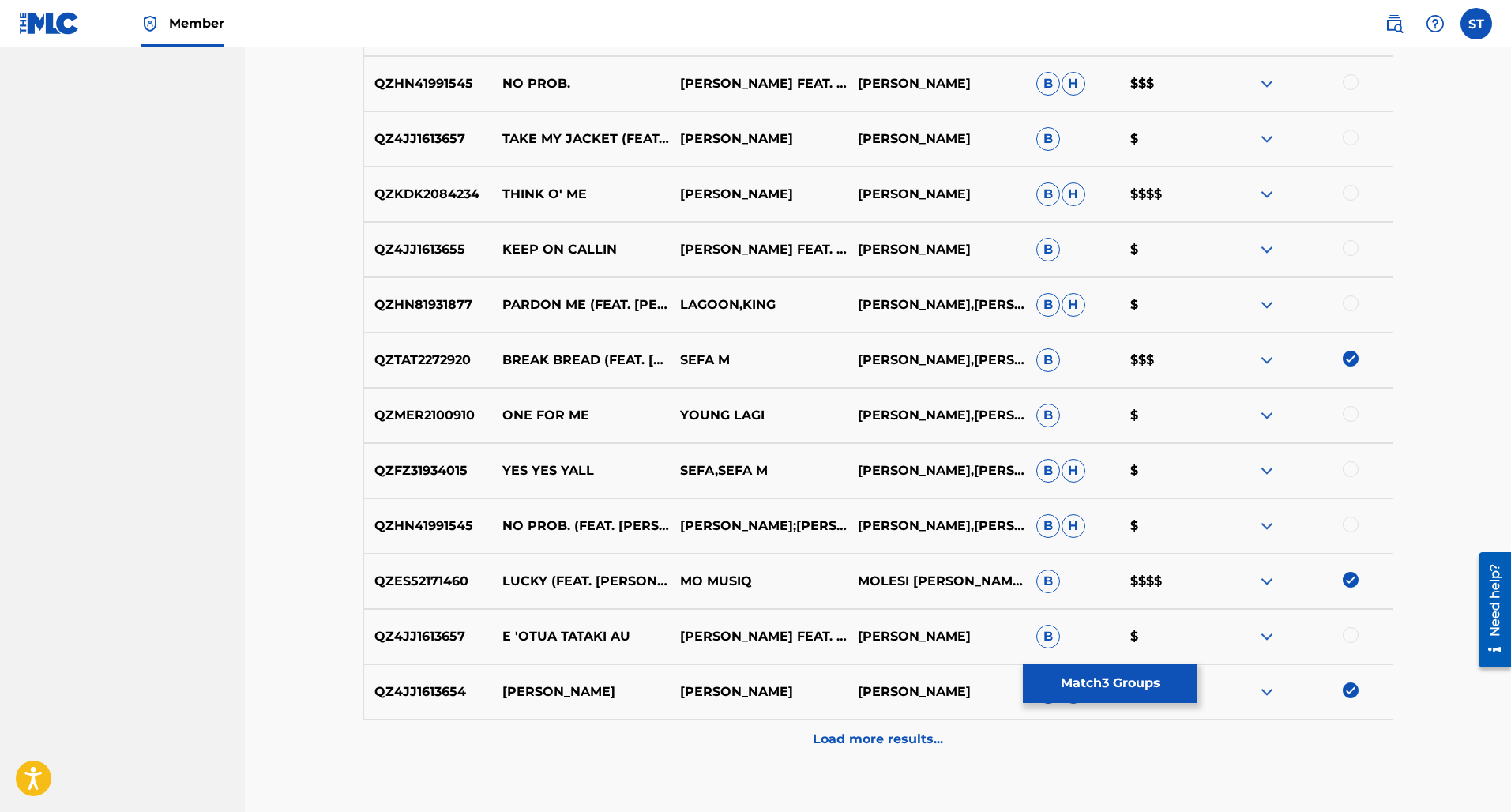 click at bounding box center [1351, 193] 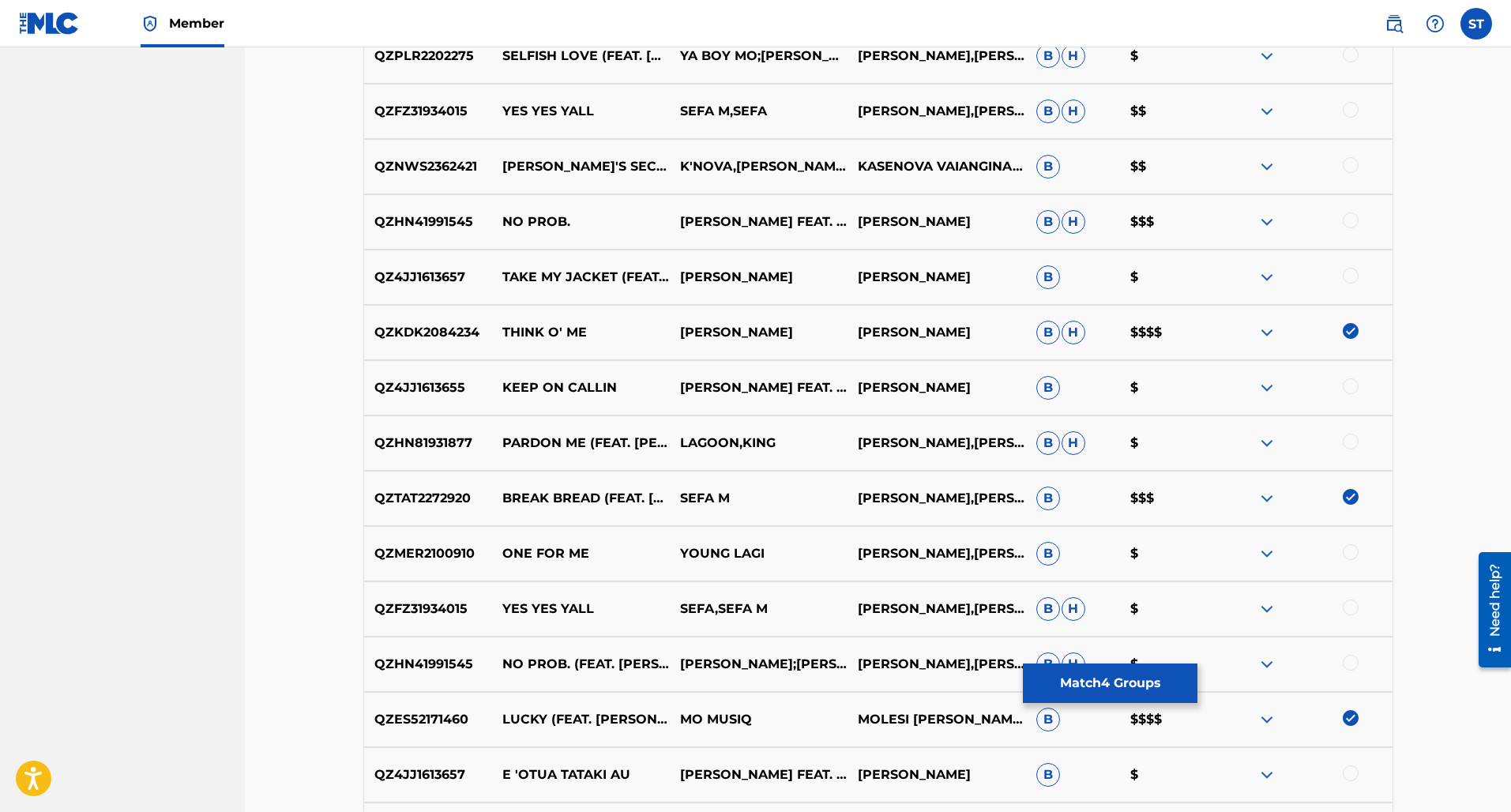 scroll, scrollTop: 3156, scrollLeft: 0, axis: vertical 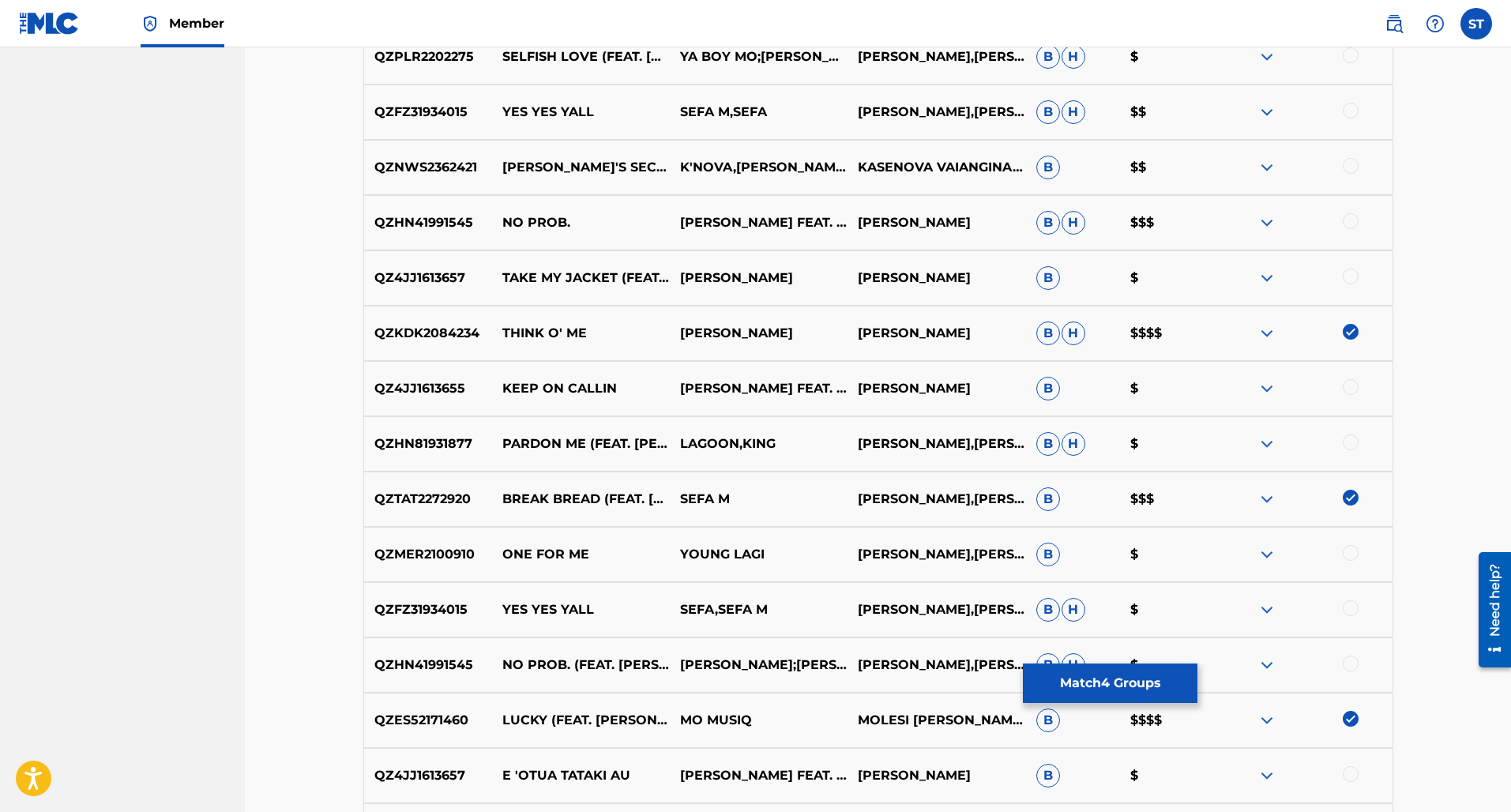 click at bounding box center (1351, 221) 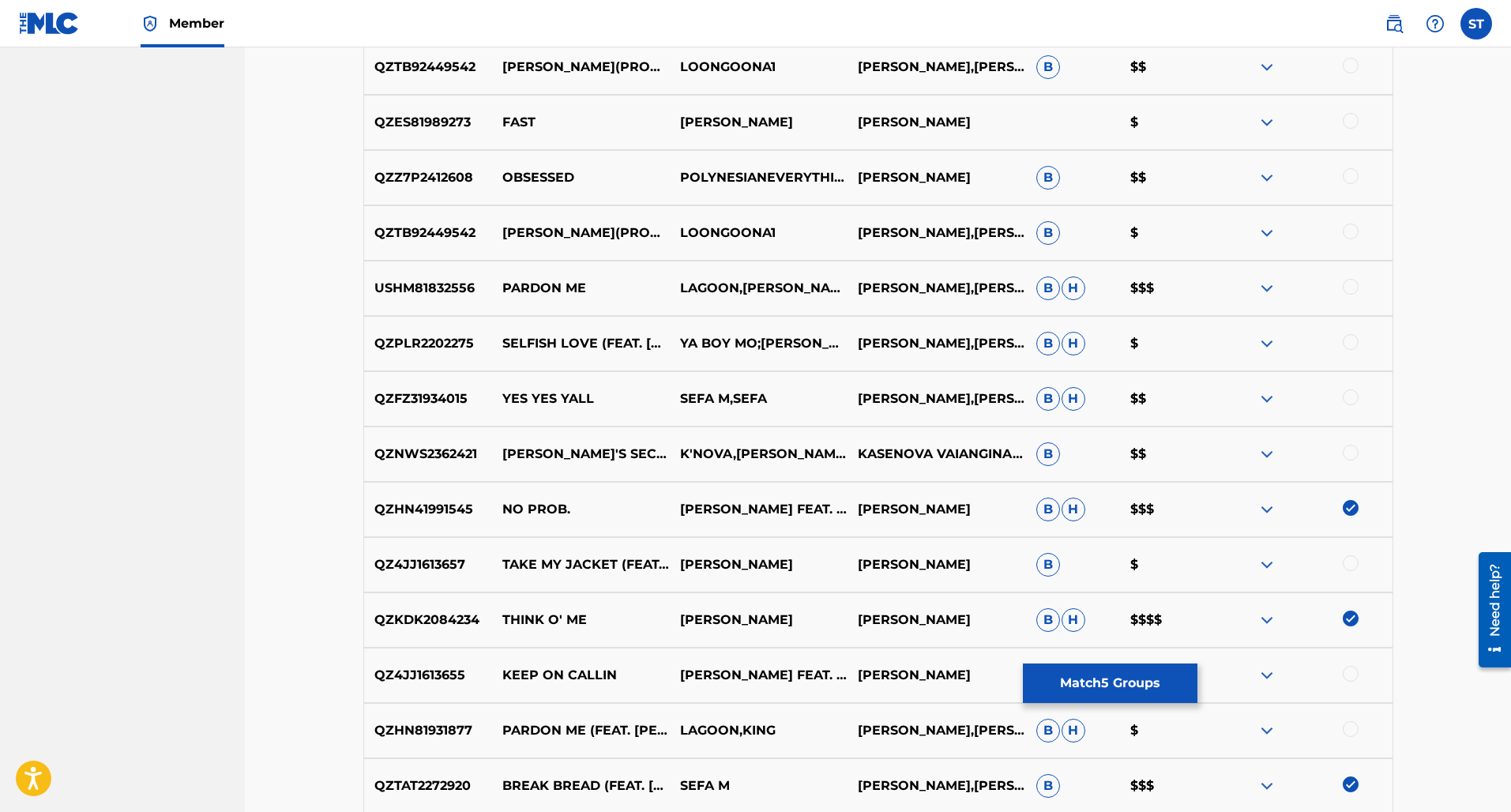 scroll, scrollTop: 2850, scrollLeft: 0, axis: vertical 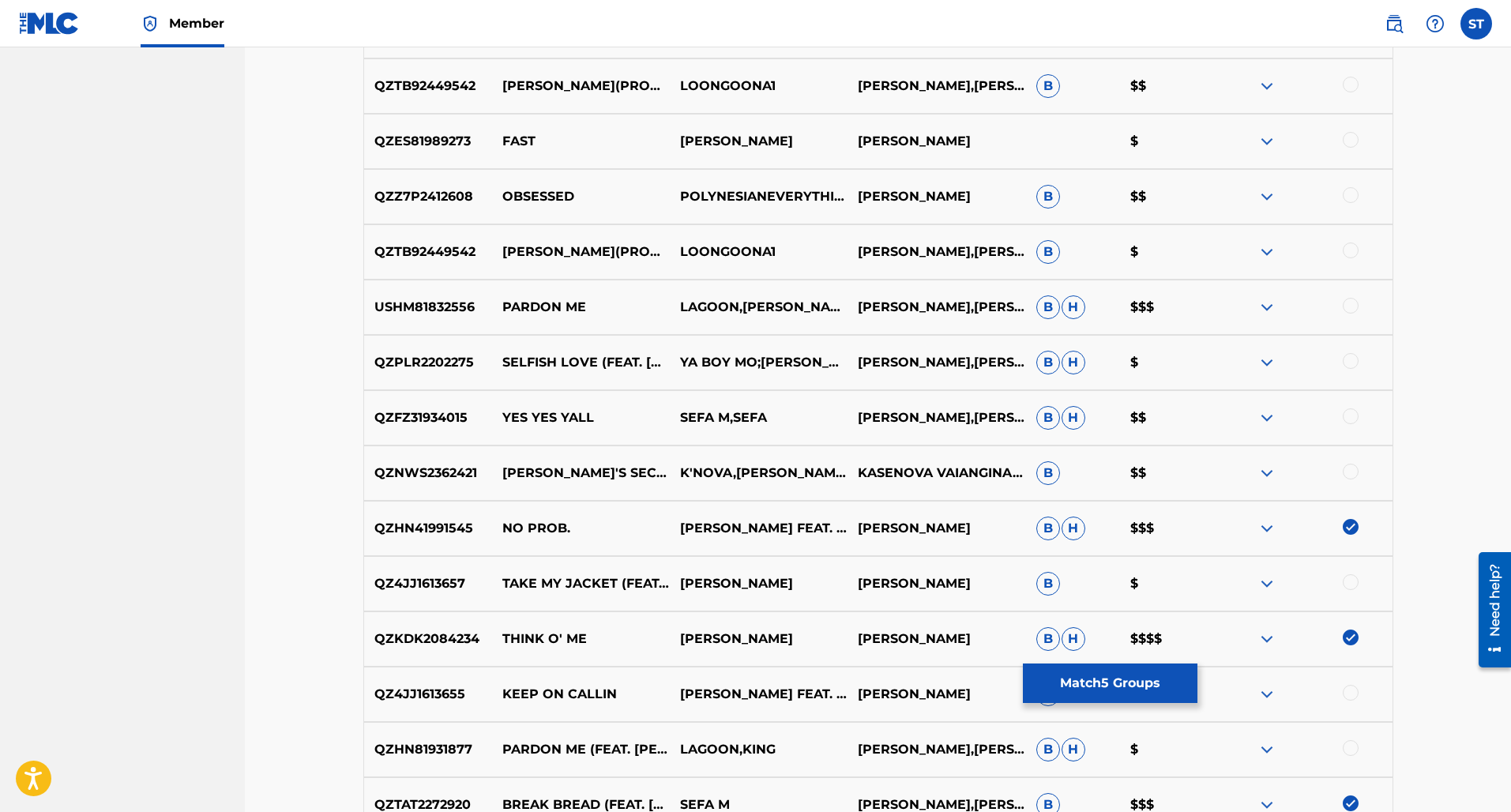 click at bounding box center [1351, 306] 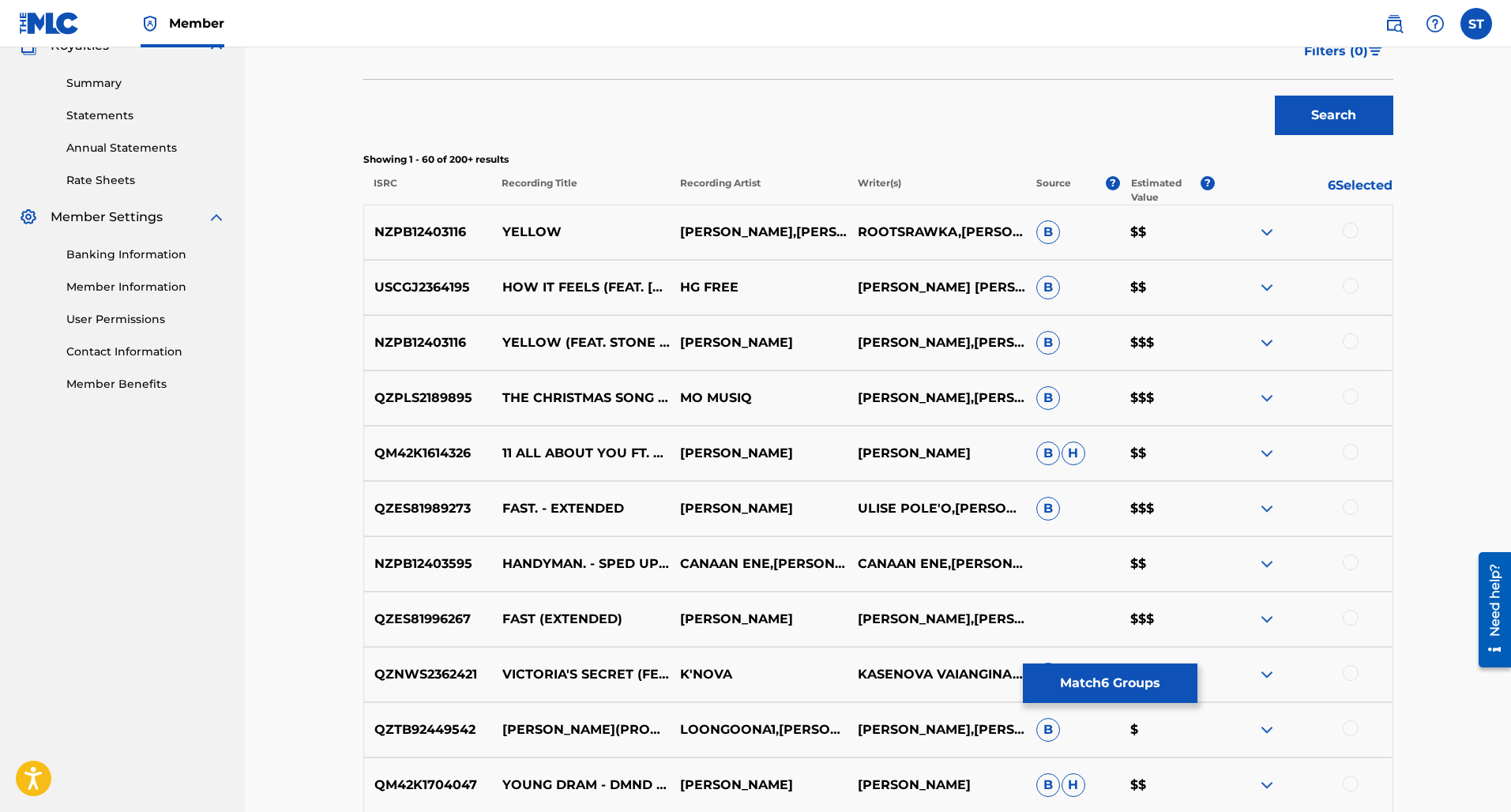 scroll, scrollTop: 533, scrollLeft: 0, axis: vertical 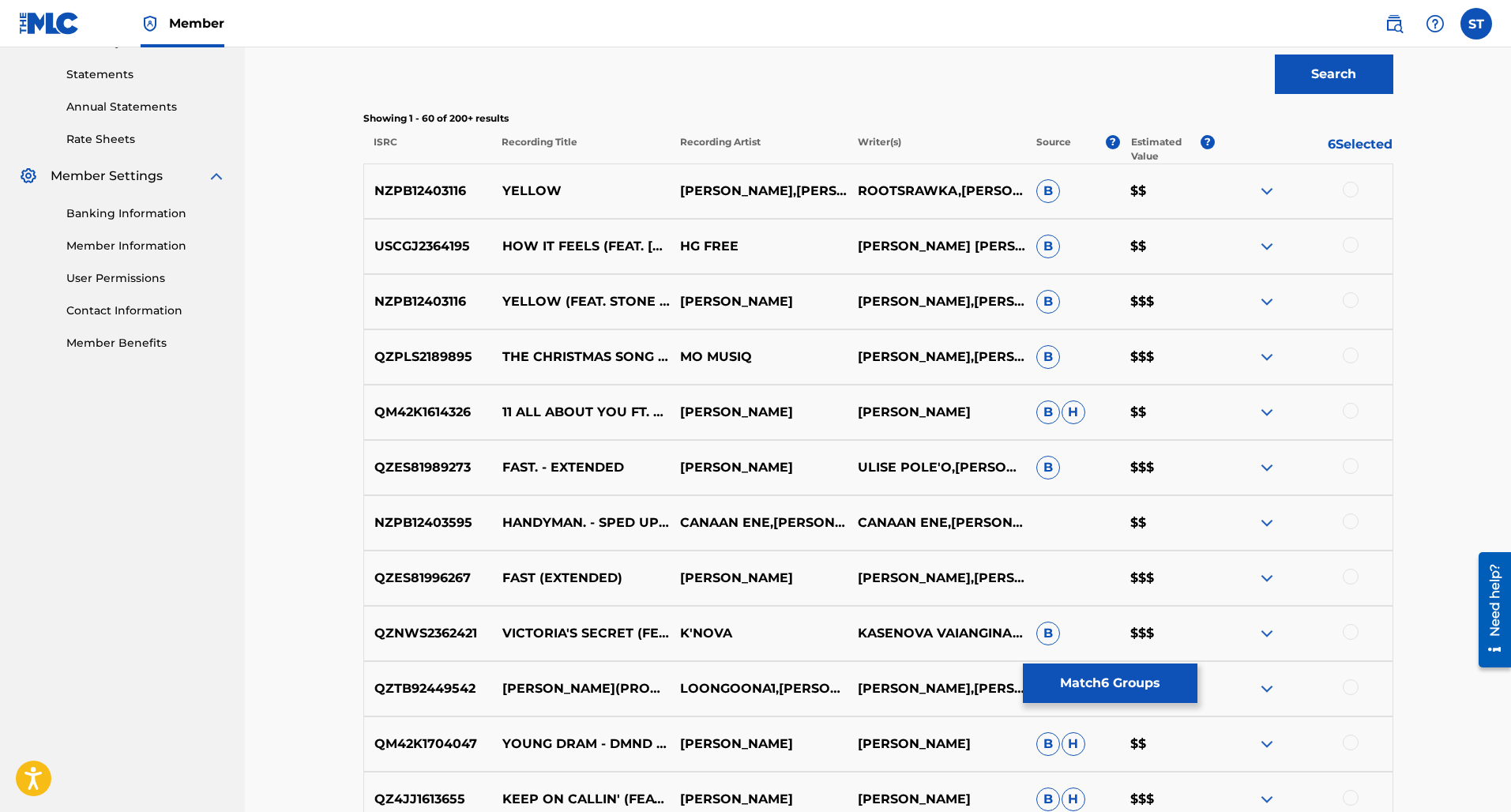 click at bounding box center (1351, 300) 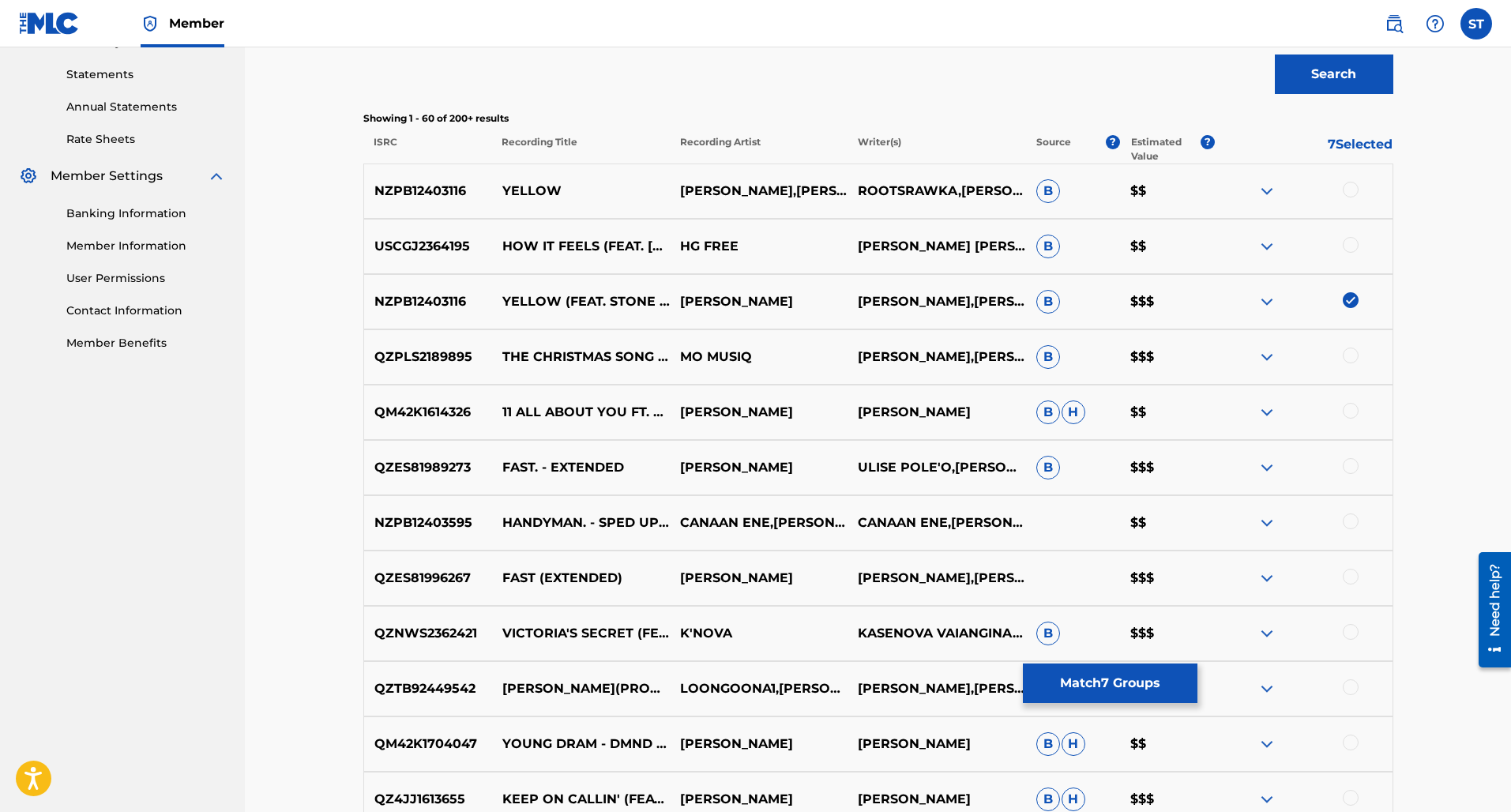 click at bounding box center [1351, 355] 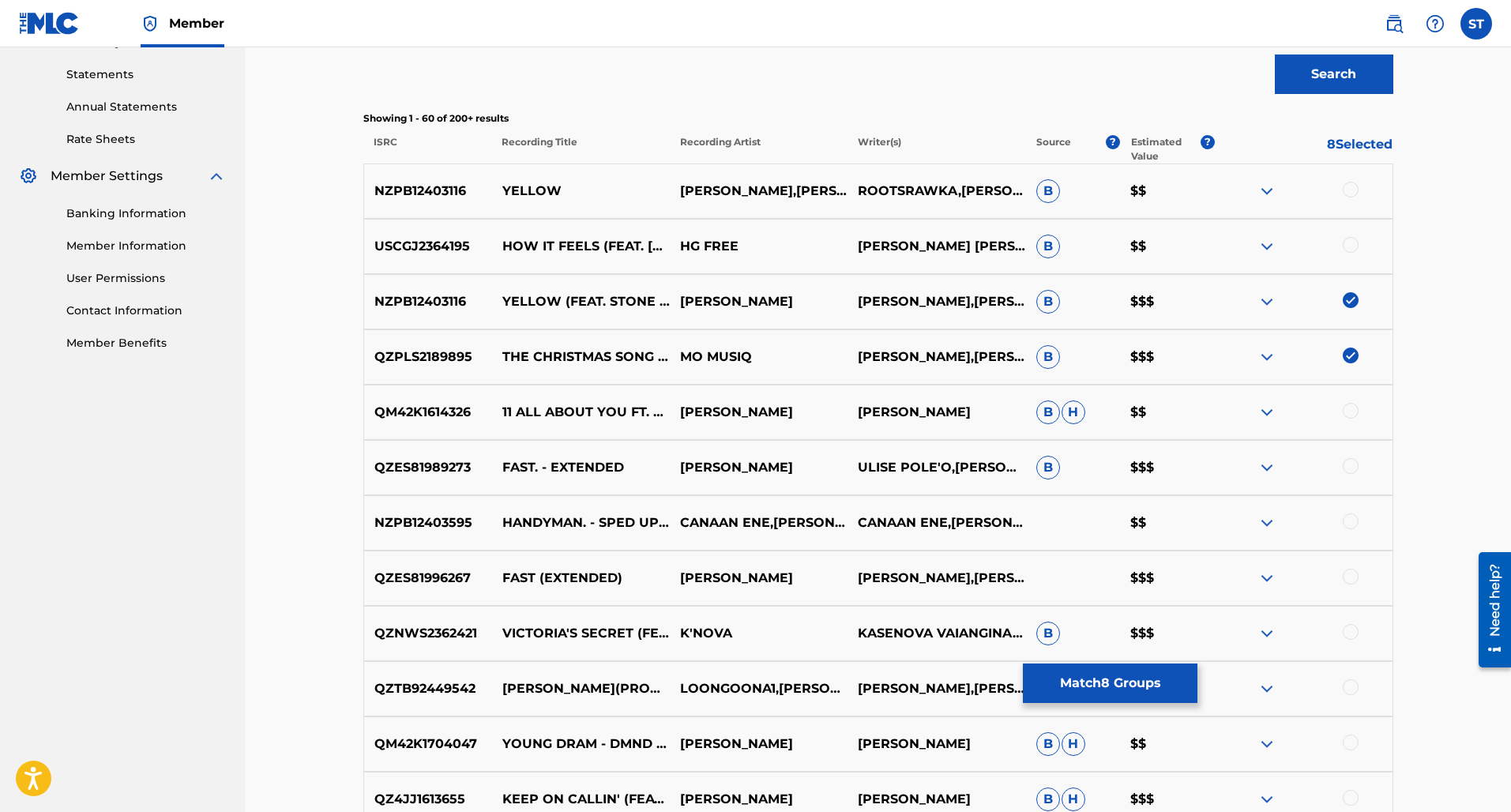 click at bounding box center (1302, 468) 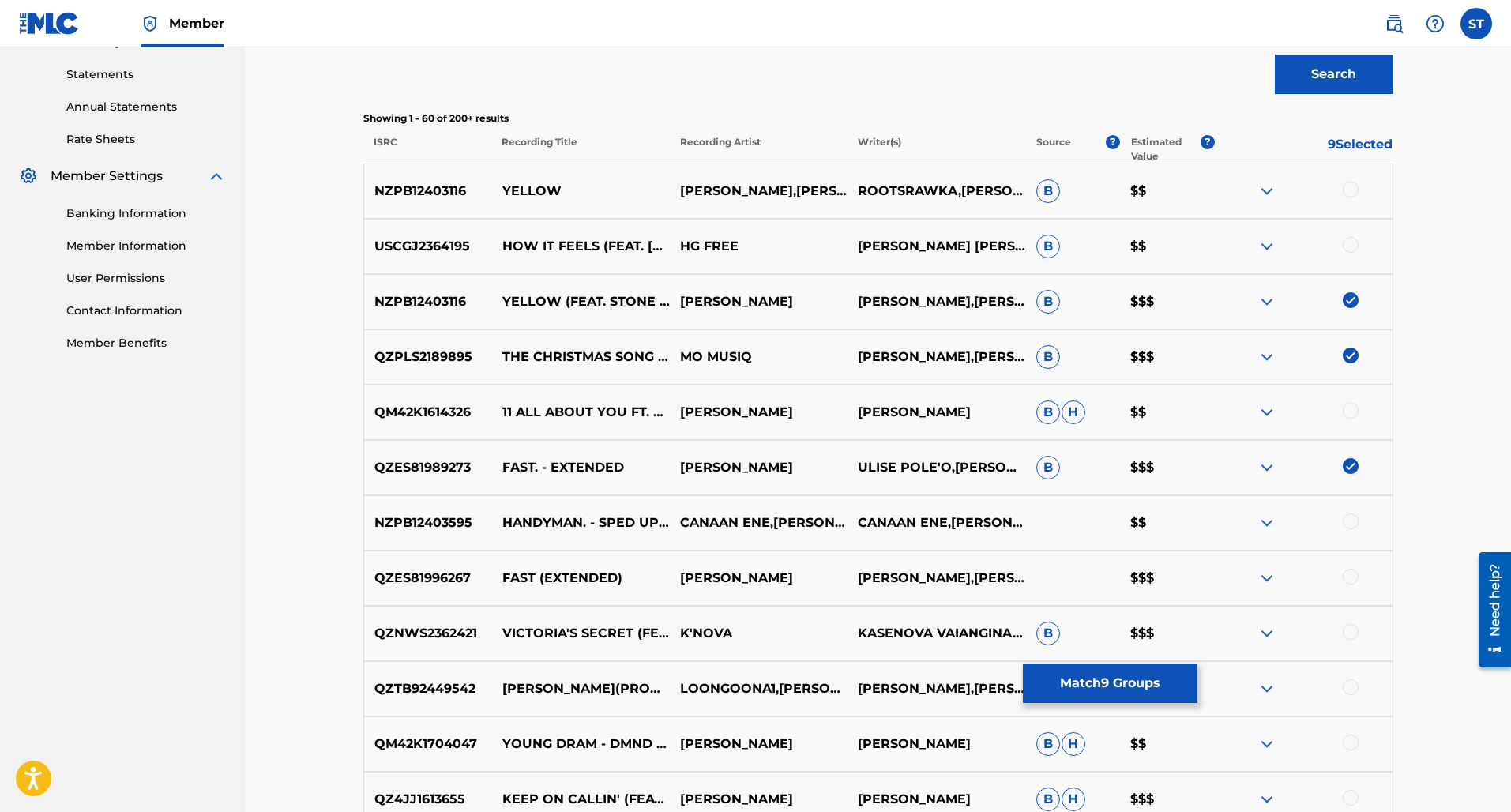 scroll, scrollTop: 712, scrollLeft: 0, axis: vertical 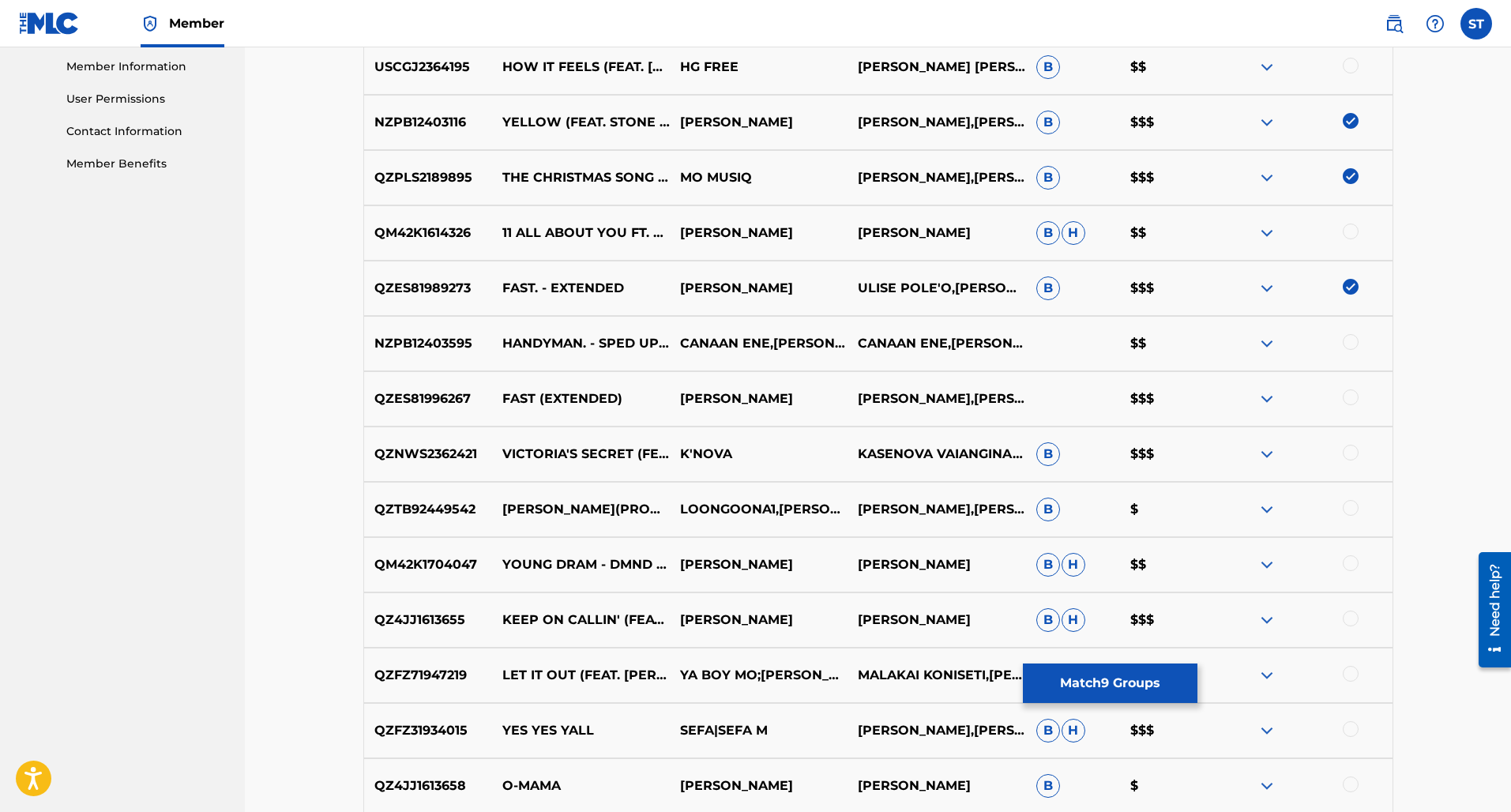 click at bounding box center [1351, 397] 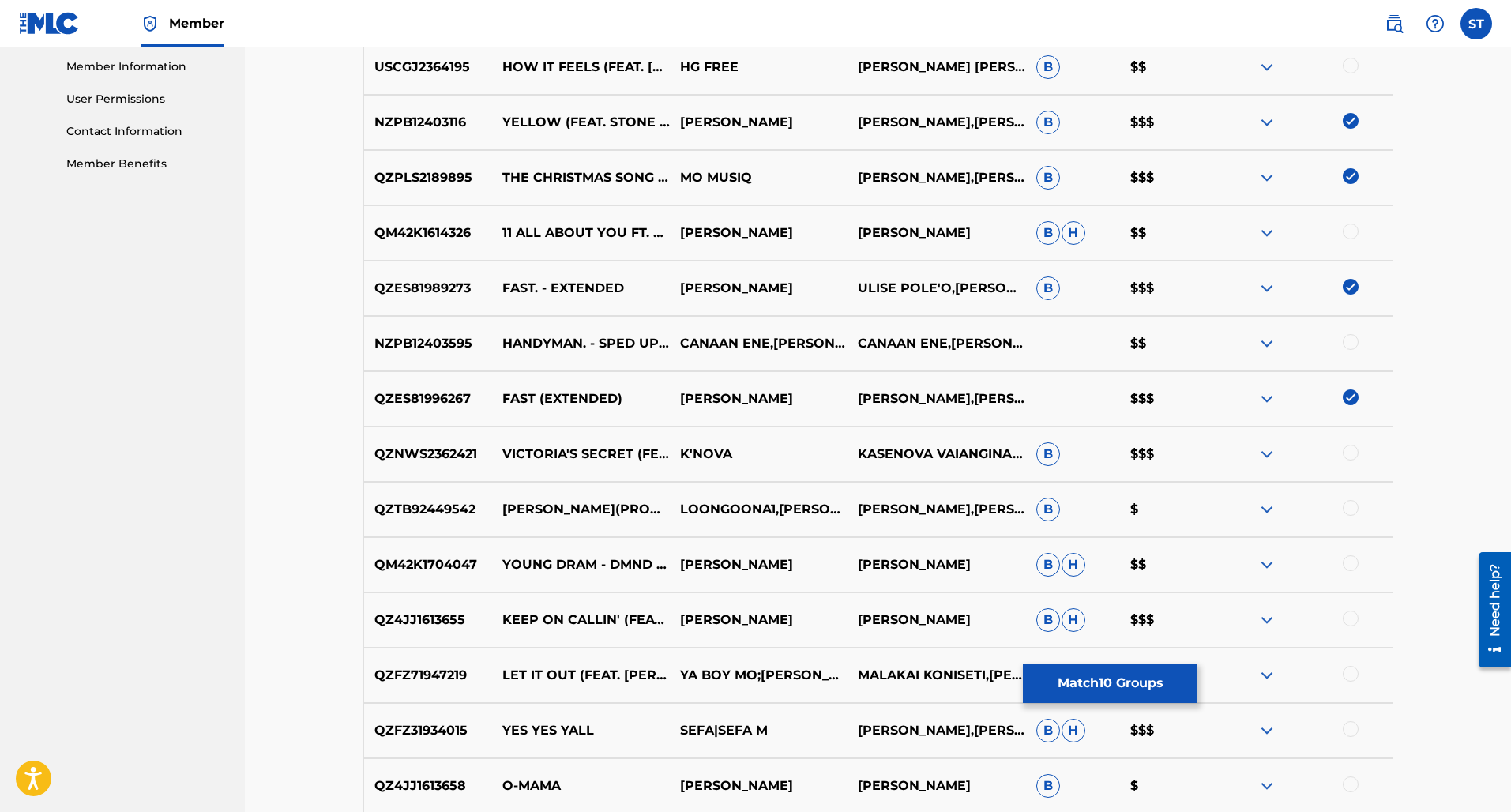 click at bounding box center [1351, 453] 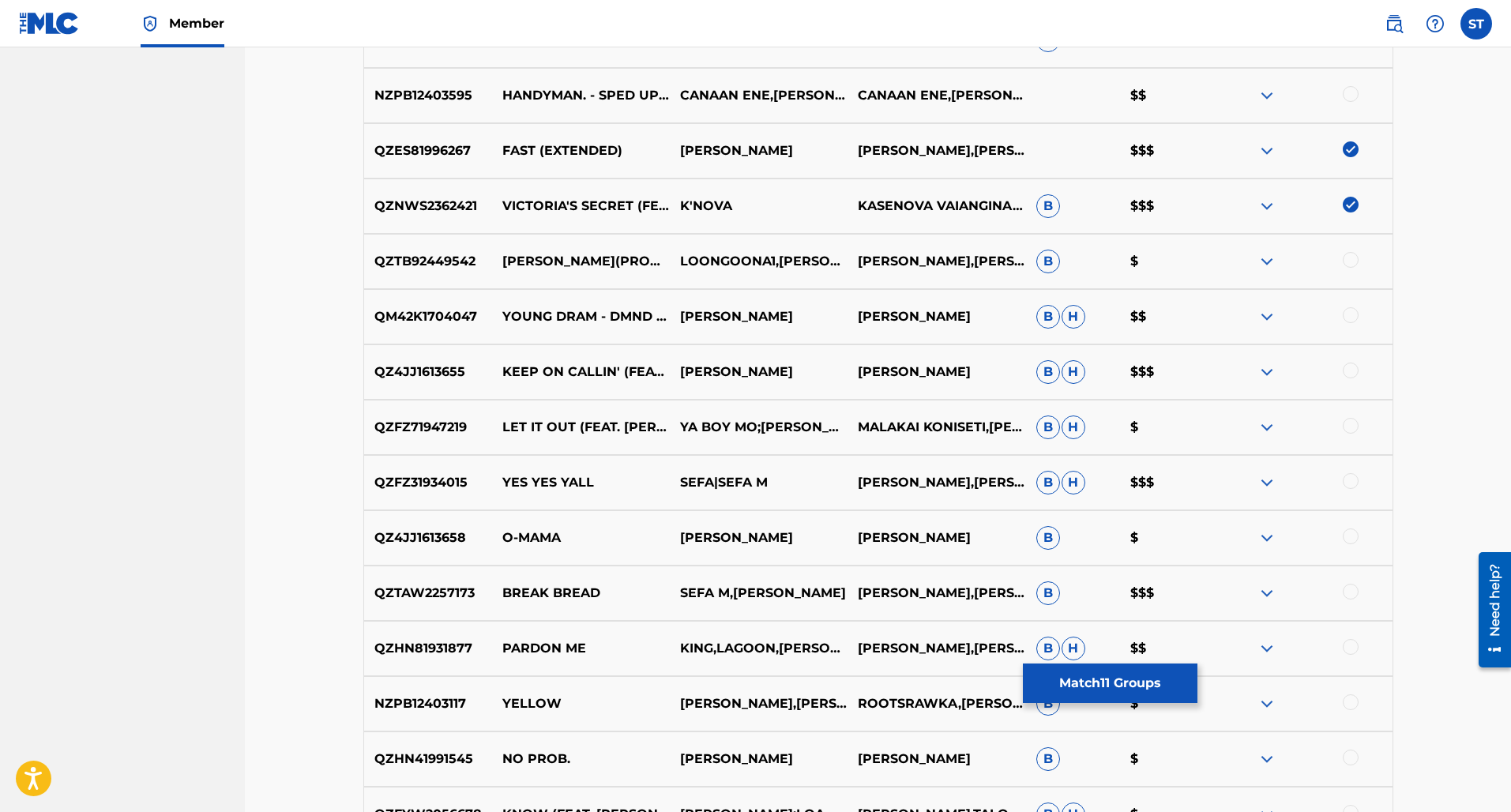 scroll, scrollTop: 987, scrollLeft: 0, axis: vertical 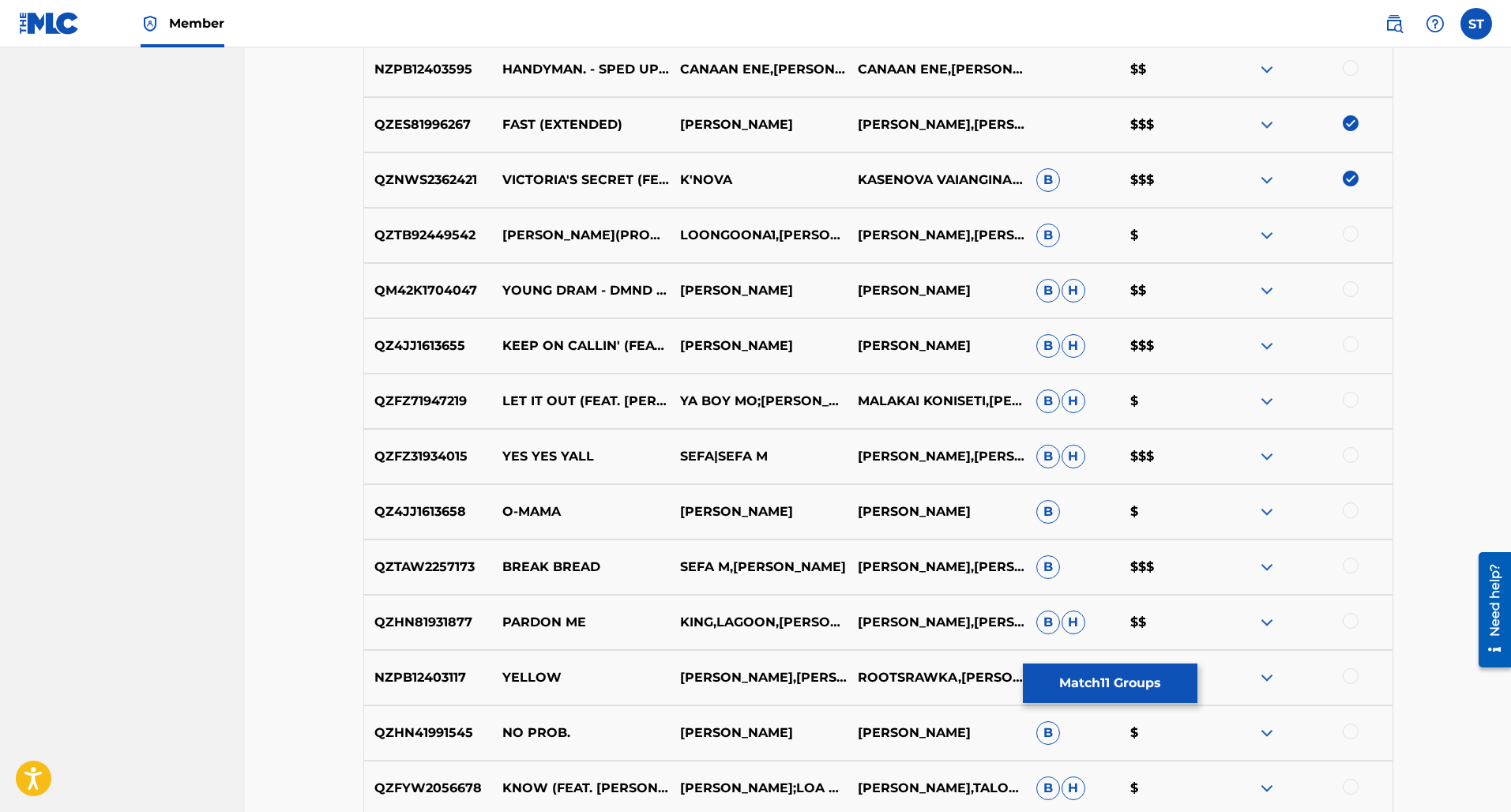 click at bounding box center [1351, 344] 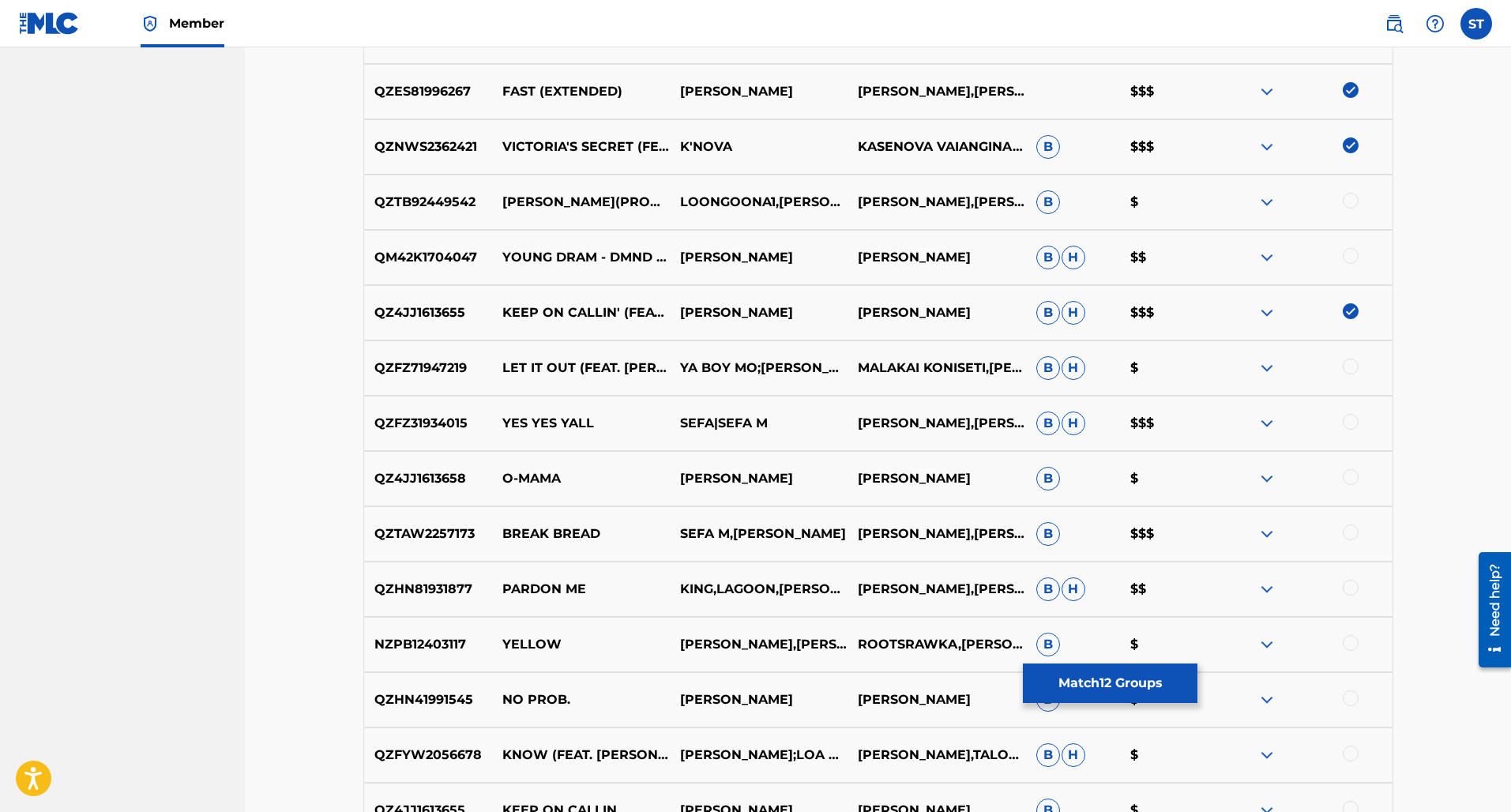 scroll, scrollTop: 1115, scrollLeft: 0, axis: vertical 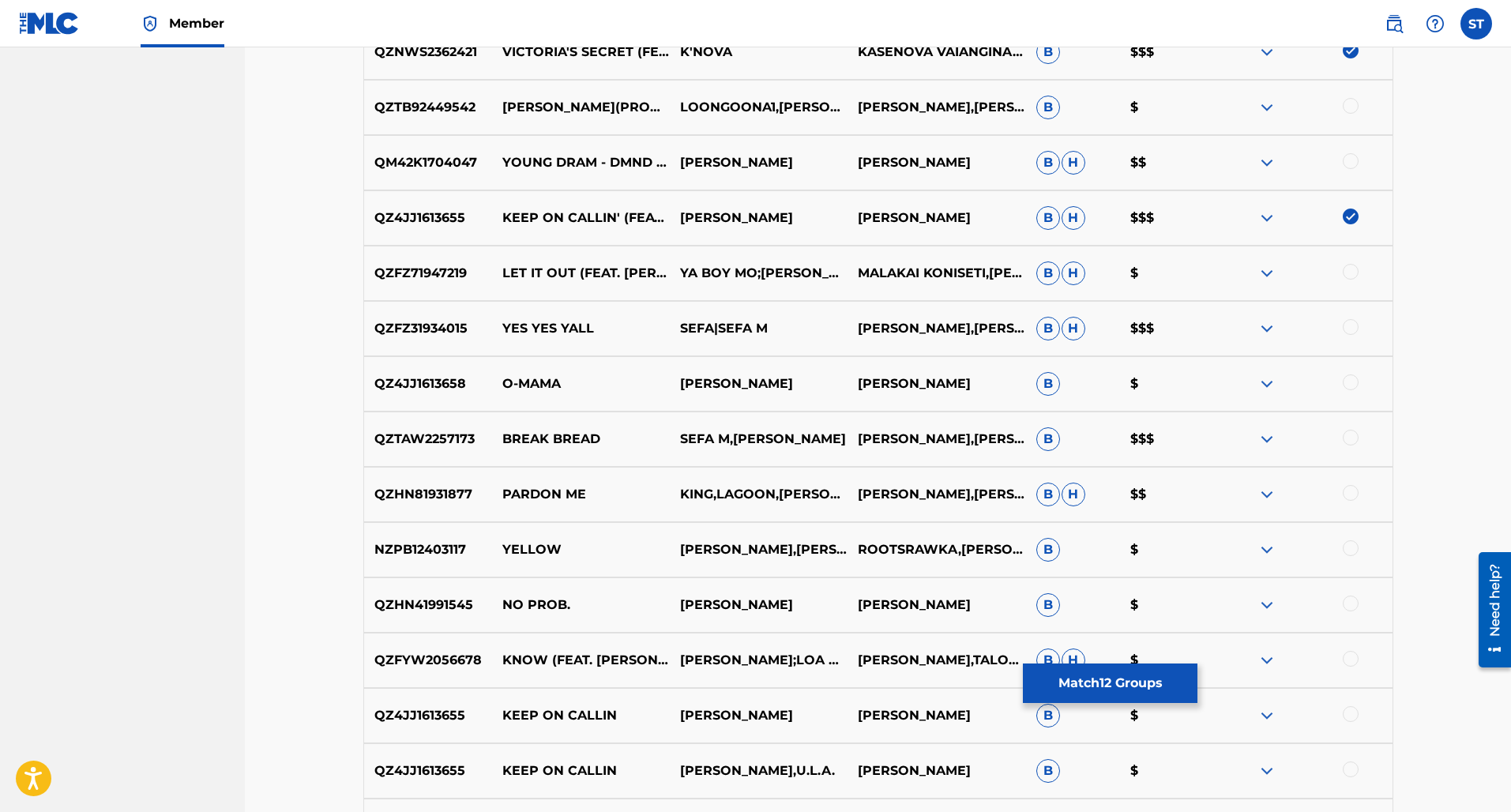 click at bounding box center (1351, 327) 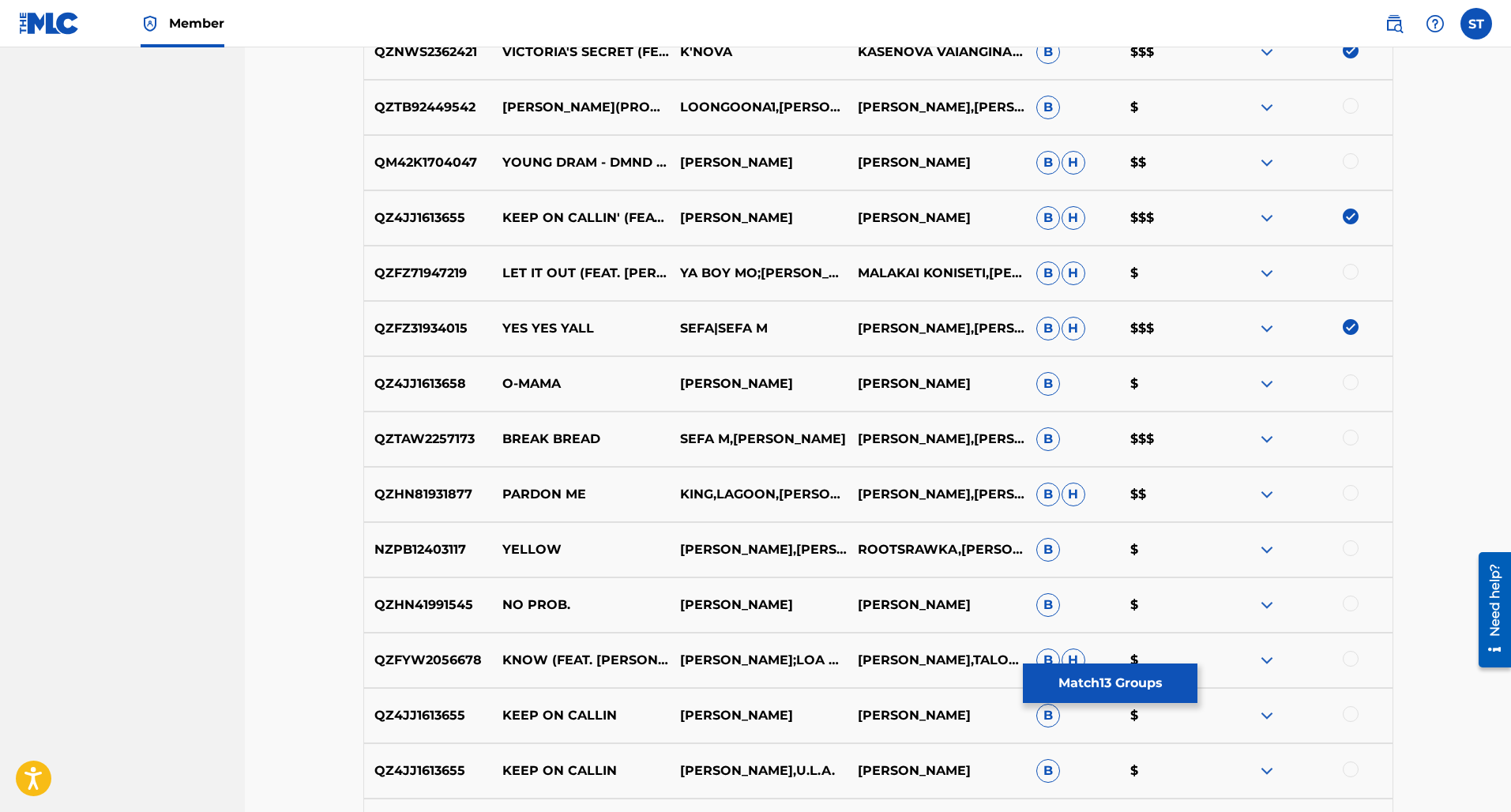 click at bounding box center [1351, 438] 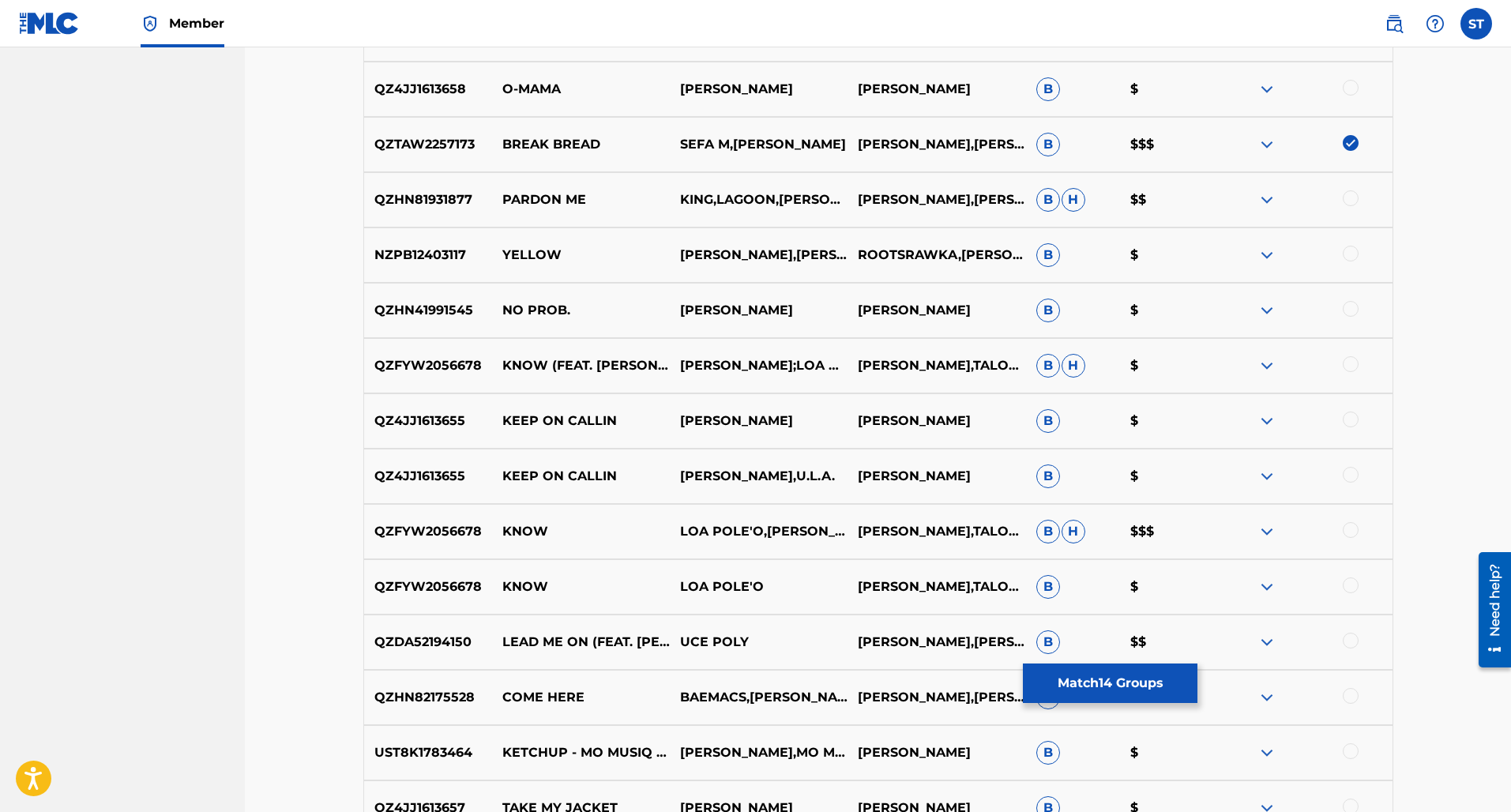 scroll, scrollTop: 1437, scrollLeft: 0, axis: vertical 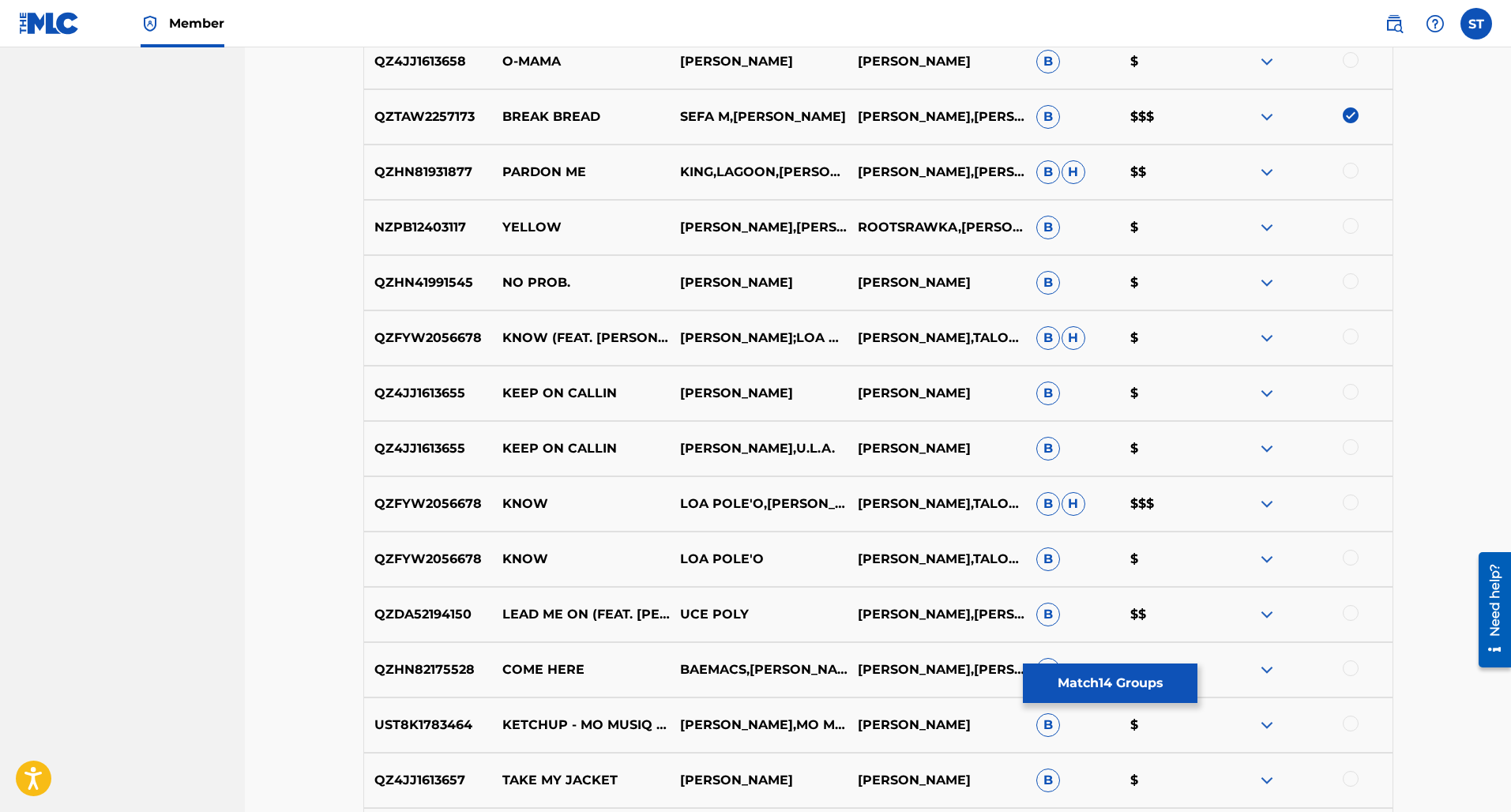 click at bounding box center [1351, 502] 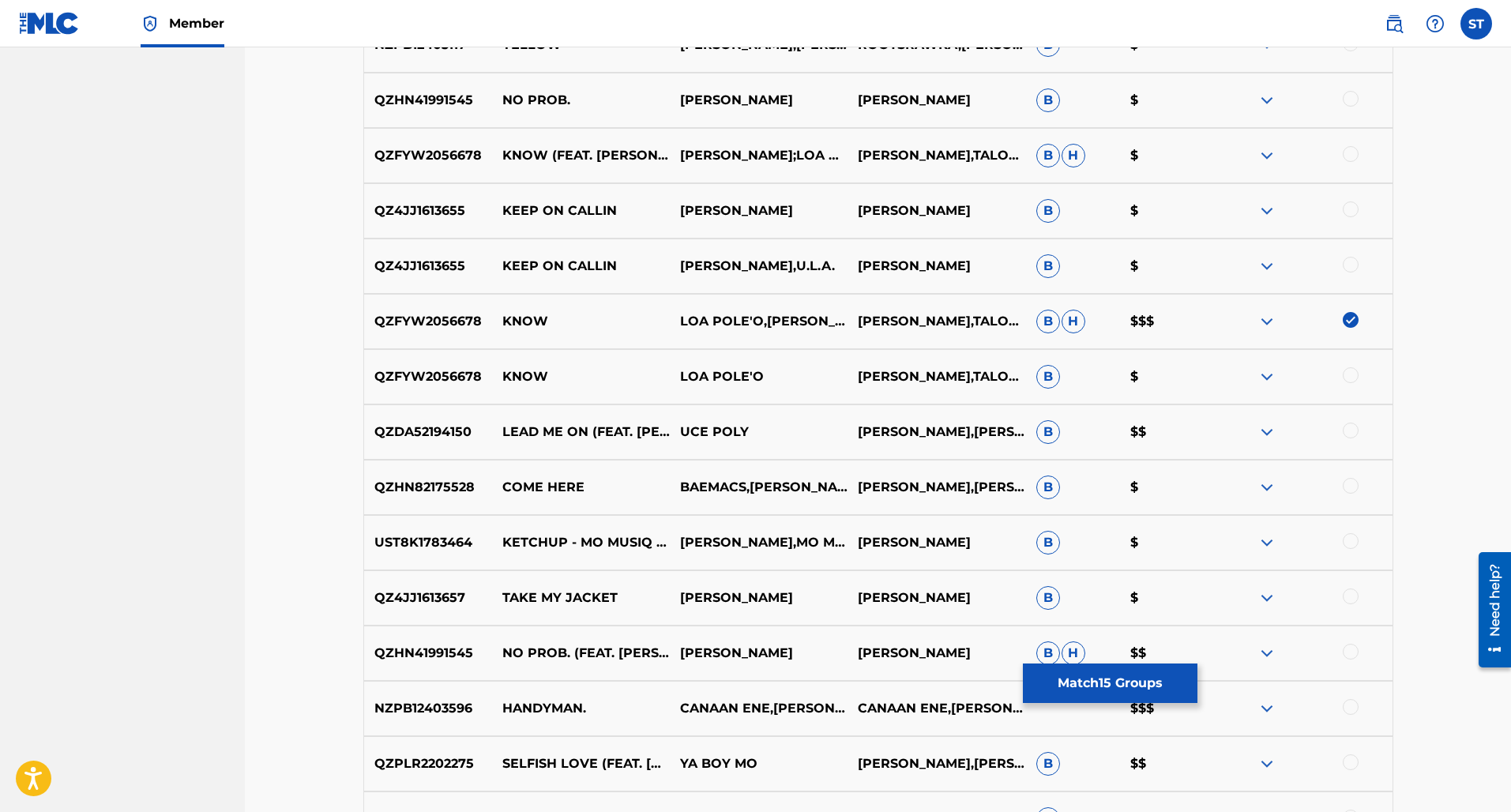 scroll, scrollTop: 1742, scrollLeft: 0, axis: vertical 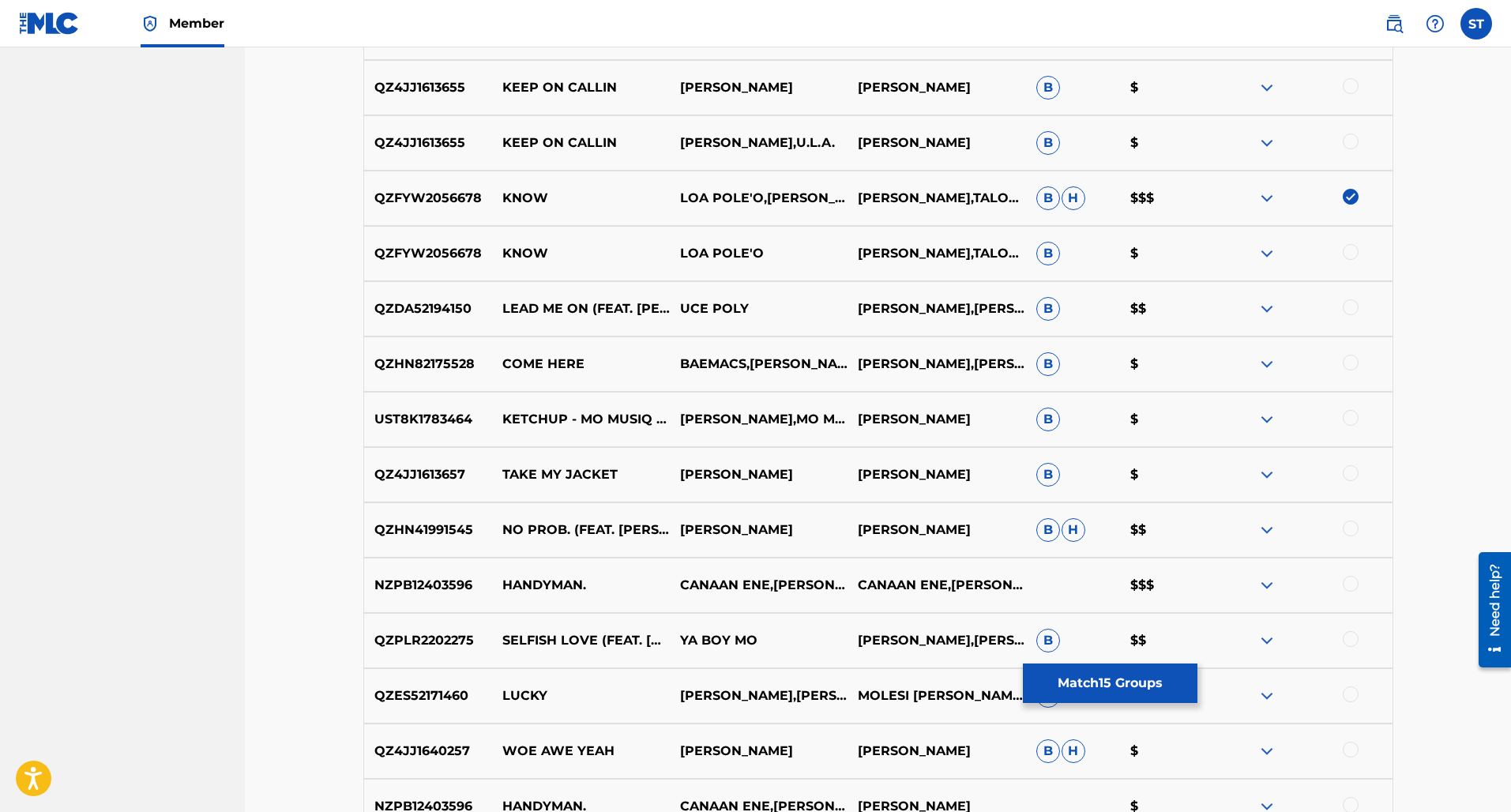 click at bounding box center (1351, 584) 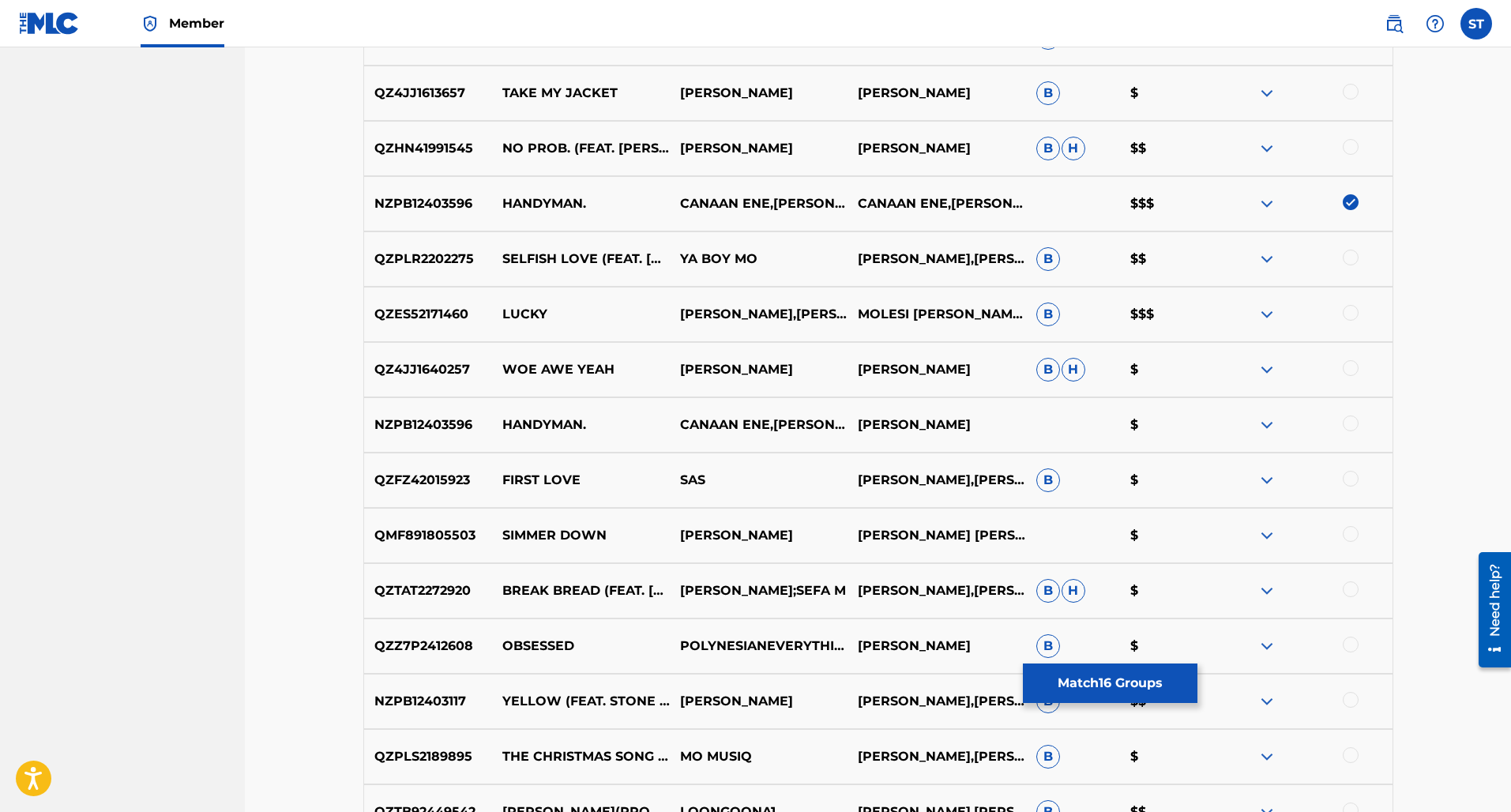 scroll, scrollTop: 2134, scrollLeft: 0, axis: vertical 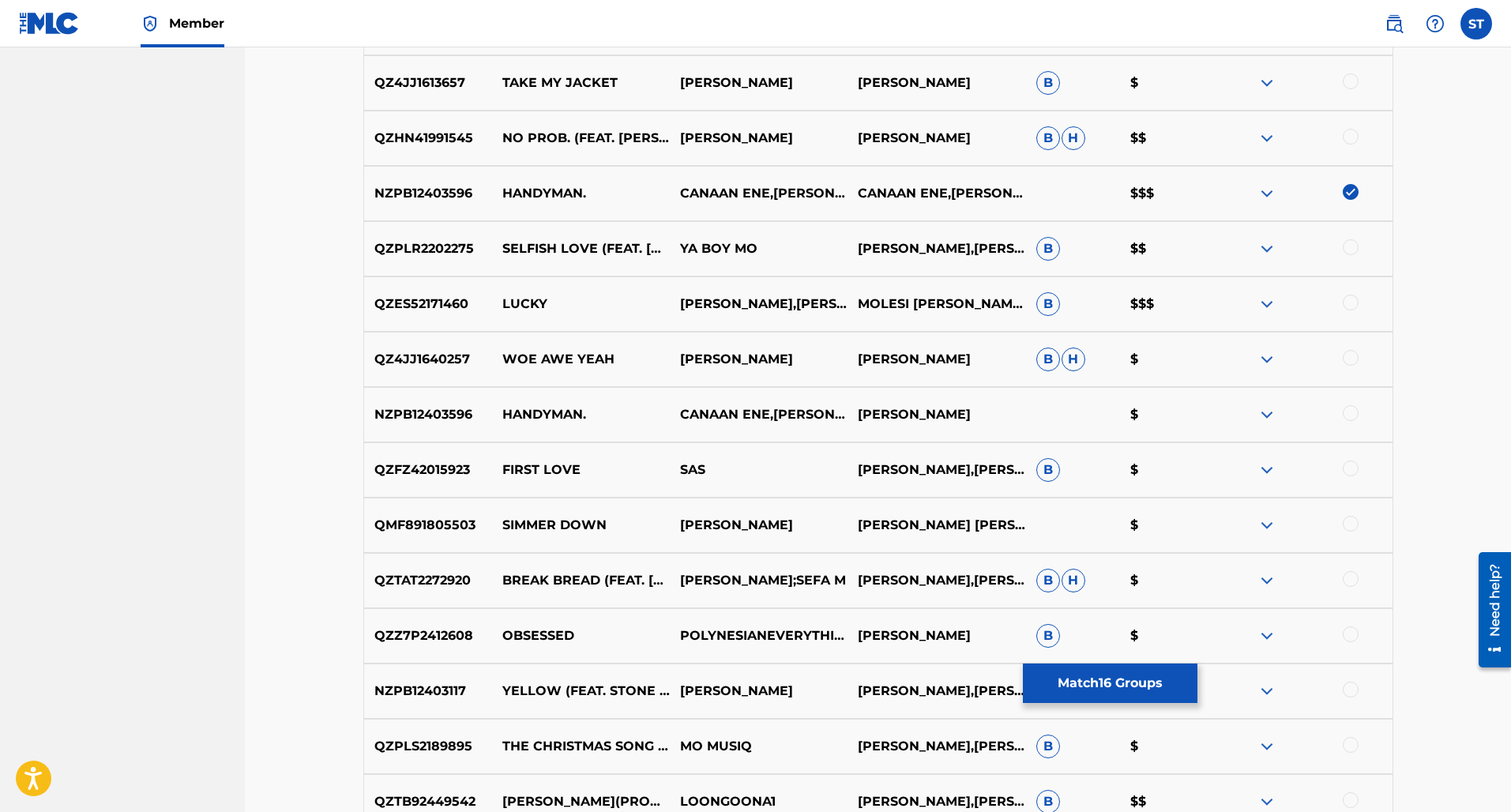 click at bounding box center (1351, 303) 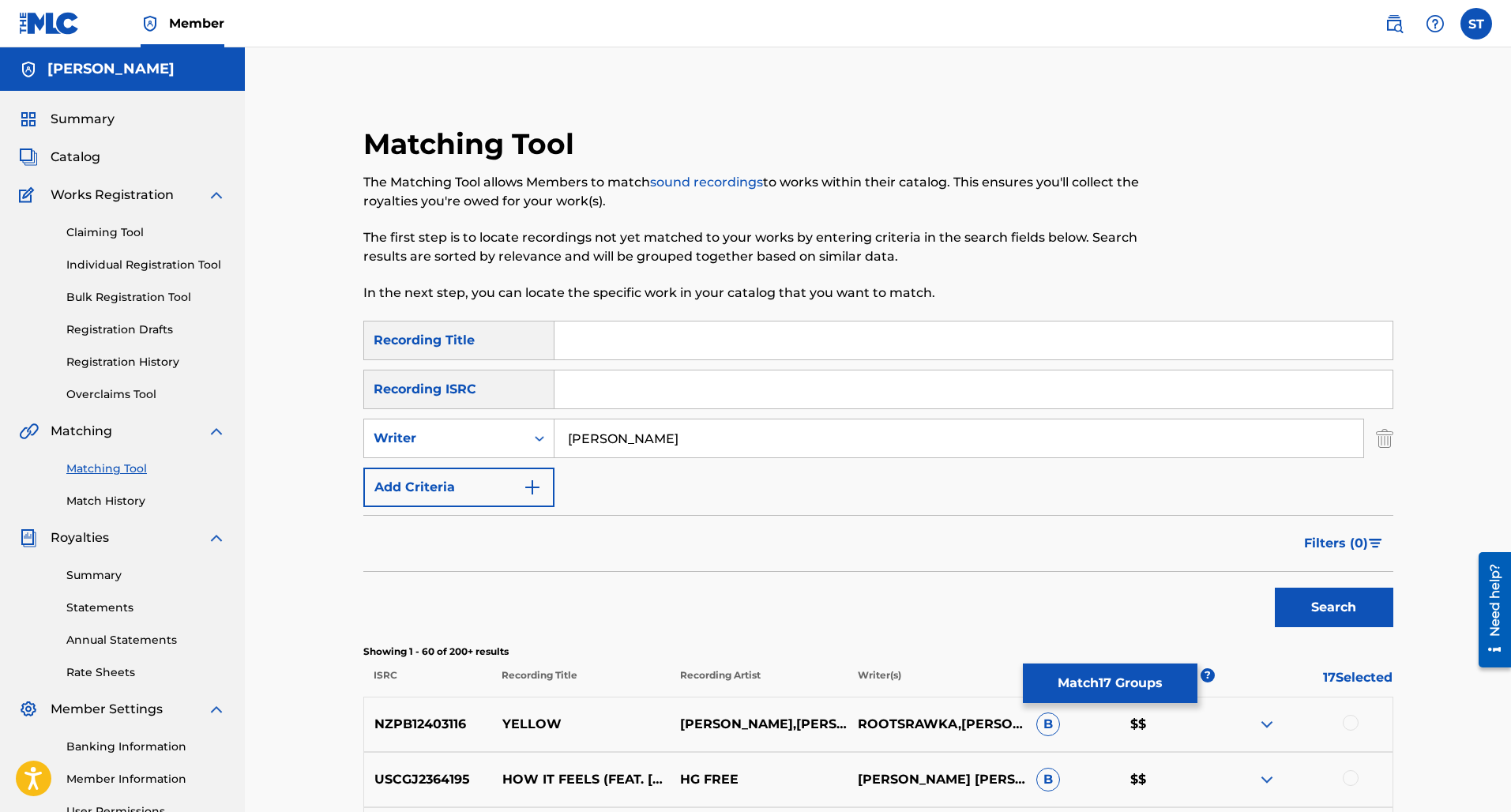 scroll, scrollTop: 0, scrollLeft: 0, axis: both 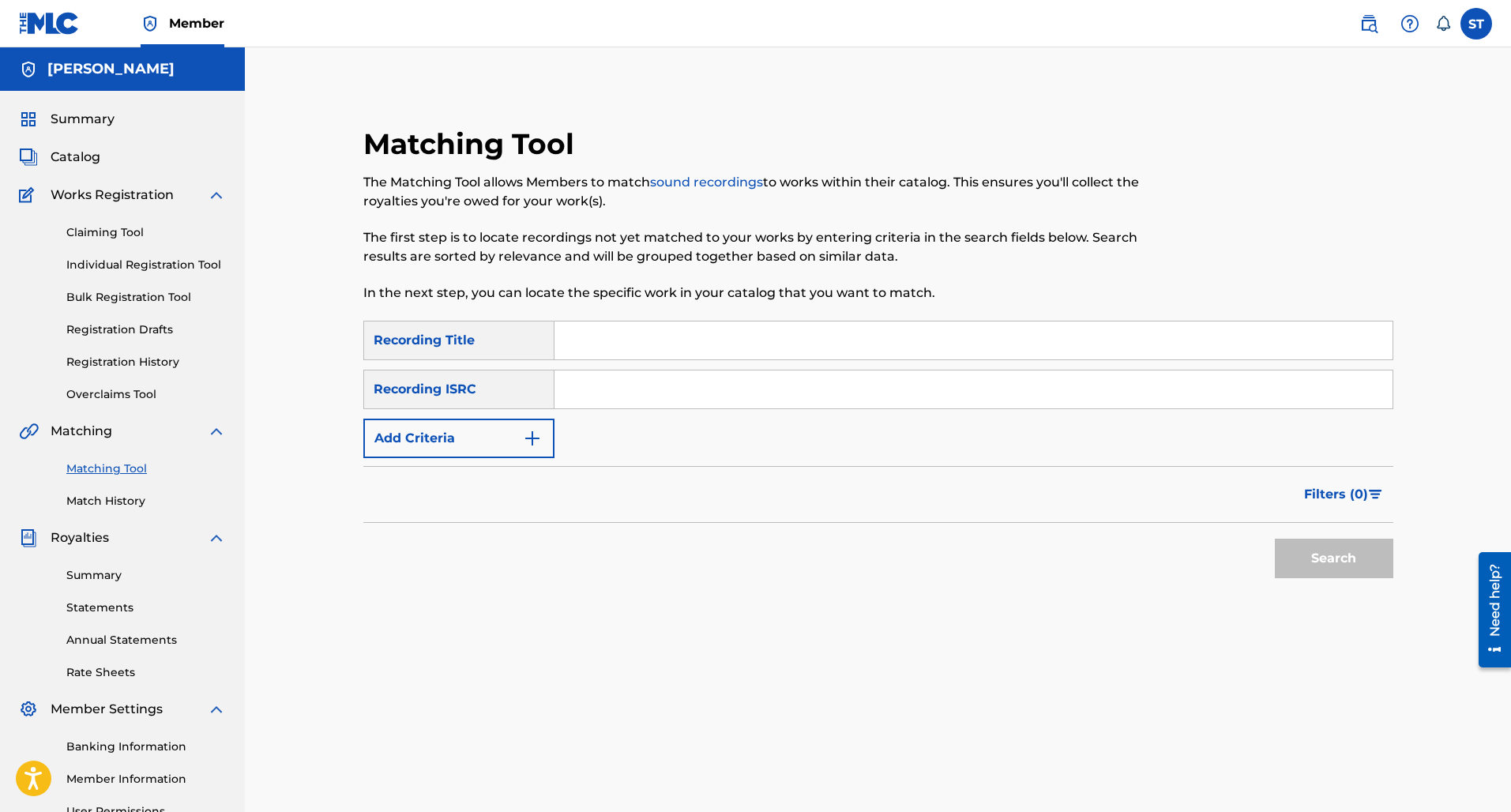 click on "Matching Tool The Matching Tool allows Members to match  sound recordings  to works within their catalog. This ensures you'll collect the royalties you're owed for your work(s). The first step is to locate recordings not yet matched to your works by entering criteria in the search fields below. Search results are sorted by relevance and will be grouped together based on similar data. In the next step, you can locate the specific work in your catalog that you want to match." at bounding box center [760, 224] 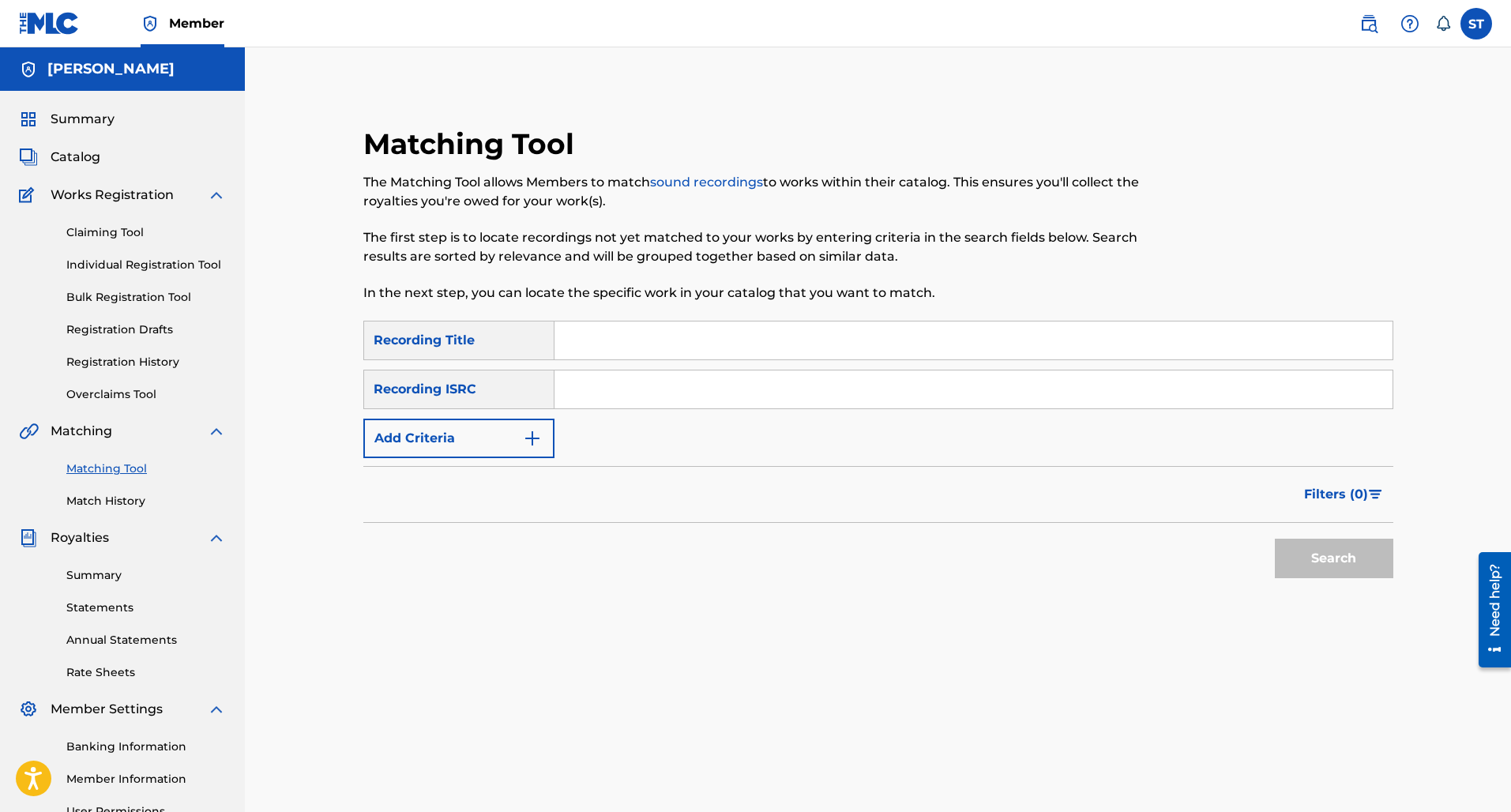 click on "Summary" at bounding box center (82, 119) 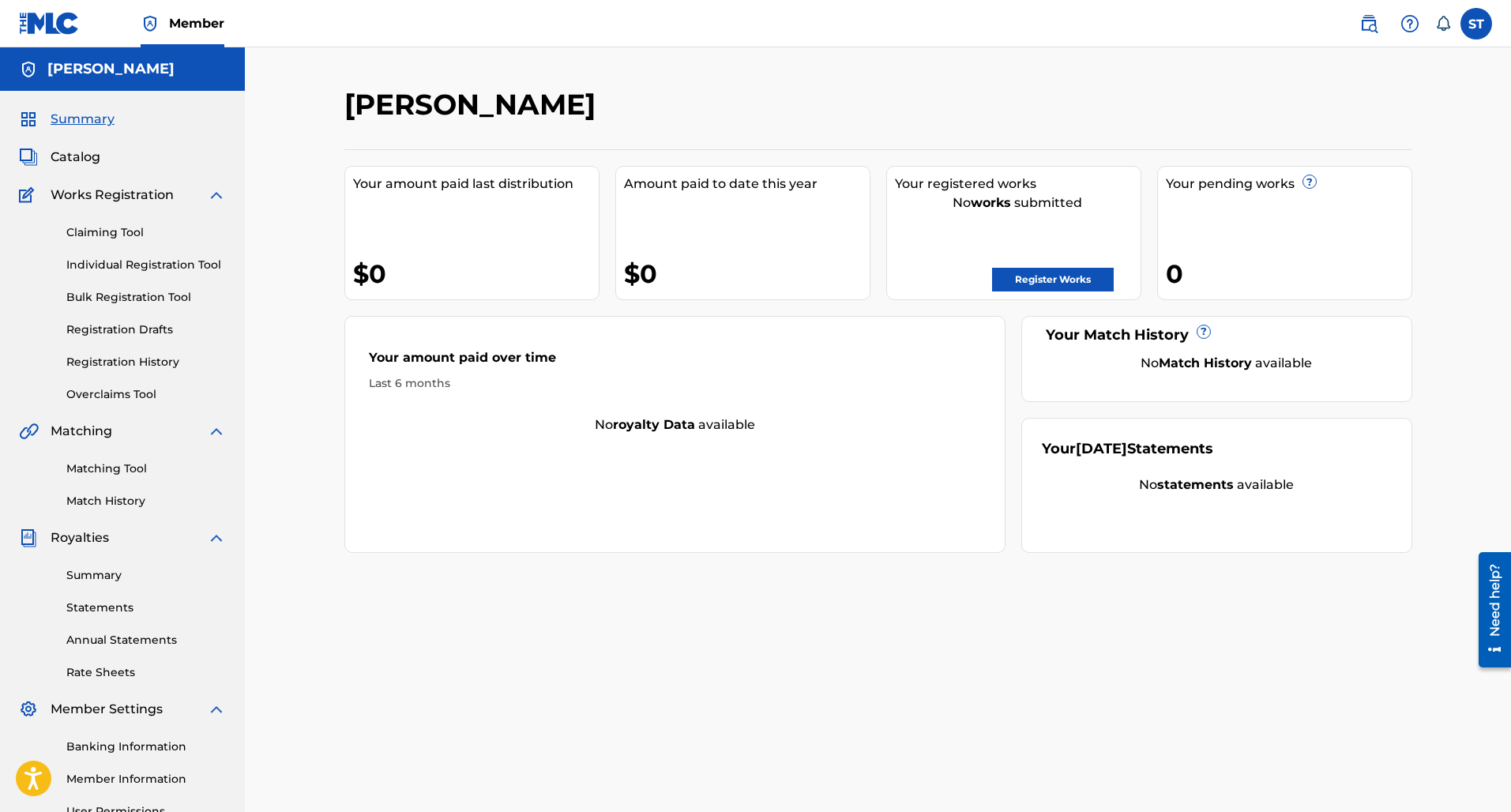 scroll, scrollTop: 0, scrollLeft: 0, axis: both 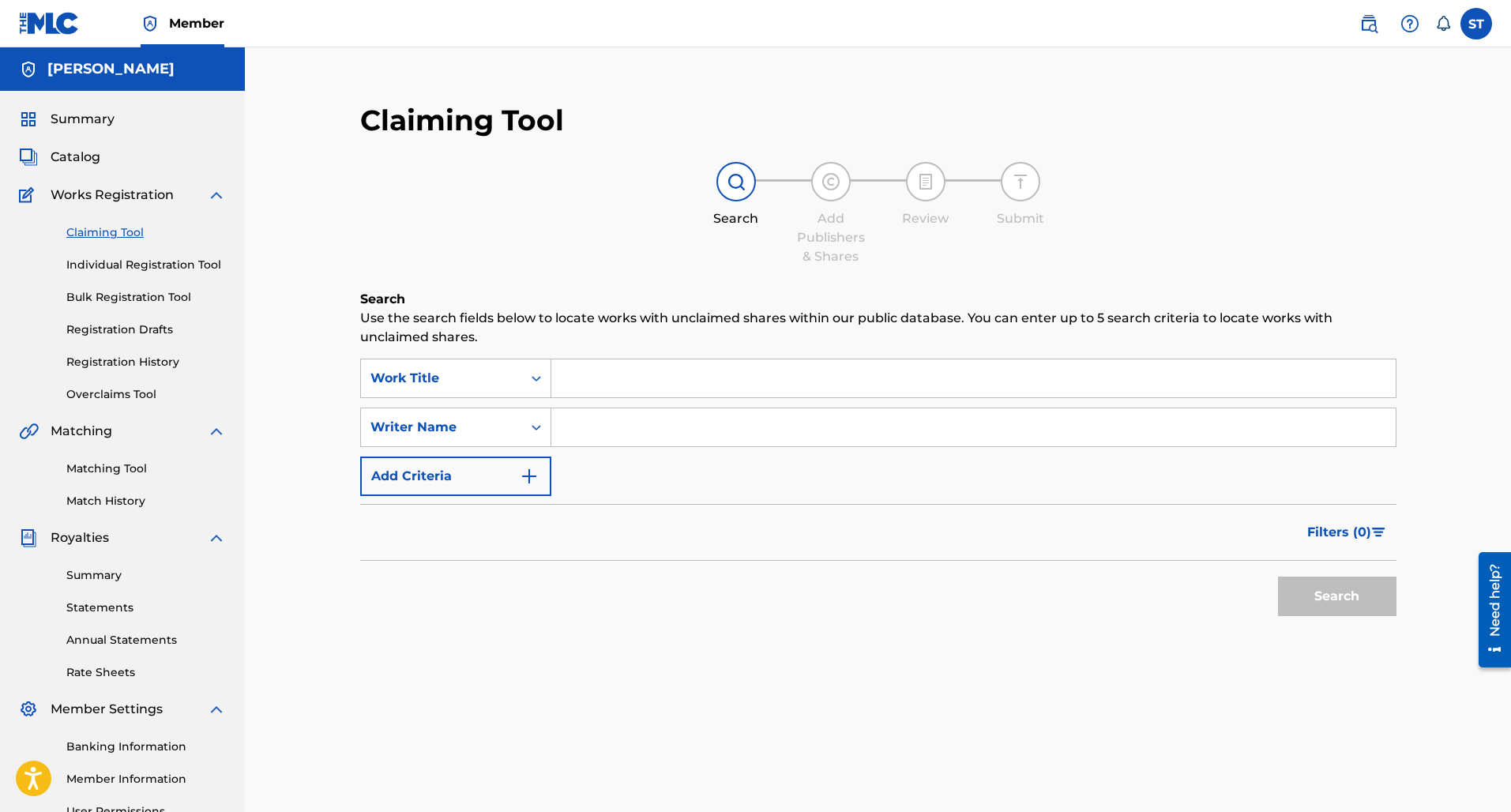 click on "Individual Registration Tool" at bounding box center [146, 265] 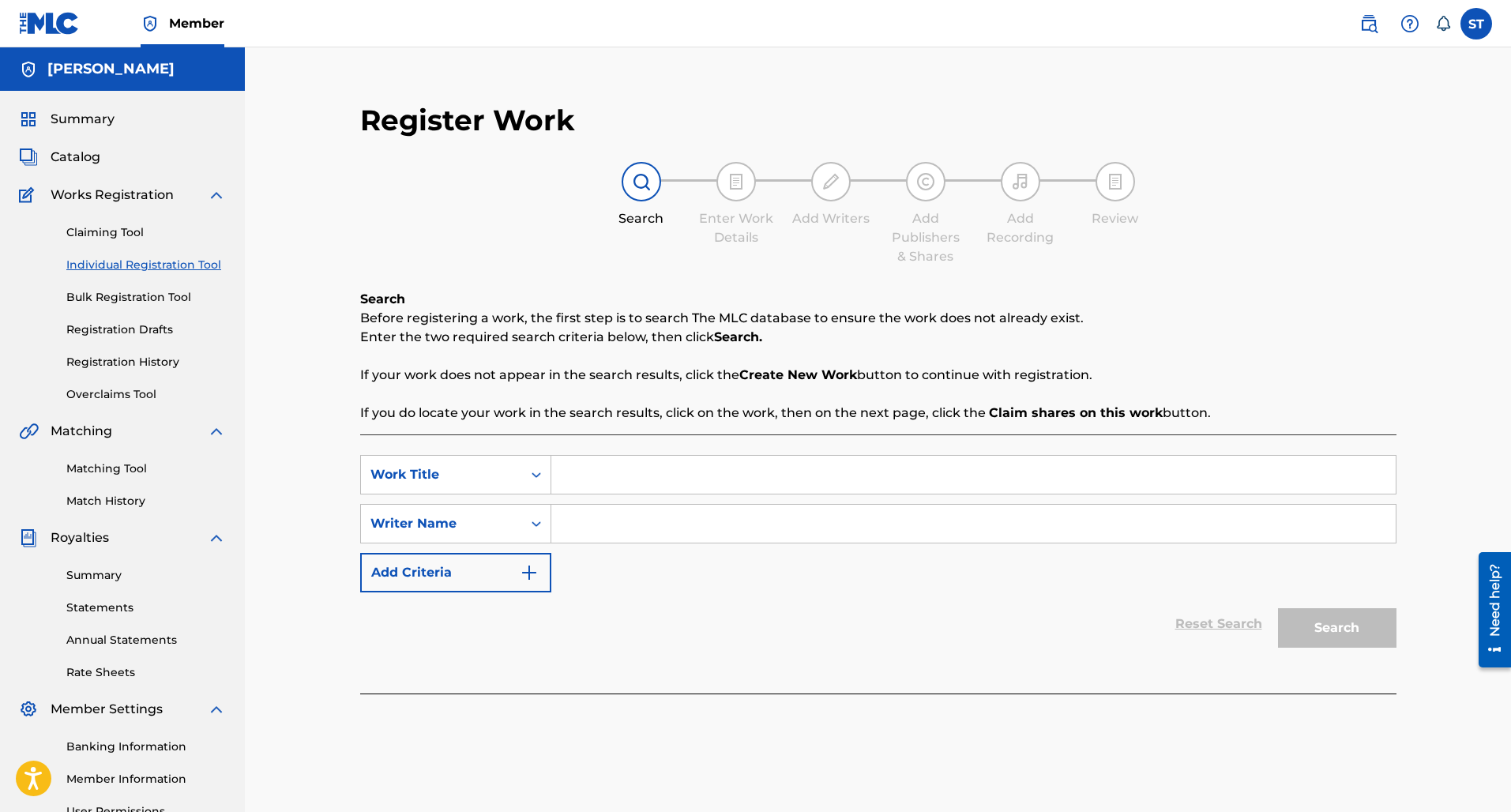 click at bounding box center (973, 524) 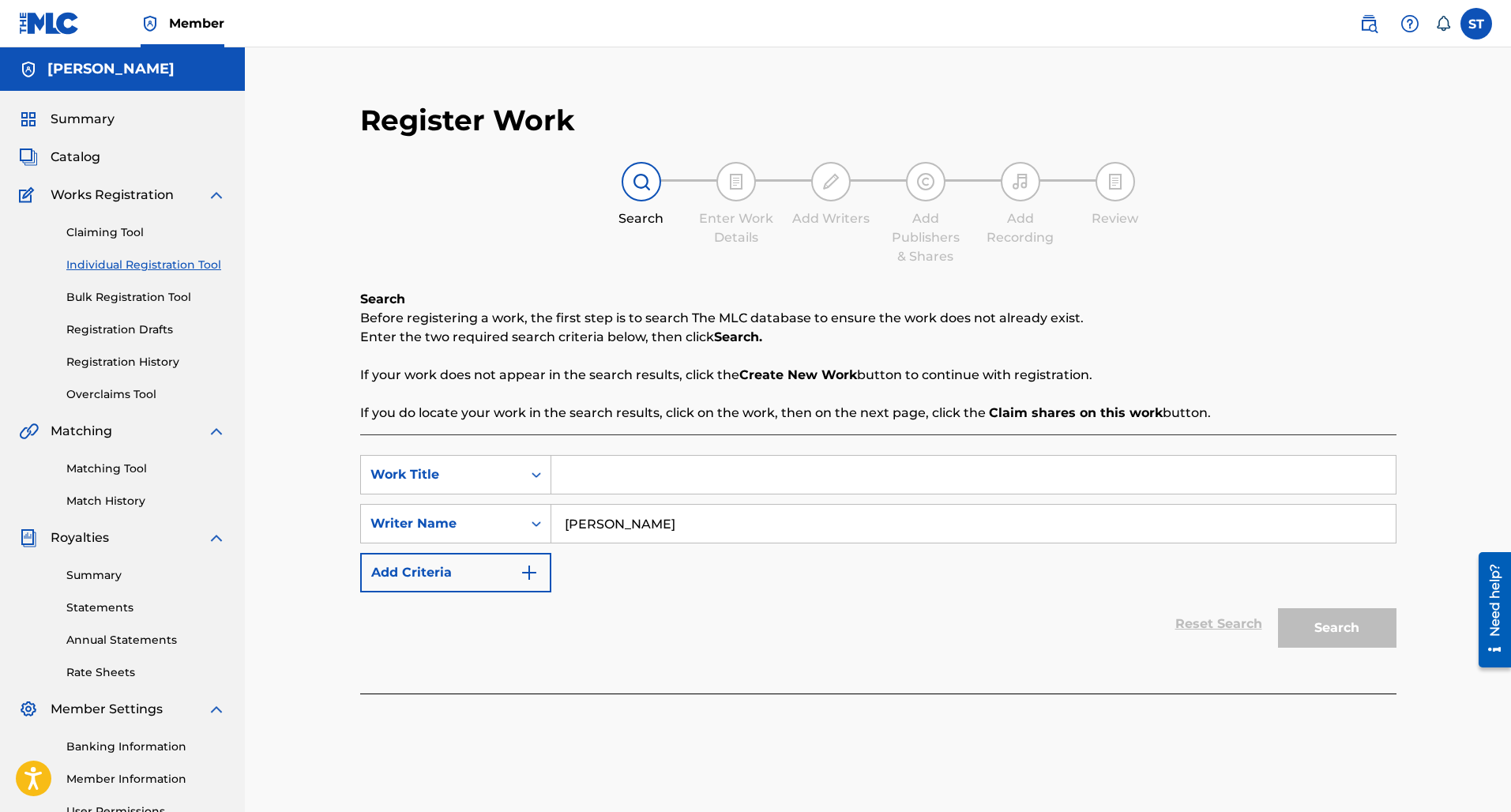 type on "Sione Toki" 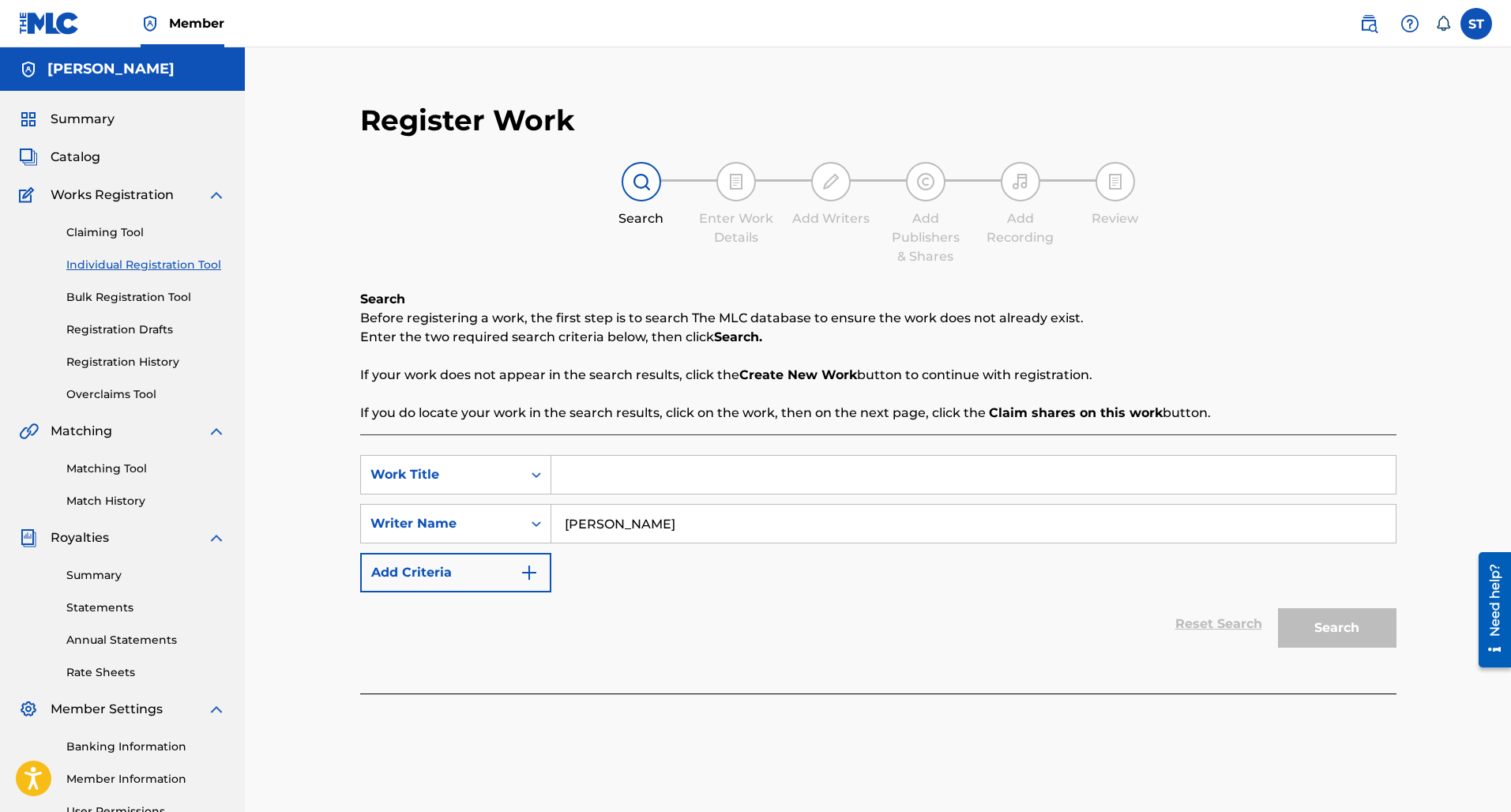 click on "Add Criteria" at bounding box center [456, 573] 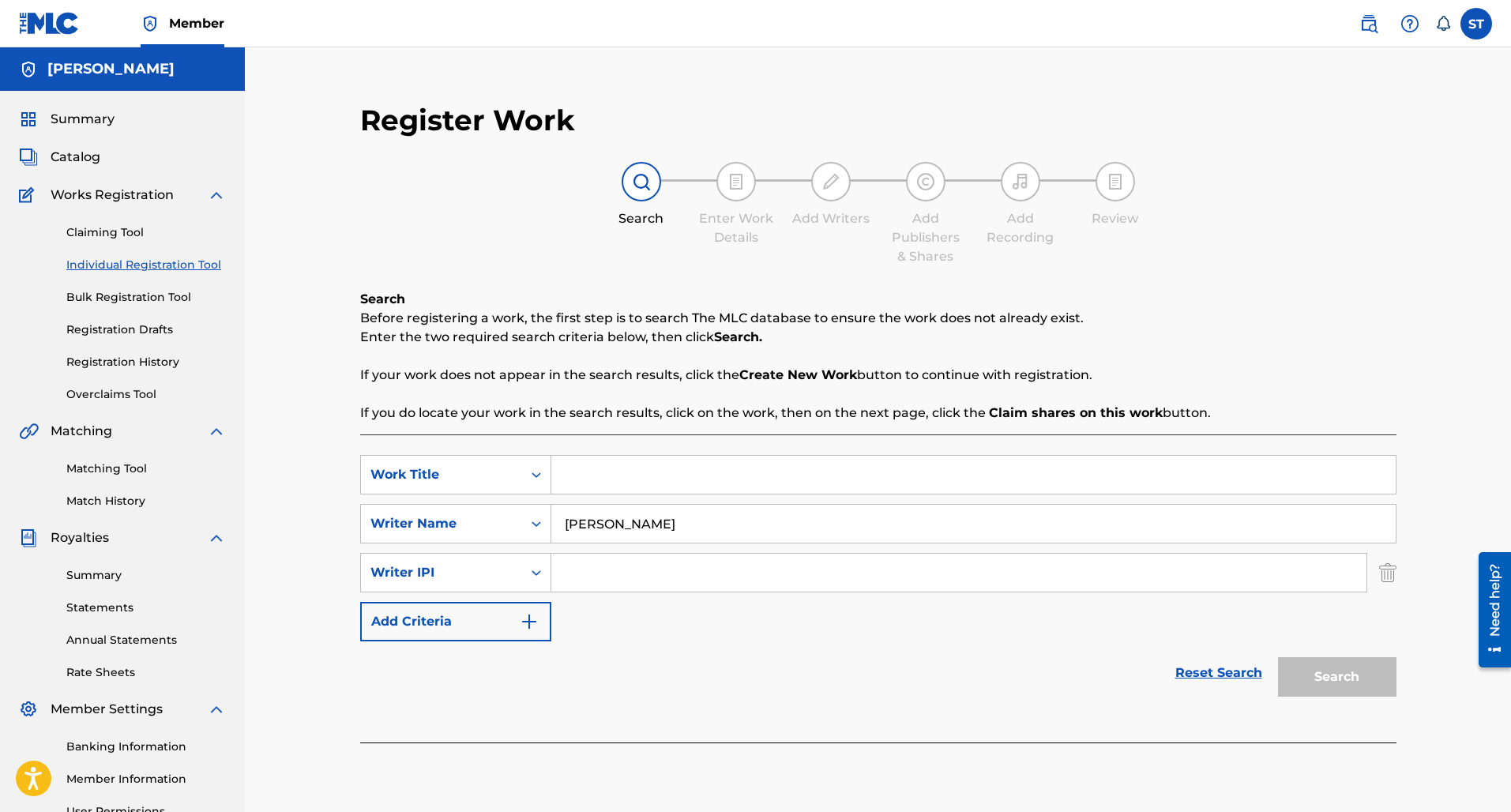 click on "Add Criteria" at bounding box center (456, 622) 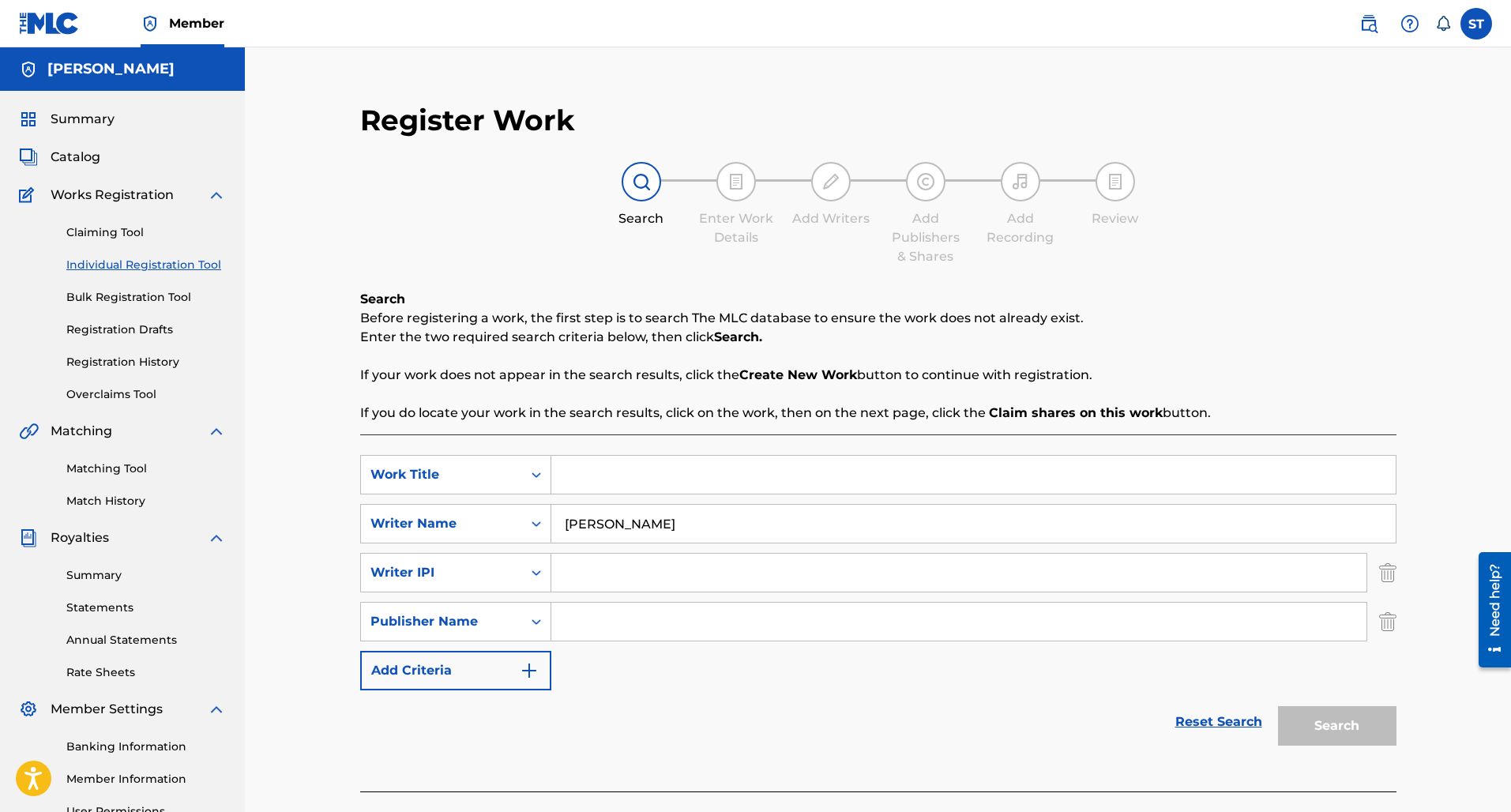 click at bounding box center (529, 671) 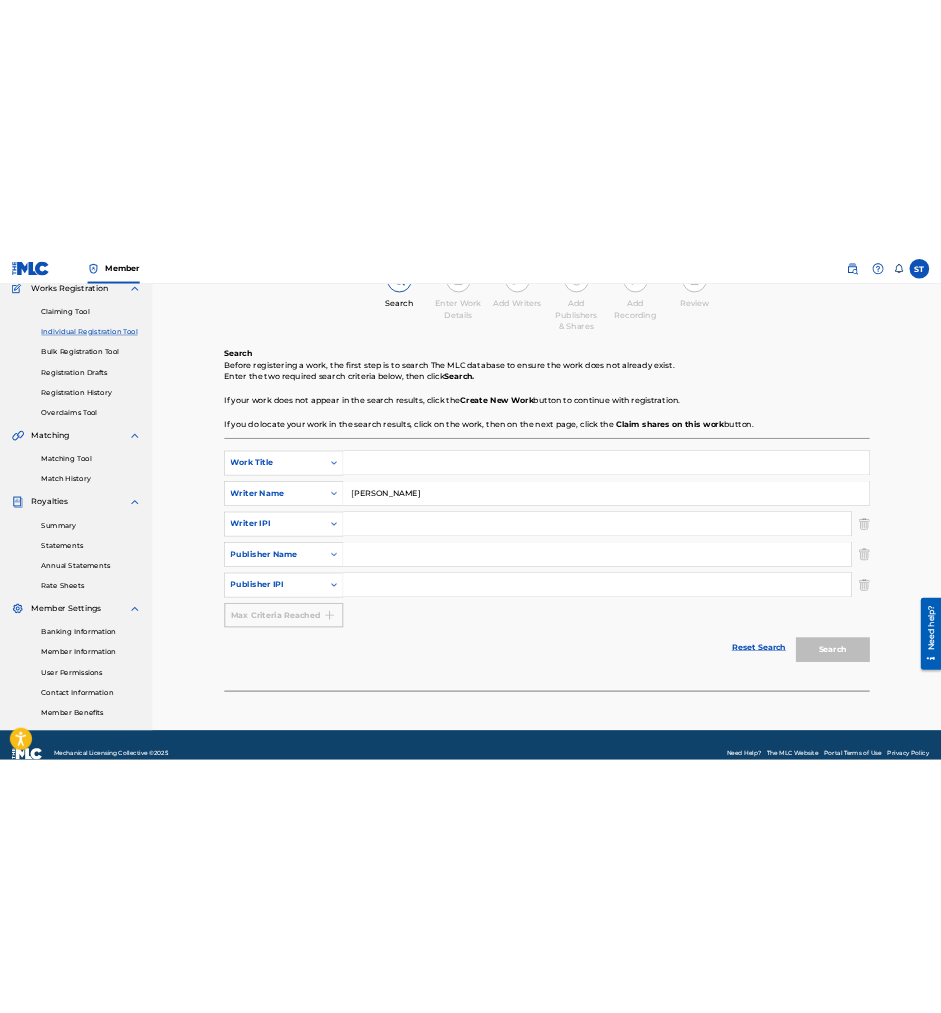 scroll, scrollTop: 177, scrollLeft: 0, axis: vertical 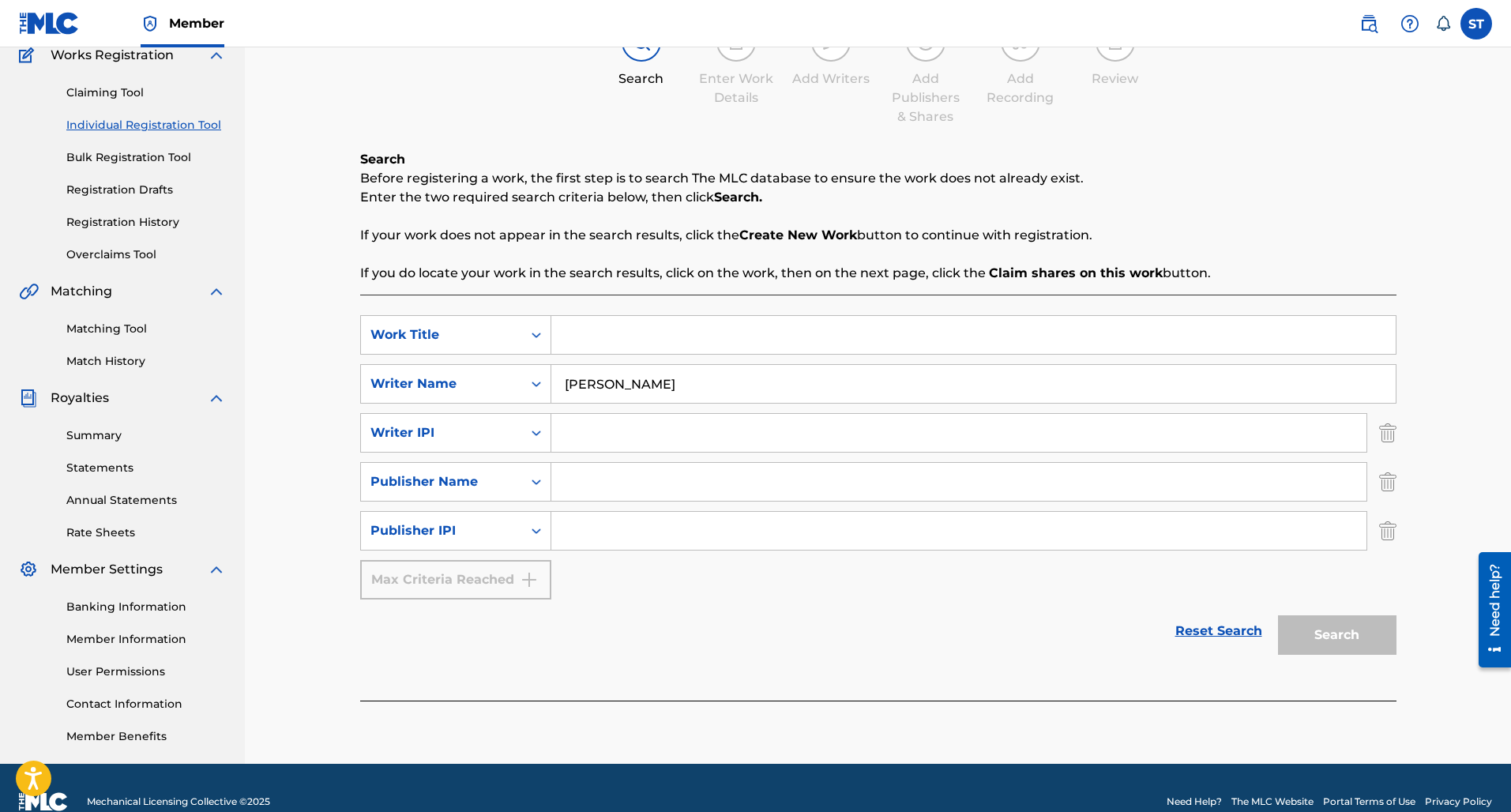 click at bounding box center [973, 335] 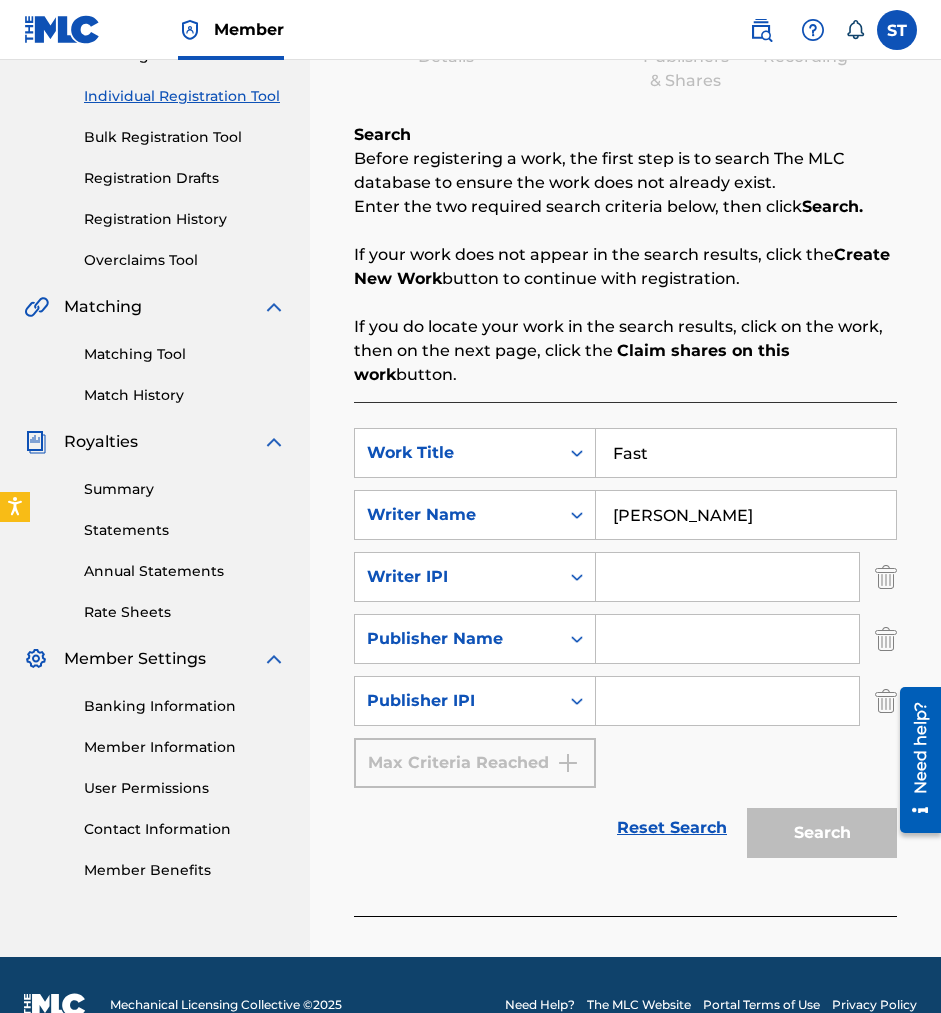 scroll, scrollTop: 240, scrollLeft: 0, axis: vertical 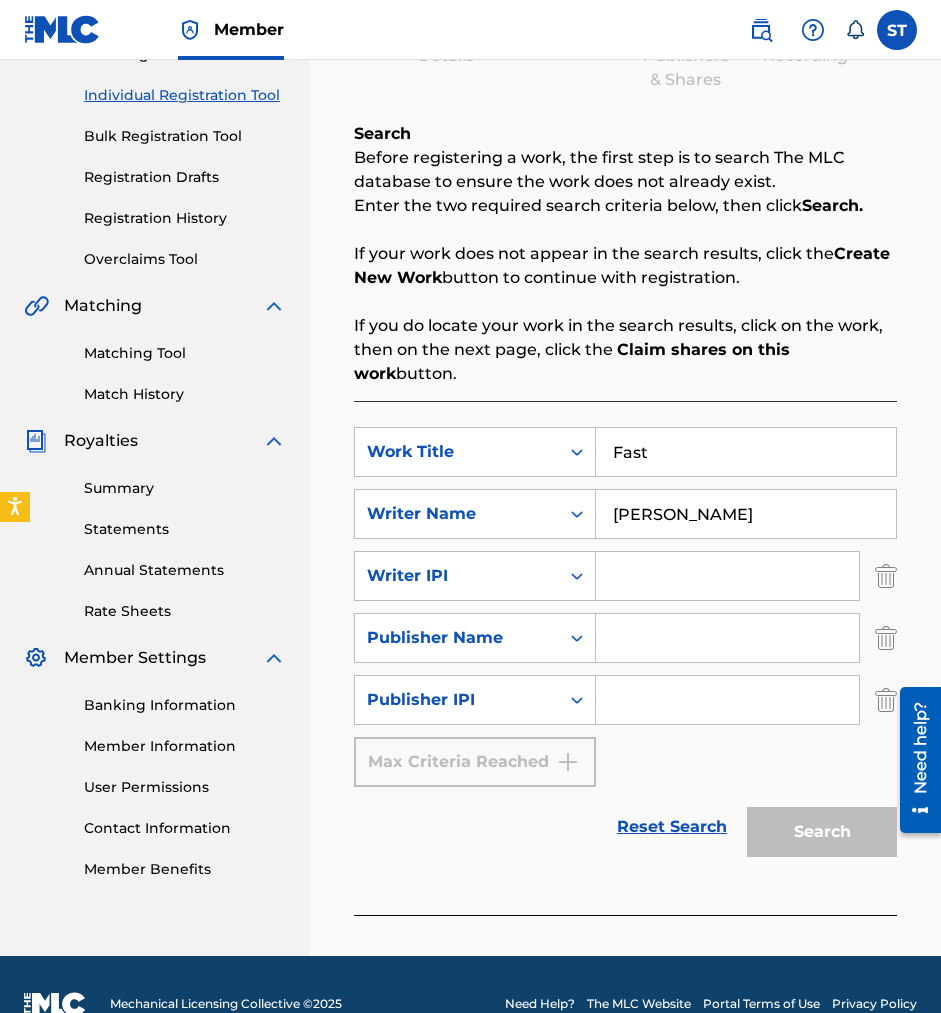 click on "Search" at bounding box center (817, 827) 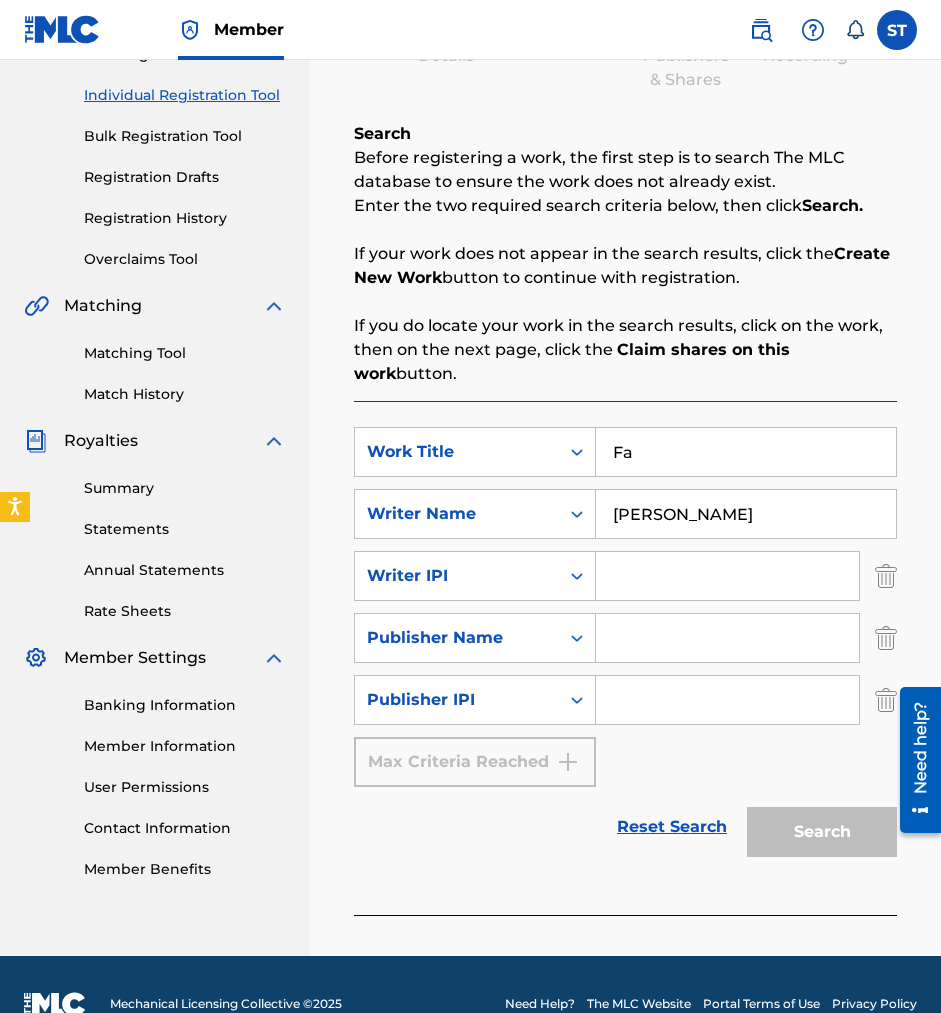 type on "F" 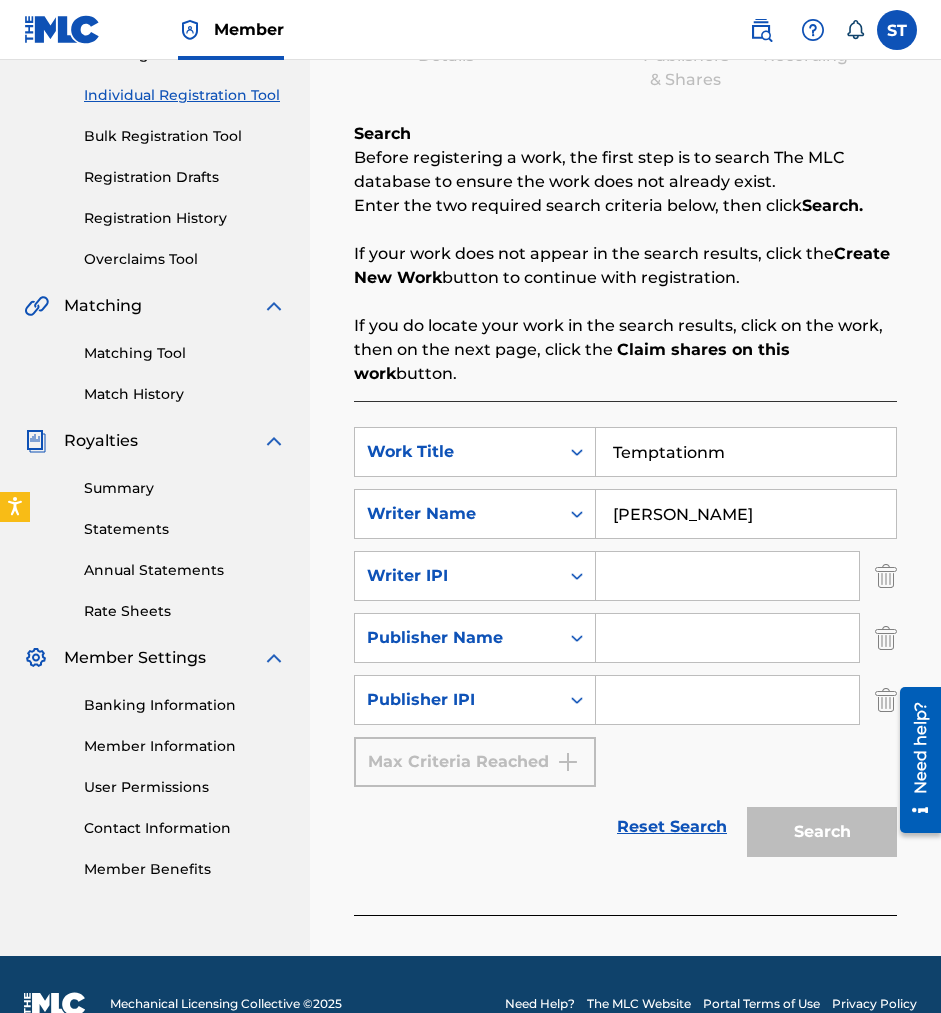 click on "Temptationm" at bounding box center [746, 452] 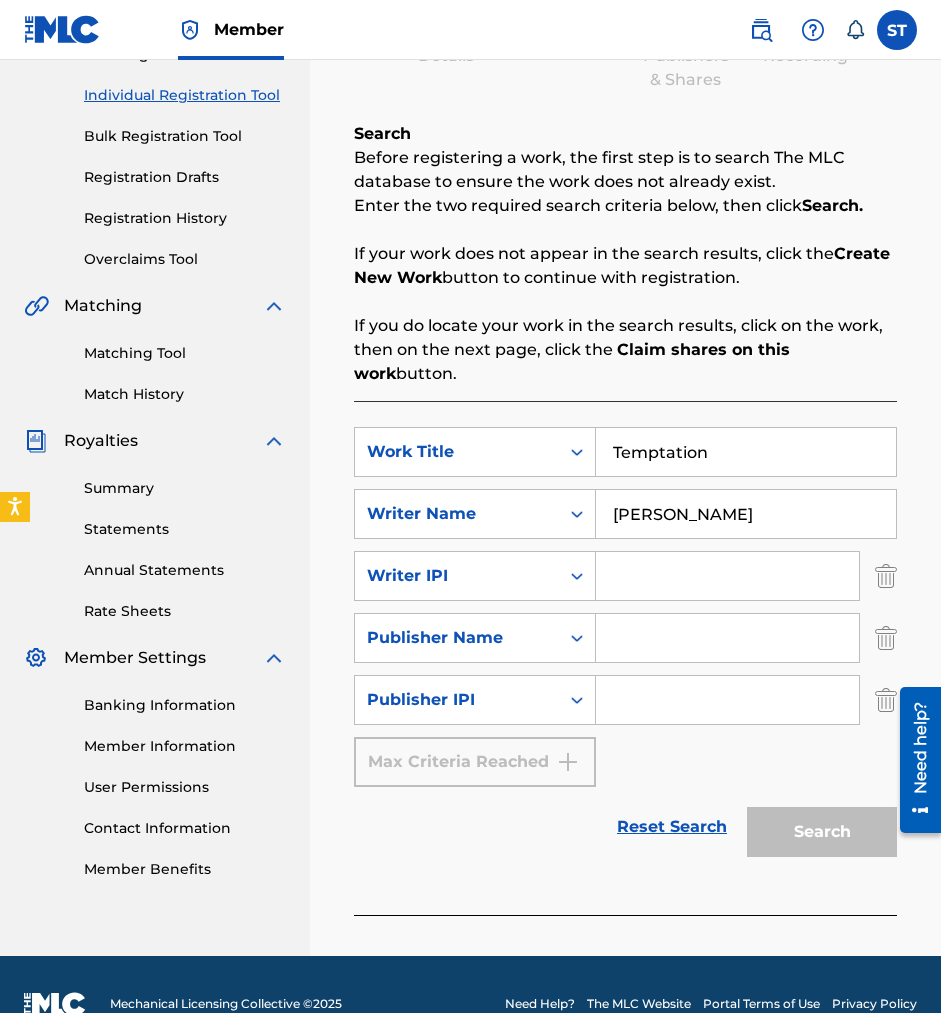 type on "Temptation" 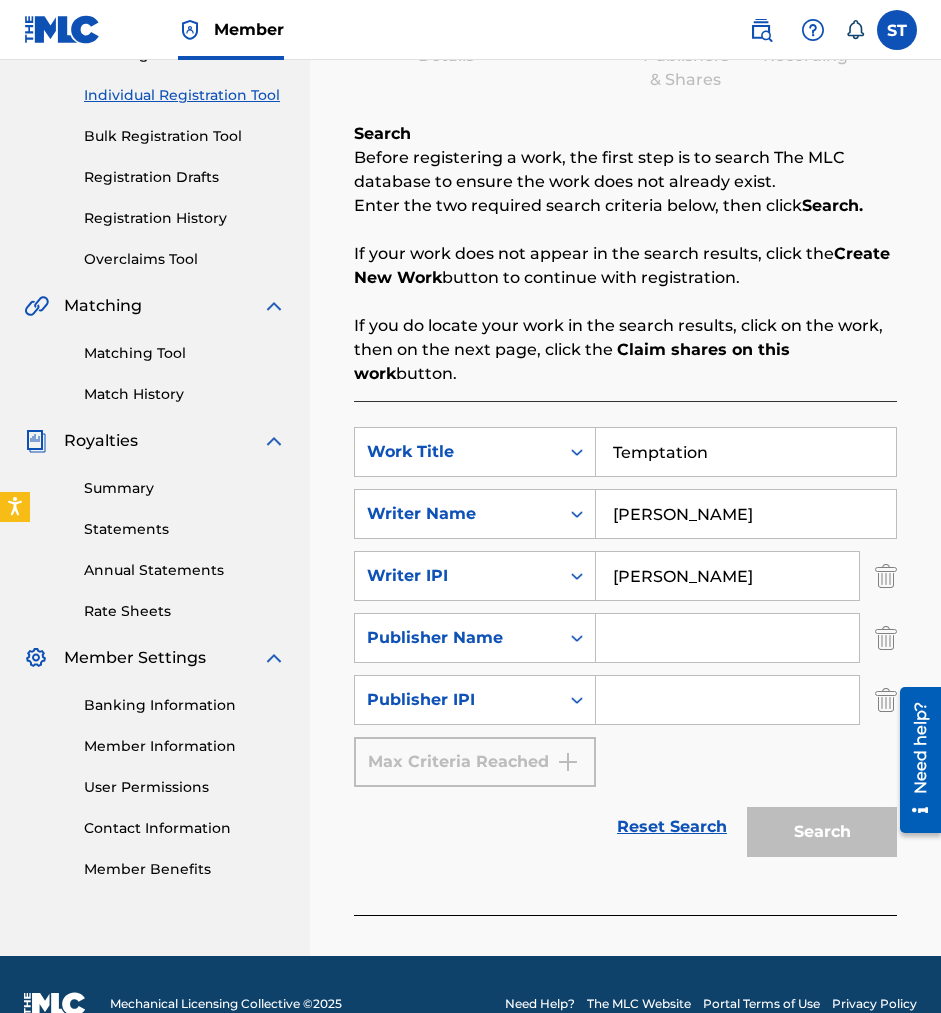 type on "Sione Toki" 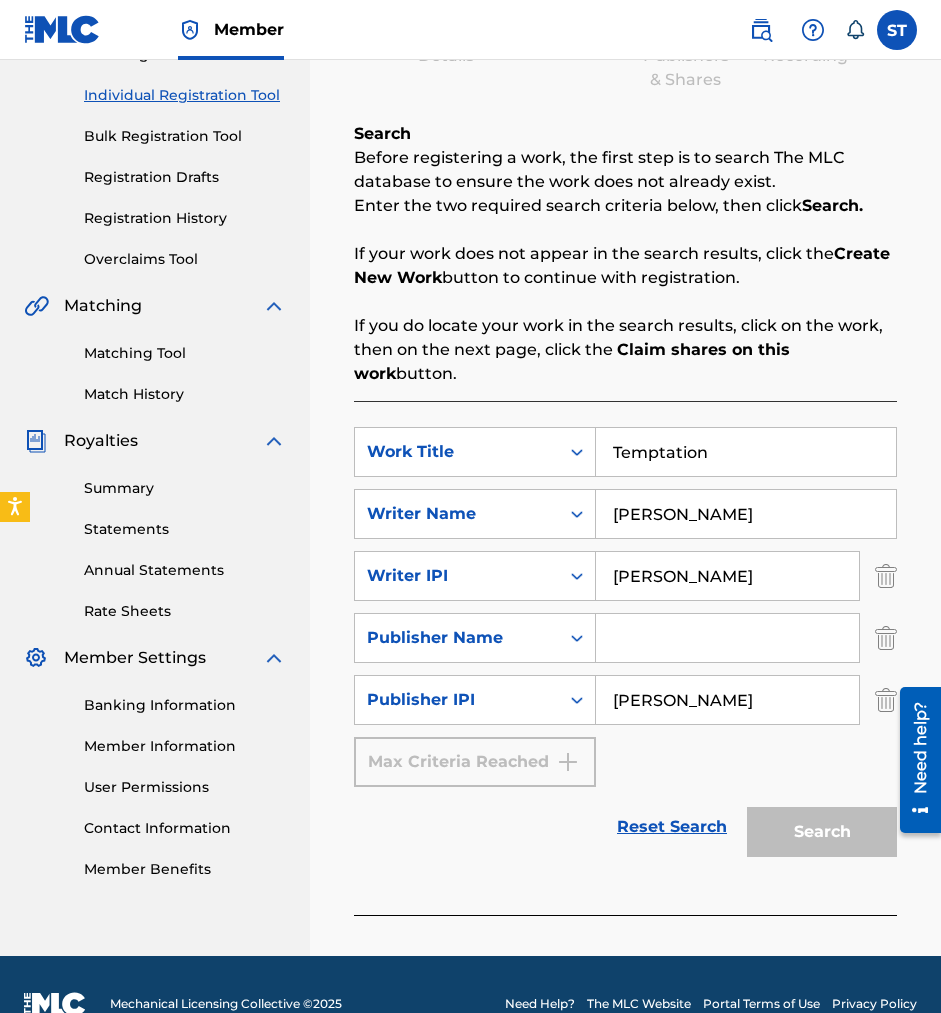 type on "Sione Toki" 